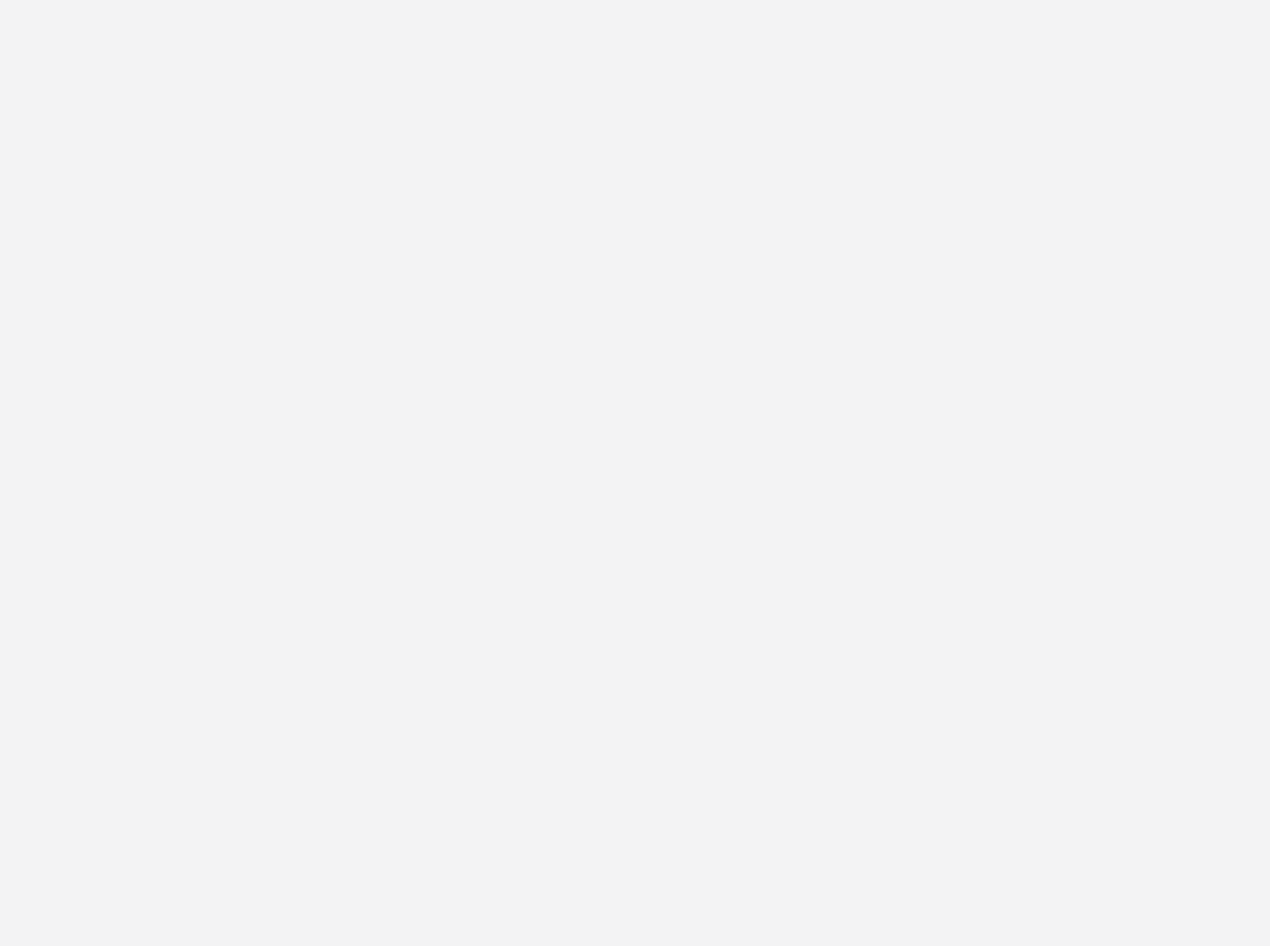 scroll, scrollTop: 0, scrollLeft: 0, axis: both 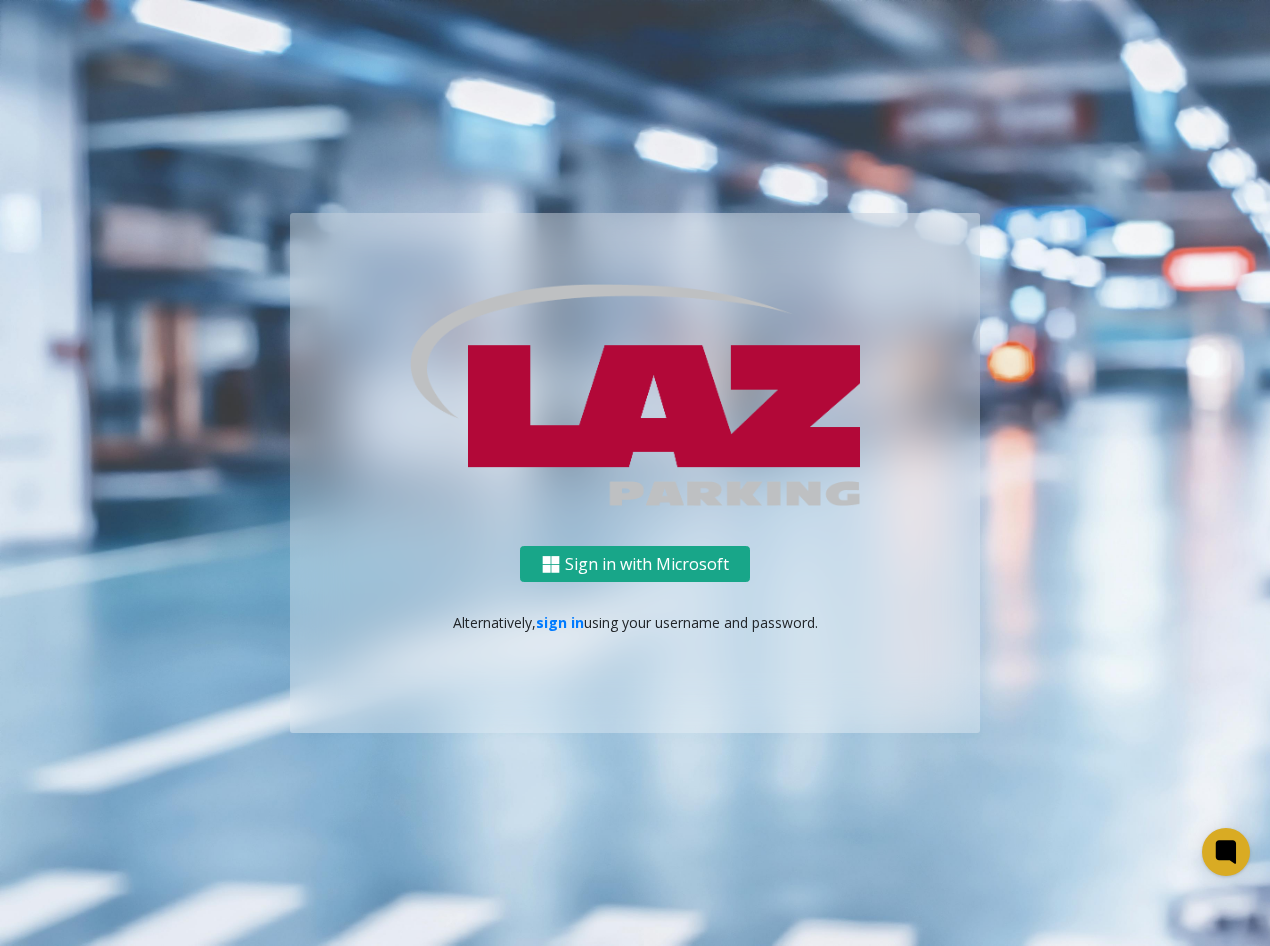 click on "Sign in with Microsoft" 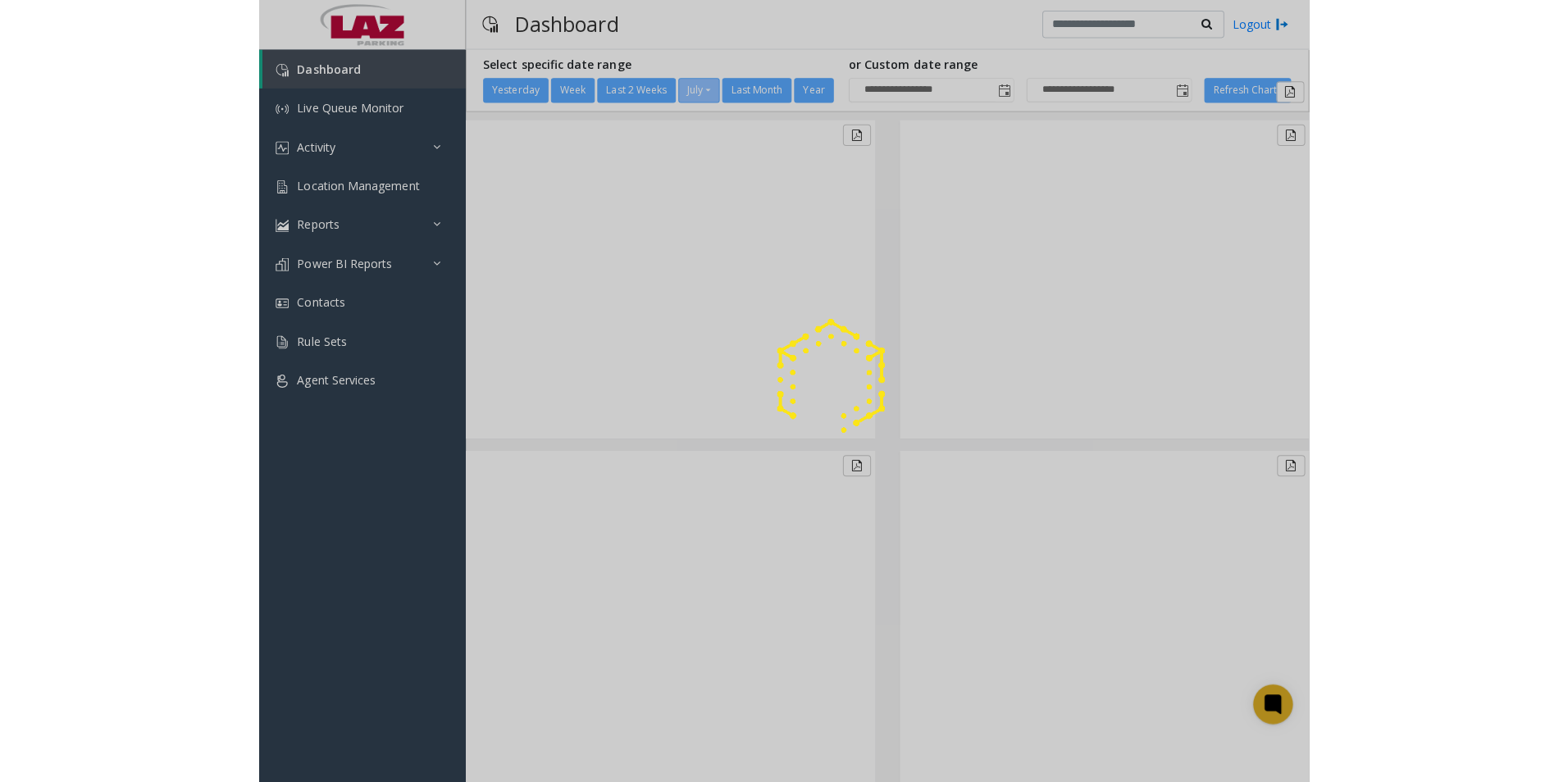 scroll, scrollTop: 0, scrollLeft: 0, axis: both 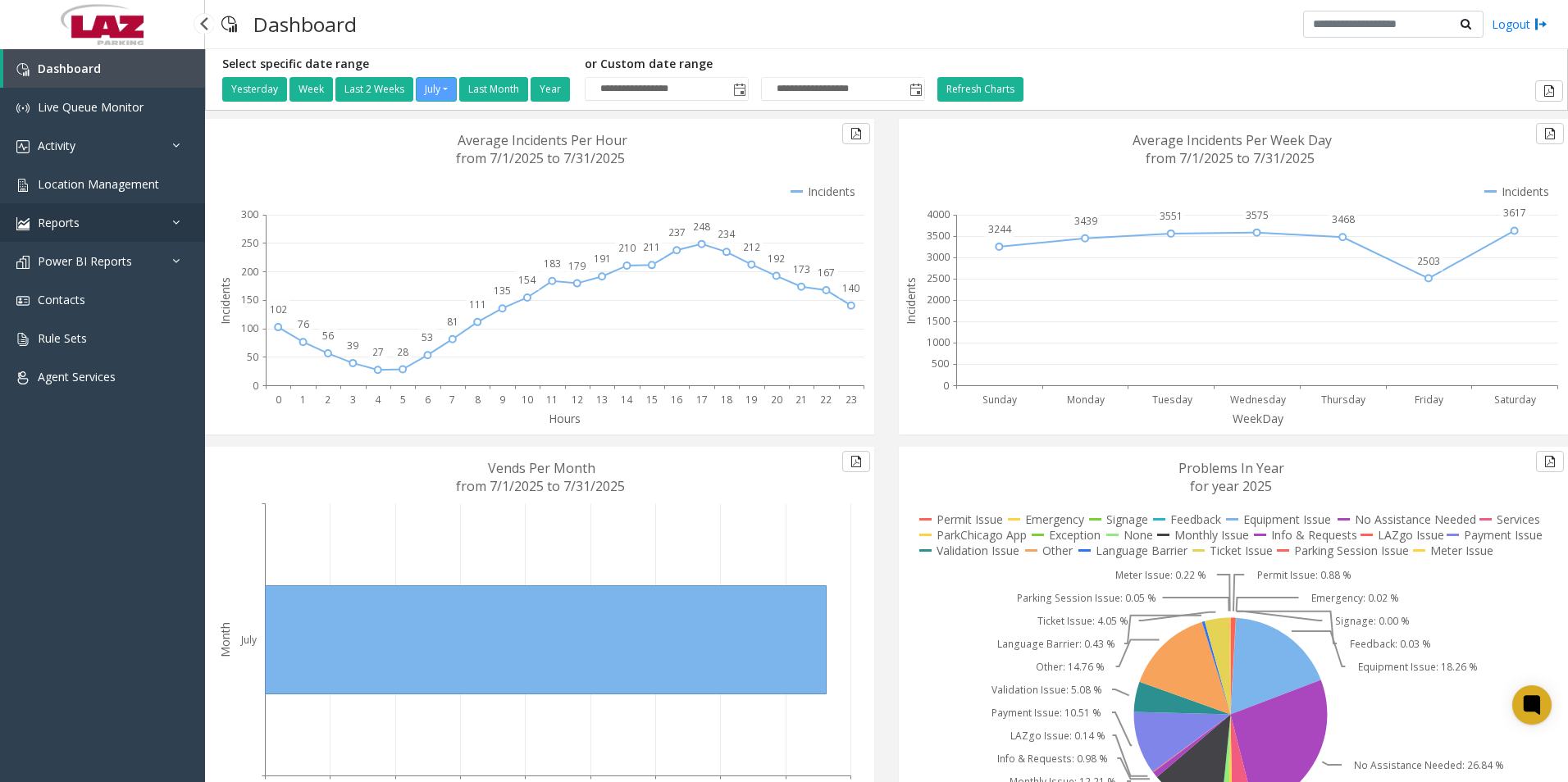 click on "Reports" at bounding box center [58, 222] 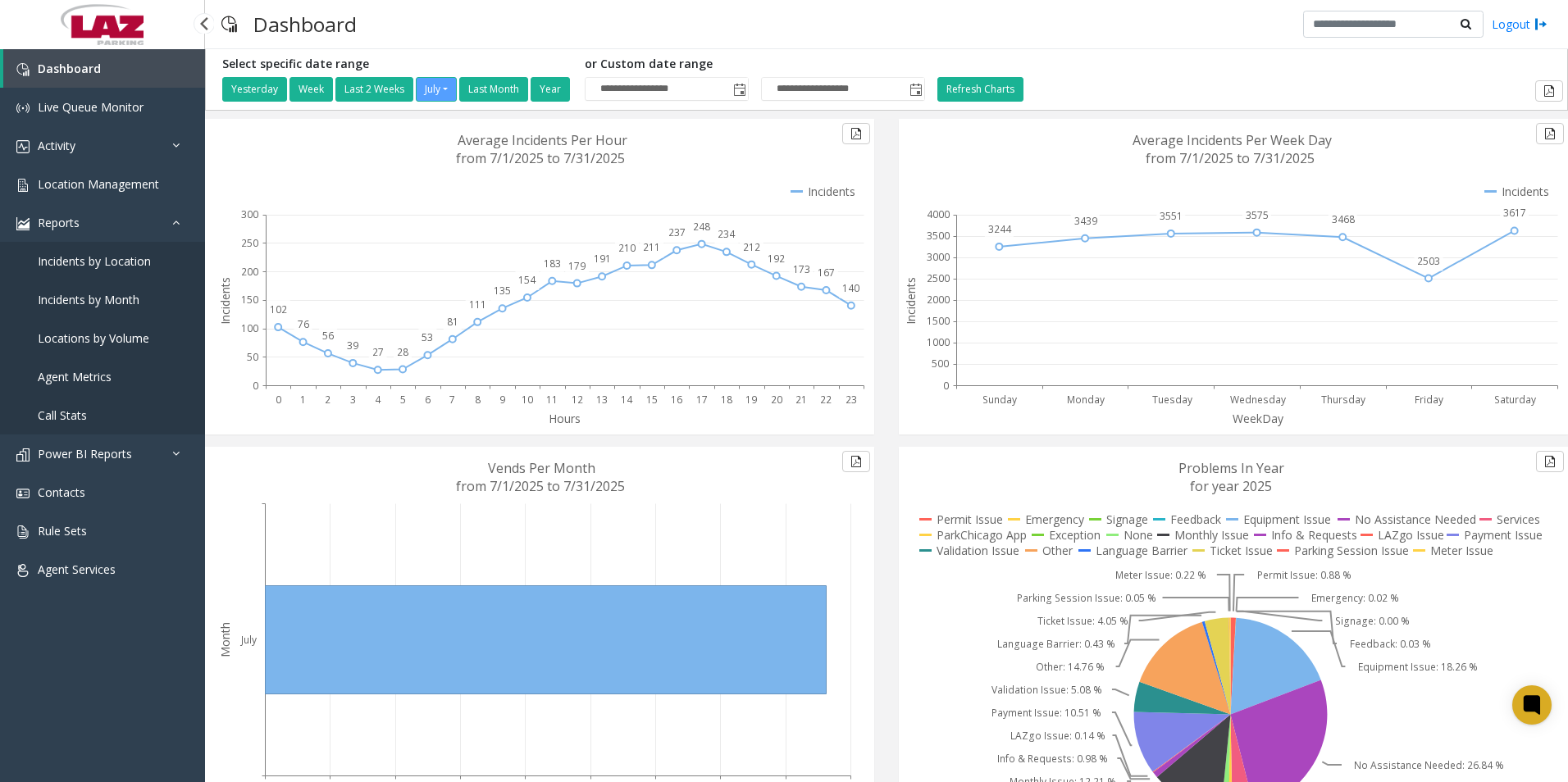 click on "Agent Metrics" at bounding box center [75, 376] 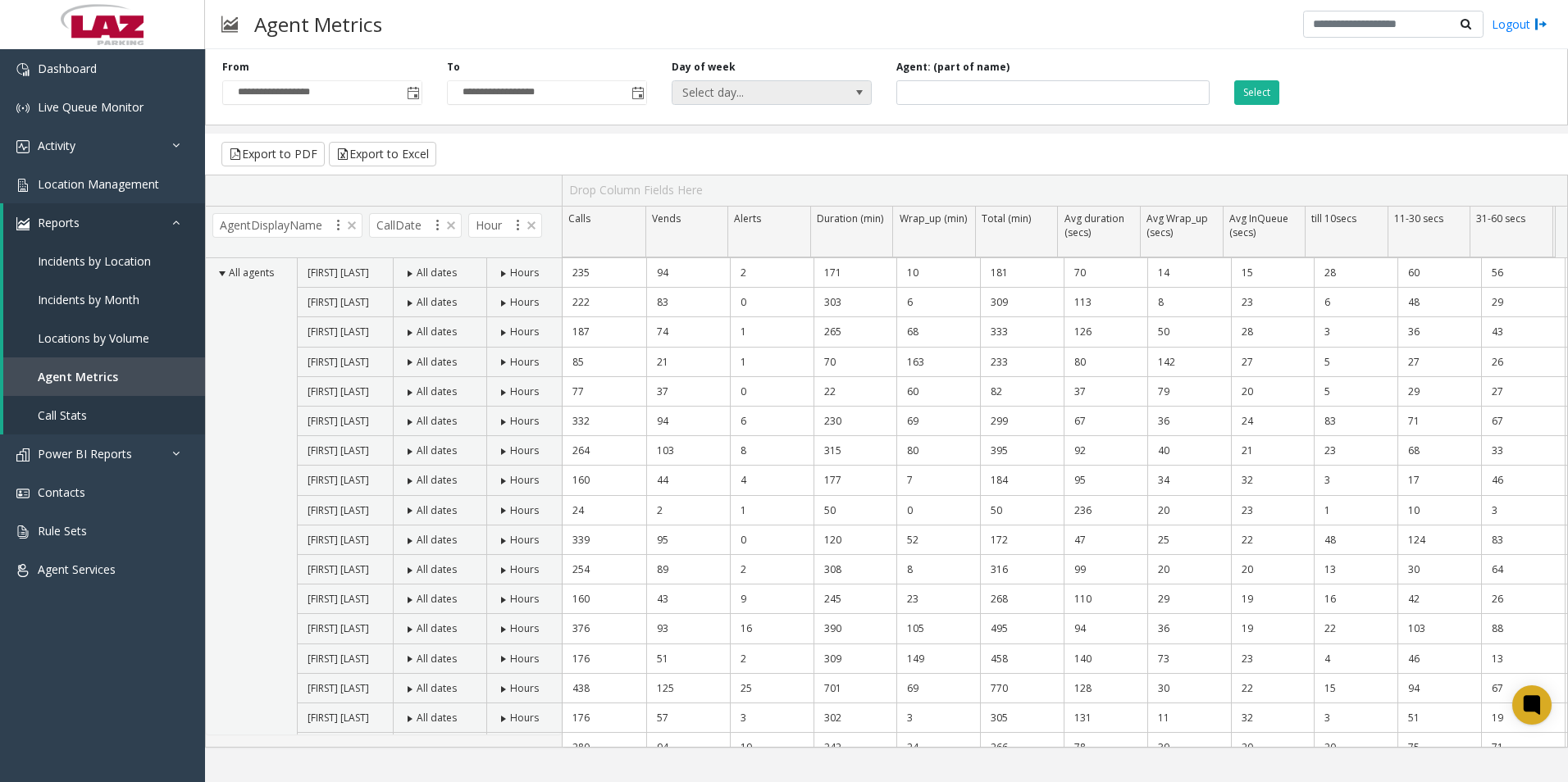 click on "Select day..." at bounding box center (752, 93) 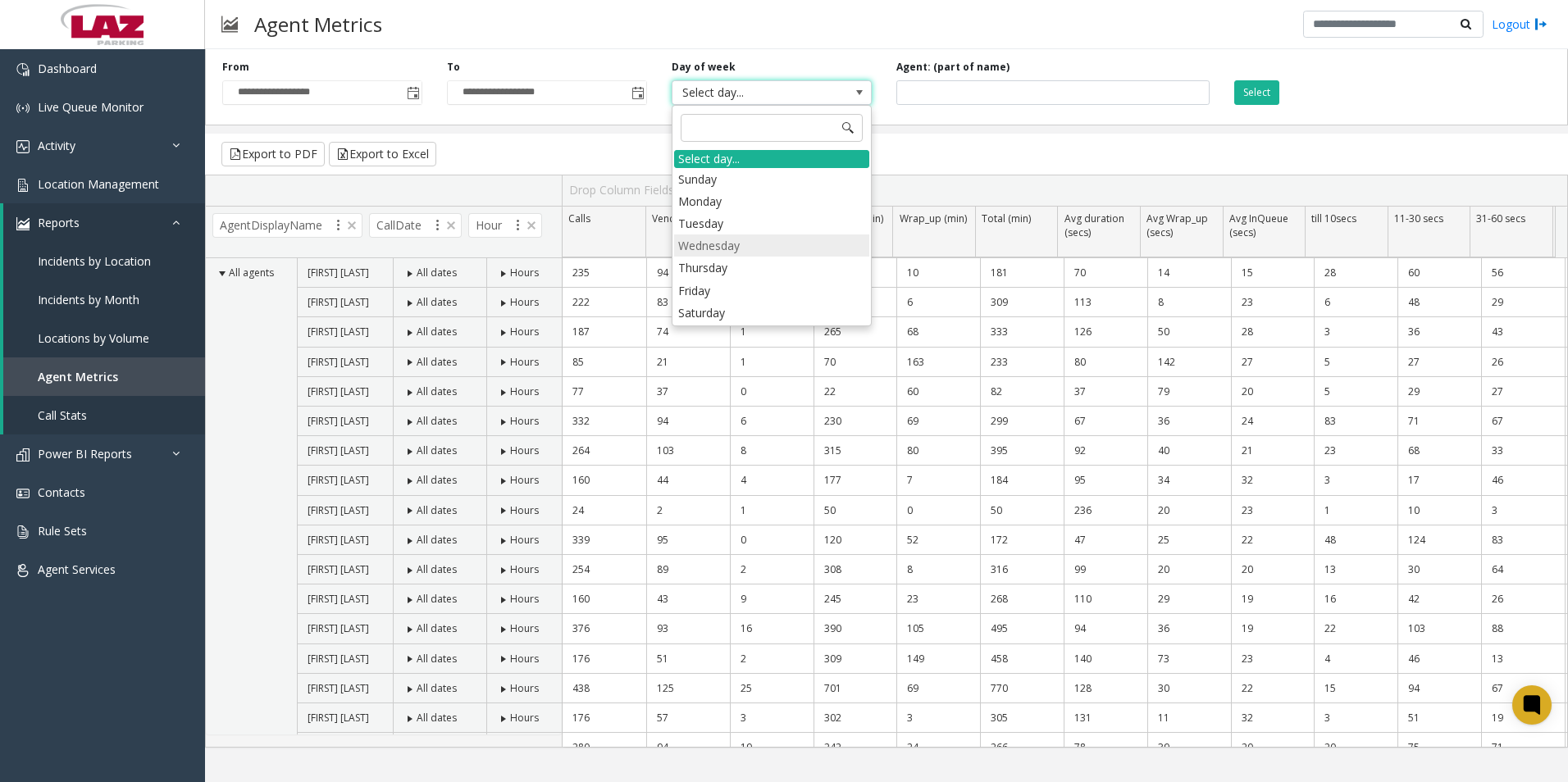 click on "Wednesday" at bounding box center (772, 245) 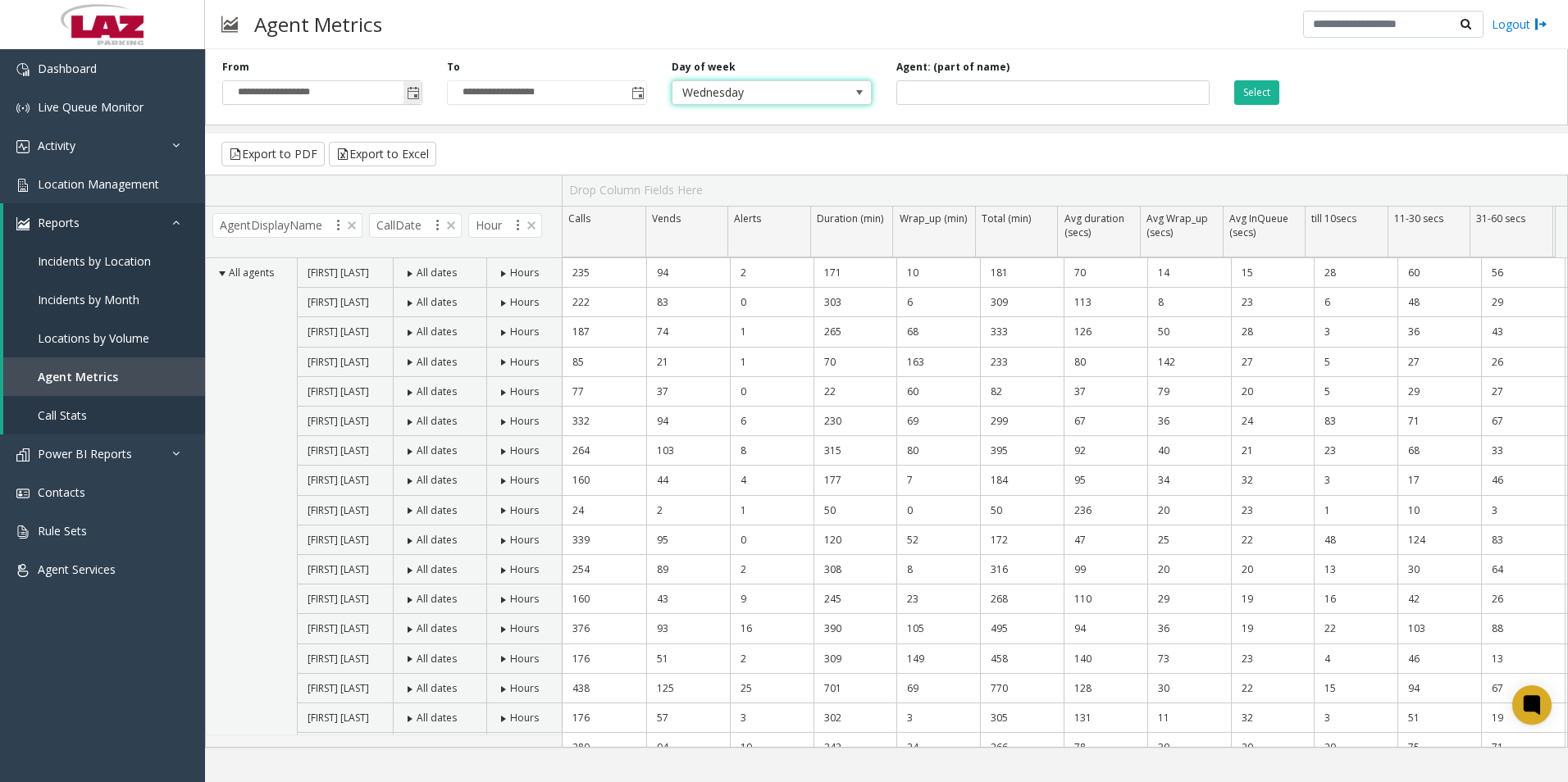 click 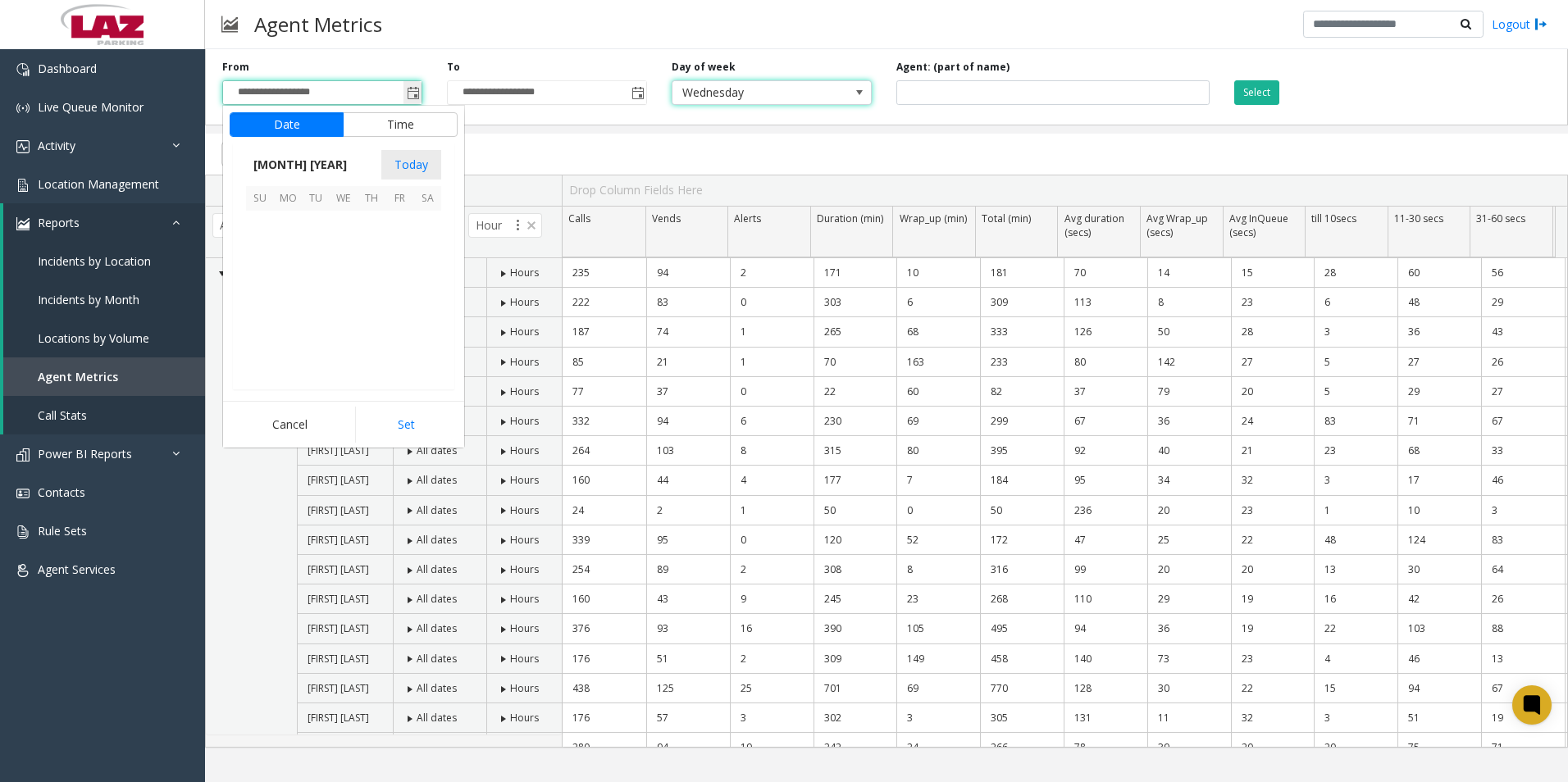 scroll, scrollTop: 293806, scrollLeft: 0, axis: vertical 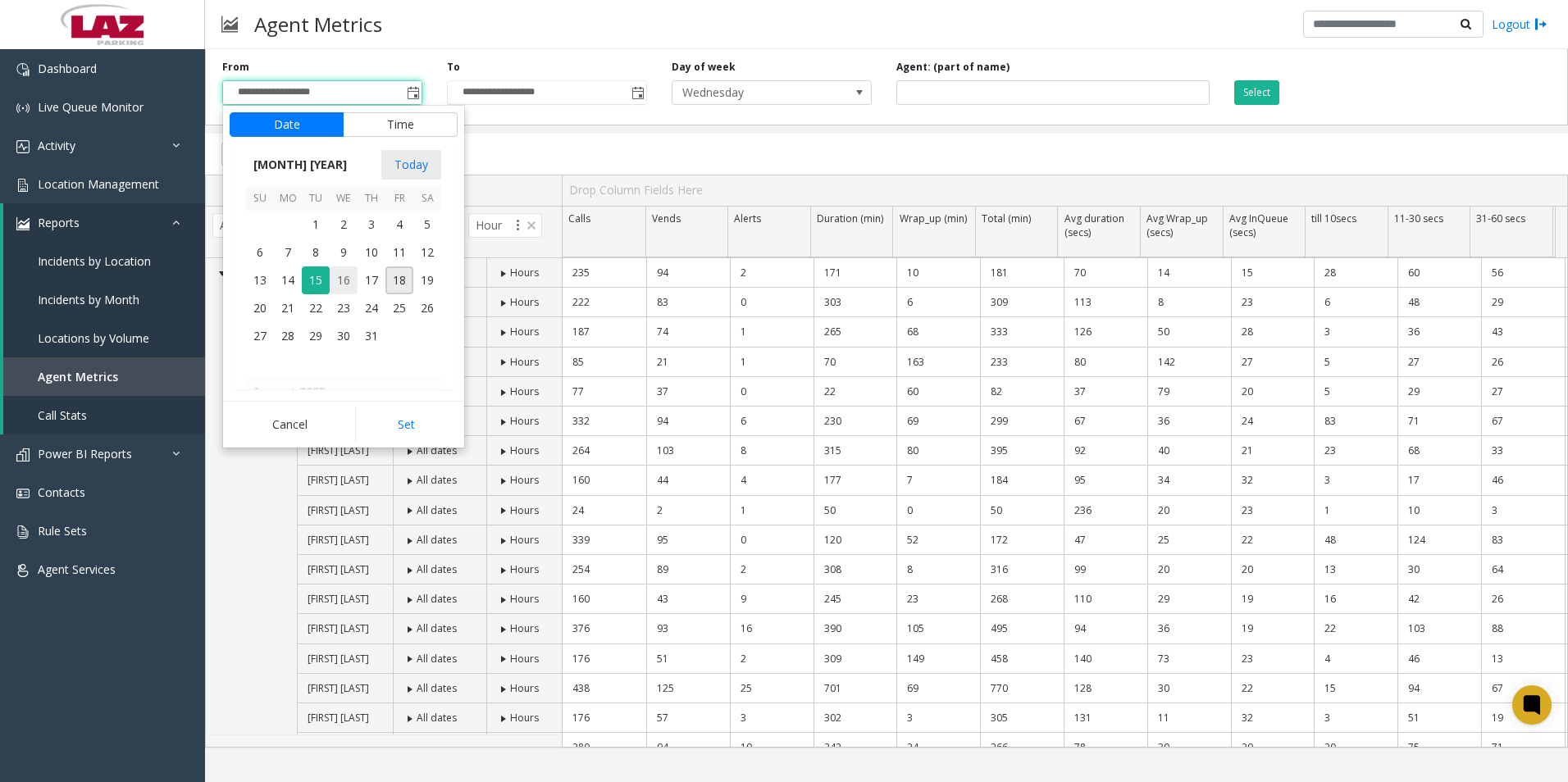 click on "16" at bounding box center [344, 280] 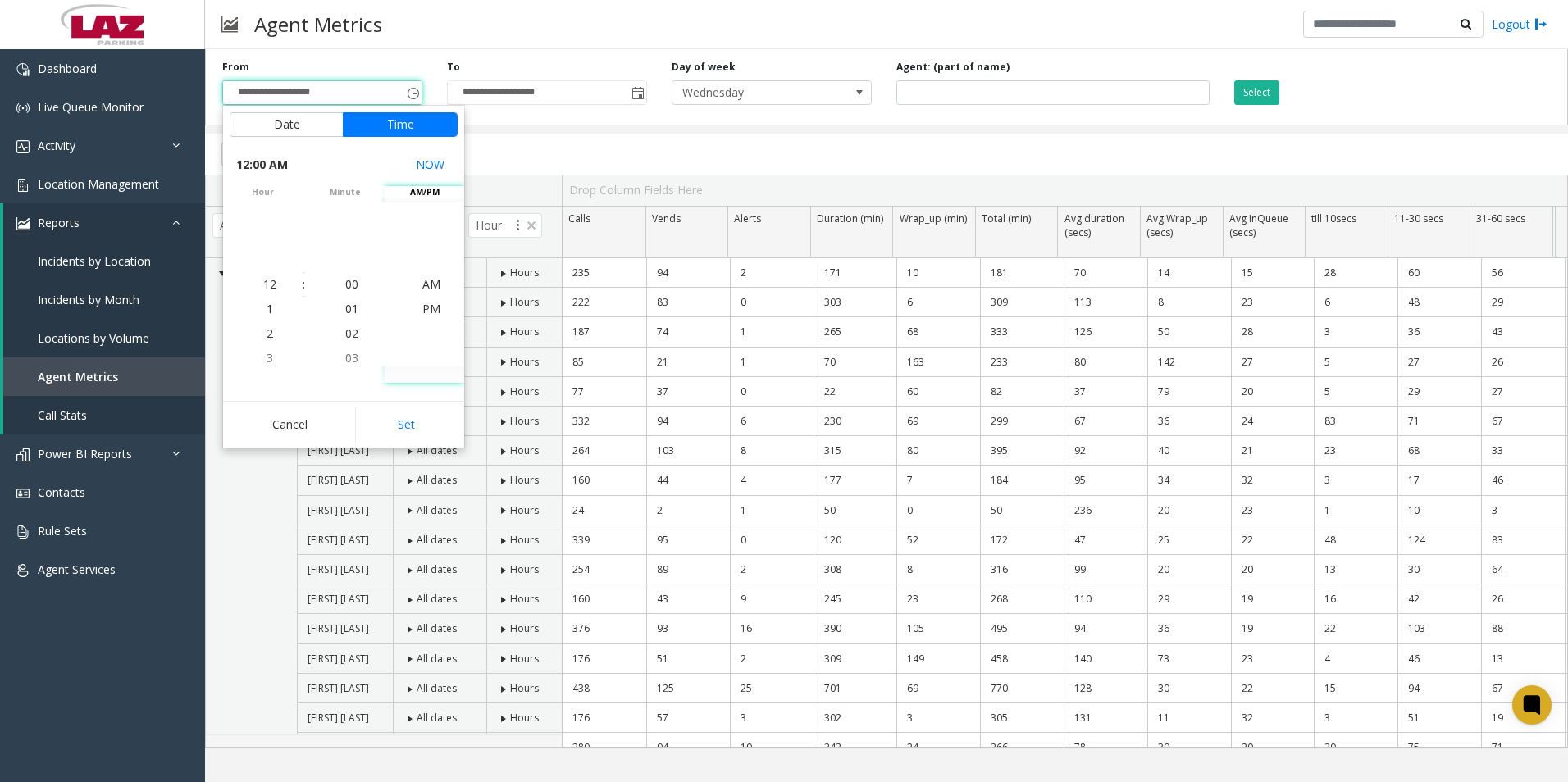 click on "Set" 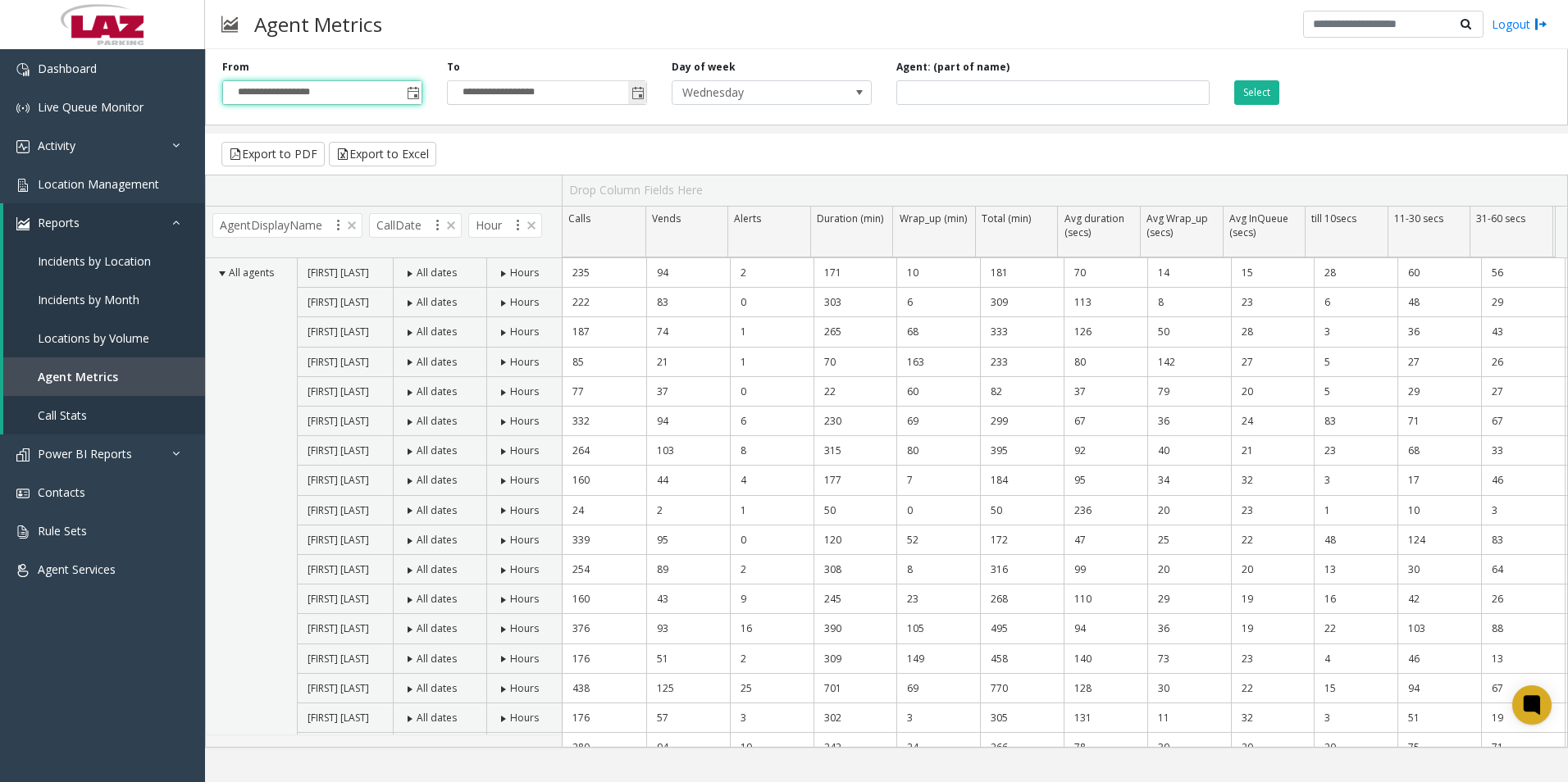 click 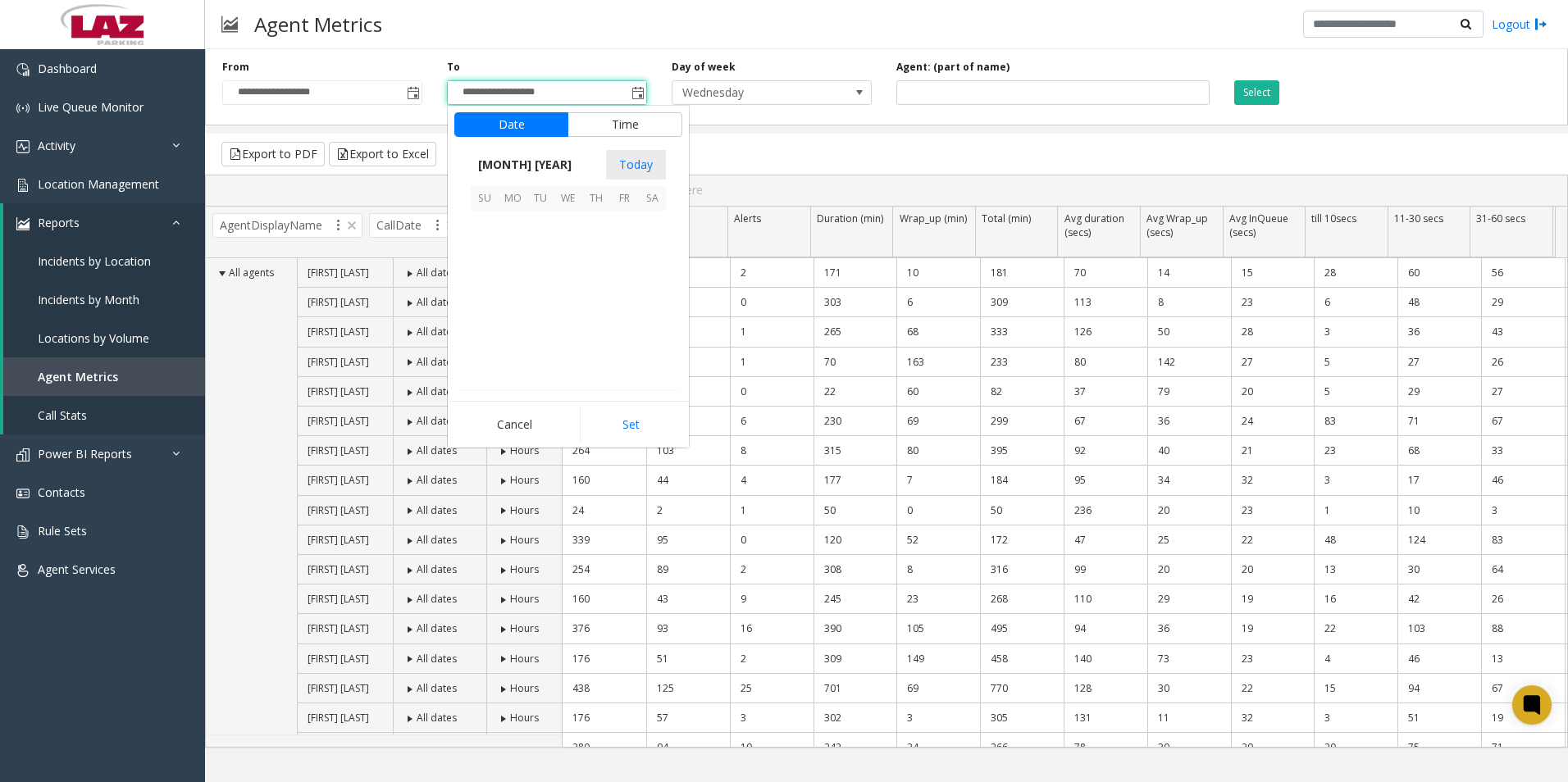 scroll, scrollTop: 293806, scrollLeft: 0, axis: vertical 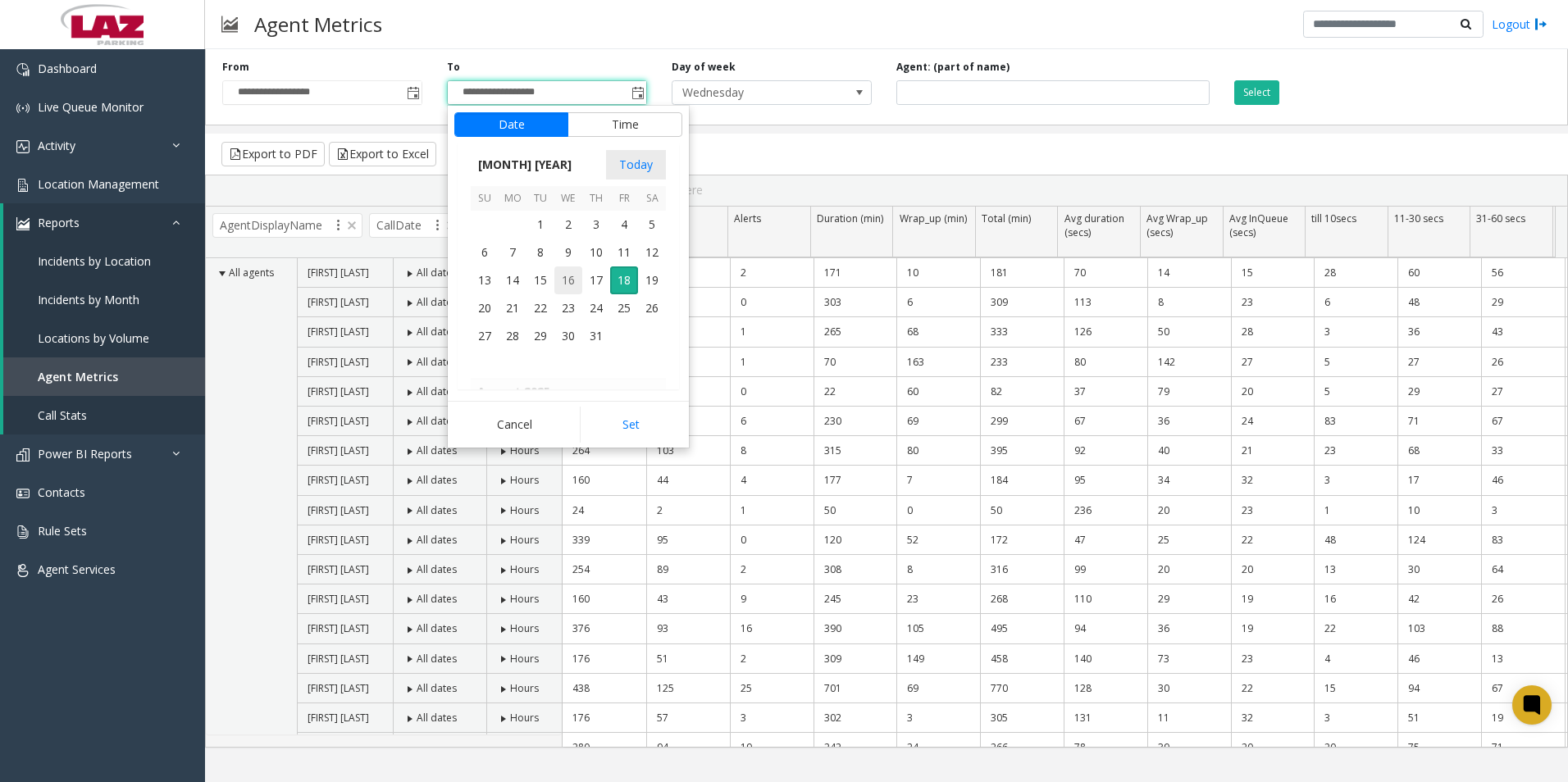 click on "16" at bounding box center [568, 280] 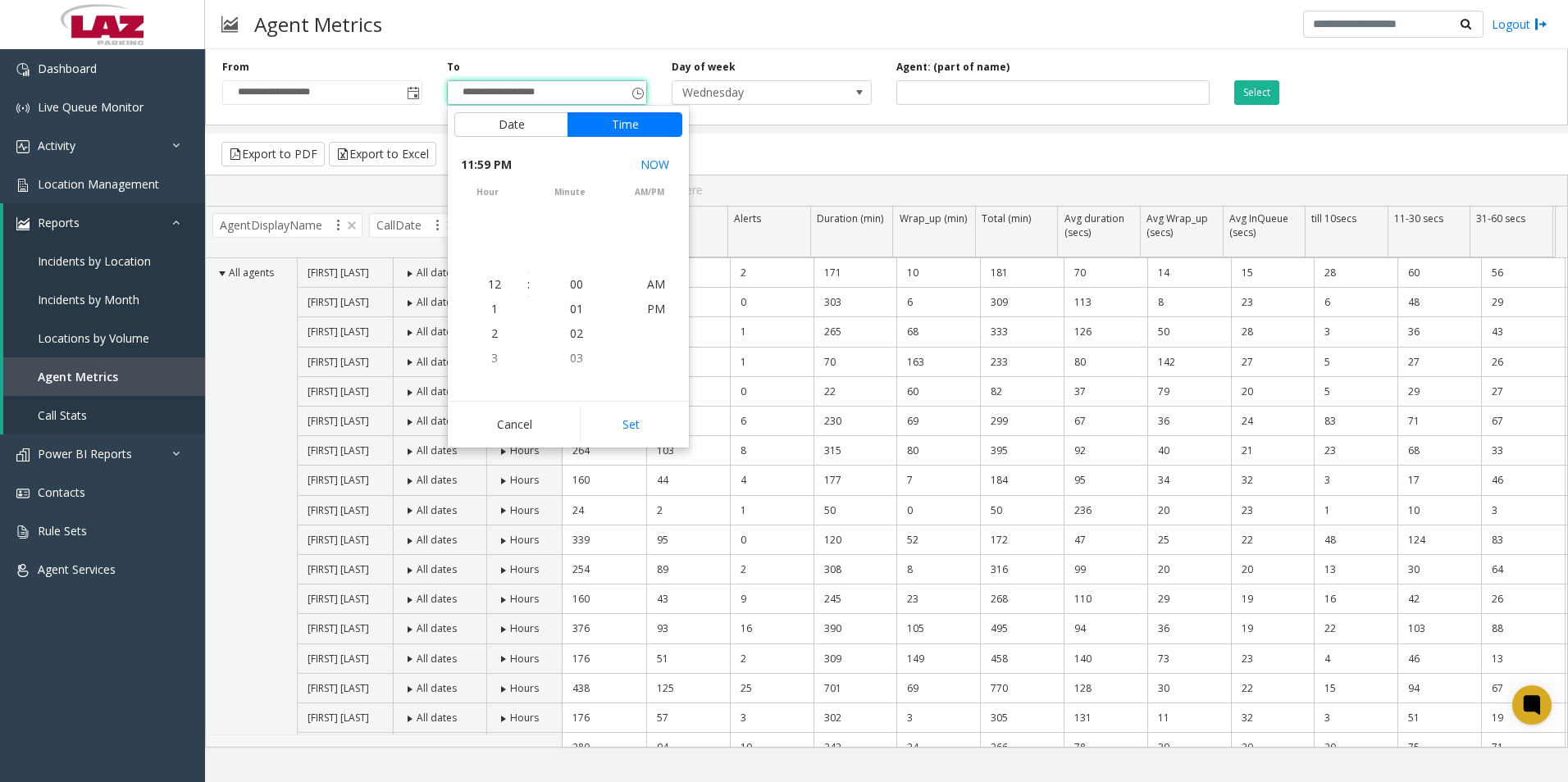 scroll, scrollTop: 566, scrollLeft: 0, axis: vertical 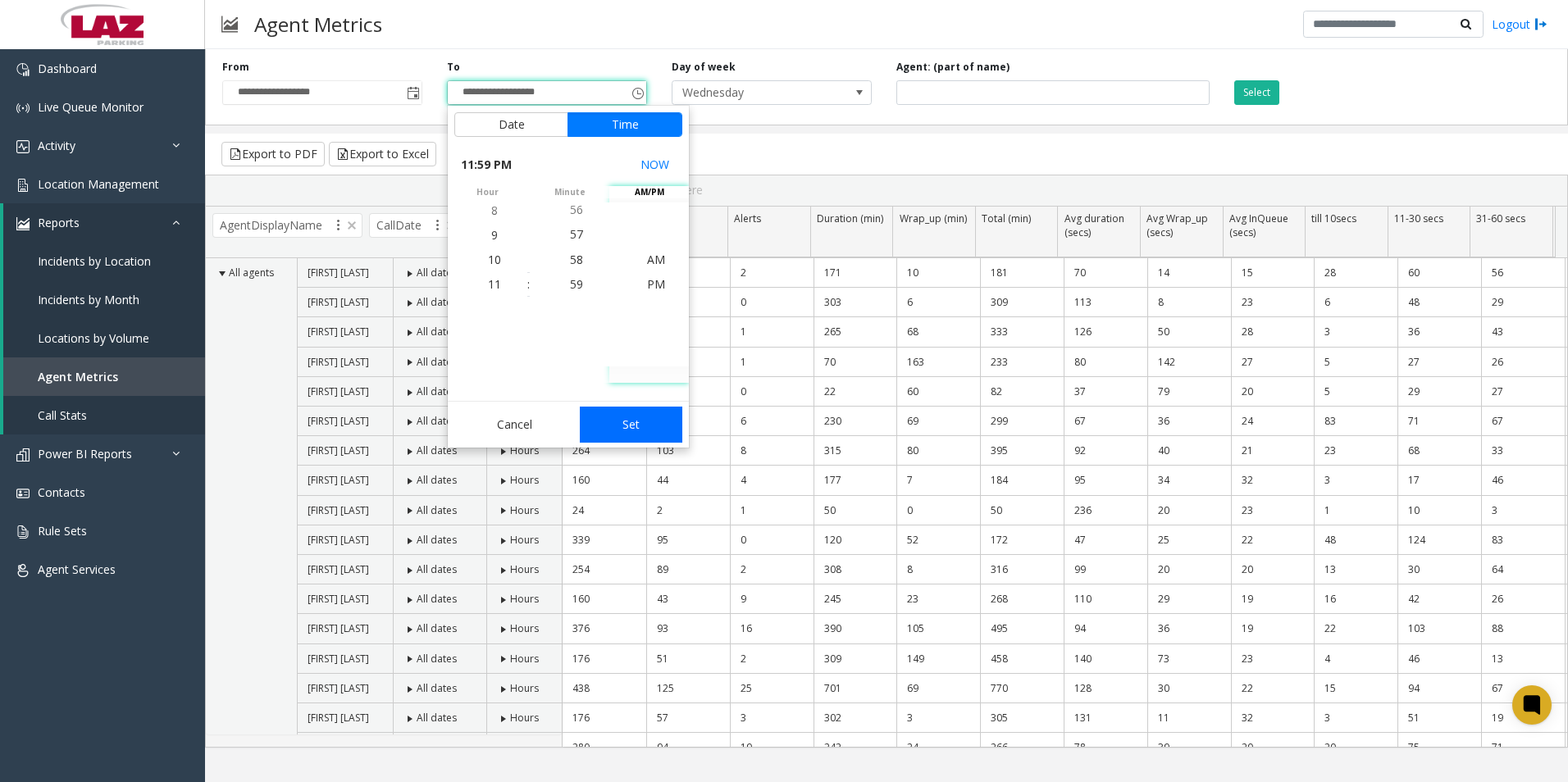 click on "Set" 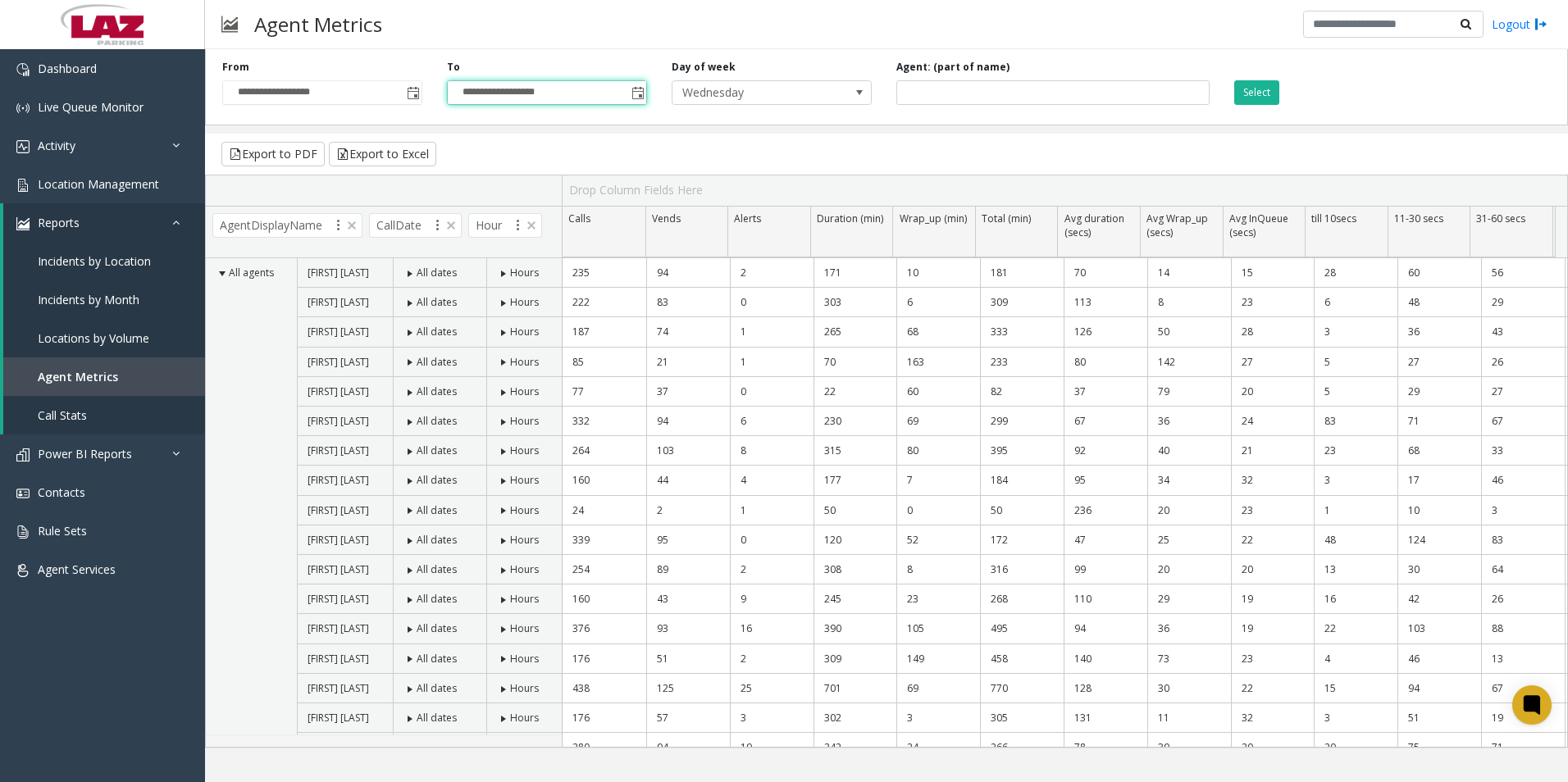 click on "**********" 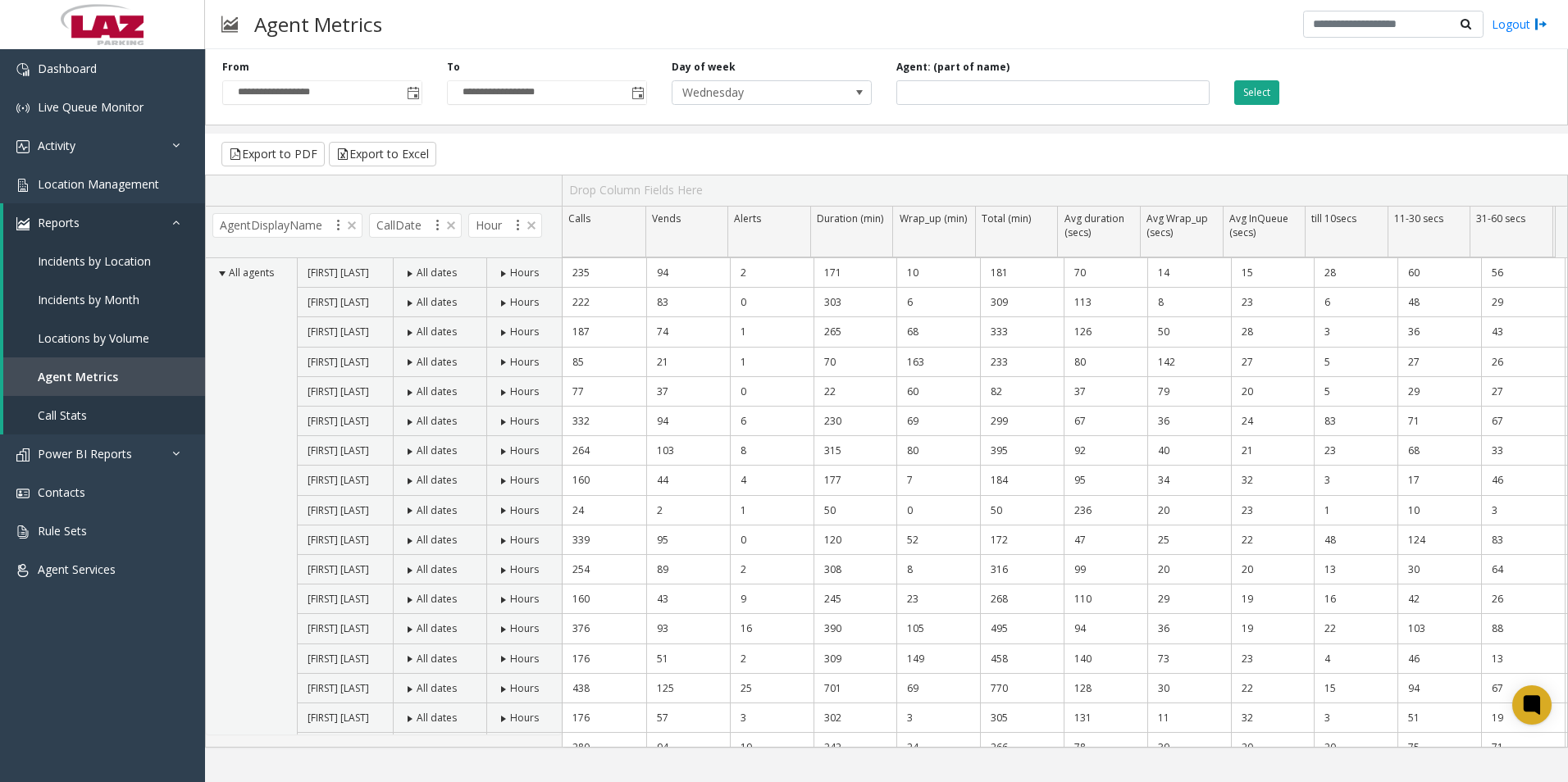 click on "Select" 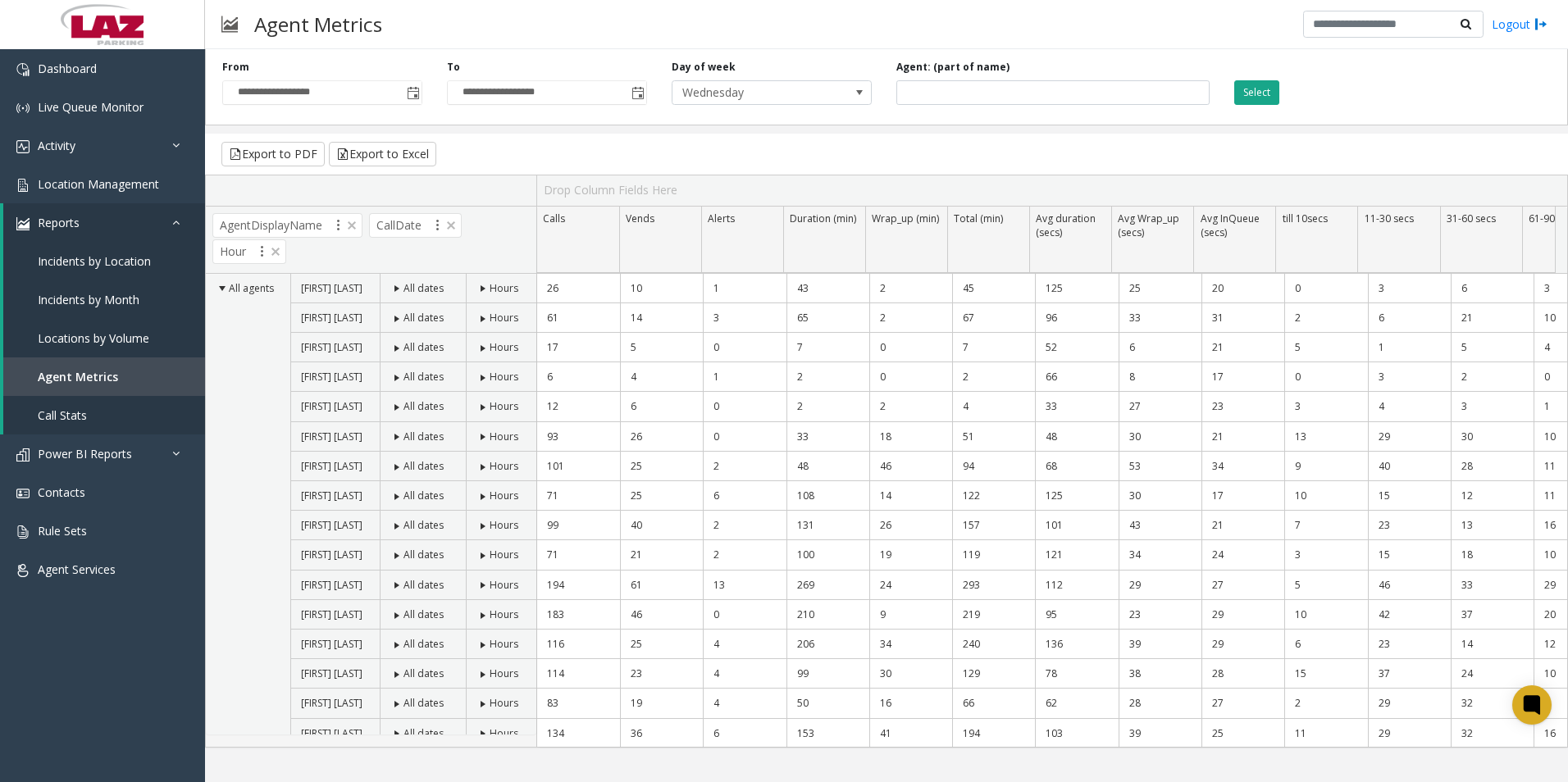 click on "Select" 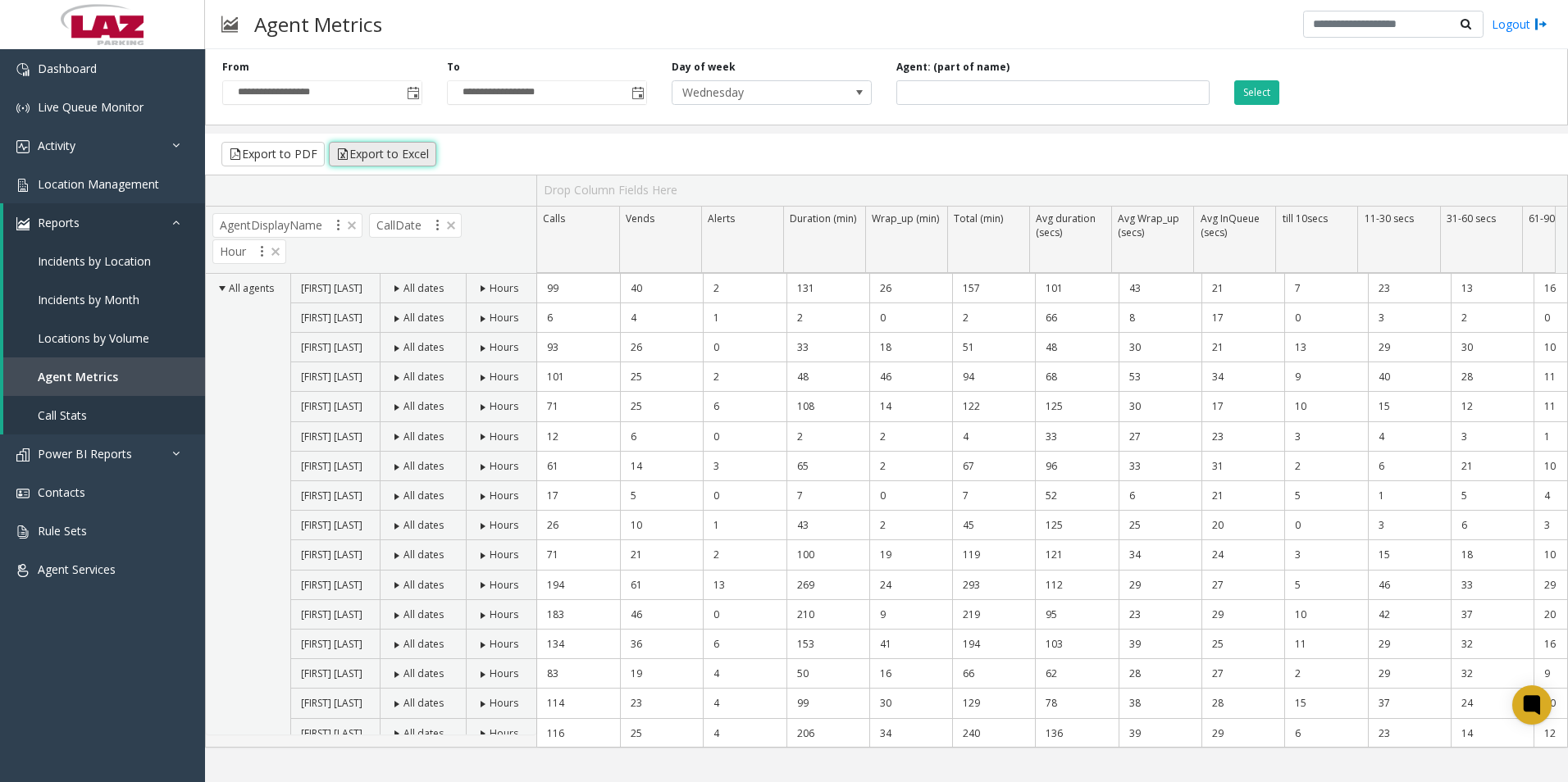 click on "Export to Excel" 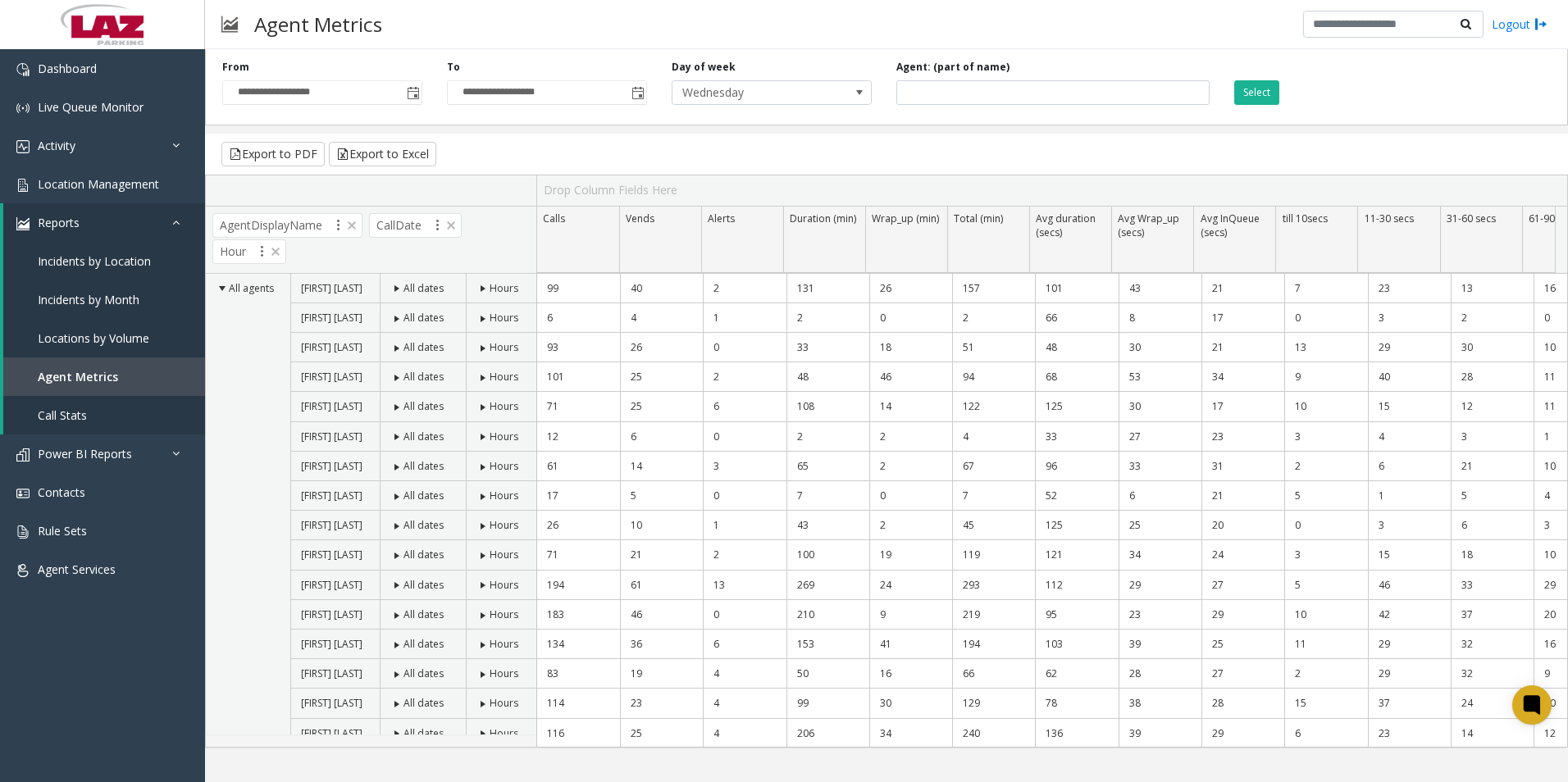 click on "**********" 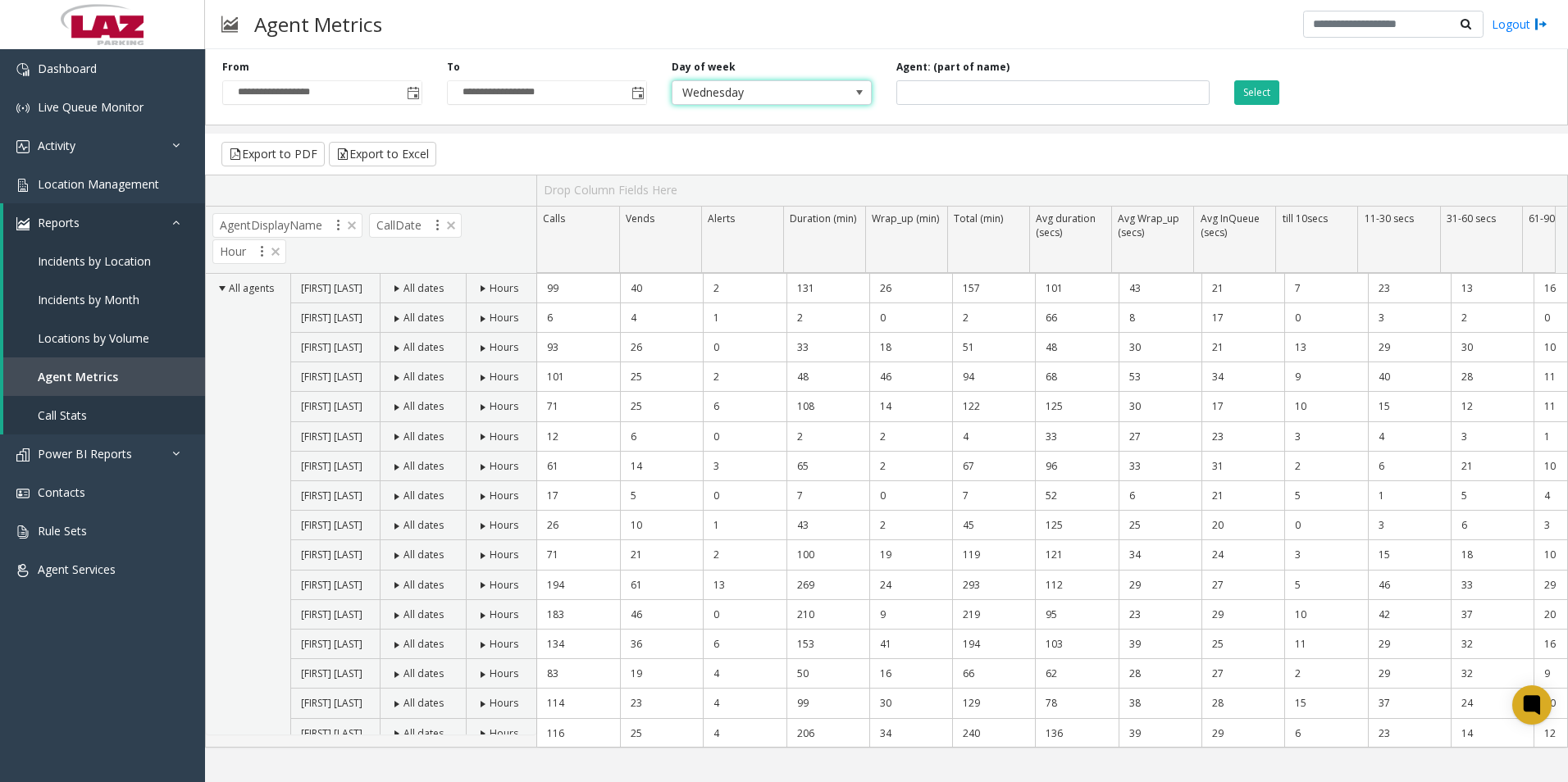 click on "Wednesday" at bounding box center [752, 93] 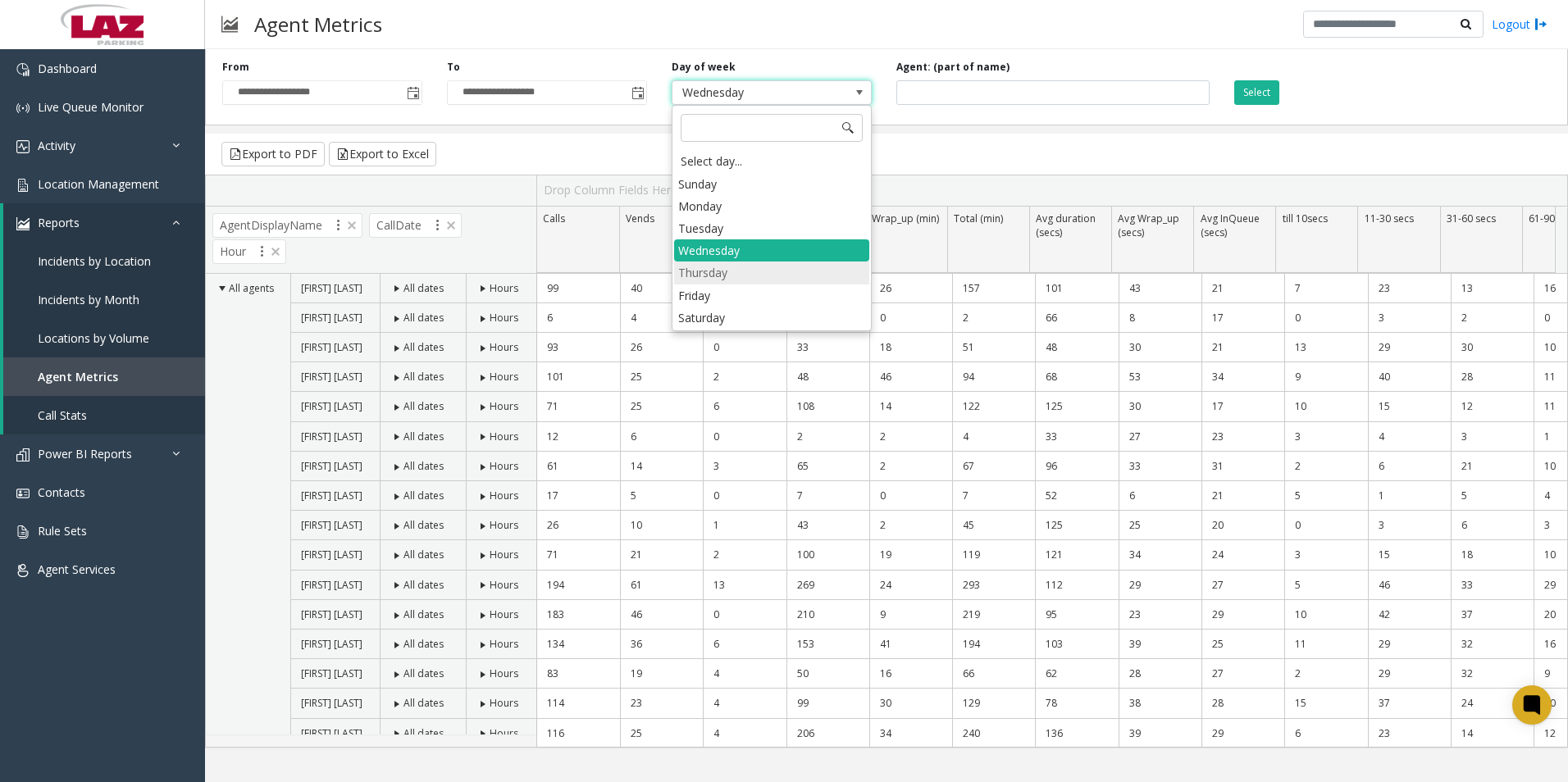 click on "Thursday" at bounding box center (772, 272) 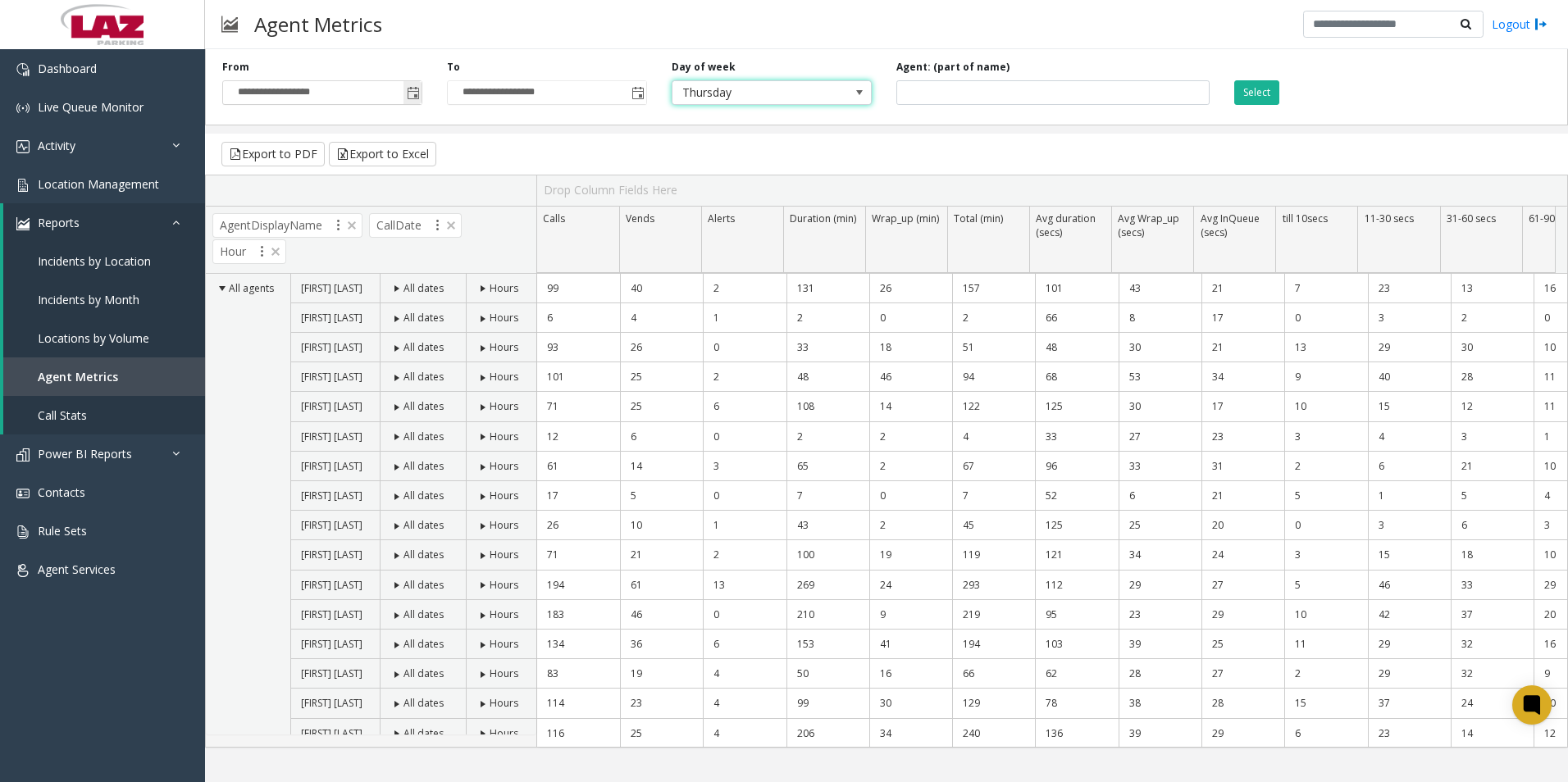 click 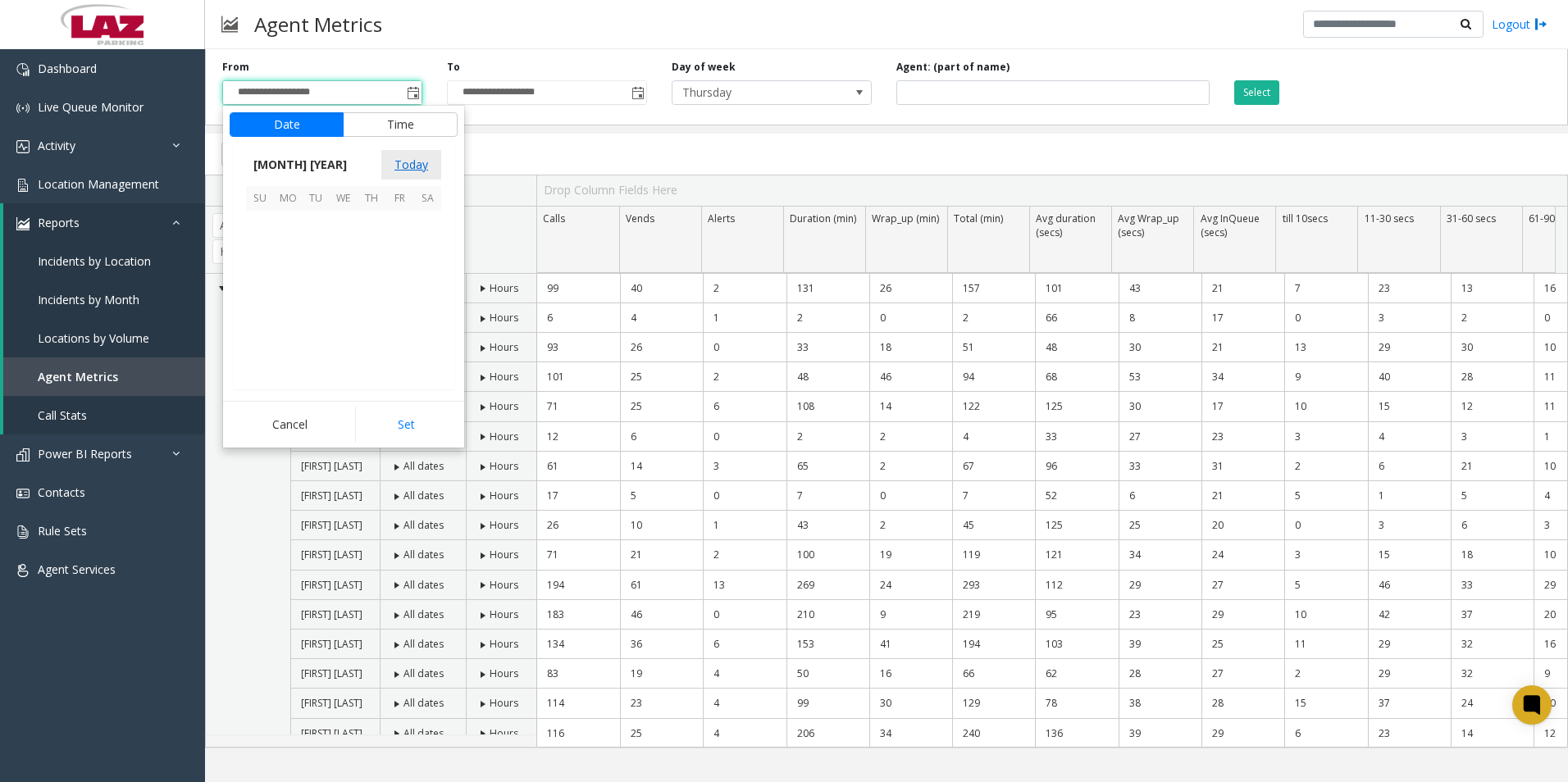 scroll, scrollTop: 293806, scrollLeft: 0, axis: vertical 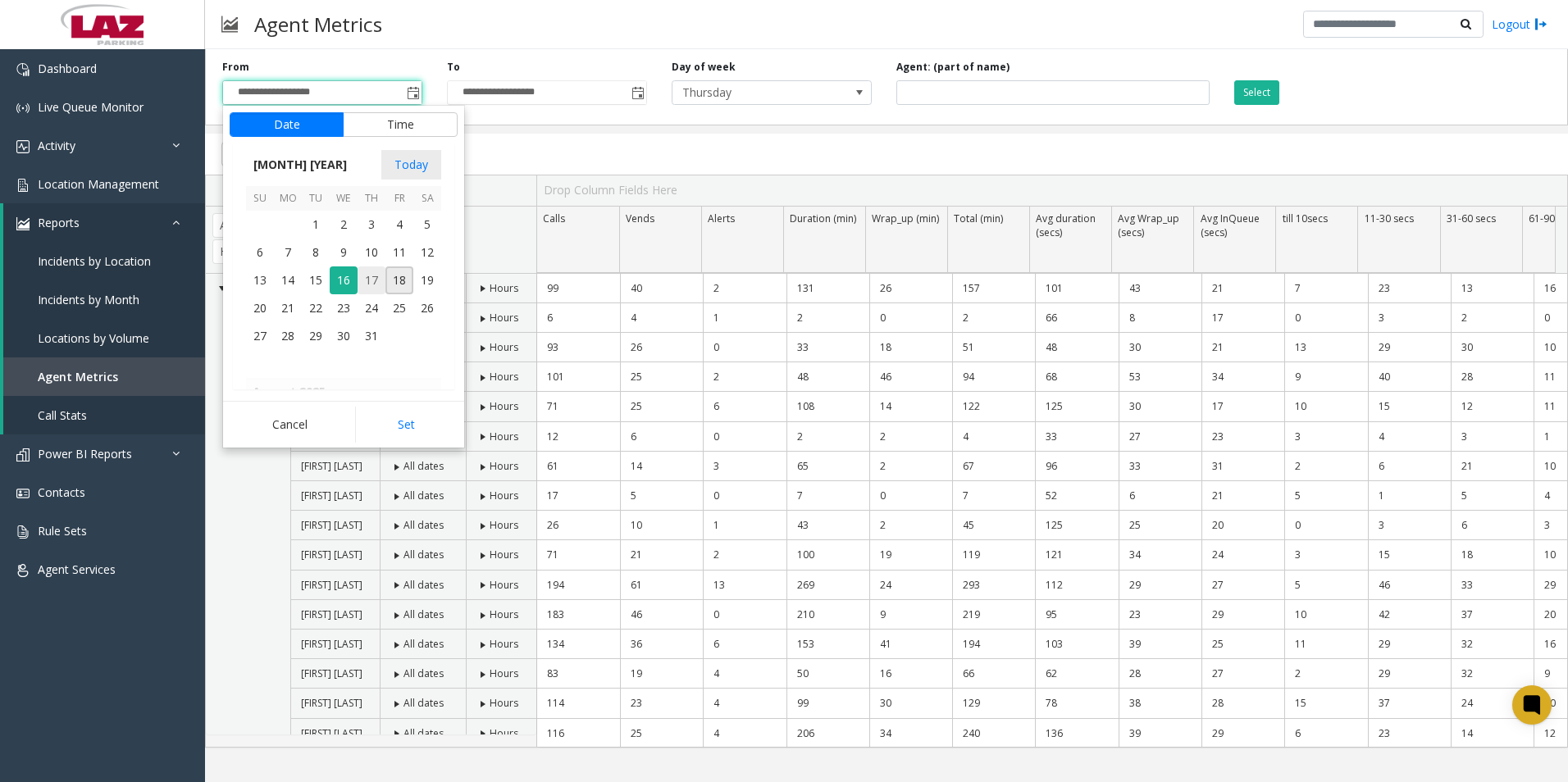 click on "17" at bounding box center [371, 280] 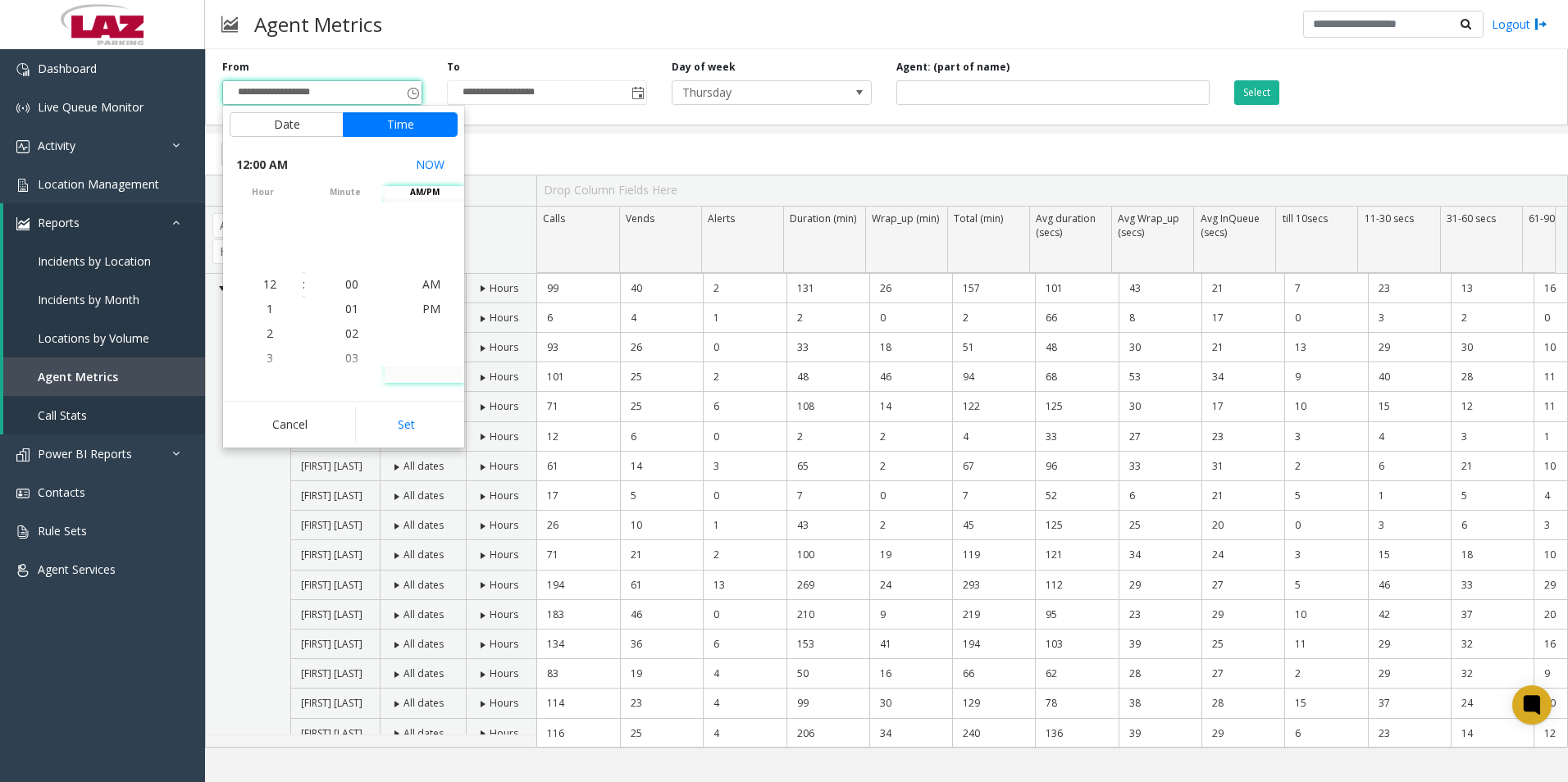 drag, startPoint x: 413, startPoint y: 437, endPoint x: 417, endPoint y: 425, distance: 12.649111 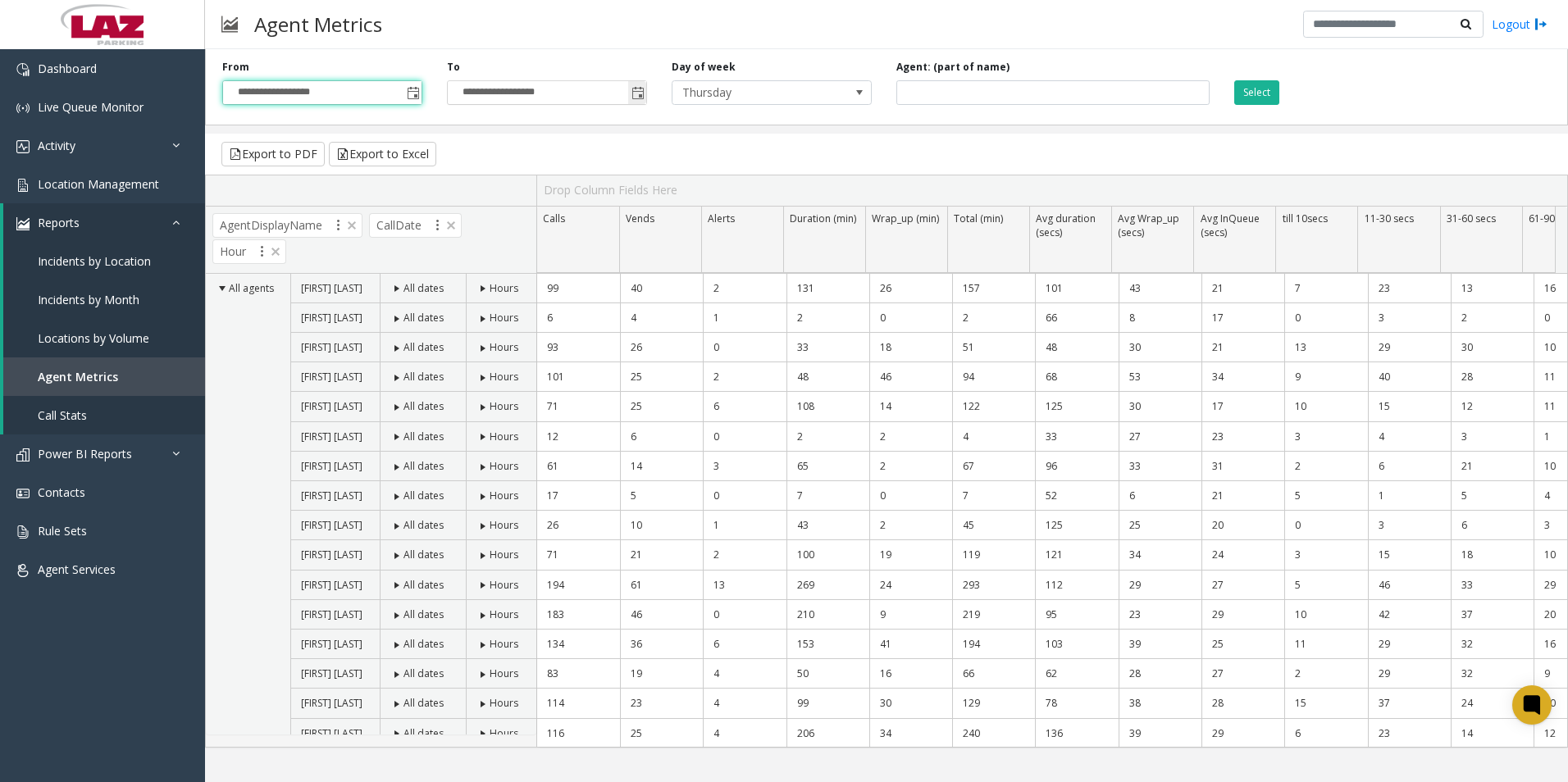 click 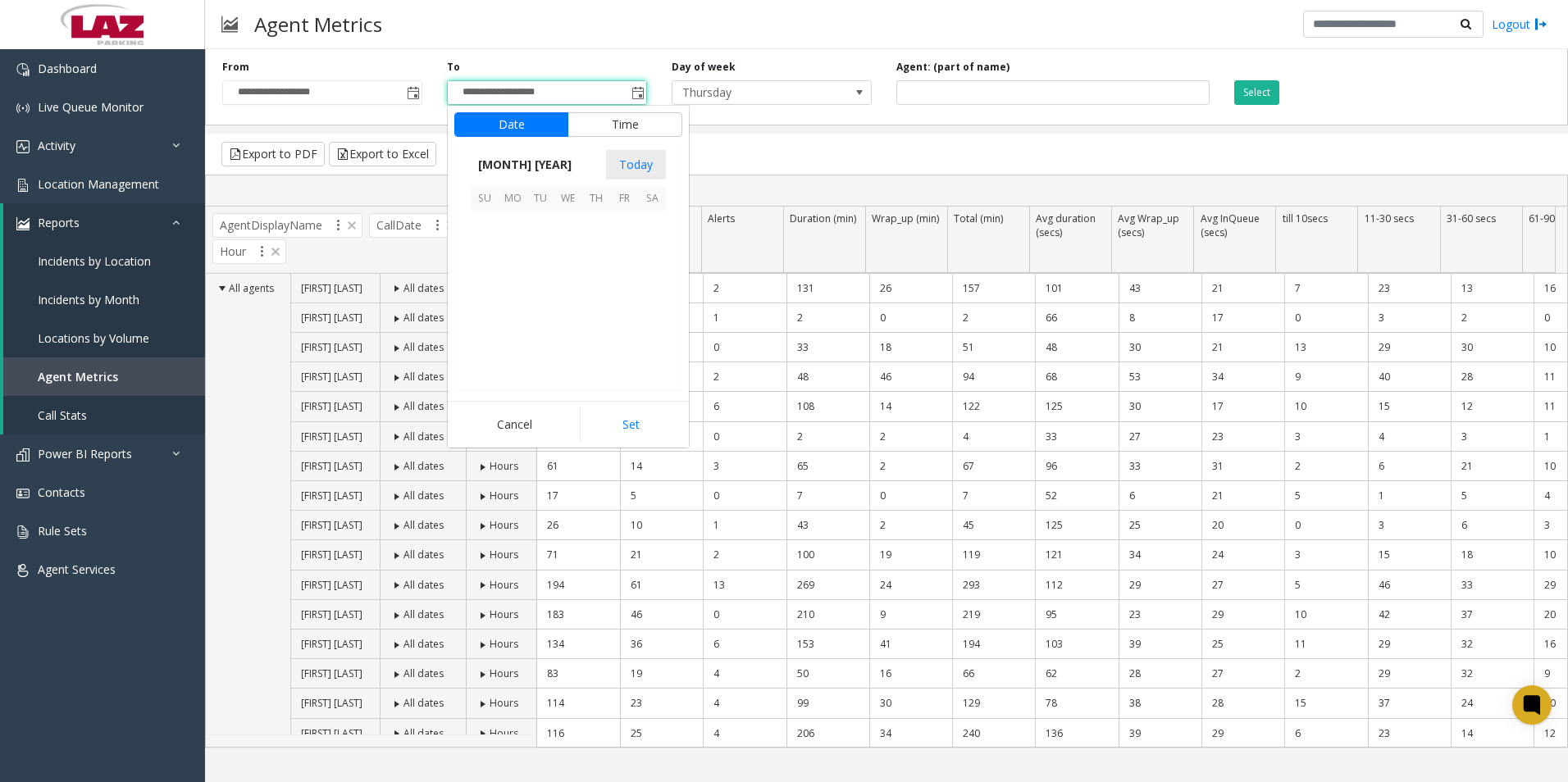scroll, scrollTop: 293806, scrollLeft: 0, axis: vertical 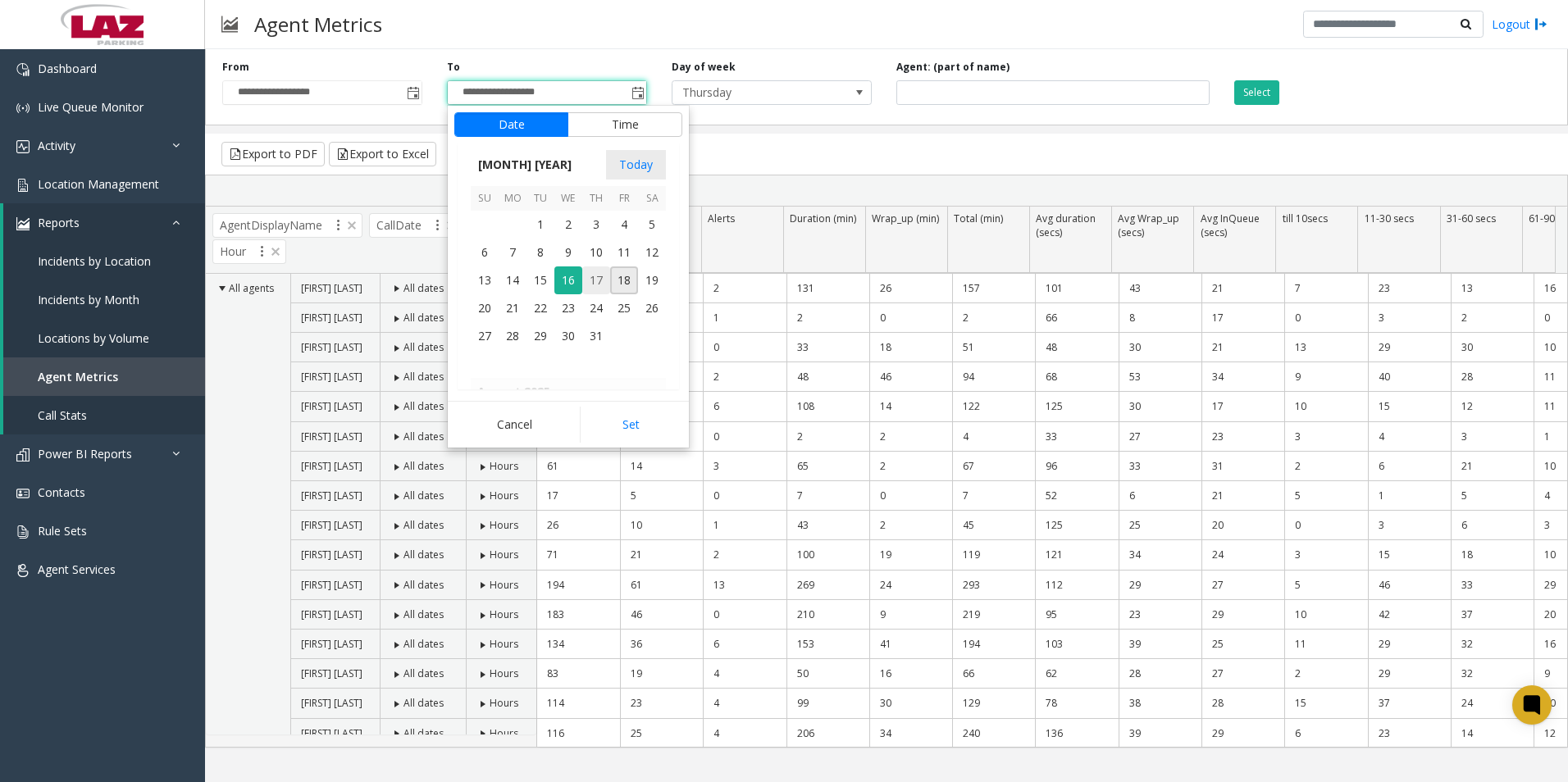 click on "17" at bounding box center [596, 280] 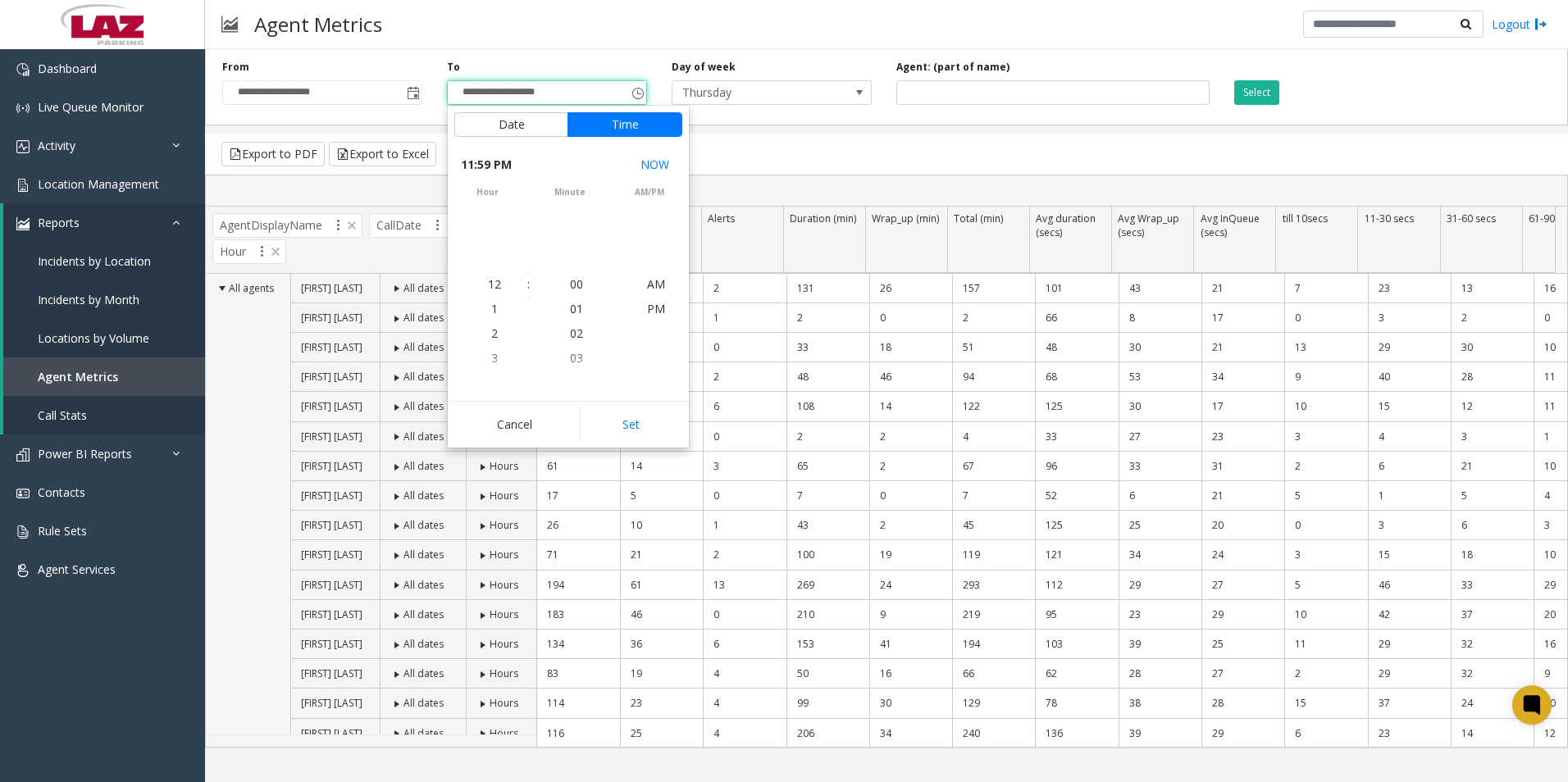 scroll, scrollTop: 566, scrollLeft: 0, axis: vertical 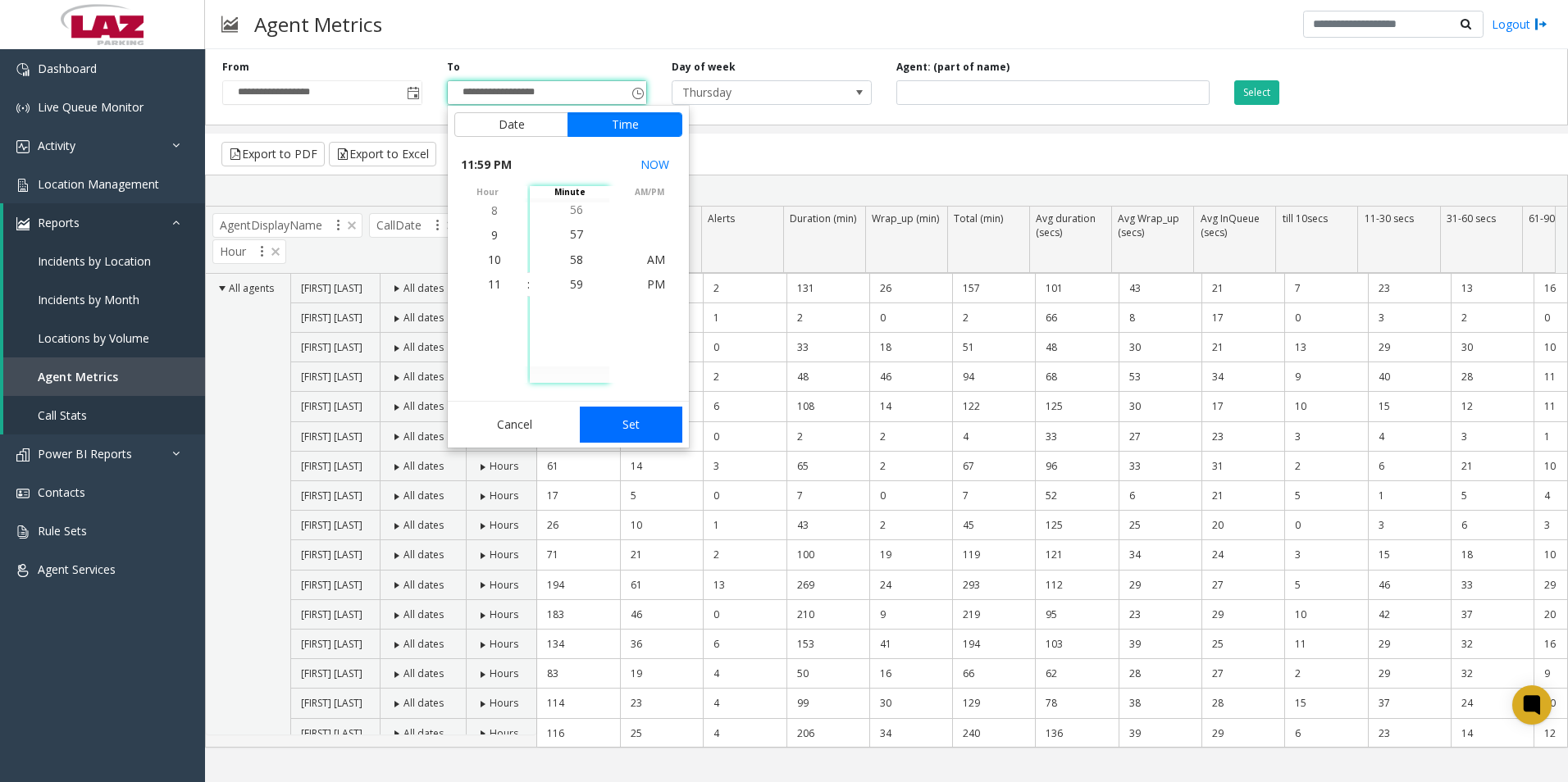 click on "Set" 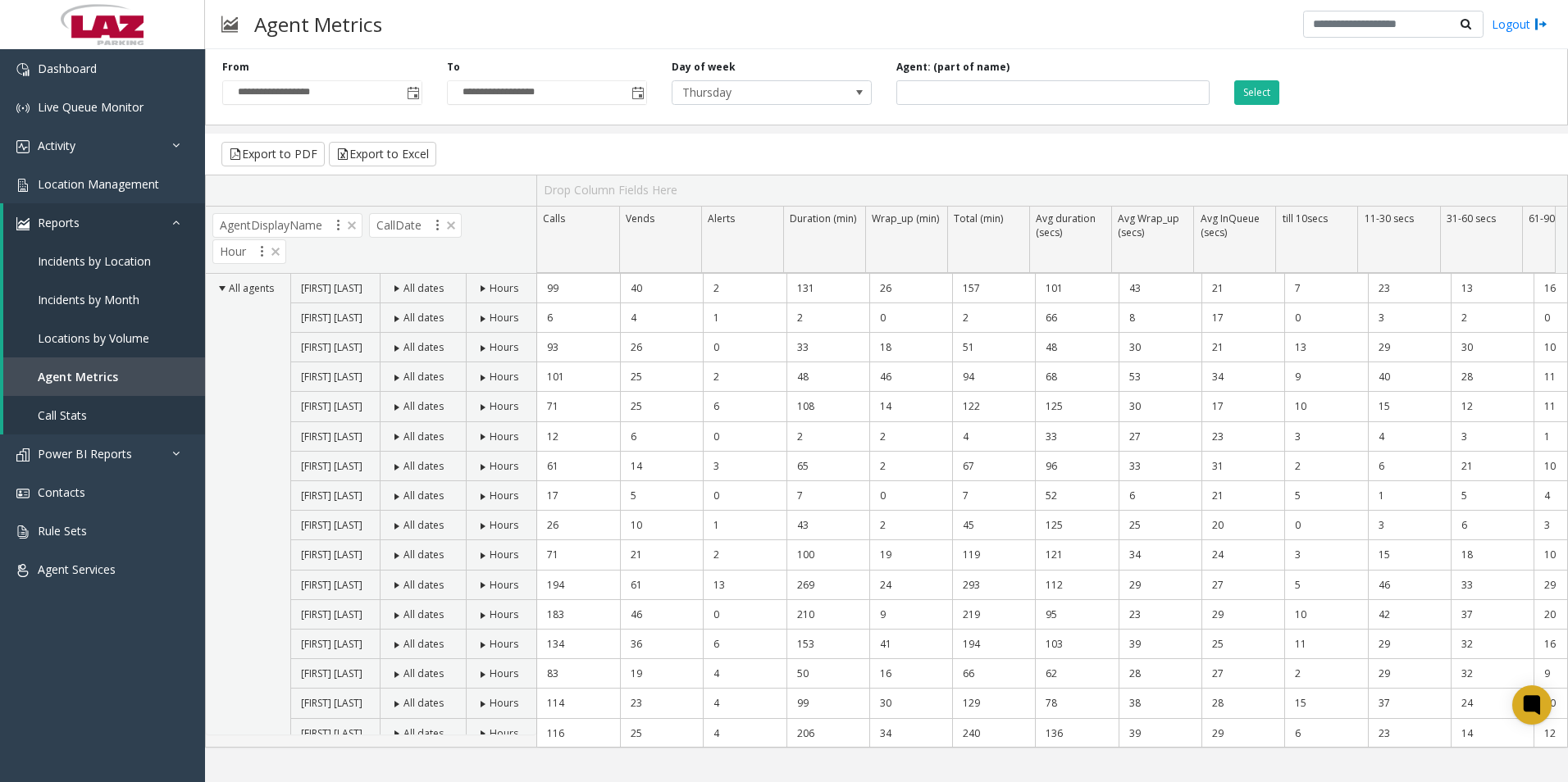 click on "**********" 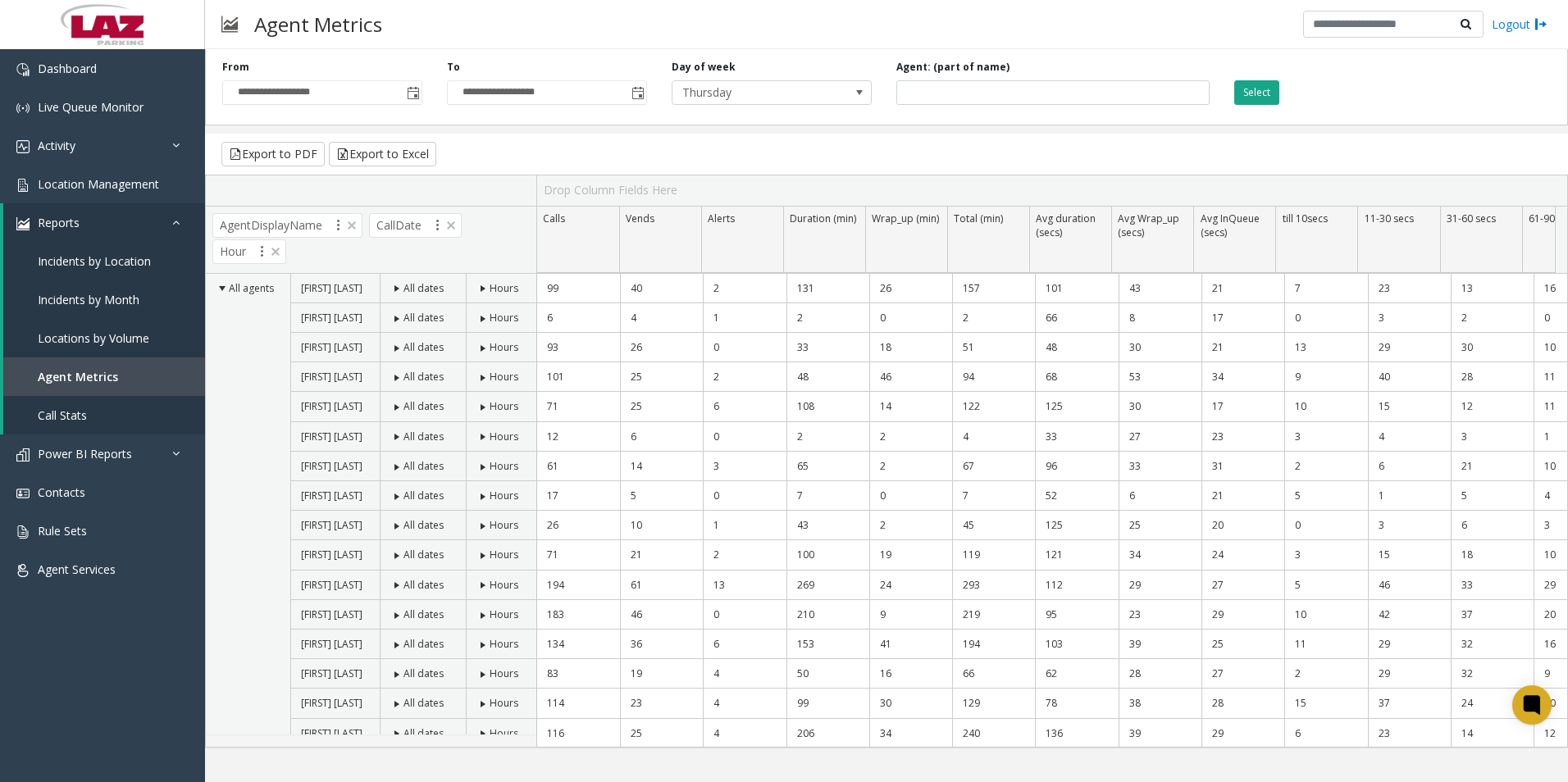 click on "Select" 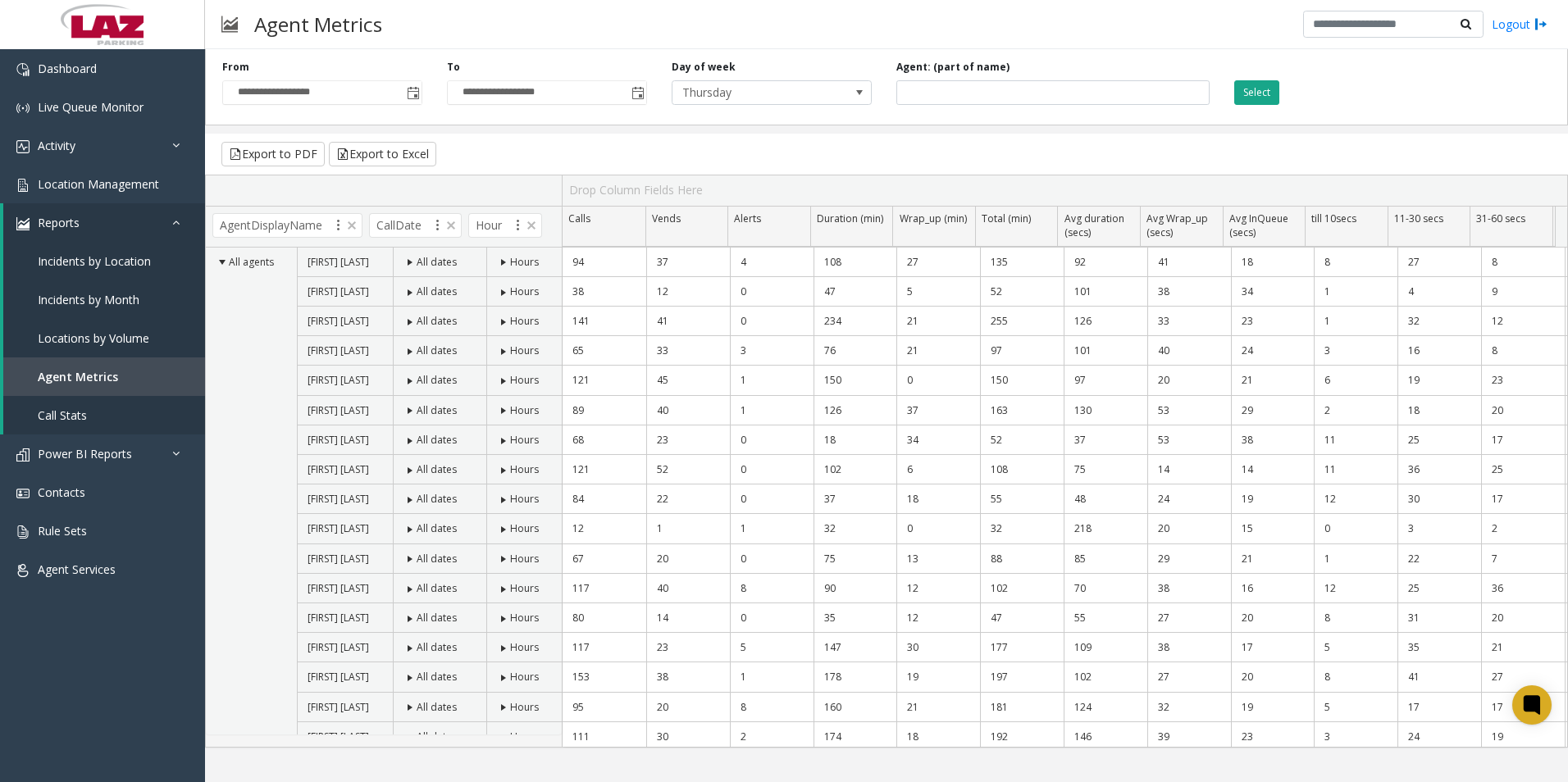 click on "Select" 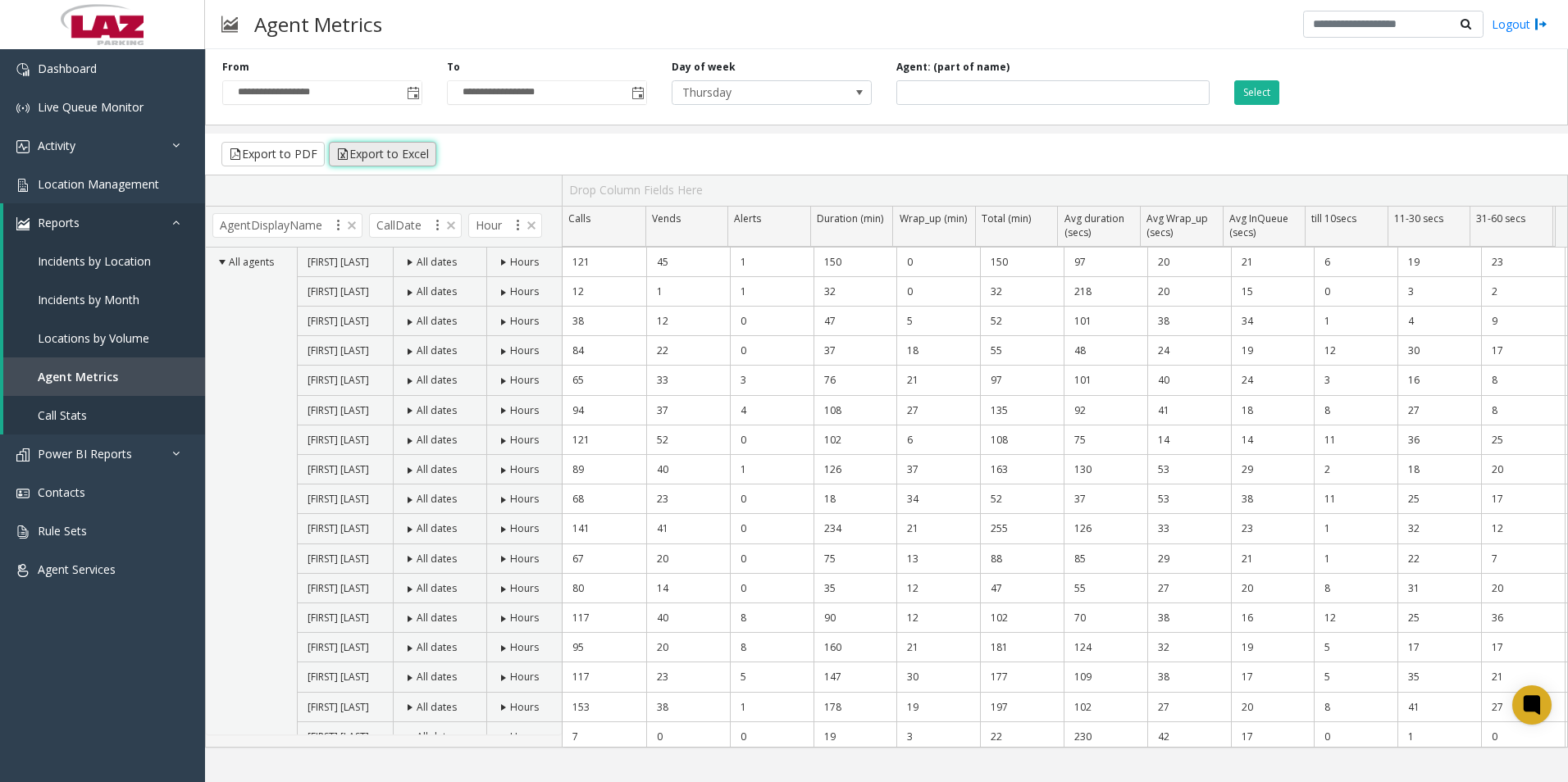 click on "Export to Excel" 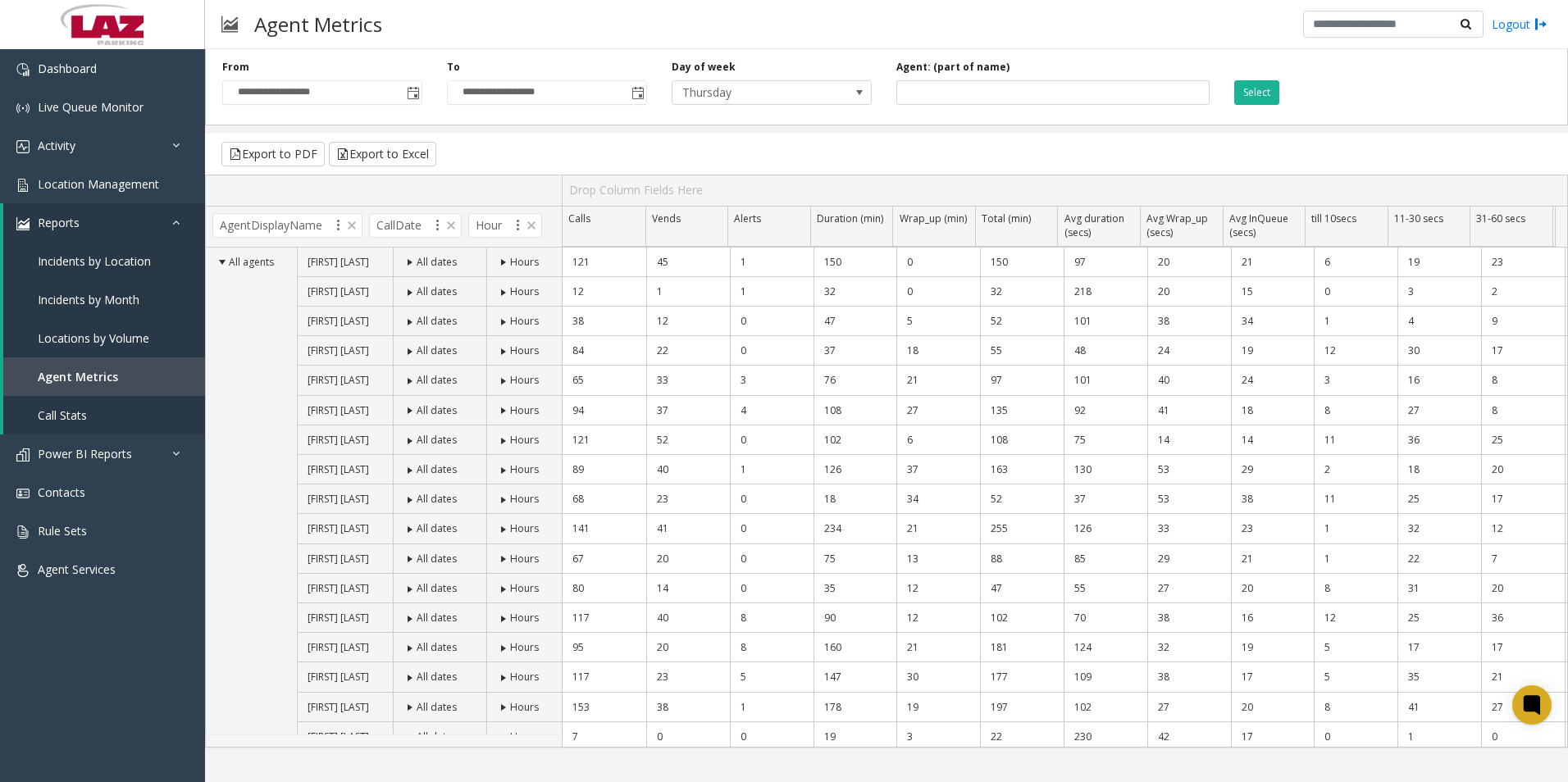 click on "**********" 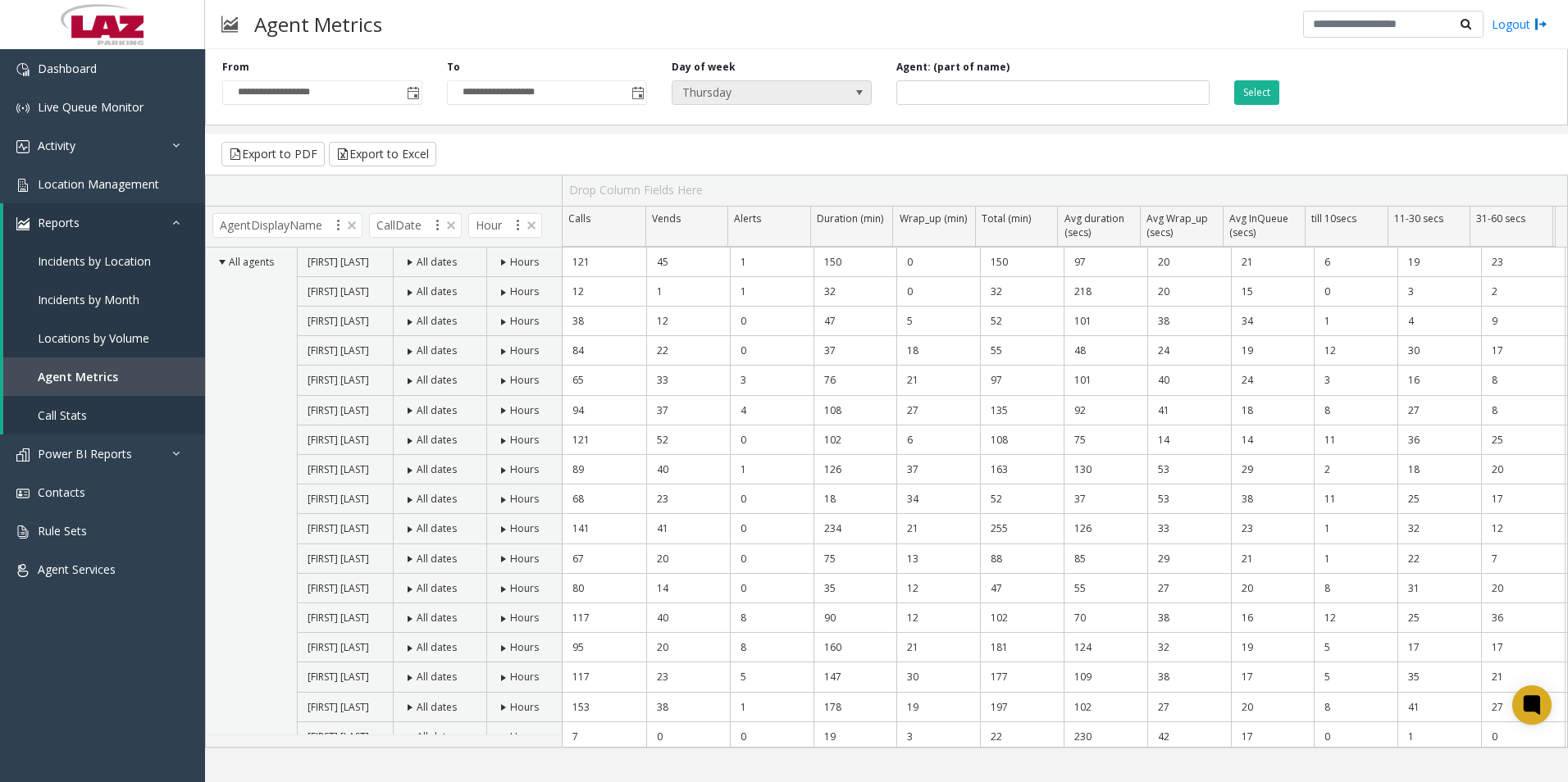 click on "Thursday" at bounding box center (752, 93) 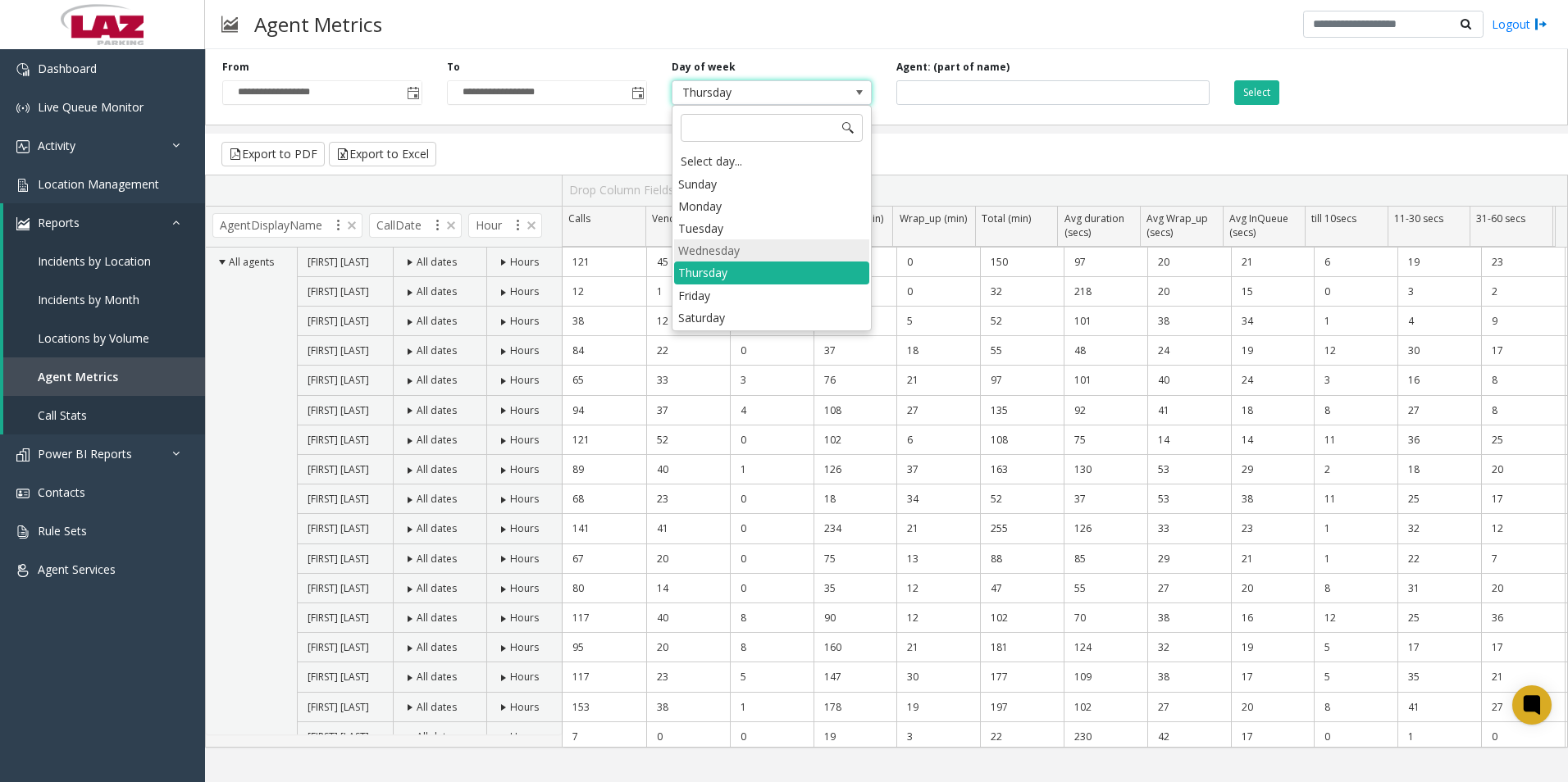 click on "Wednesday" at bounding box center (772, 250) 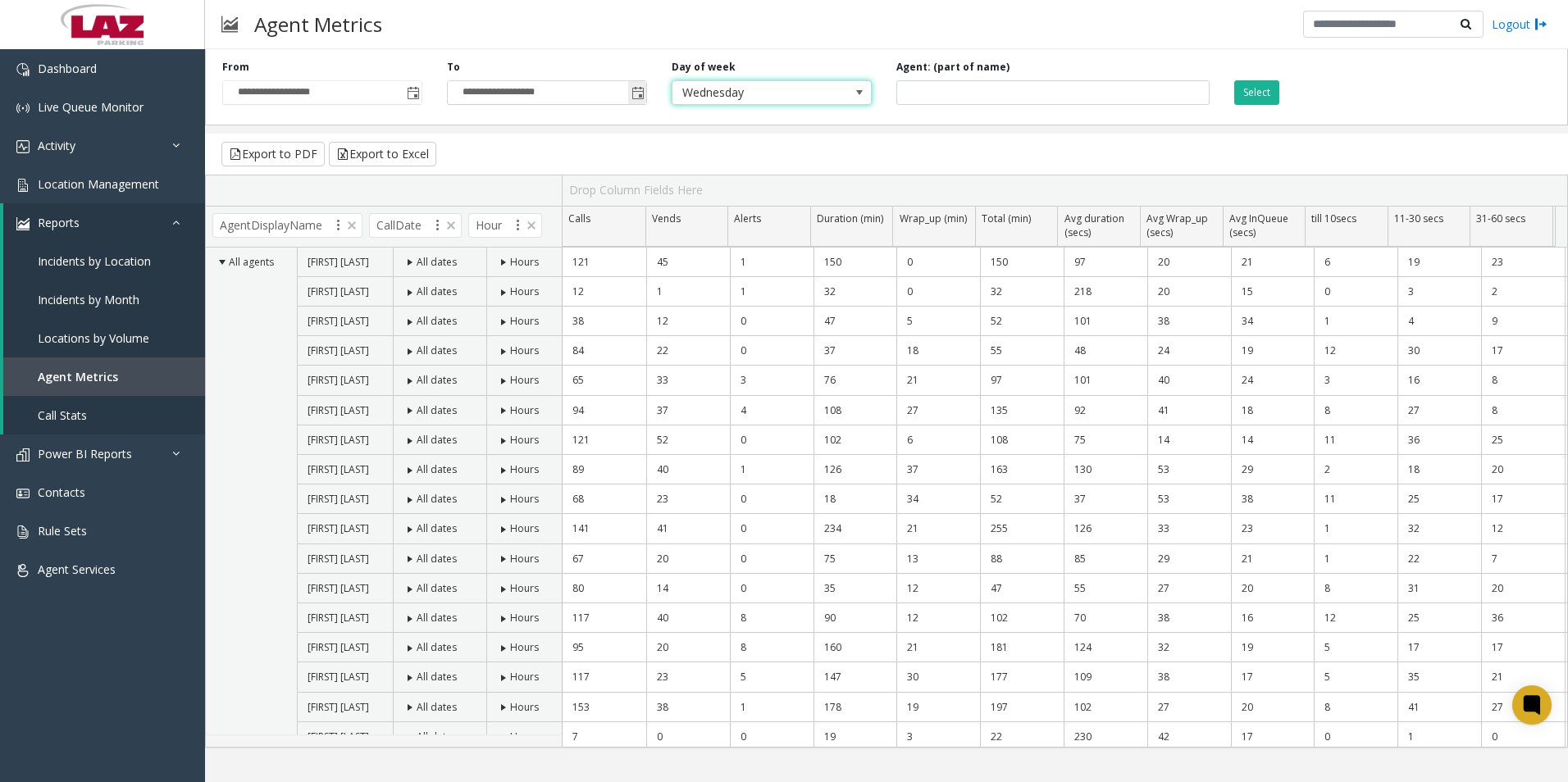 click on "**********" 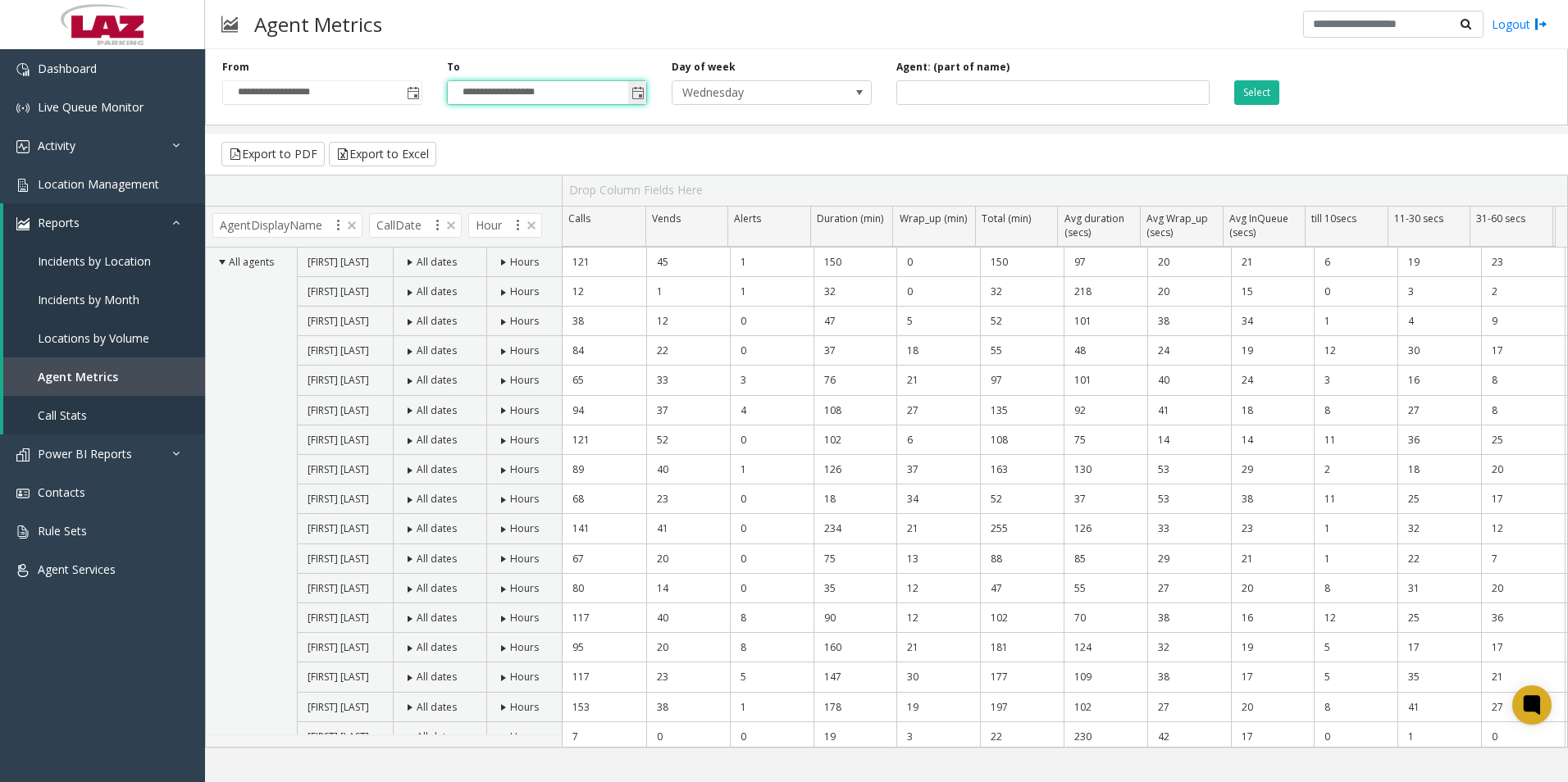 click 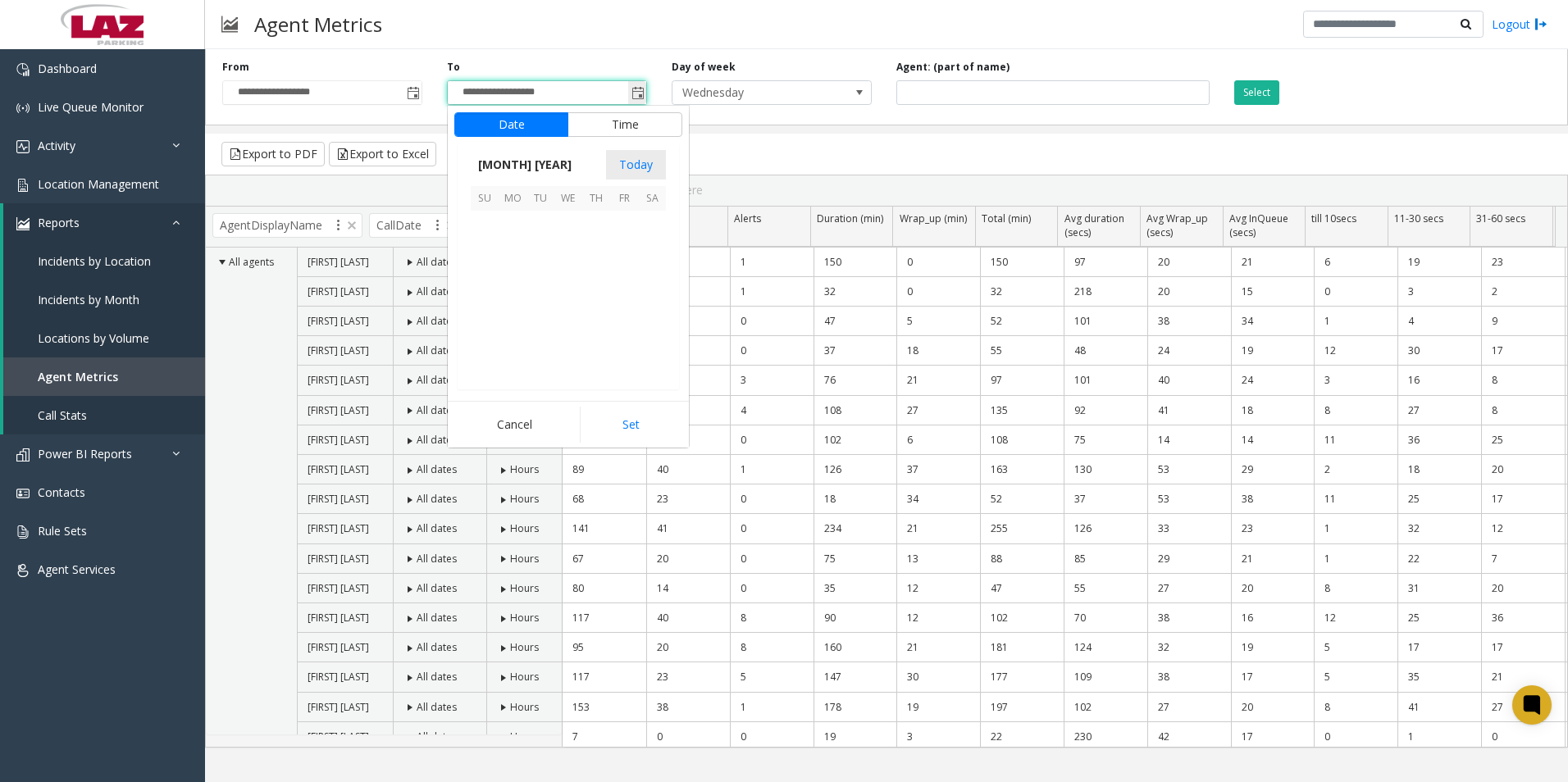 scroll, scrollTop: 293806, scrollLeft: 0, axis: vertical 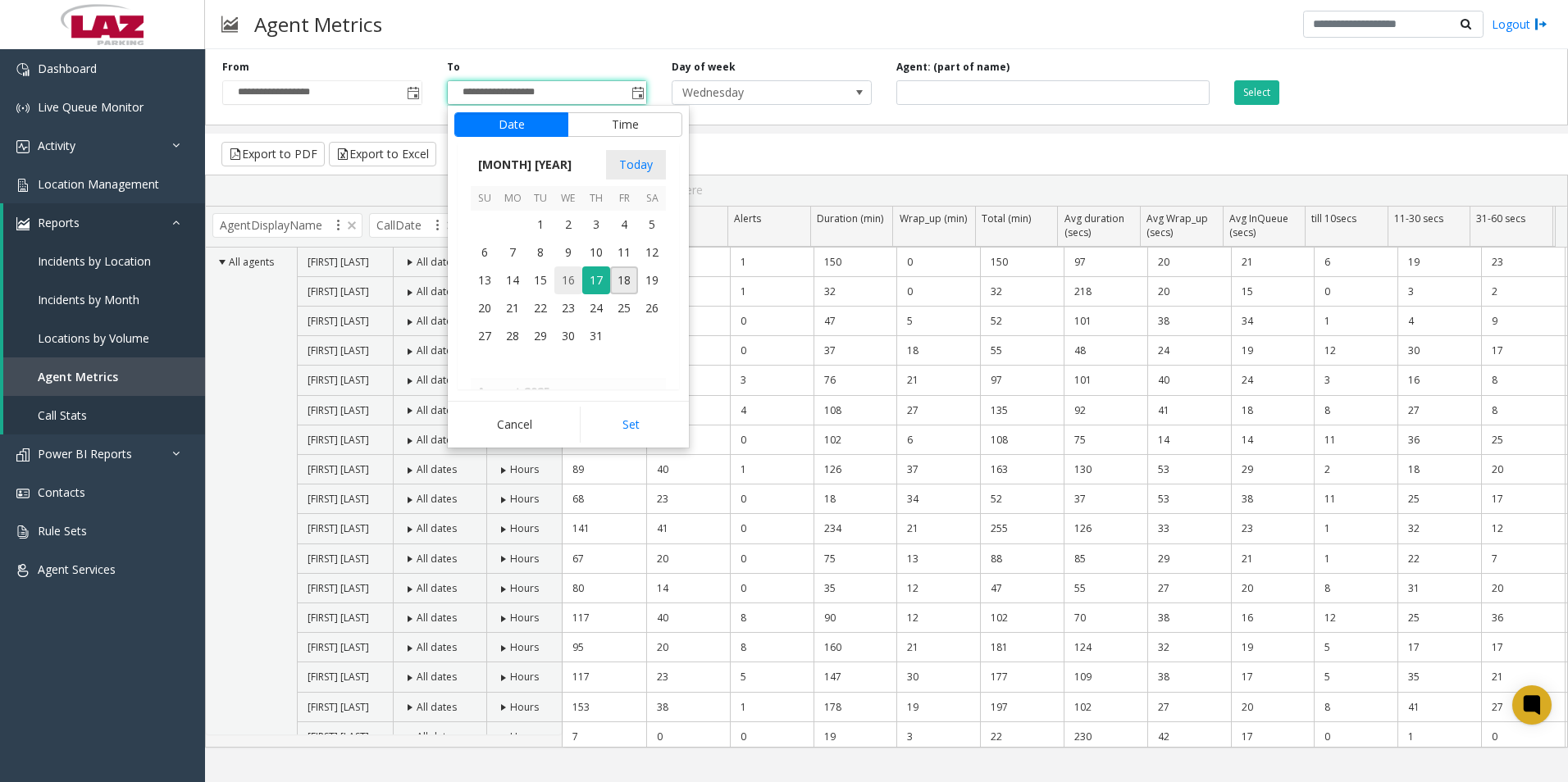 click on "16" at bounding box center (568, 280) 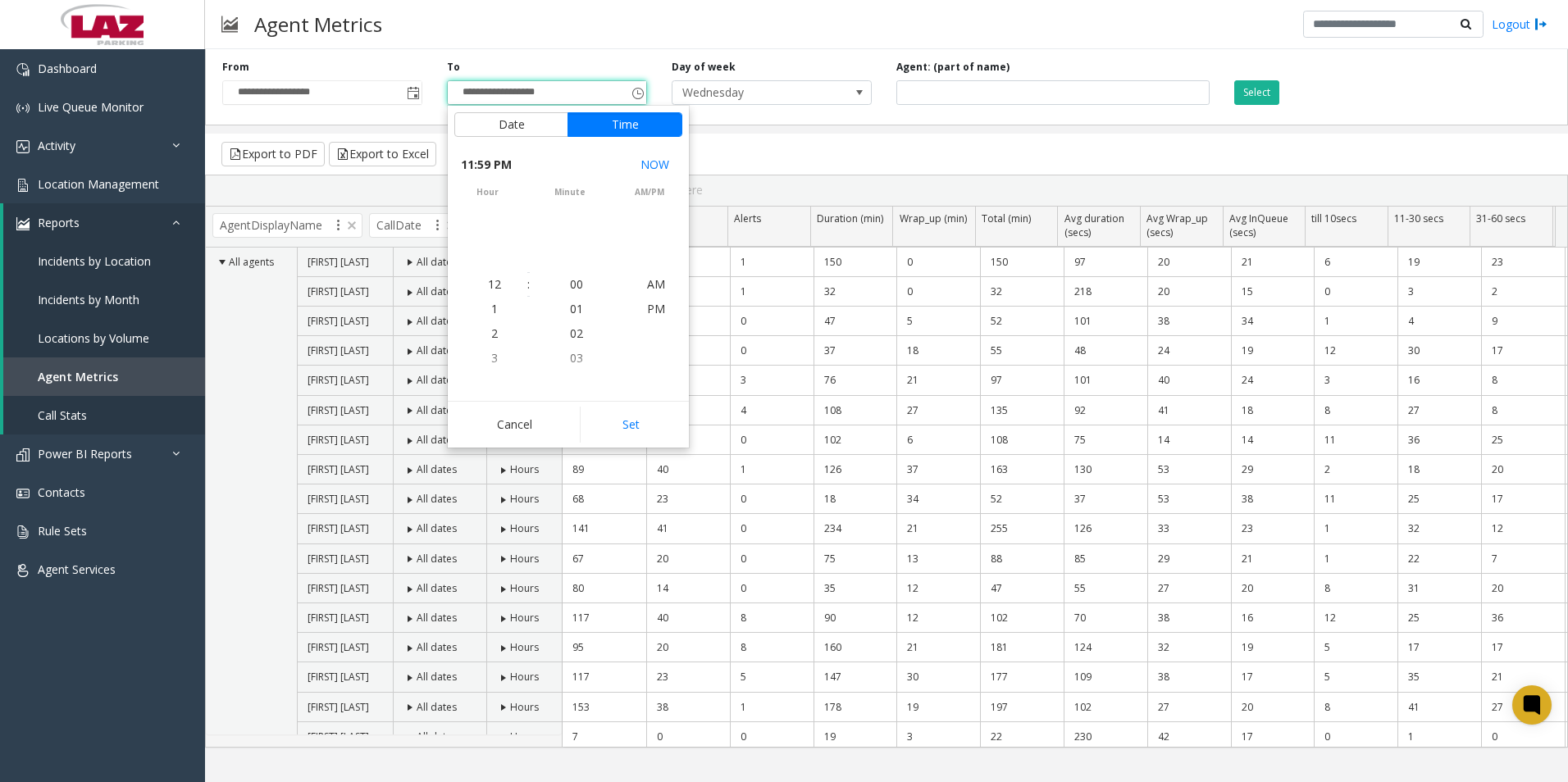 scroll, scrollTop: 566, scrollLeft: 0, axis: vertical 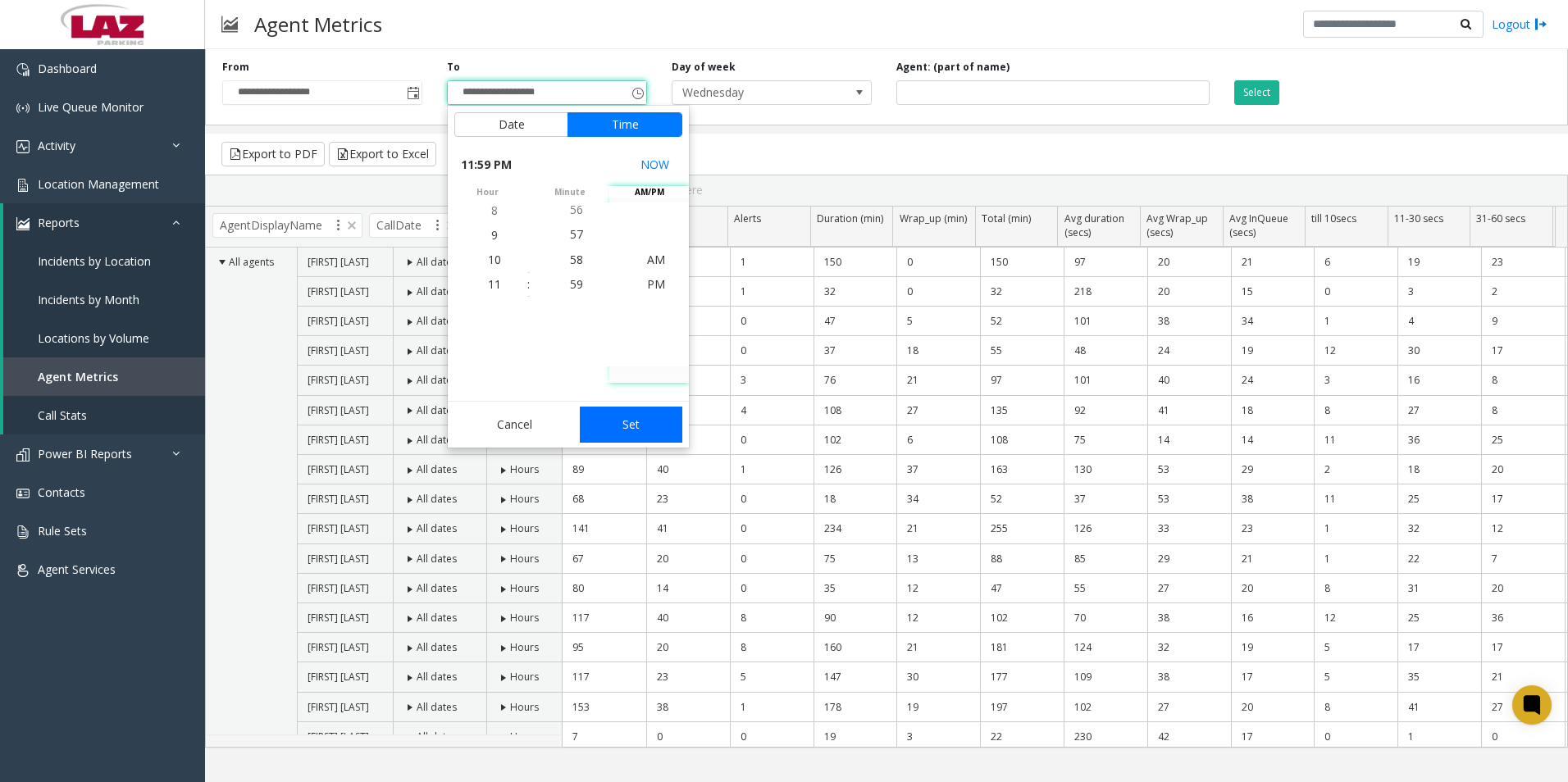 click on "Set" 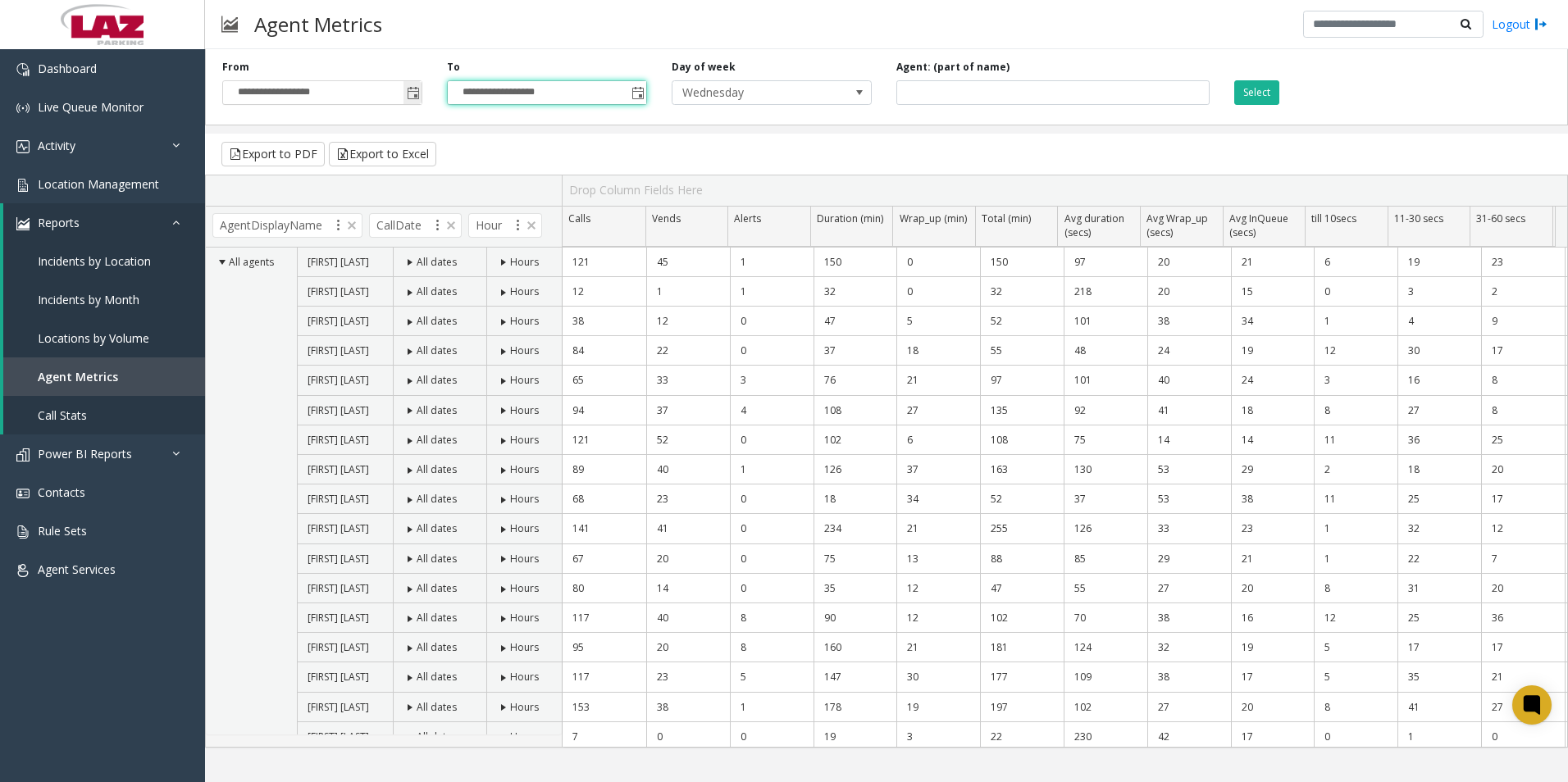 click 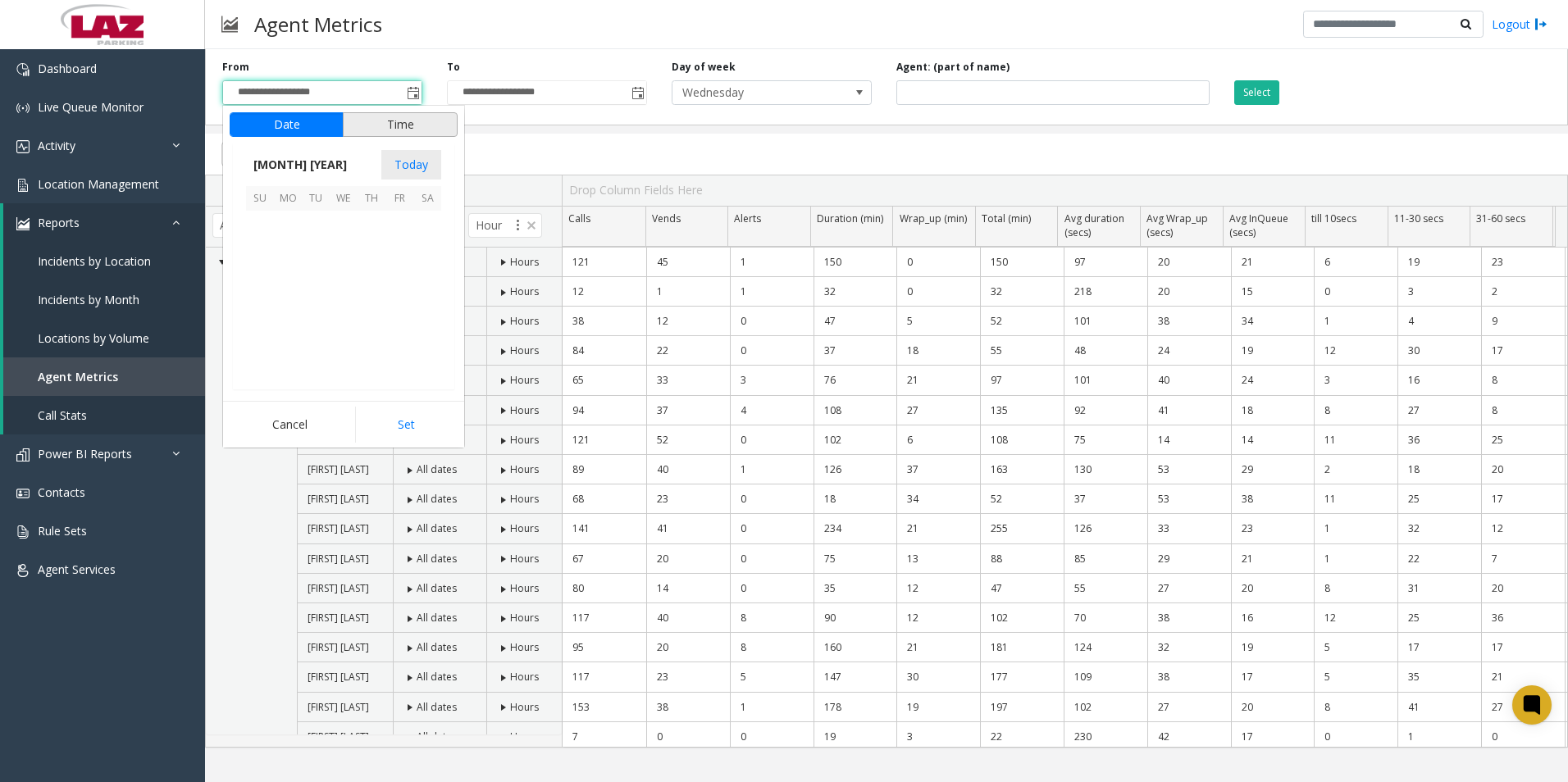 scroll, scrollTop: 293806, scrollLeft: 0, axis: vertical 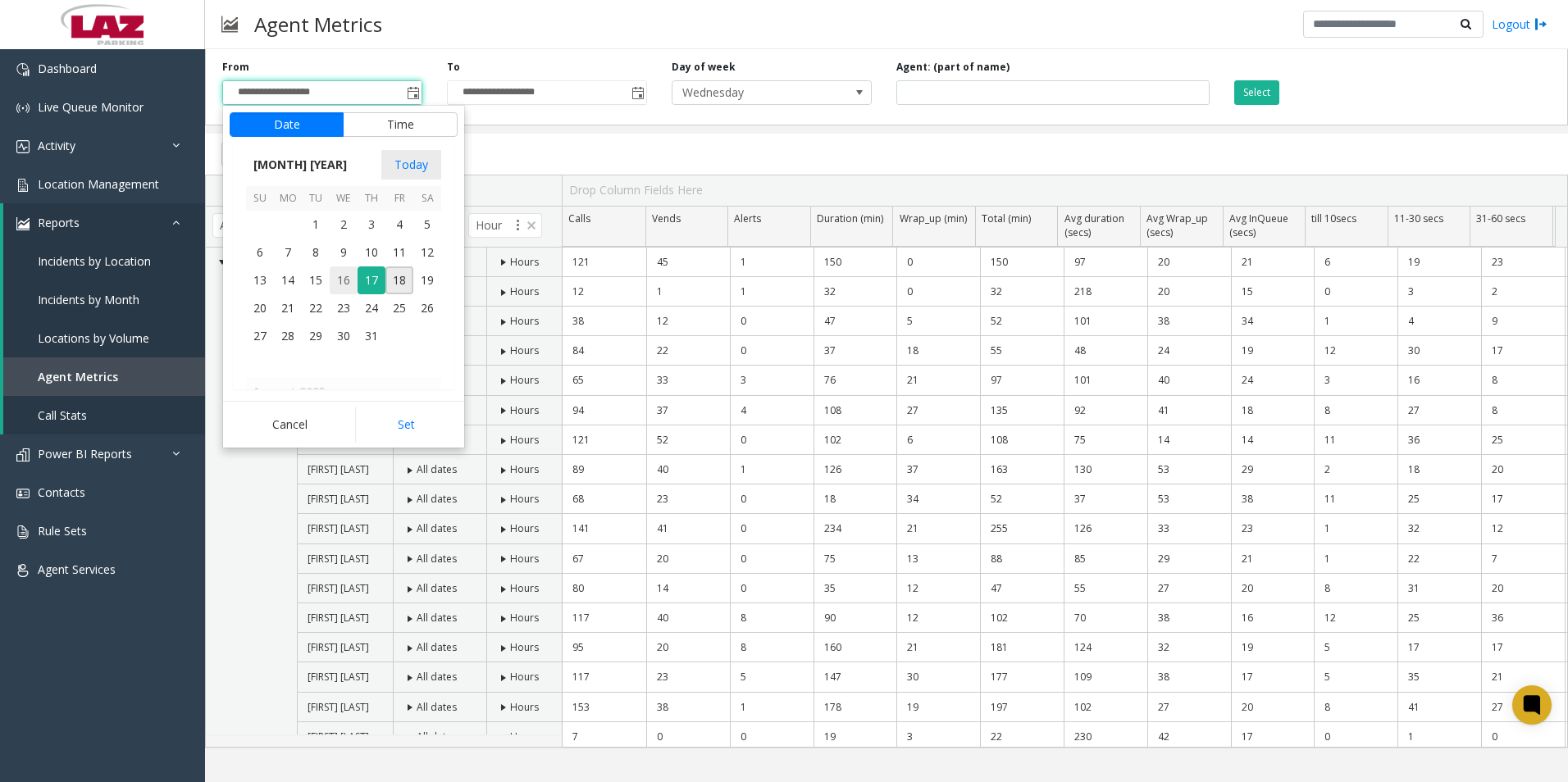 click on "16" at bounding box center (344, 280) 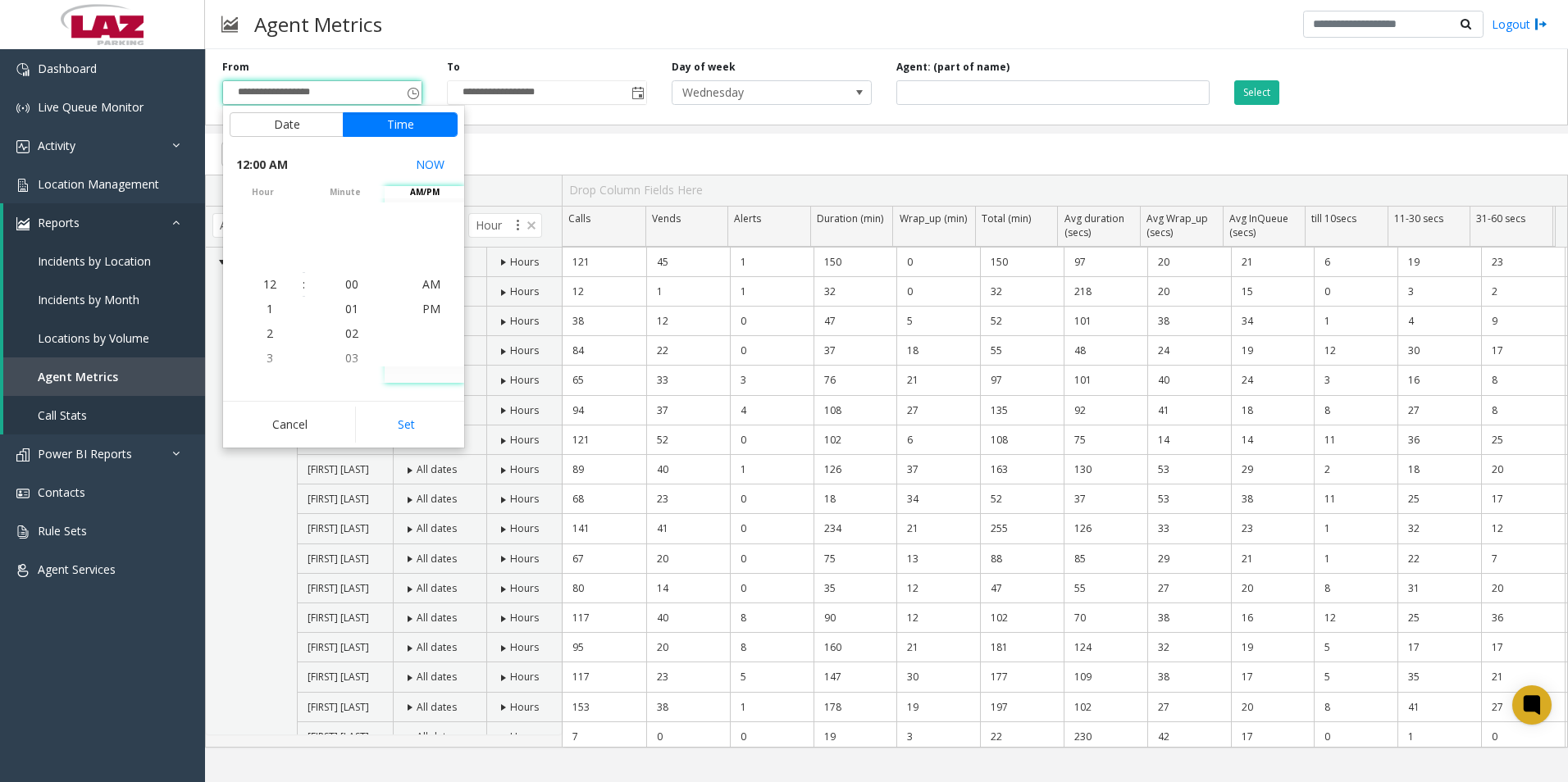 click on "Set" 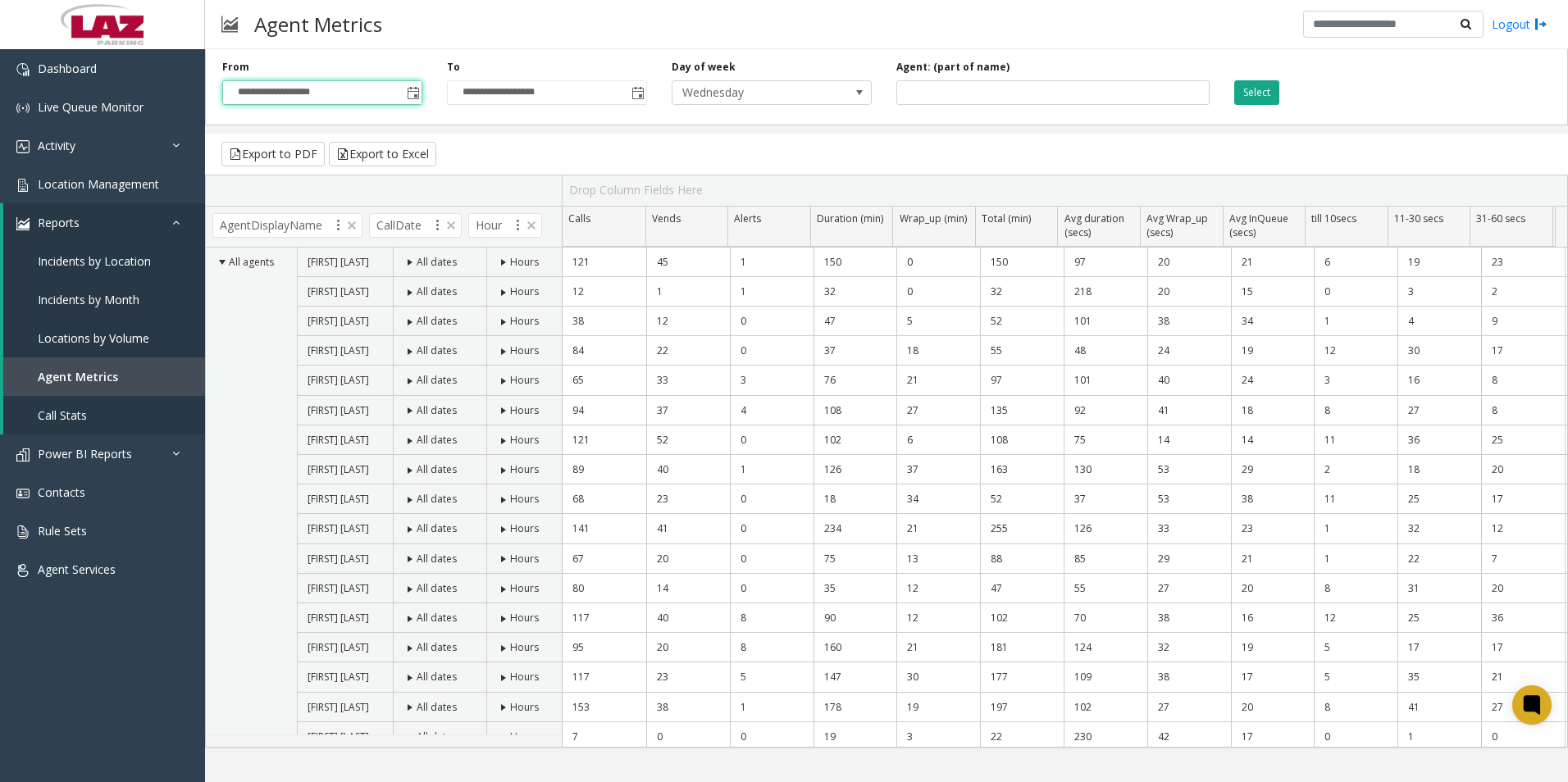 click on "Select" 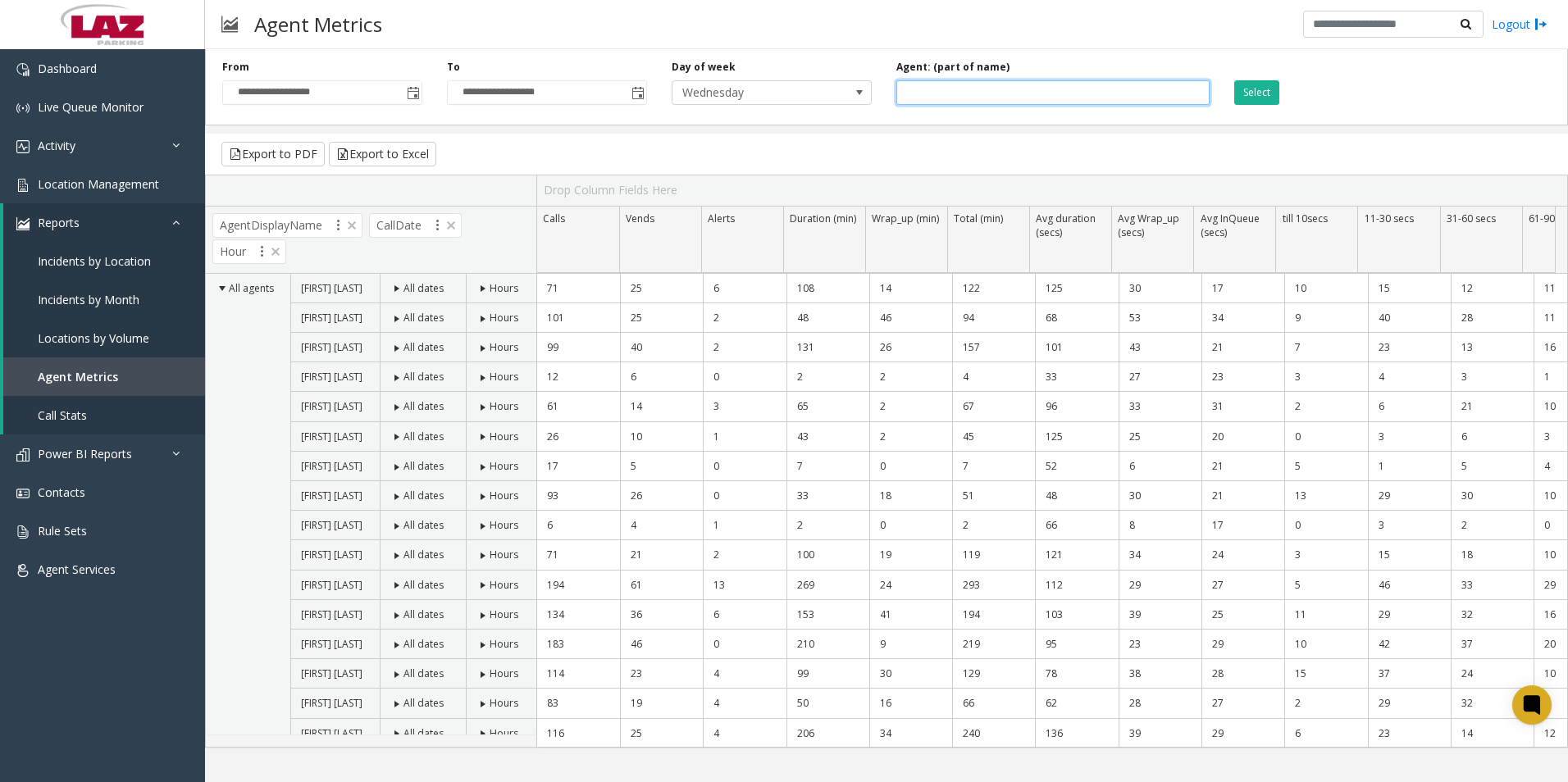 click 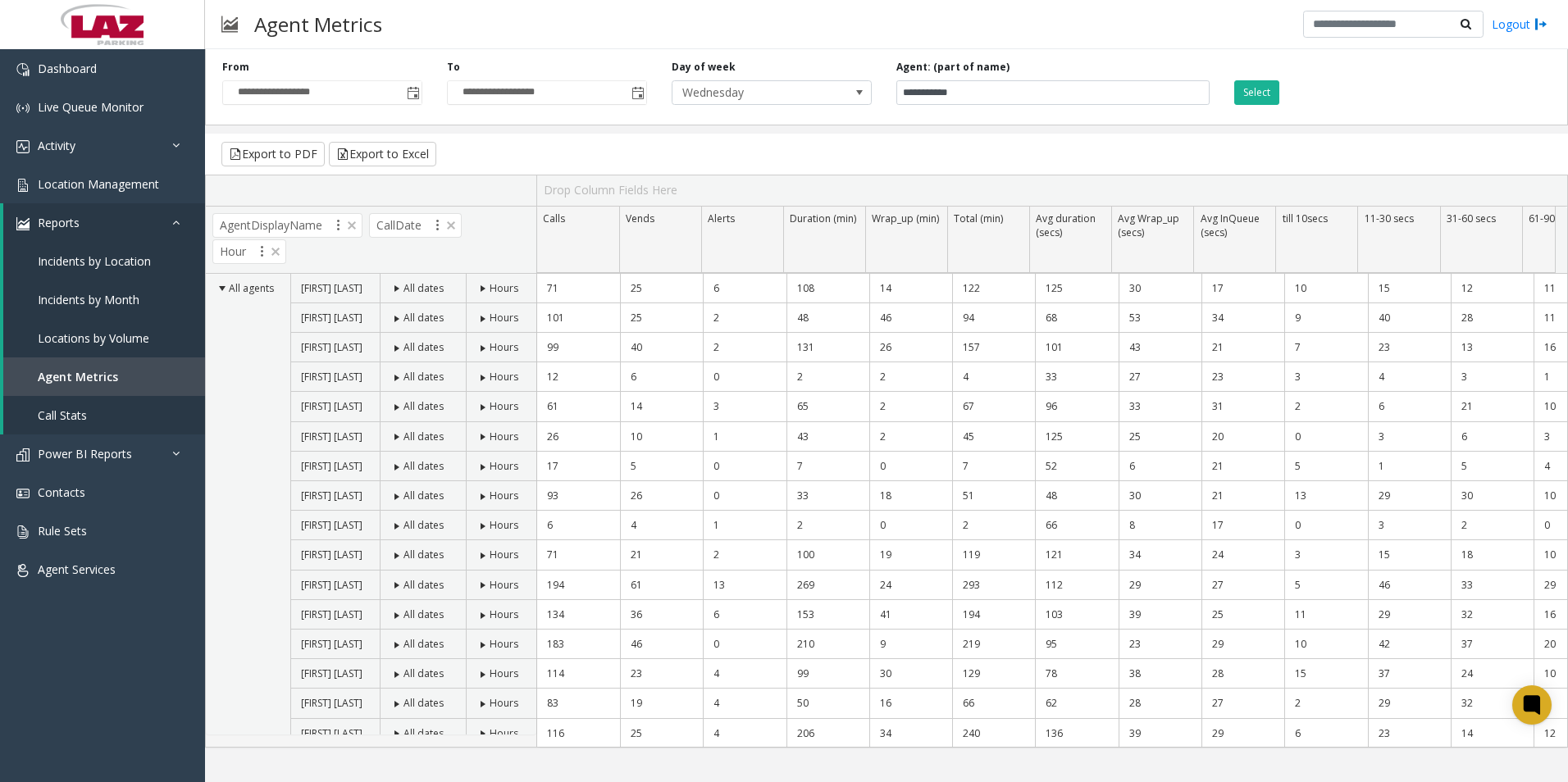 click on "Select" 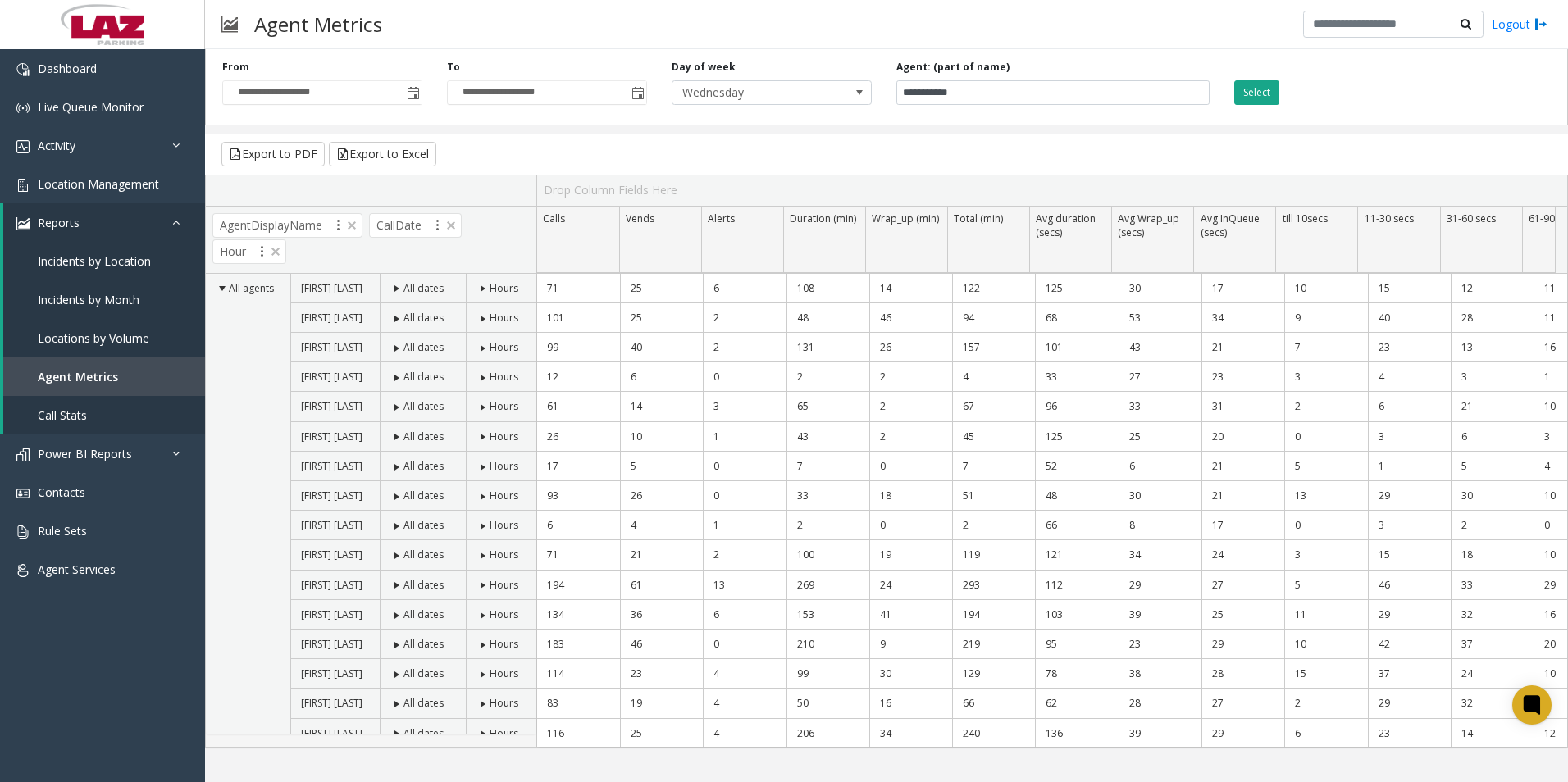 click on "Select" 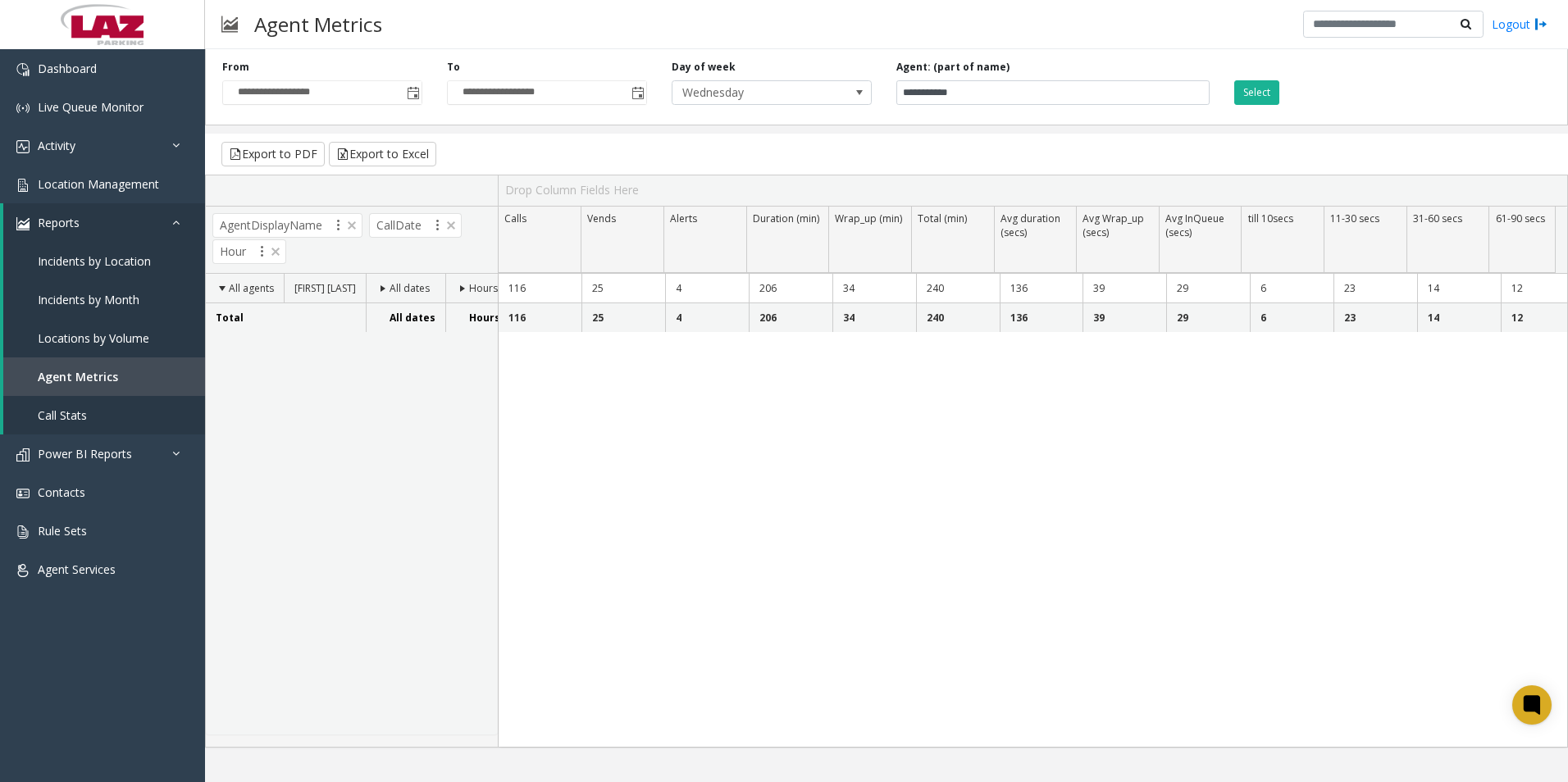 click 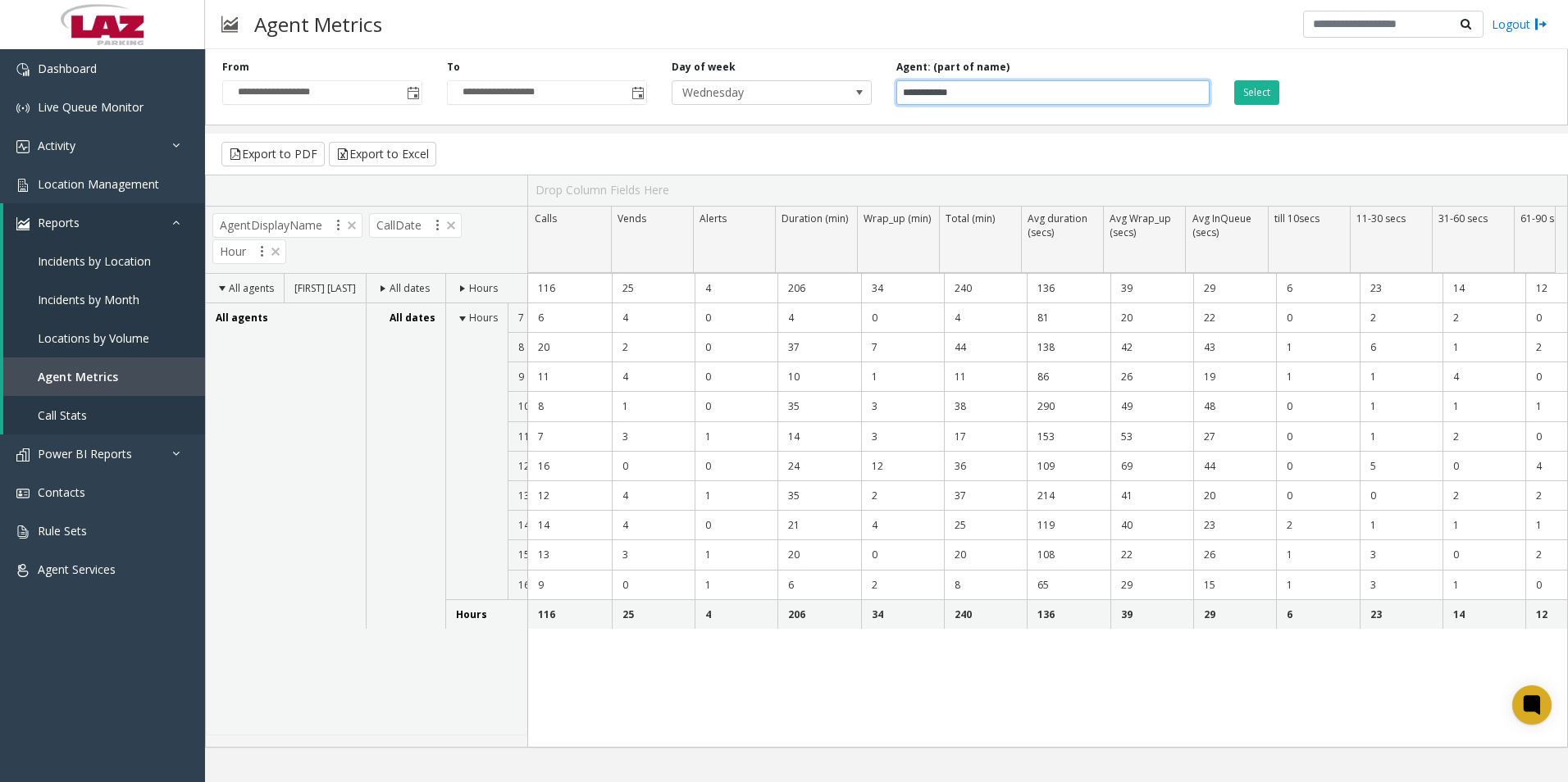 click on "**********" 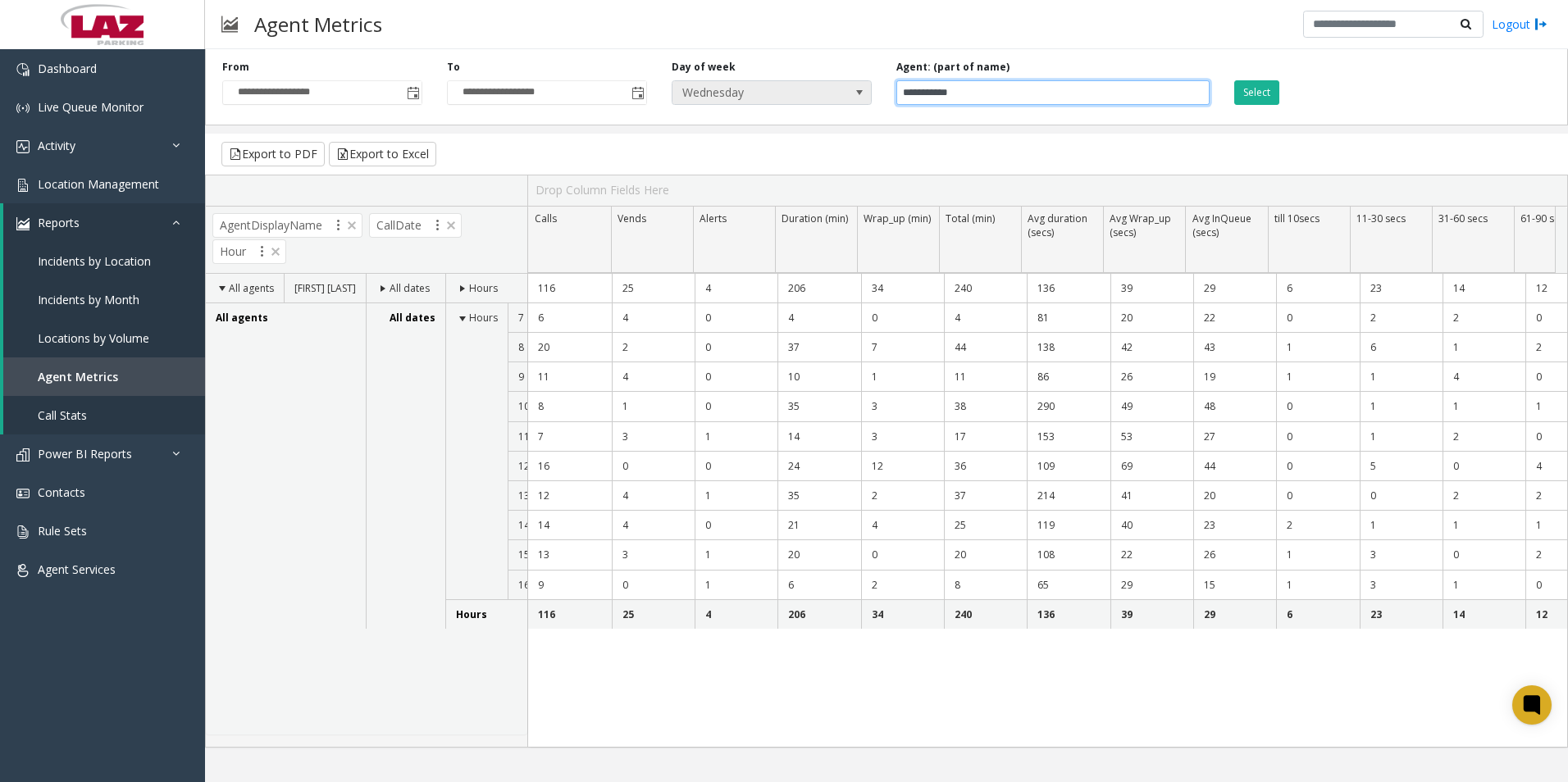 drag, startPoint x: 1101, startPoint y: 93, endPoint x: 782, endPoint y: 94, distance: 319.00157 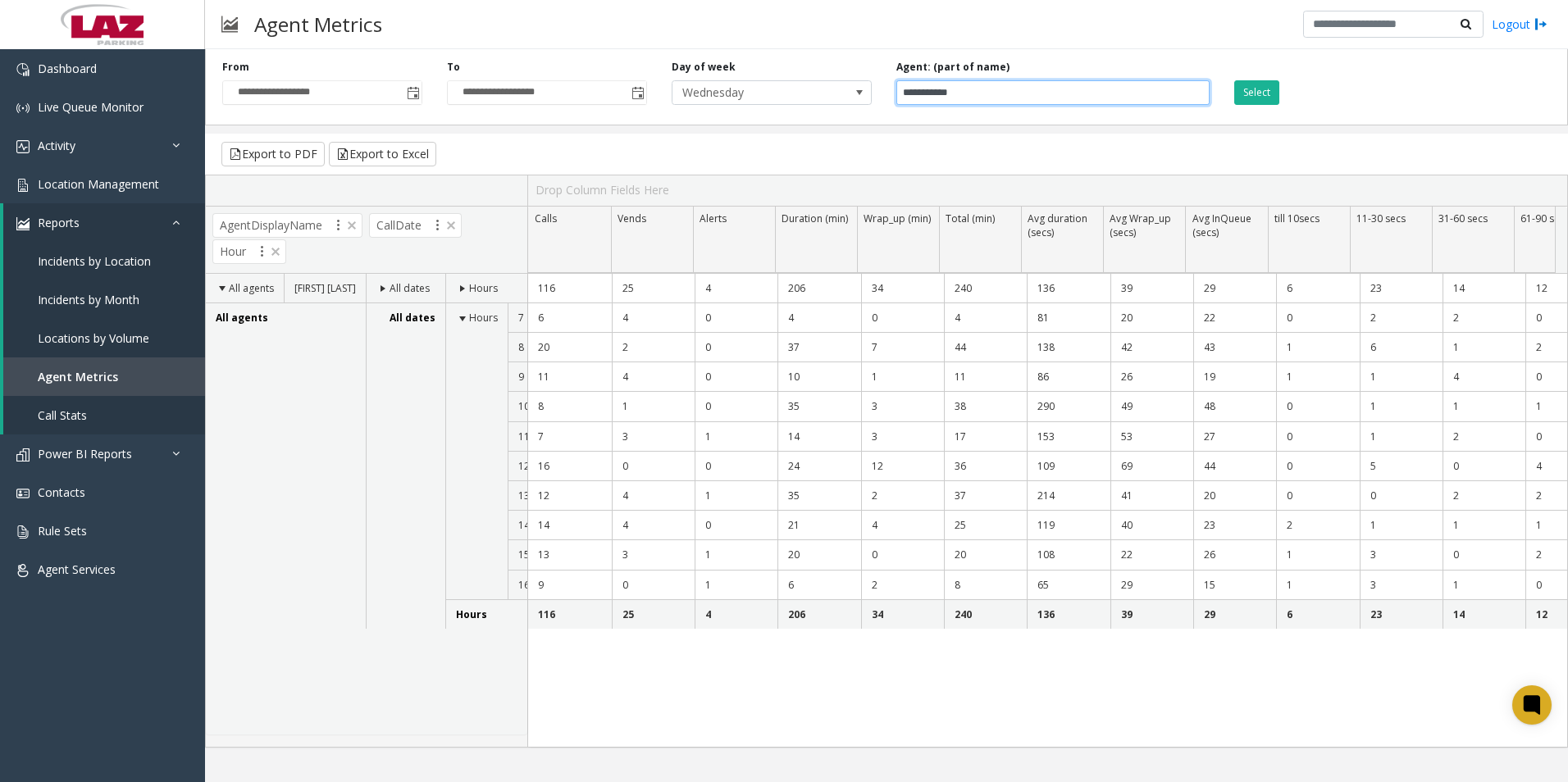 paste on "***" 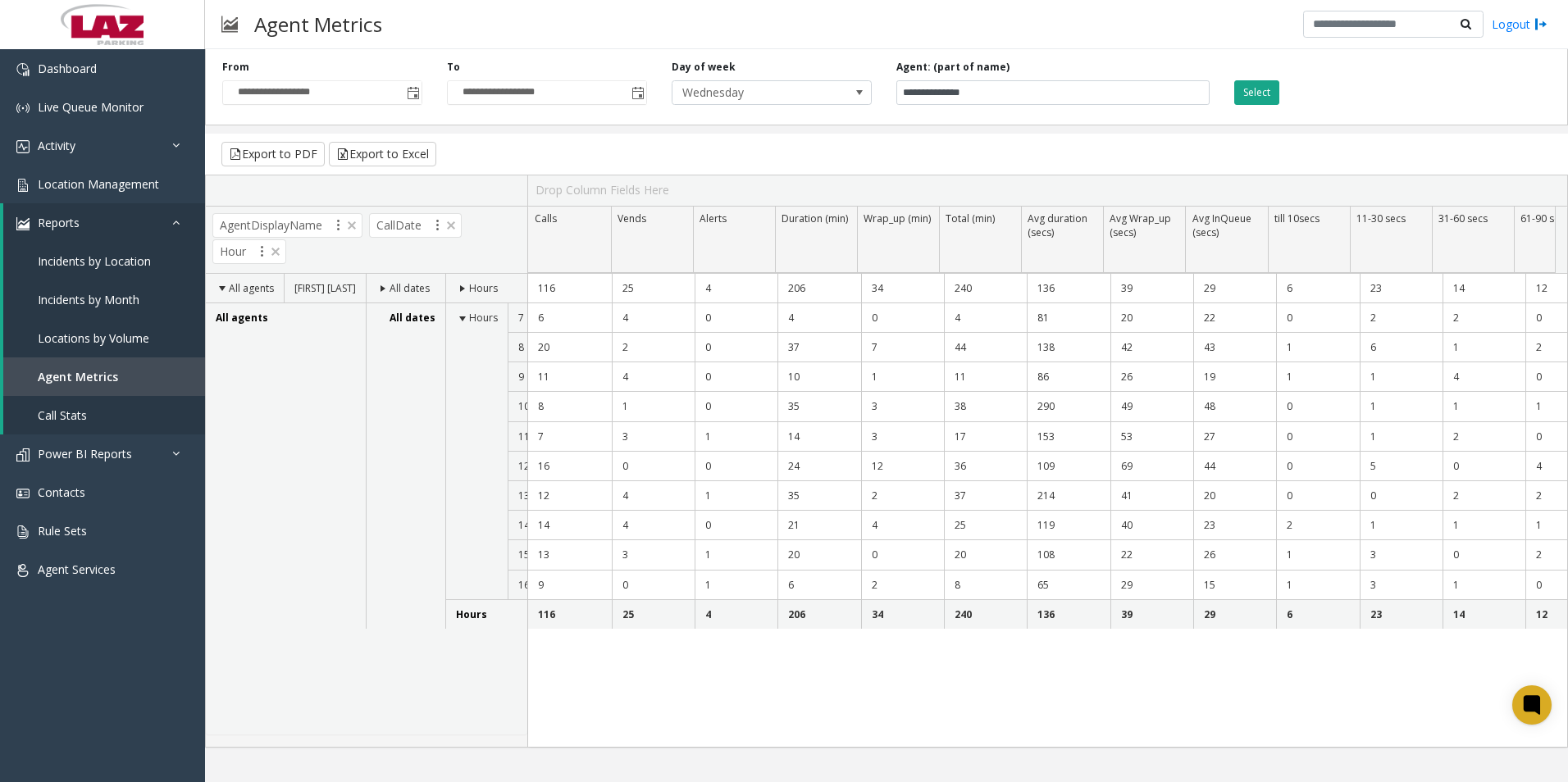 click on "Select" 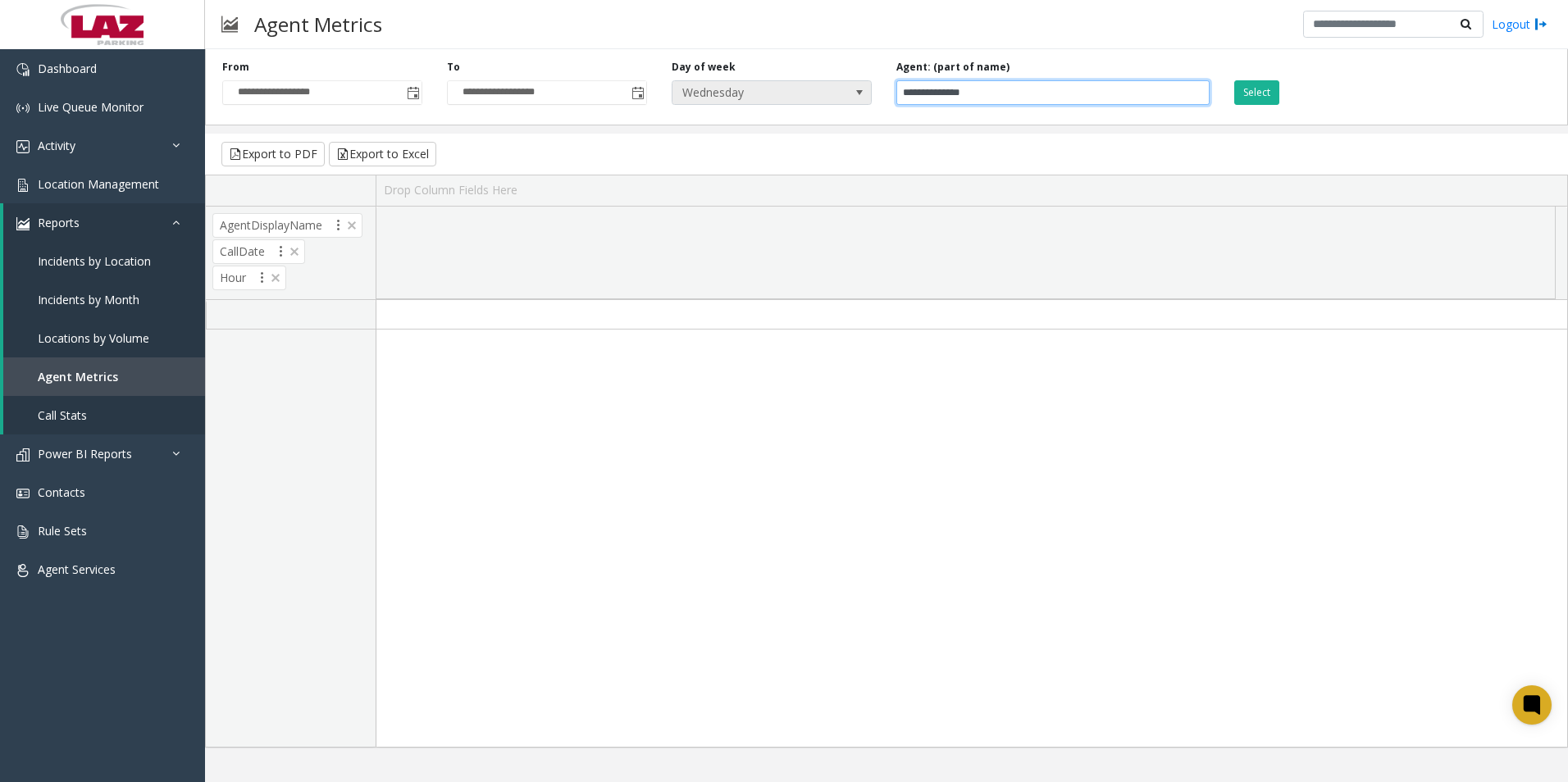 drag, startPoint x: 1061, startPoint y: 97, endPoint x: 746, endPoint y: 102, distance: 315.03968 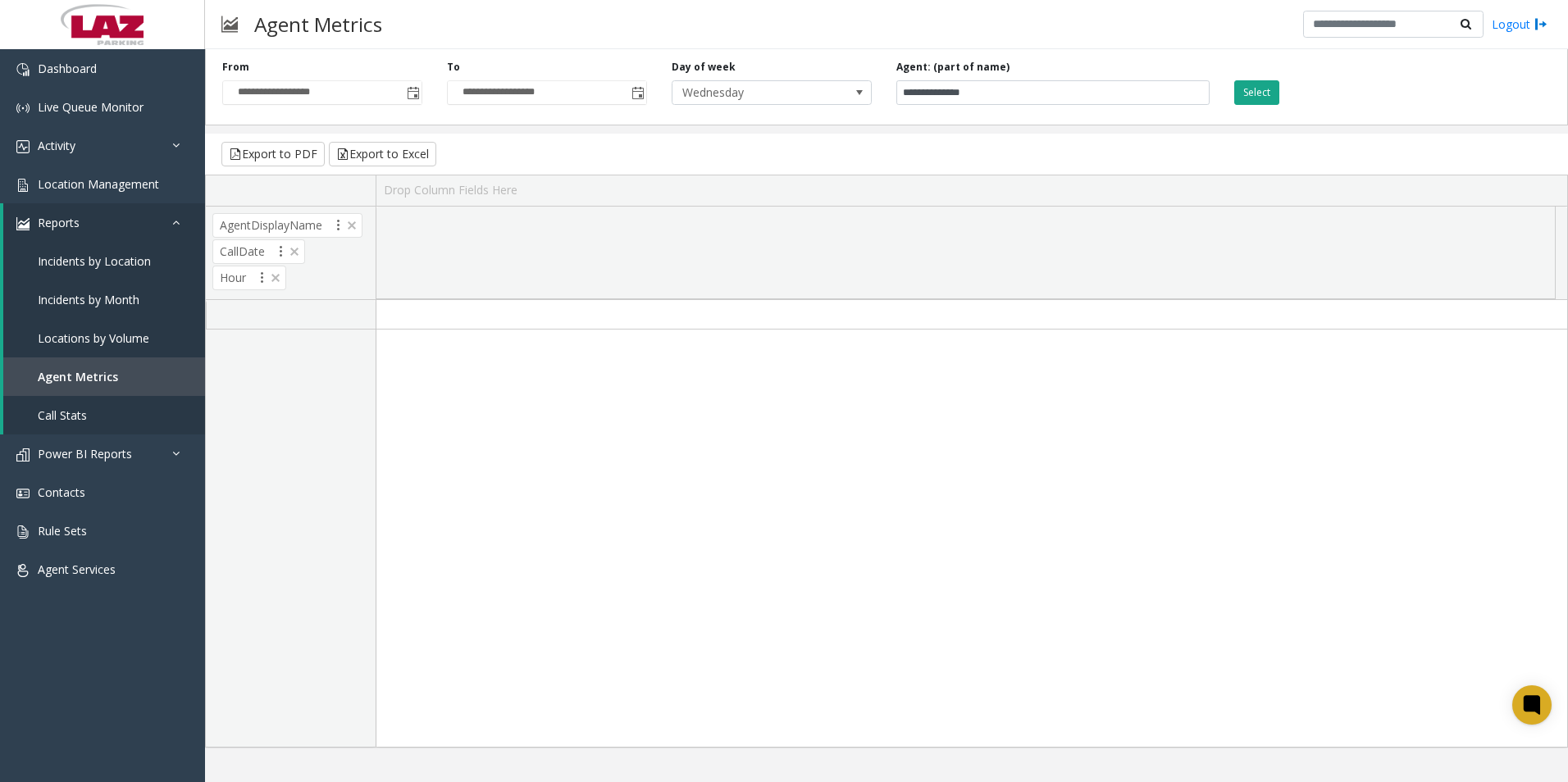 click on "Select" 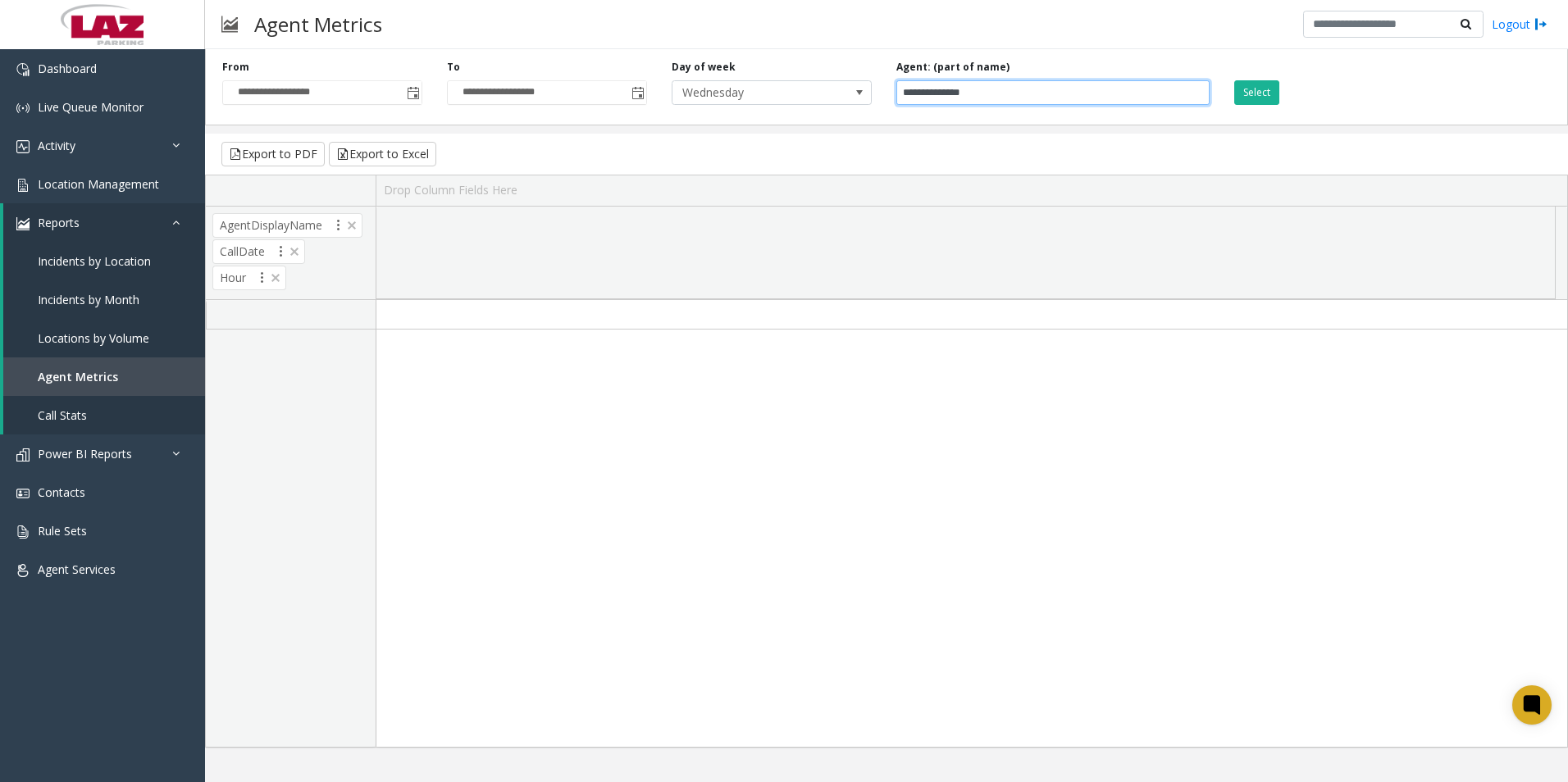drag, startPoint x: 1065, startPoint y: 95, endPoint x: 750, endPoint y: 120, distance: 315.9905 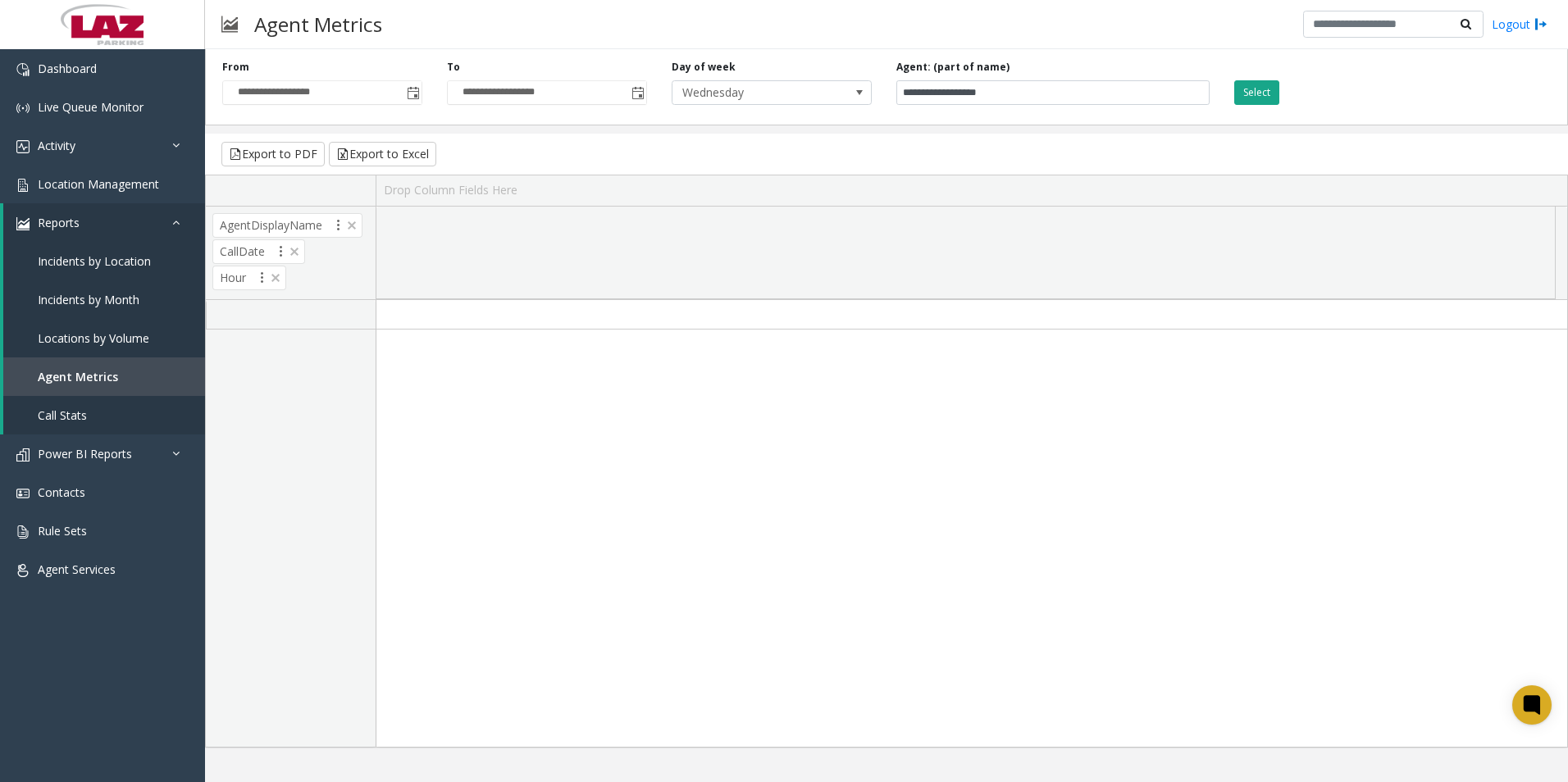 click on "Select" 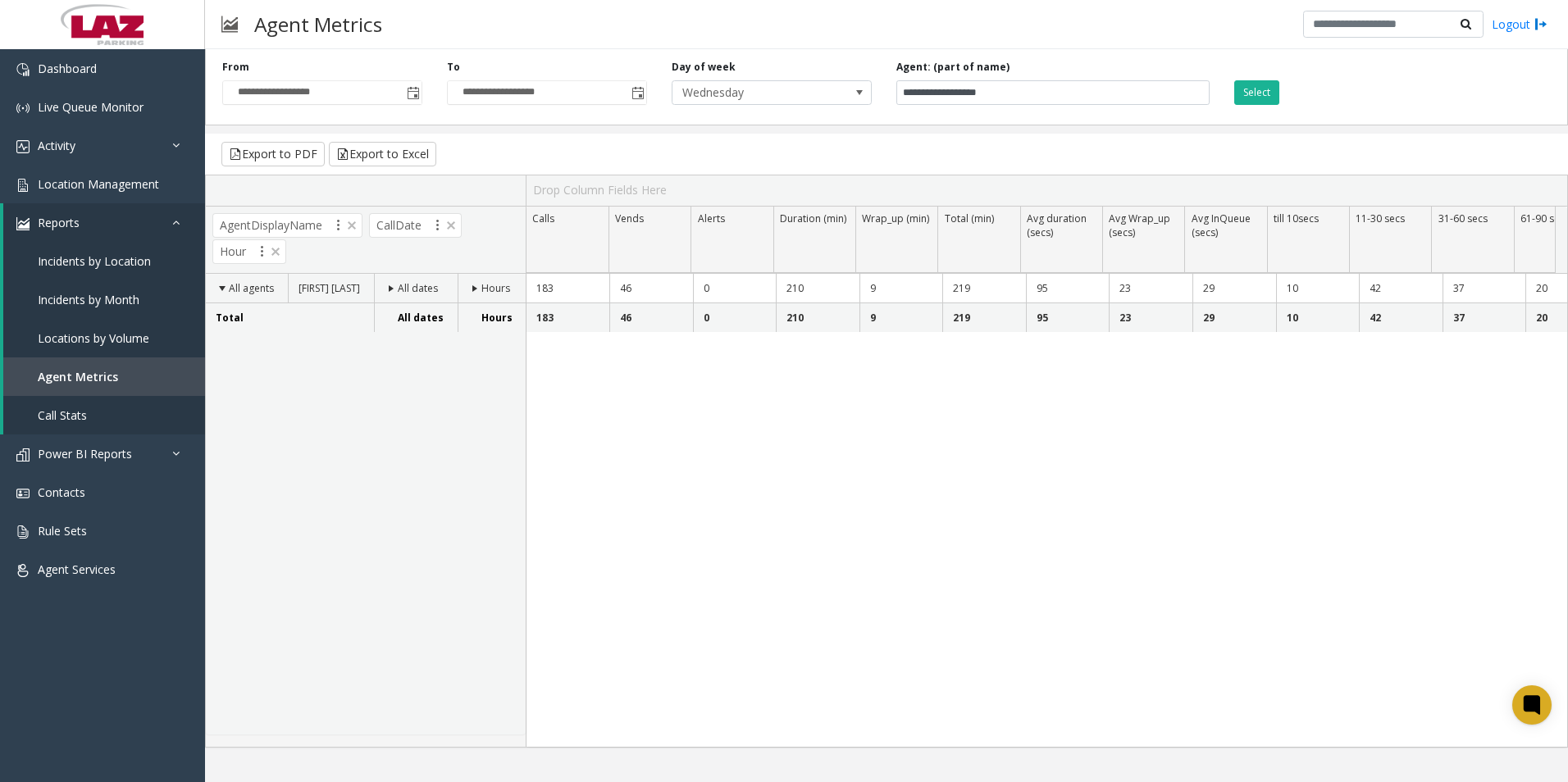 click on "Hours" 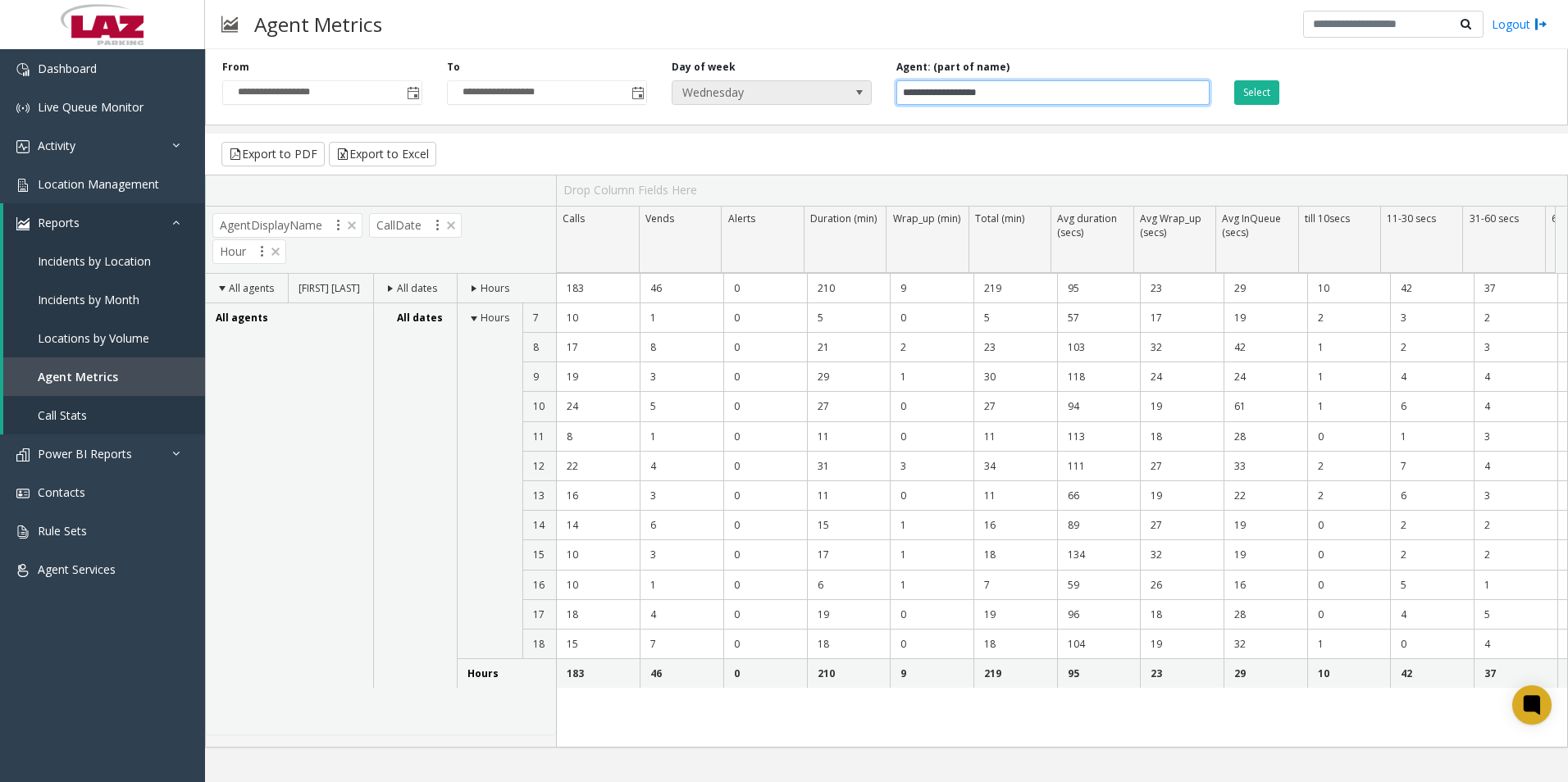 drag, startPoint x: 1025, startPoint y: 98, endPoint x: 718, endPoint y: 102, distance: 307.02606 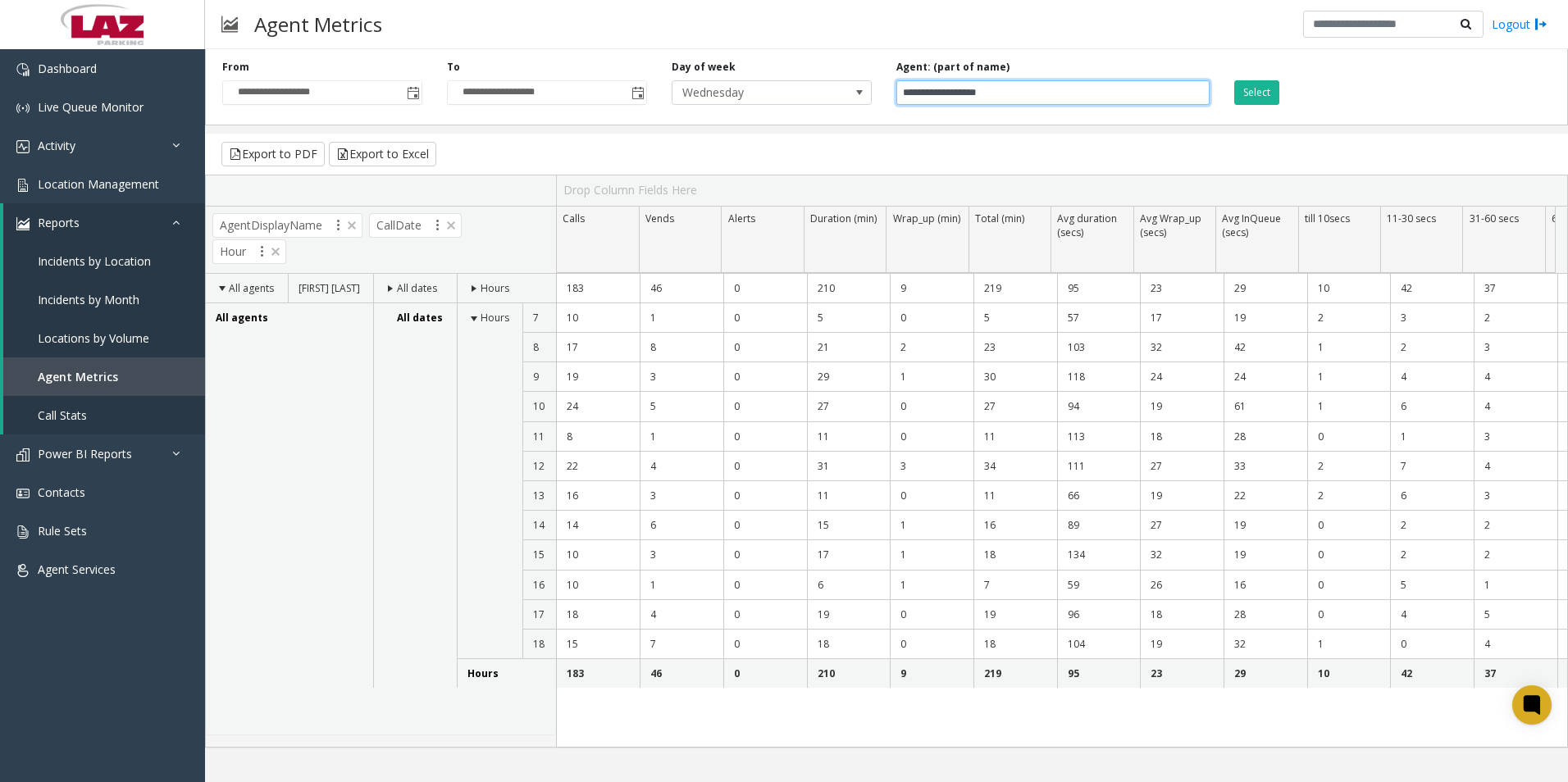 paste on "******" 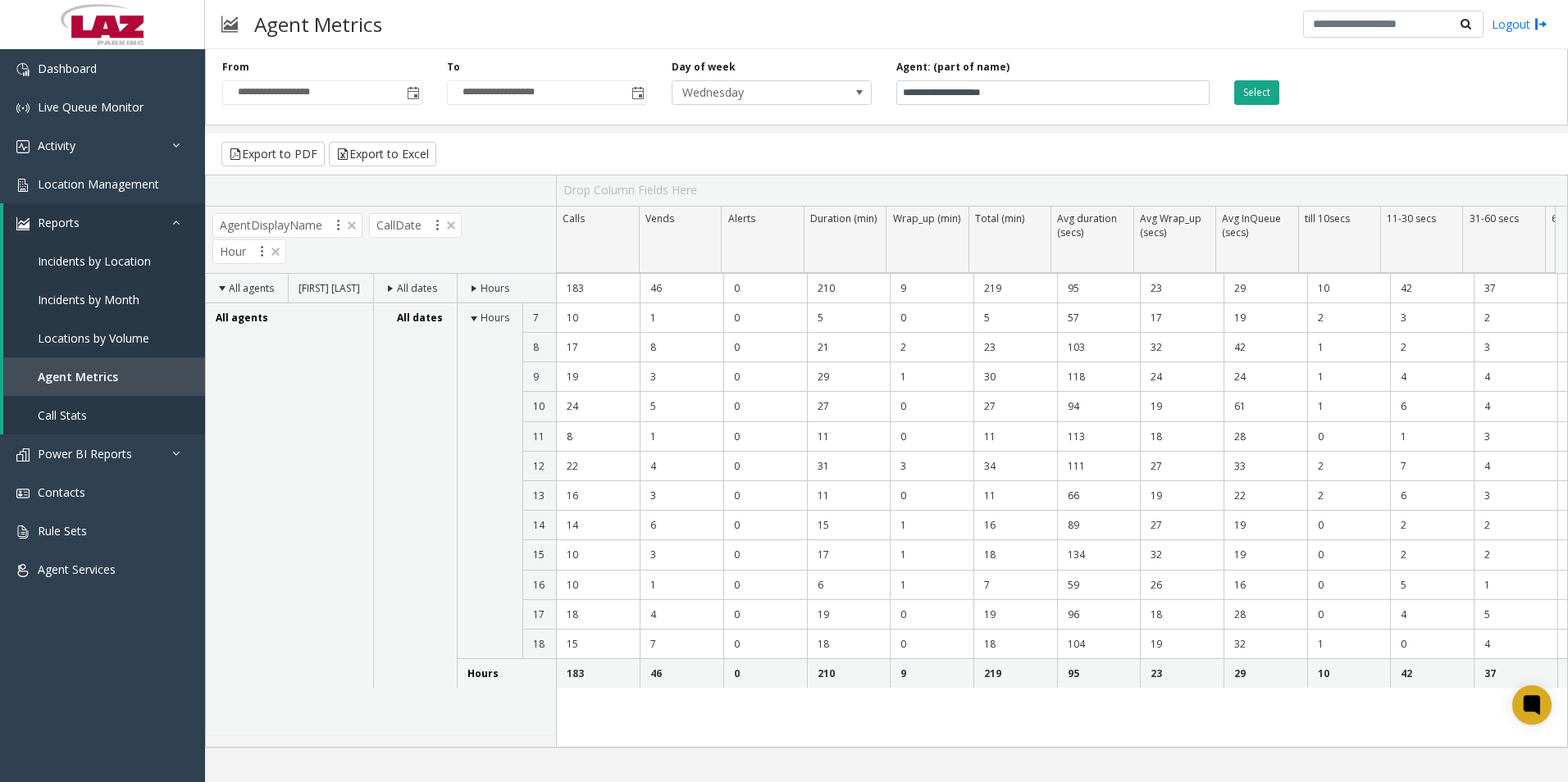 click on "Select" 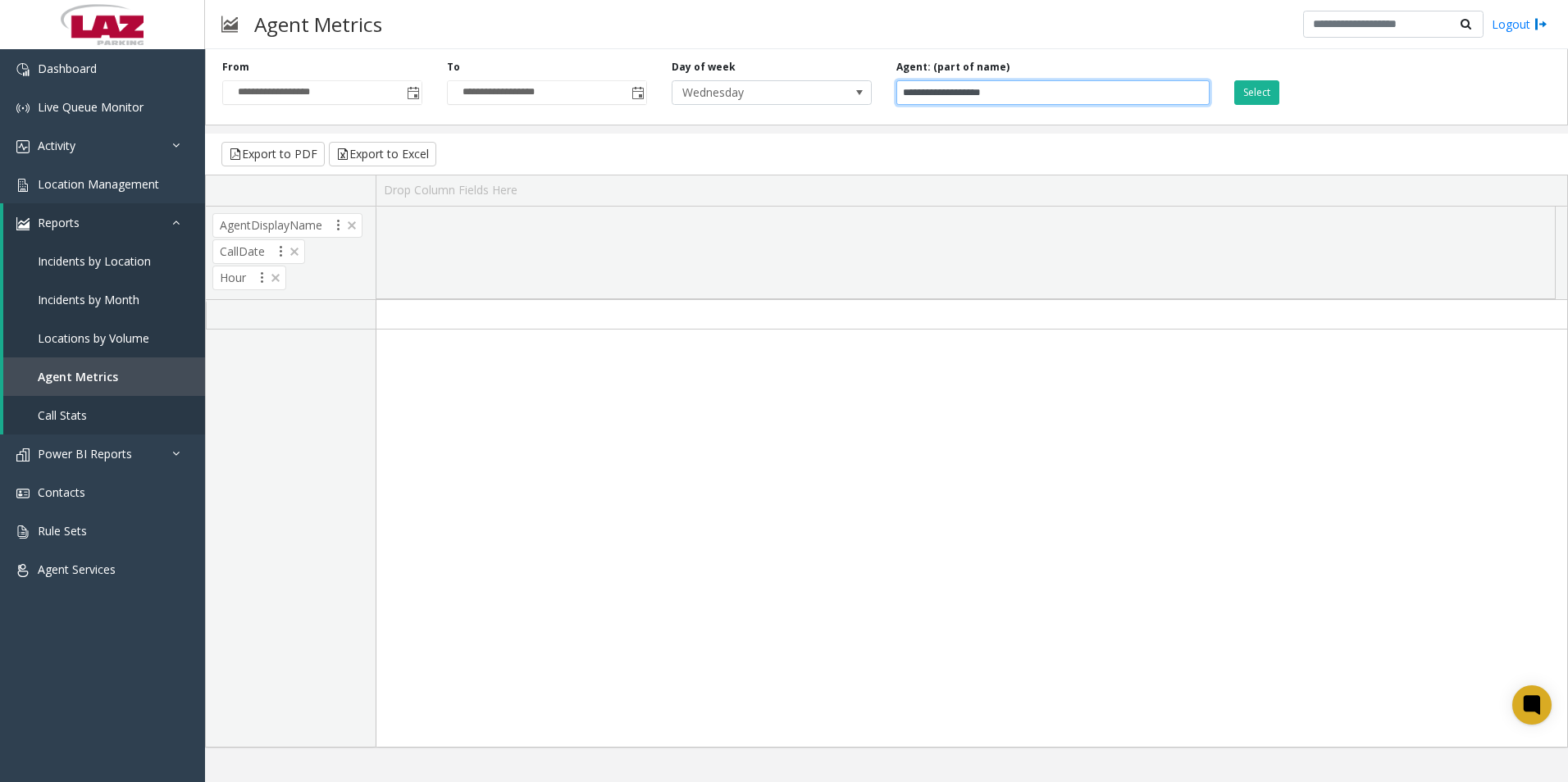 click on "**********" 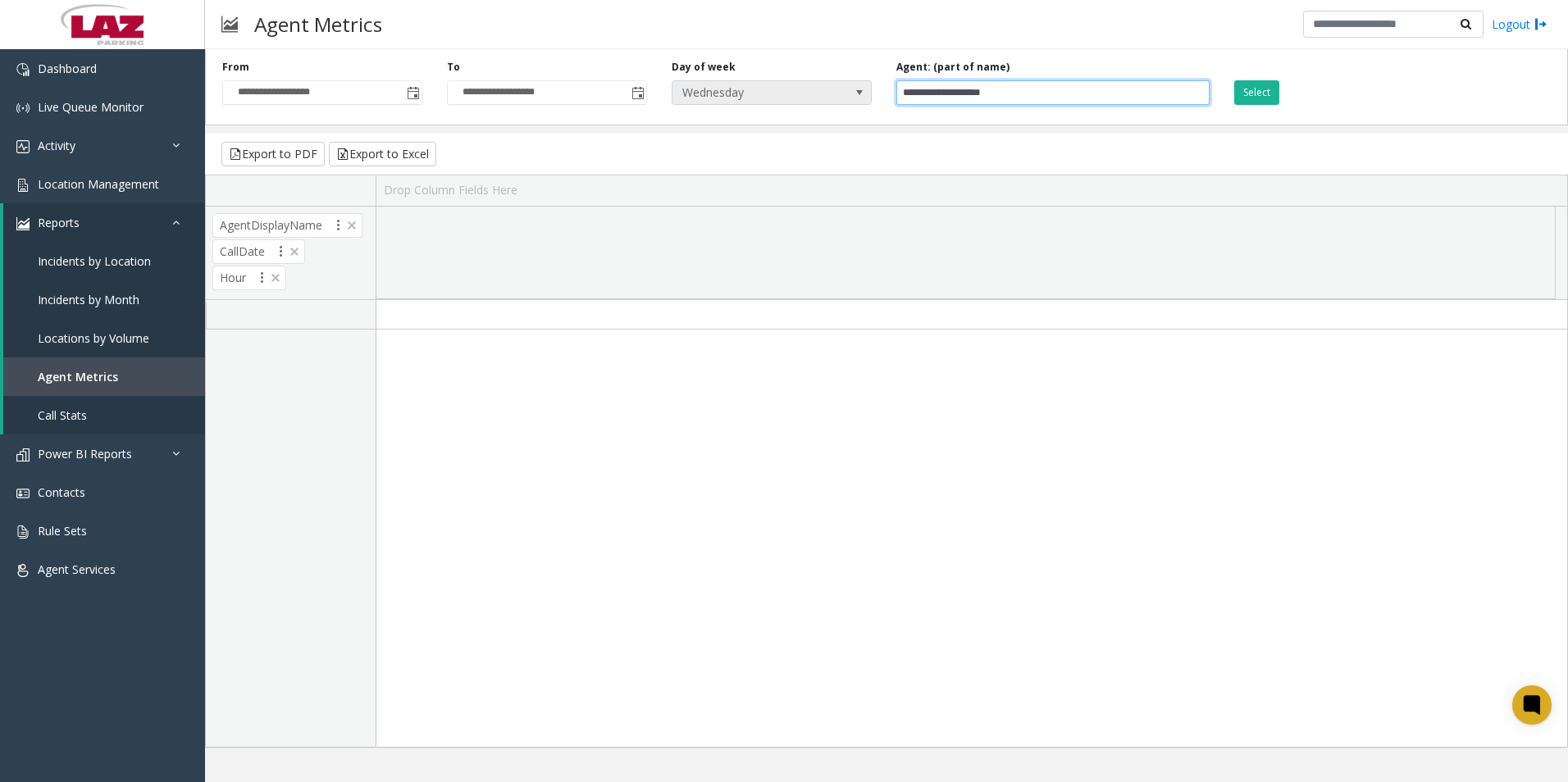 drag, startPoint x: 911, startPoint y: 104, endPoint x: 736, endPoint y: 104, distance: 175 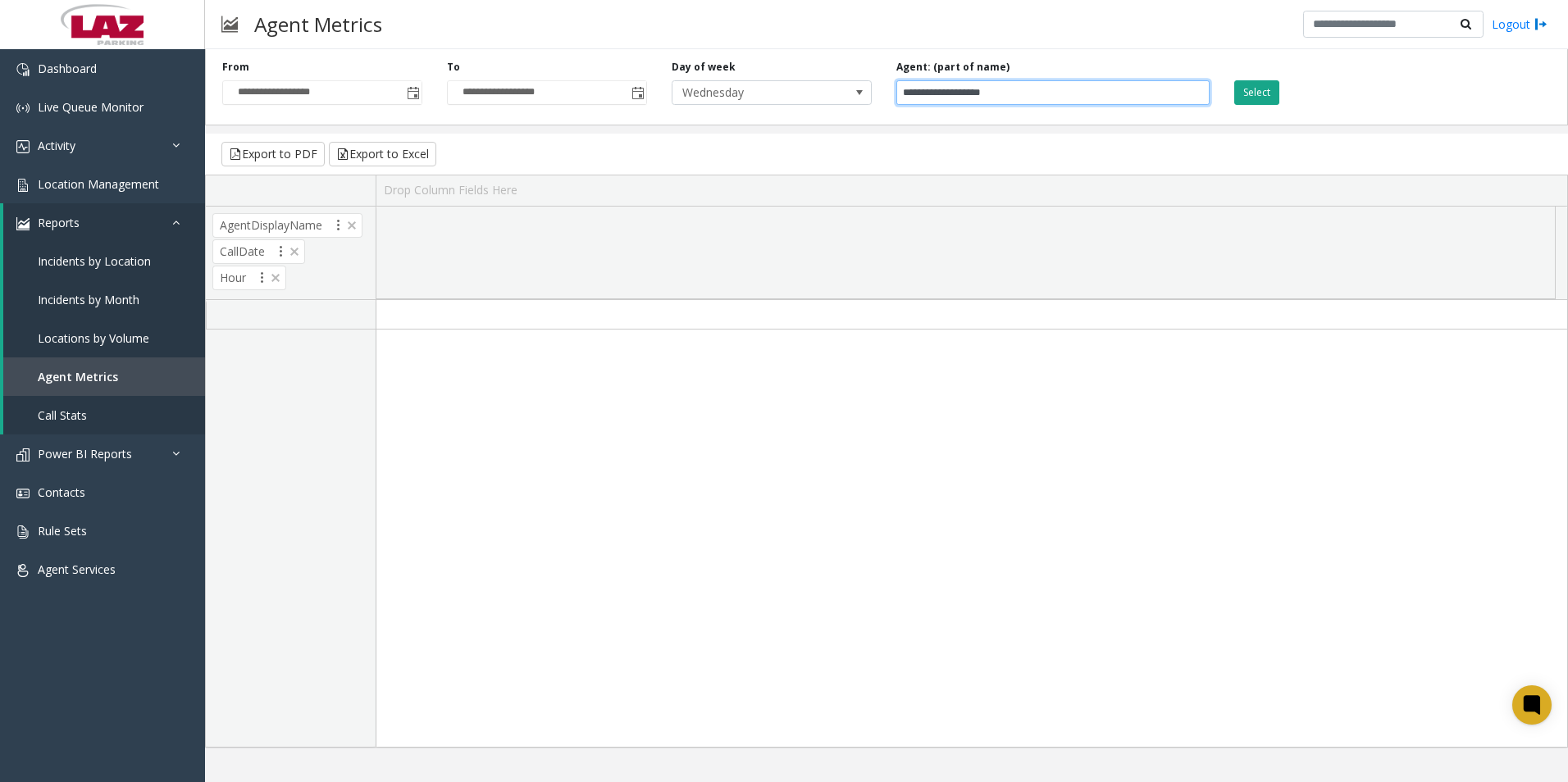 paste 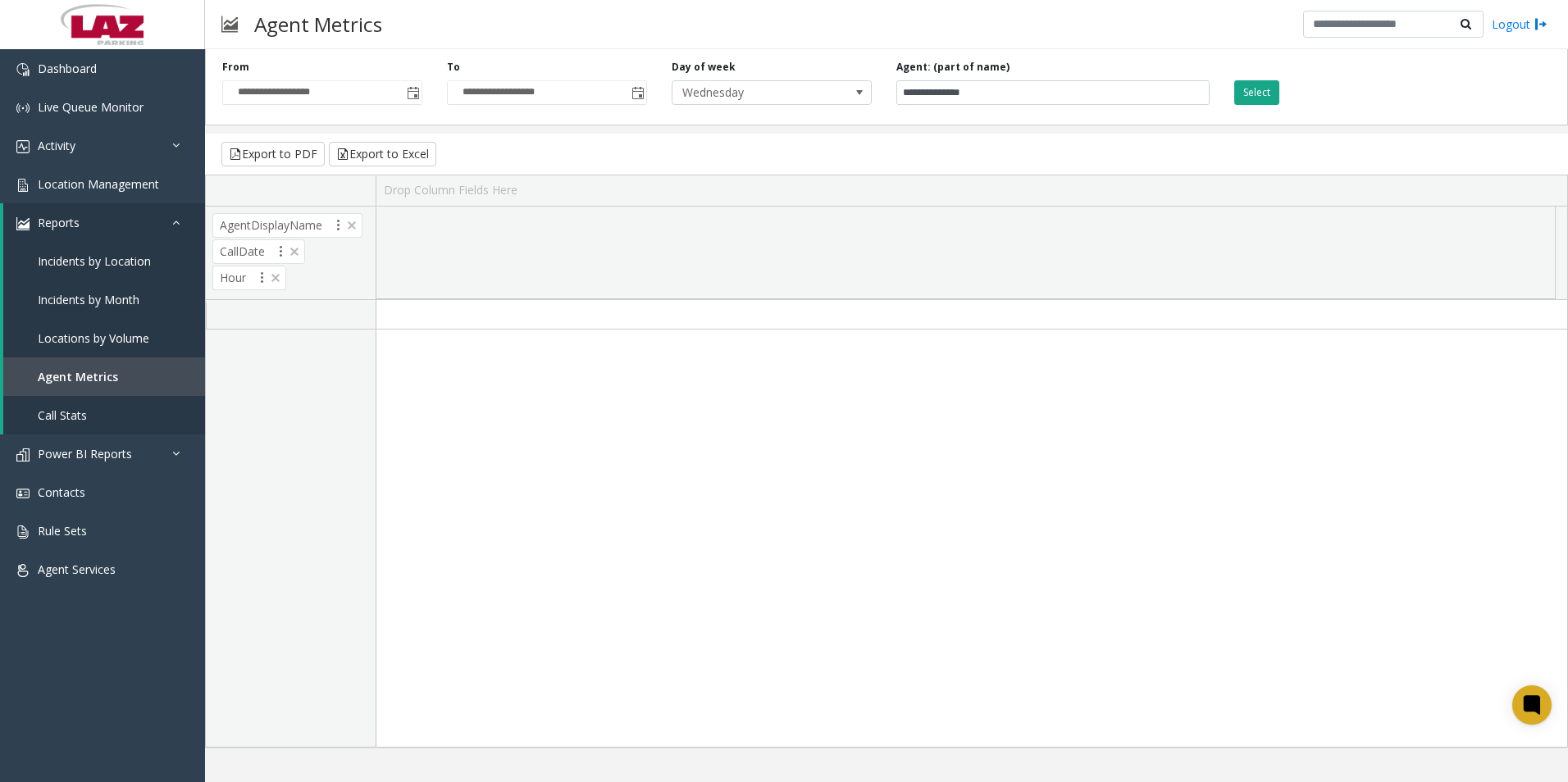 click on "Select" 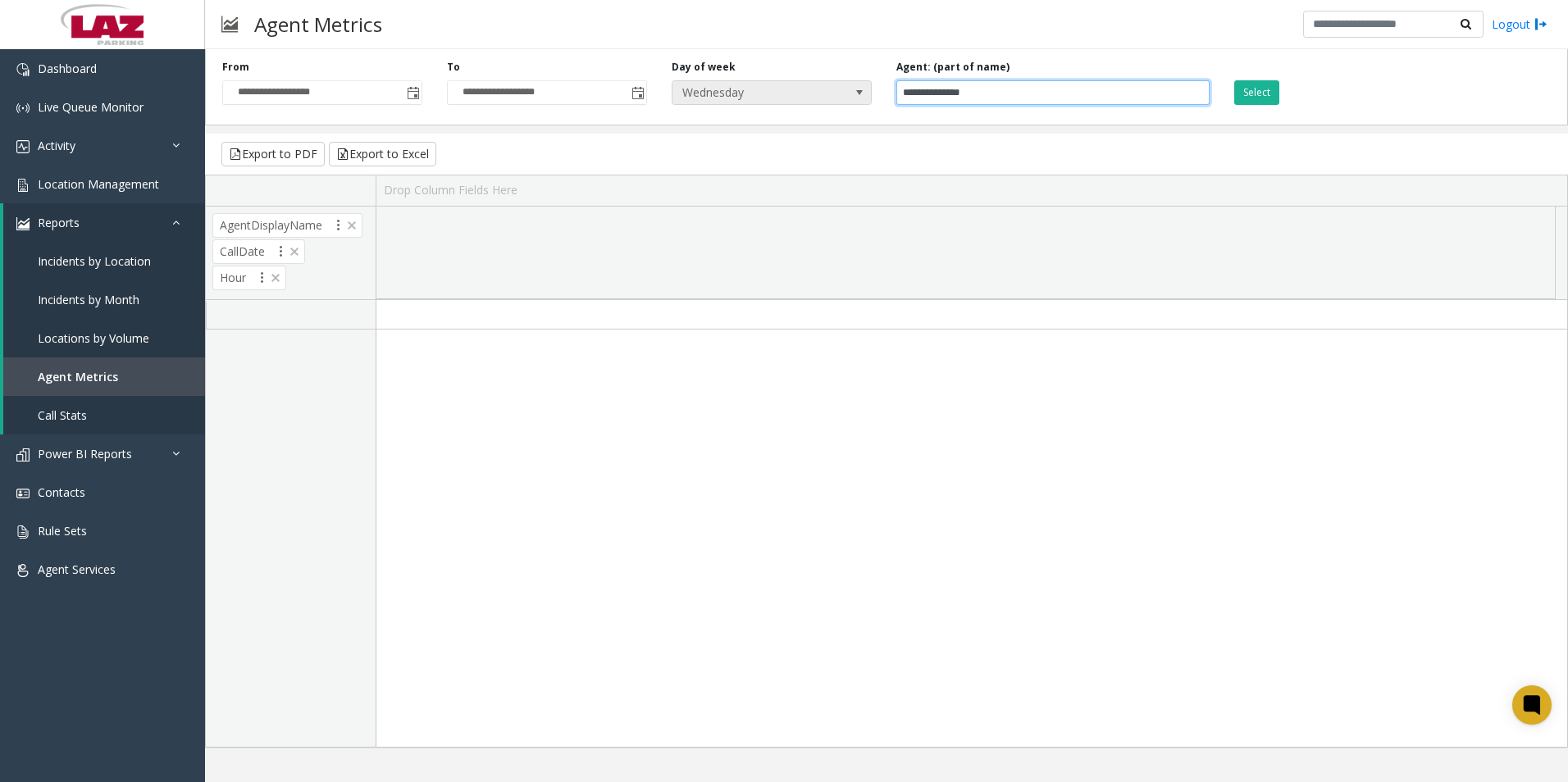 drag, startPoint x: 1068, startPoint y: 93, endPoint x: 766, endPoint y: 99, distance: 302.0596 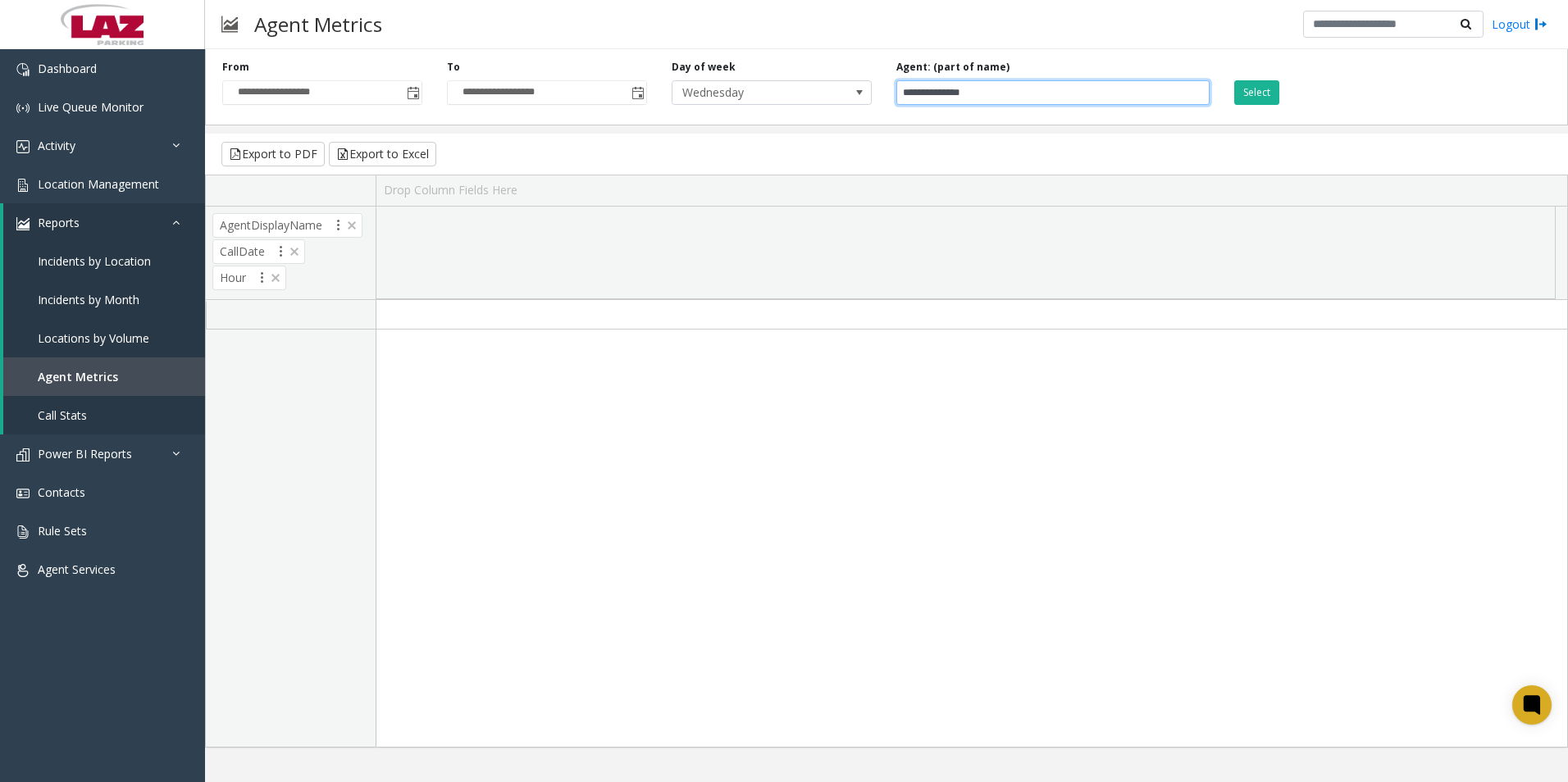 paste 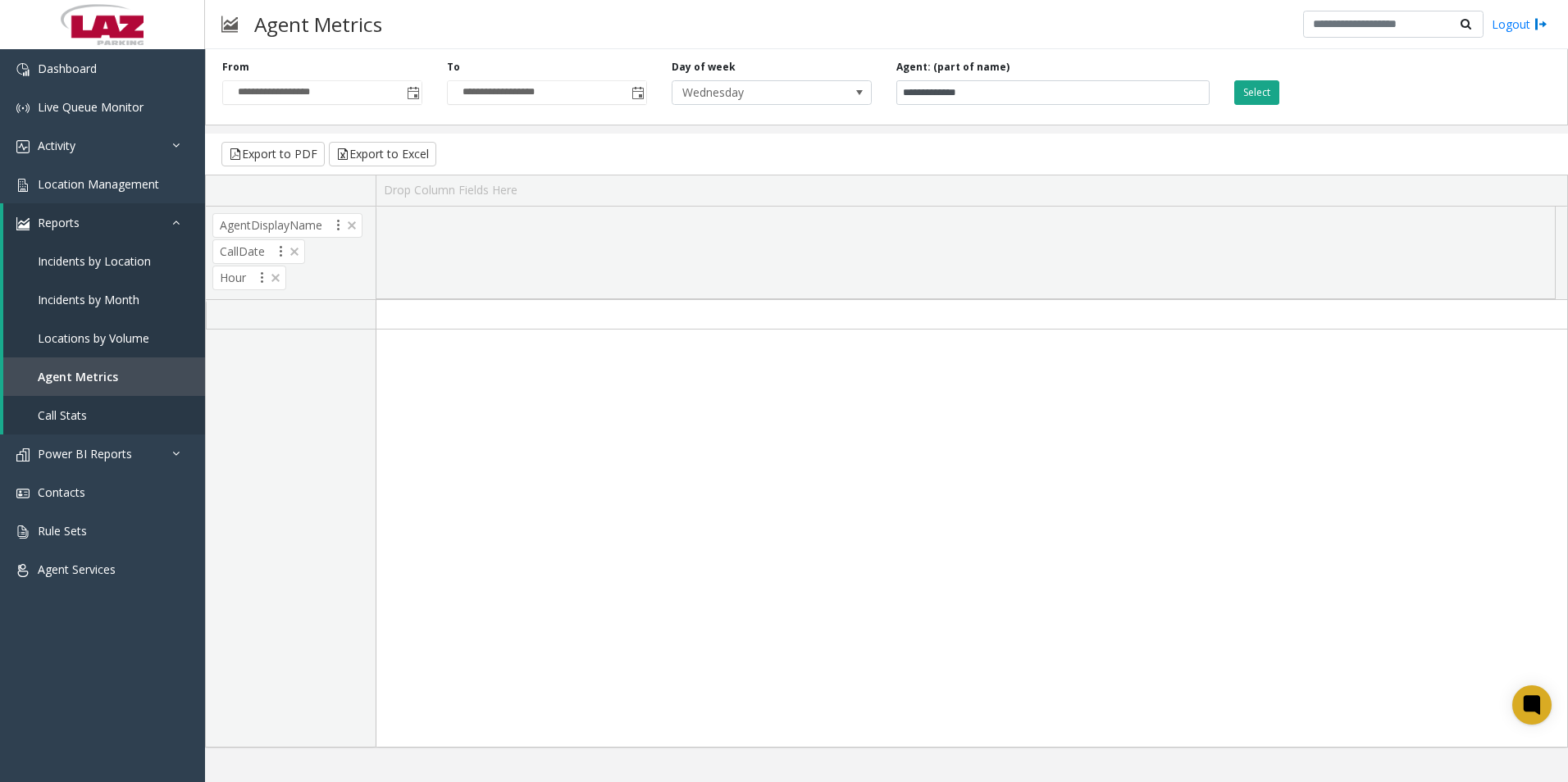 click on "Select" 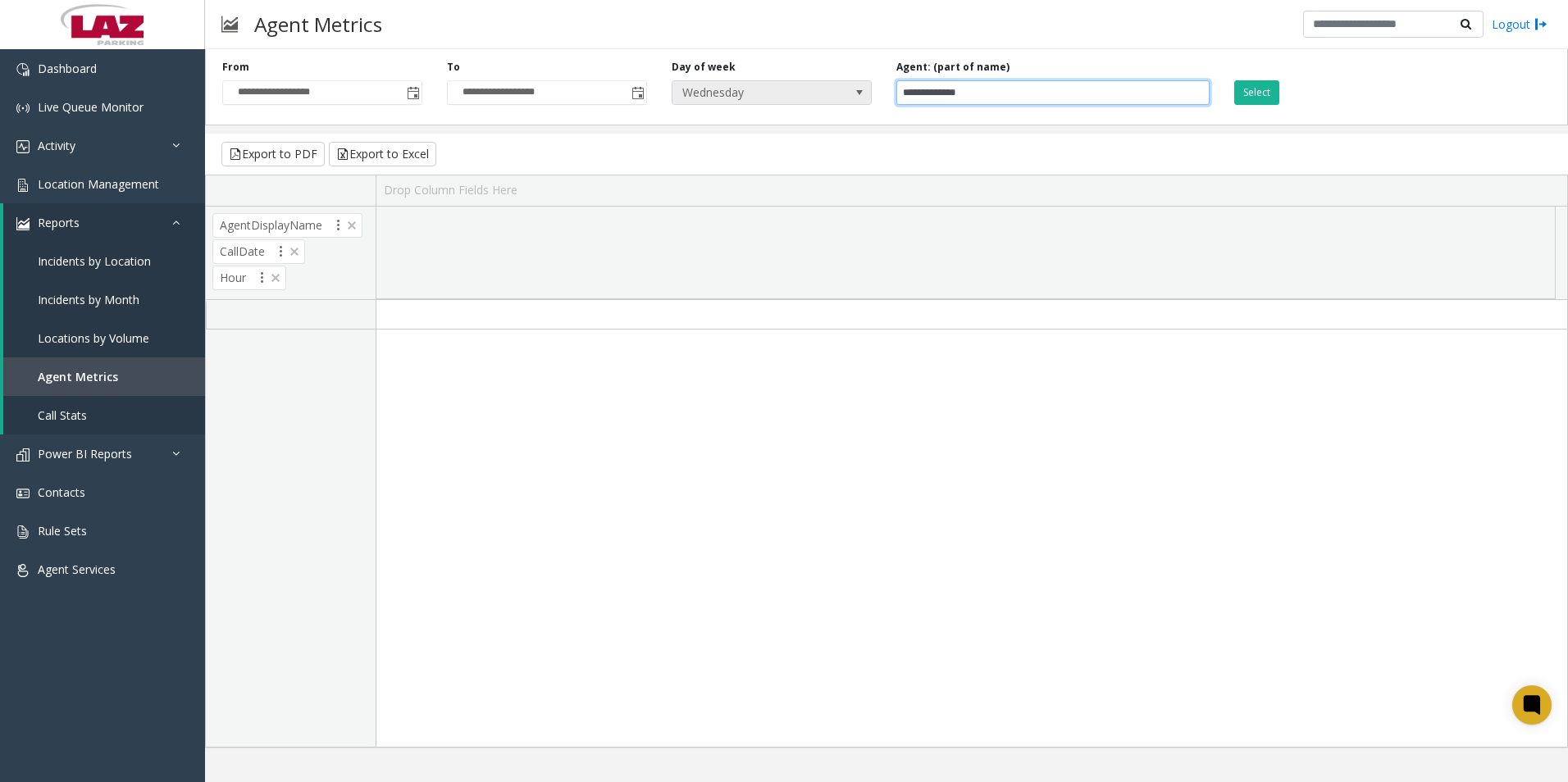 drag, startPoint x: 1095, startPoint y: 98, endPoint x: 727, endPoint y: 93, distance: 368.034 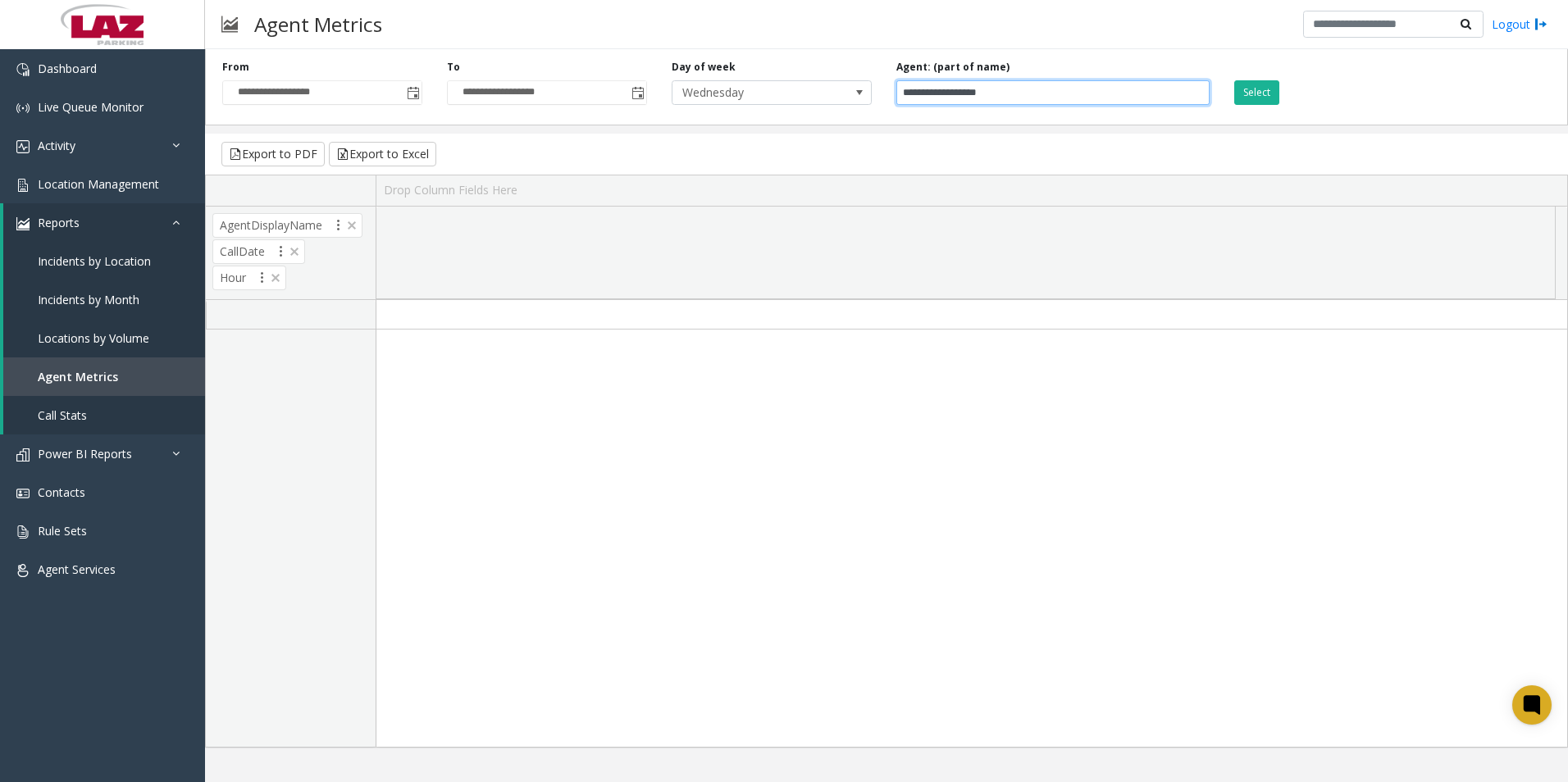 drag, startPoint x: 1033, startPoint y: 93, endPoint x: 967, endPoint y: 103, distance: 66.753277 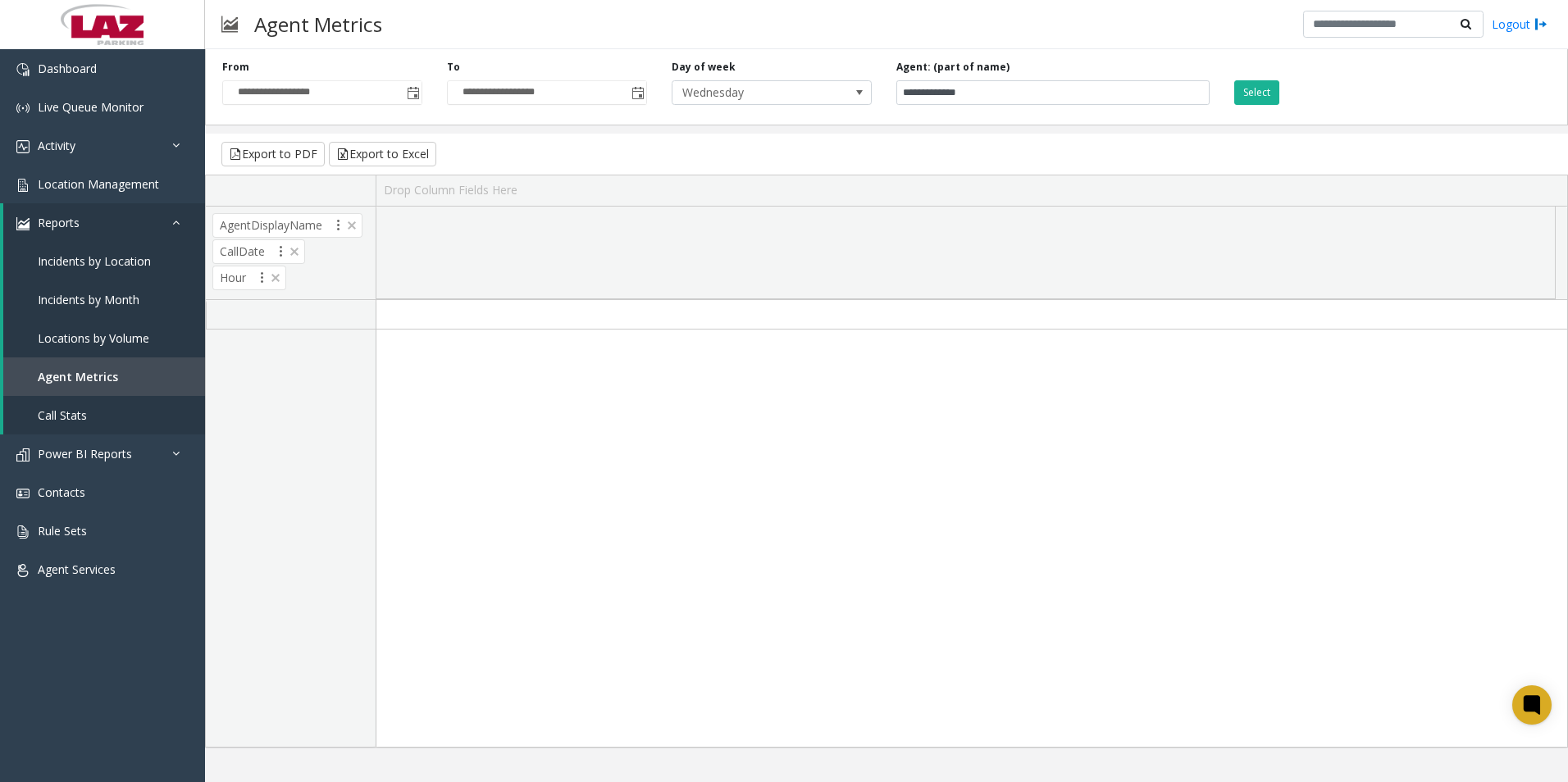 click on "Select" 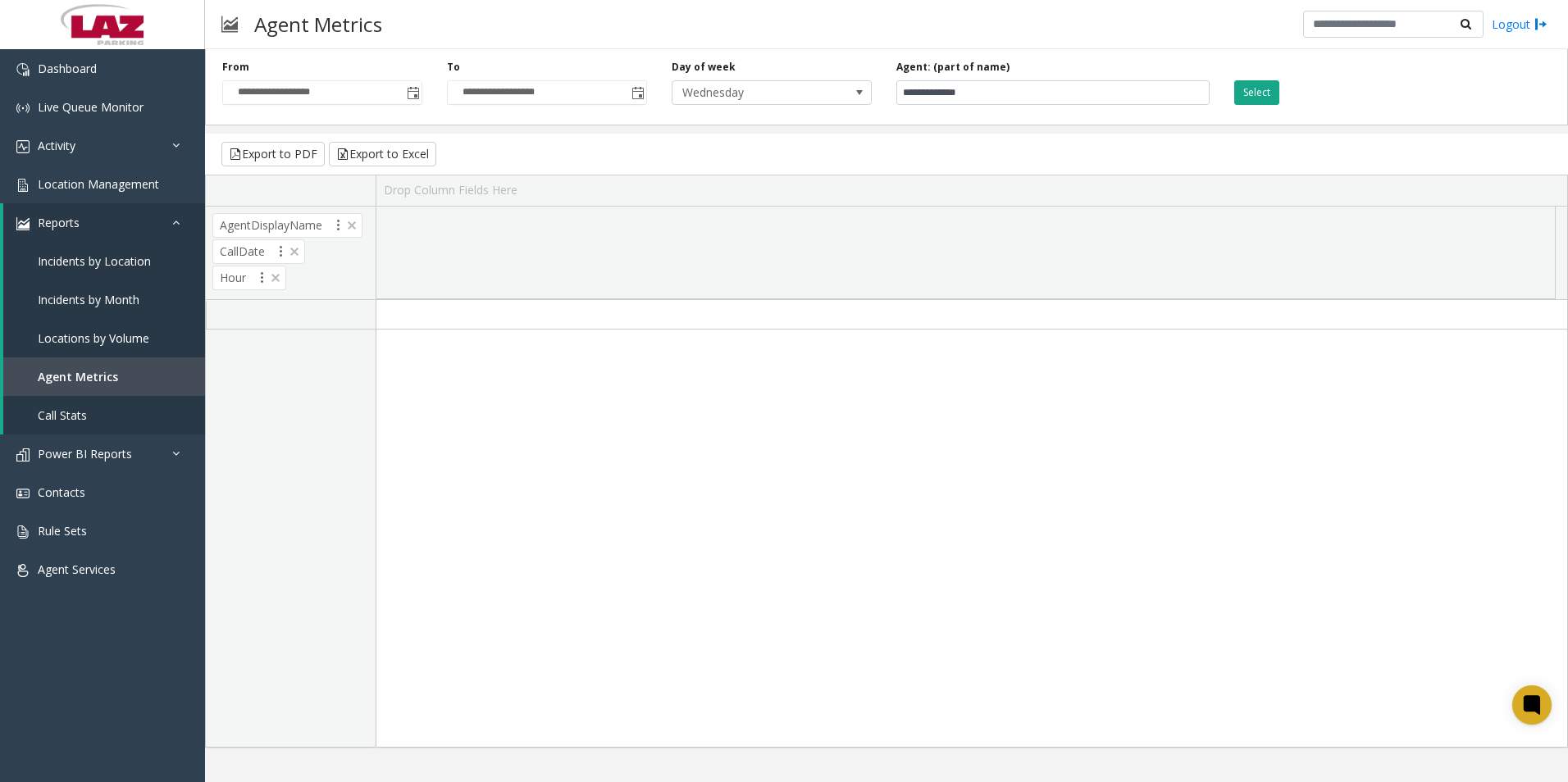 click on "Select" 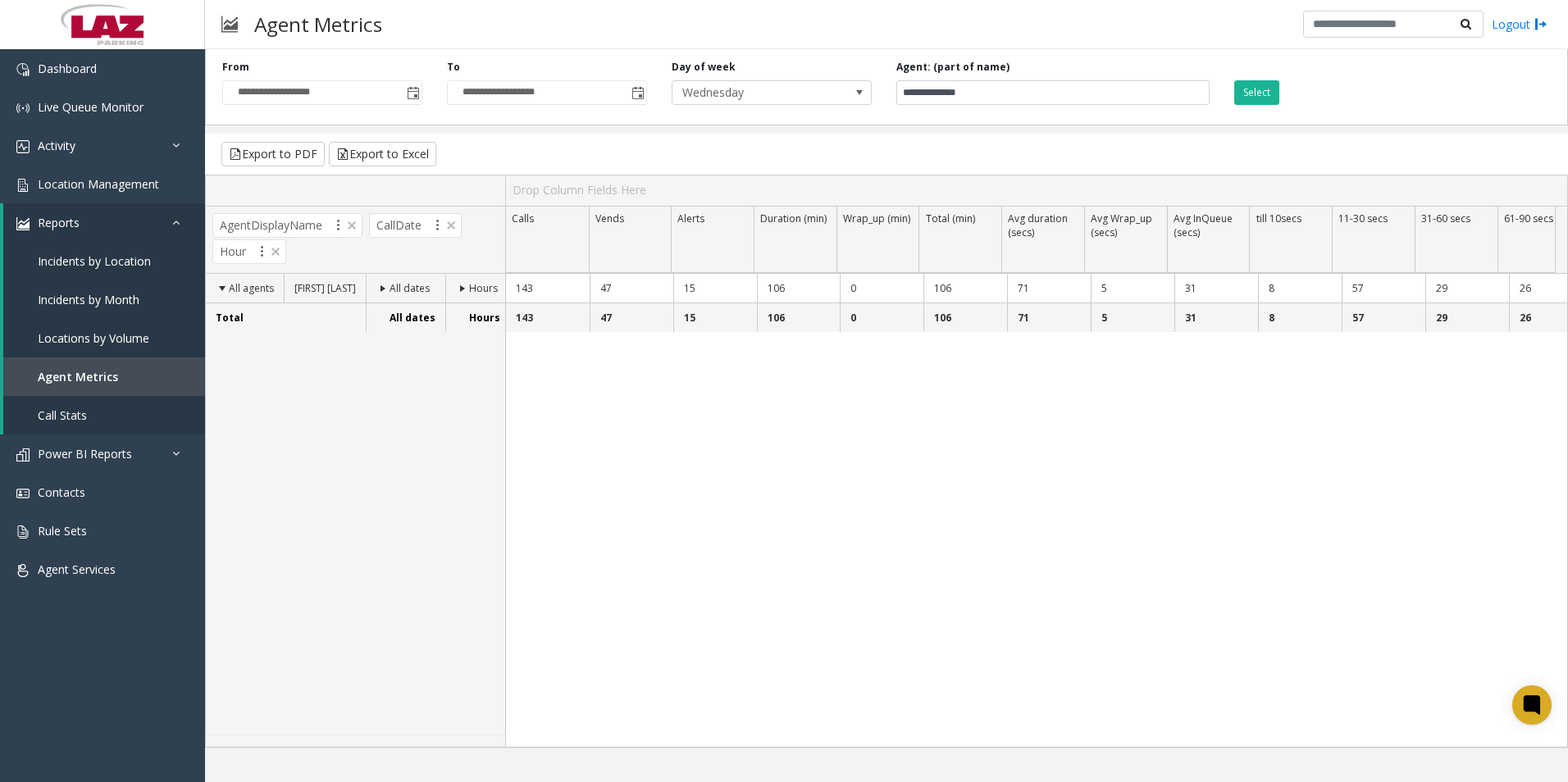 click 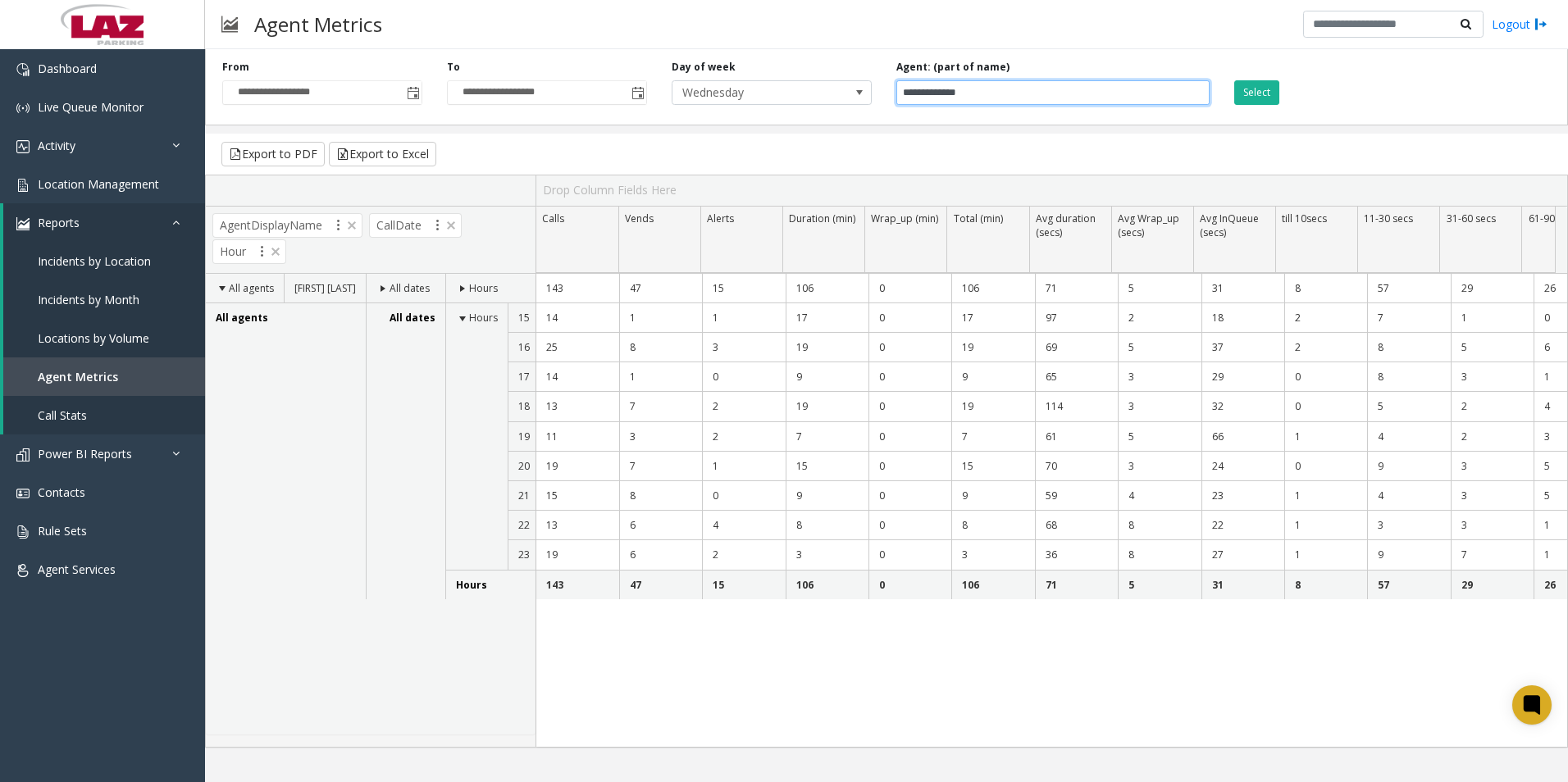 drag, startPoint x: 846, startPoint y: 116, endPoint x: 779, endPoint y: 118, distance: 67.02984 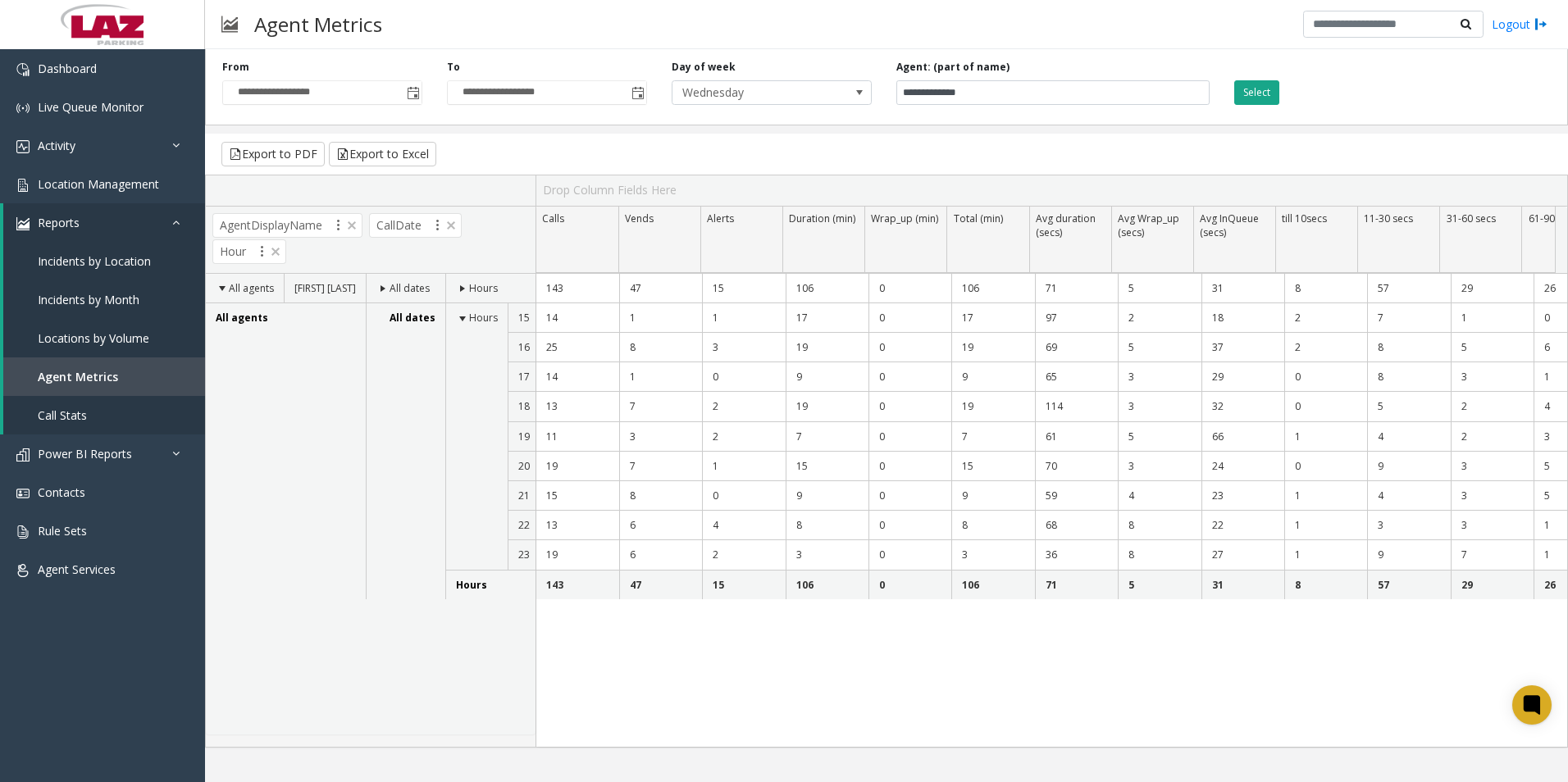 click on "Select" 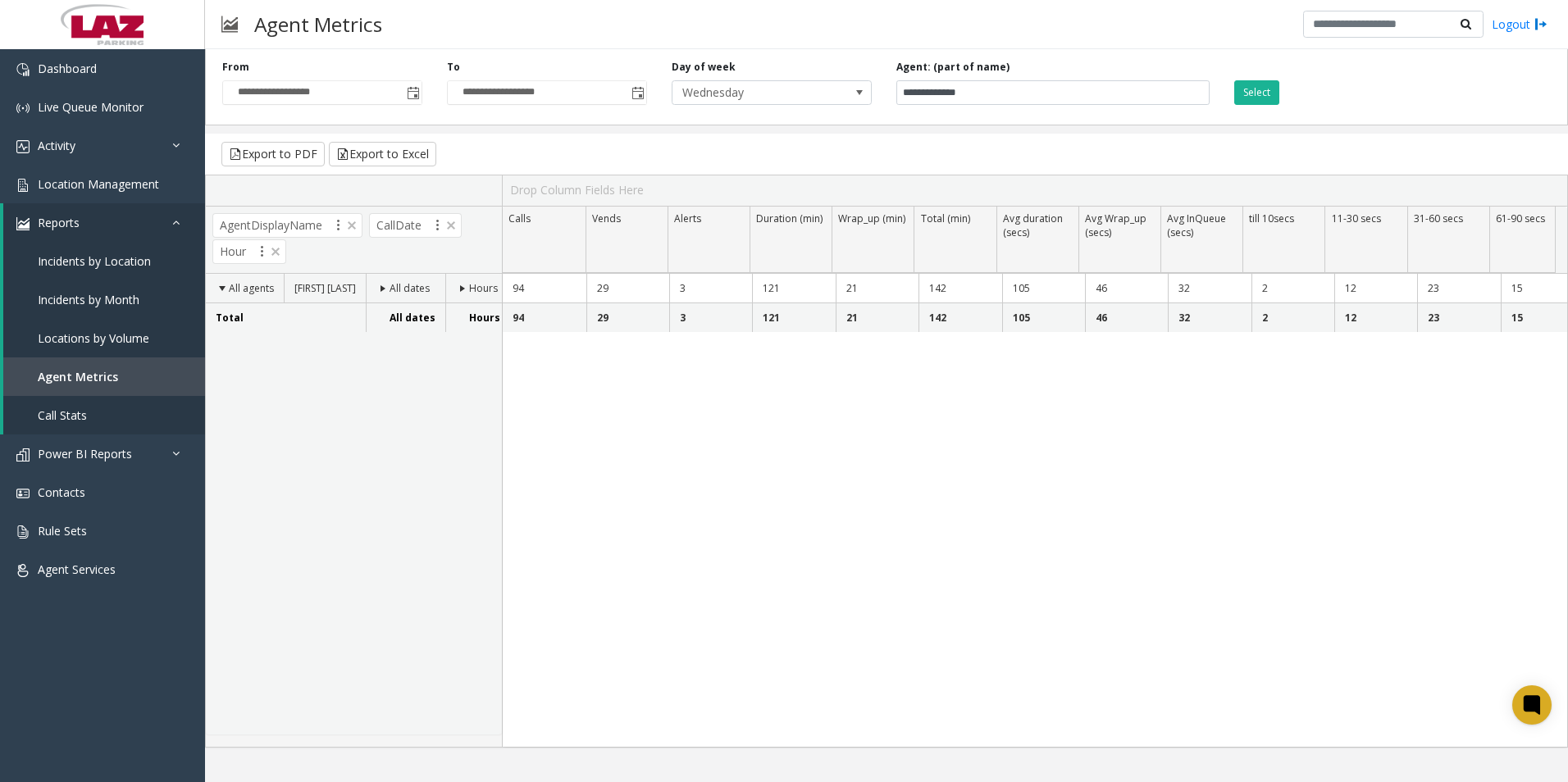 click 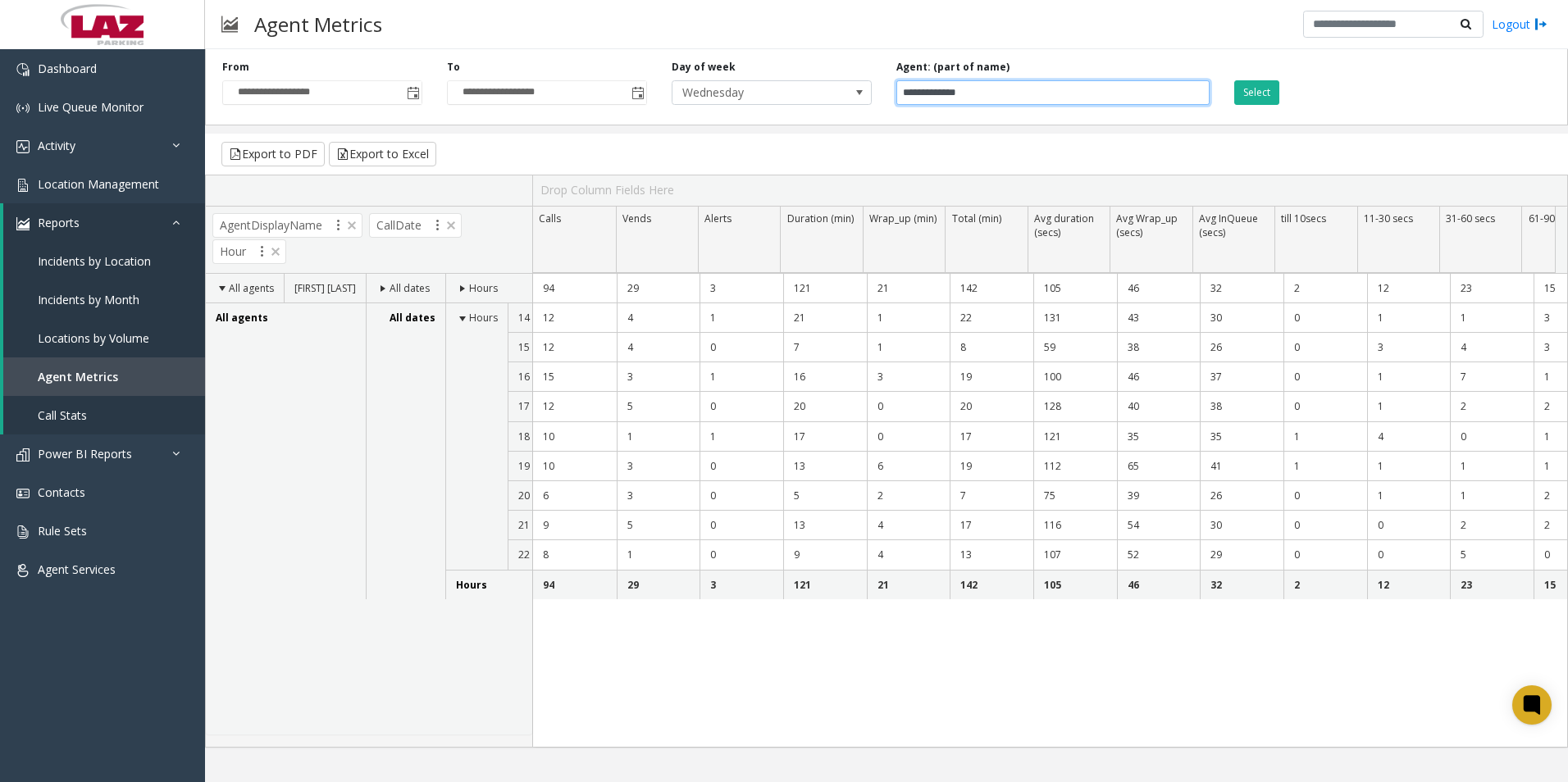 drag, startPoint x: 1067, startPoint y: 93, endPoint x: 679, endPoint y: 134, distance: 390.16022 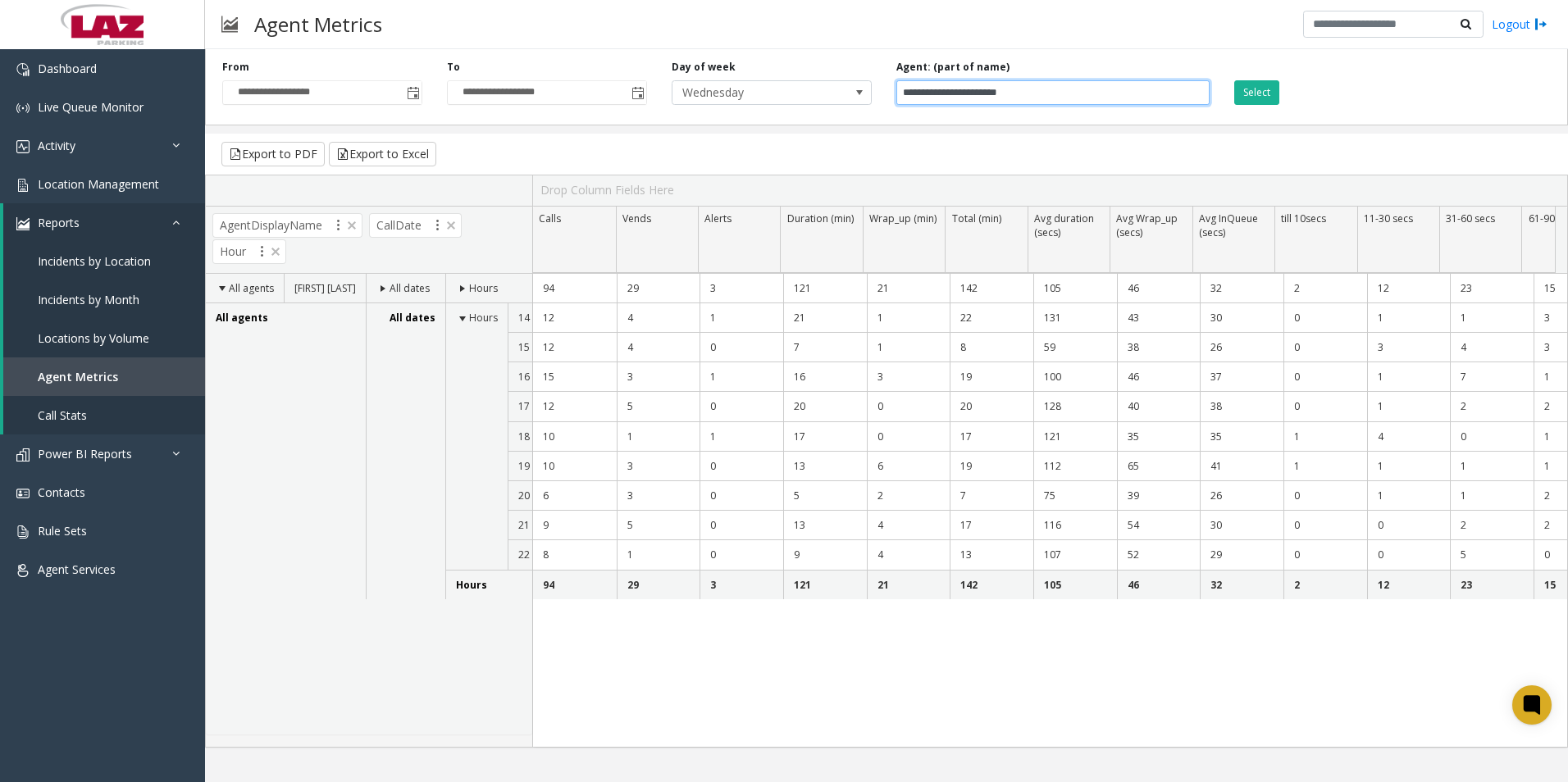 drag, startPoint x: 1019, startPoint y: 90, endPoint x: 981, endPoint y: 113, distance: 44.418465 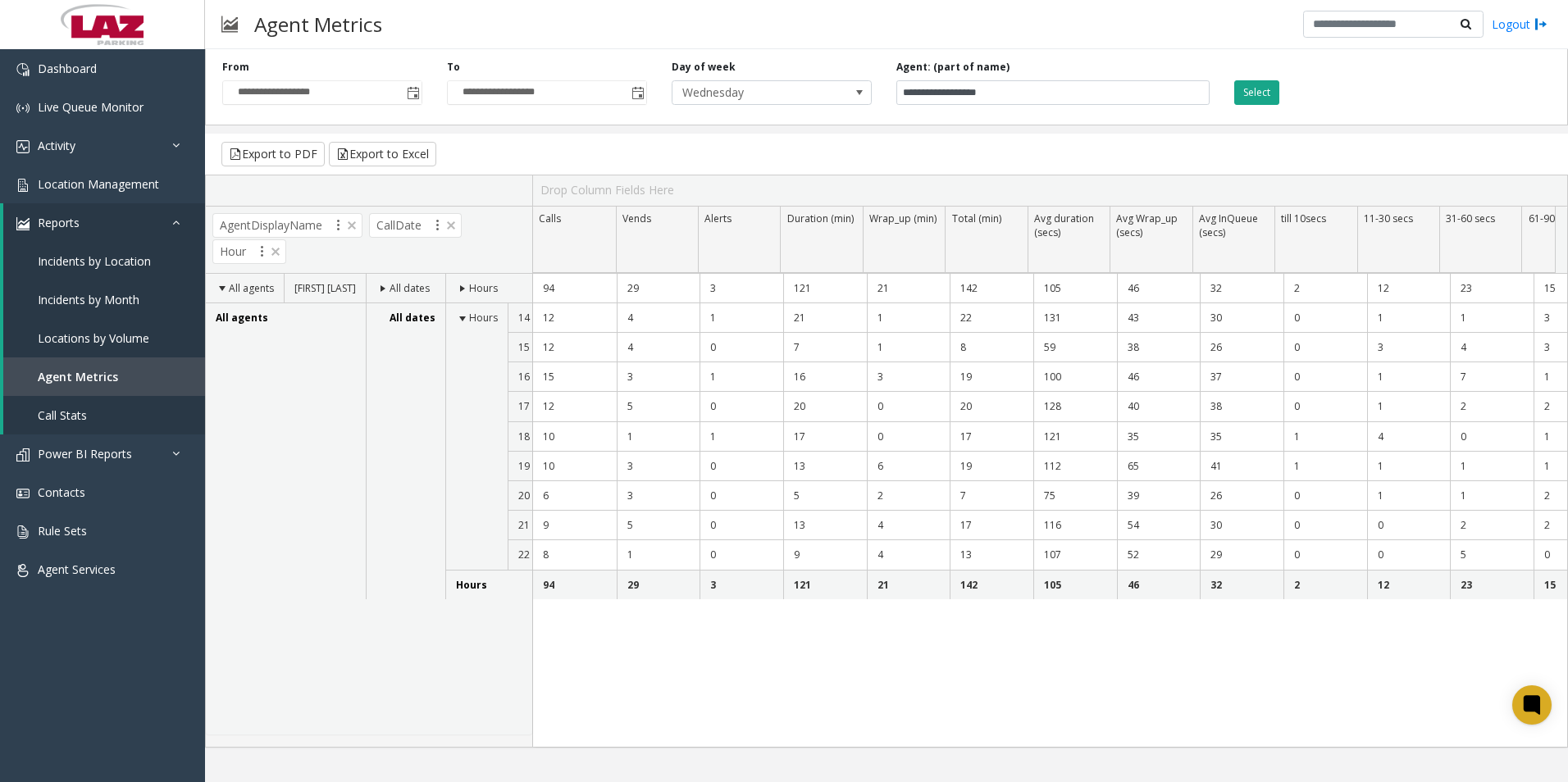 click on "Select" 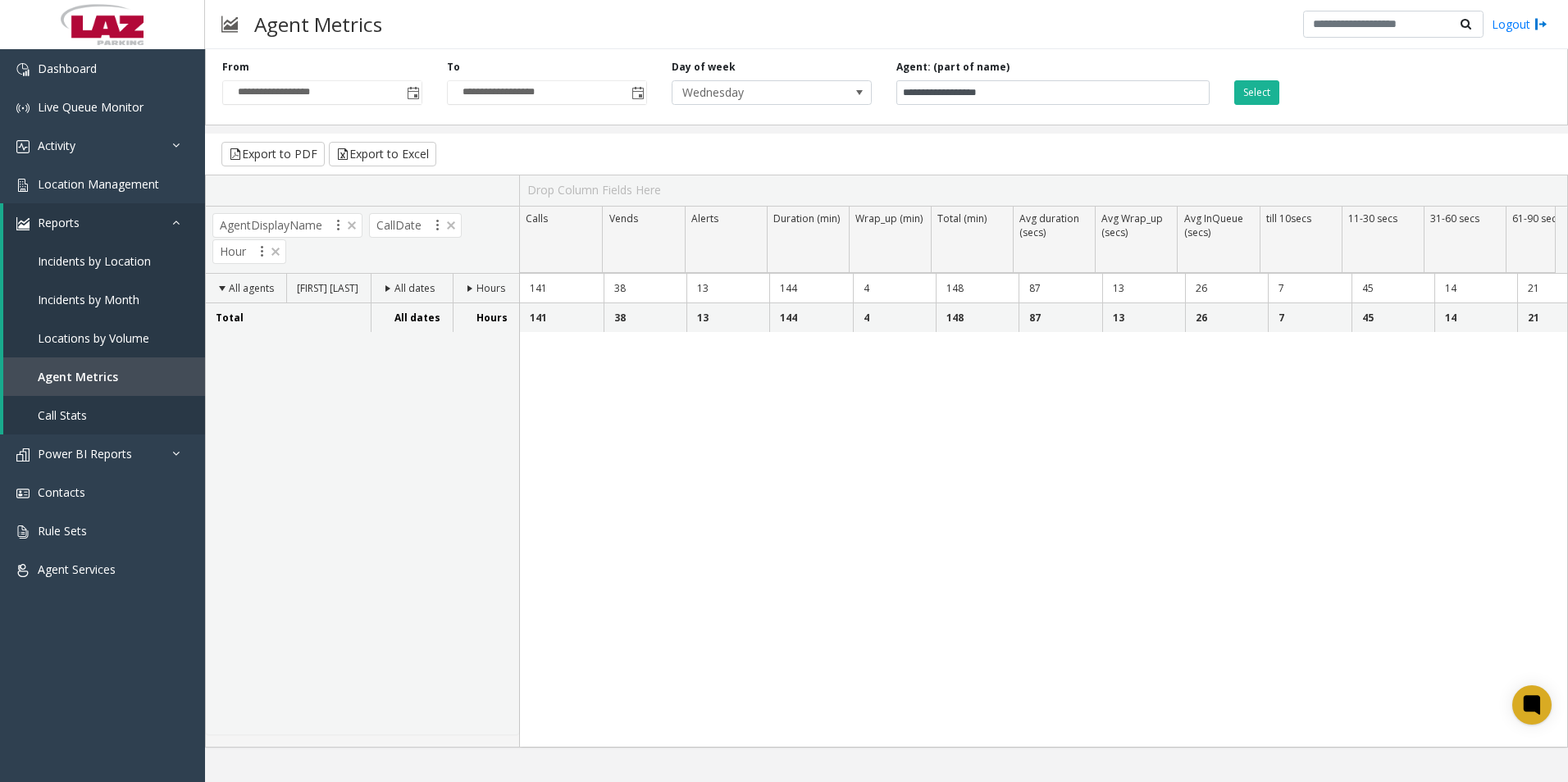 click 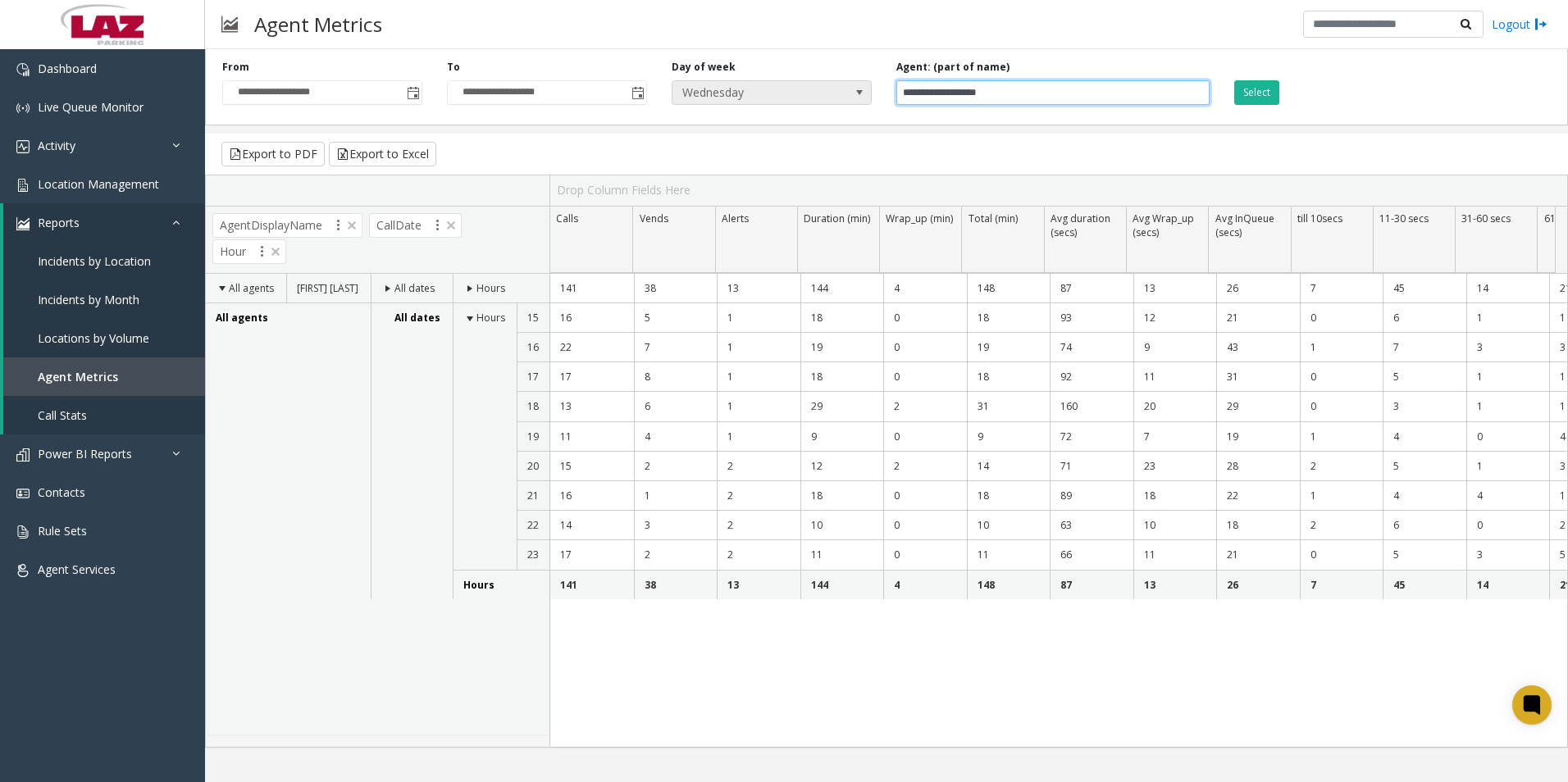 drag, startPoint x: 1048, startPoint y: 84, endPoint x: 832, endPoint y: 84, distance: 216 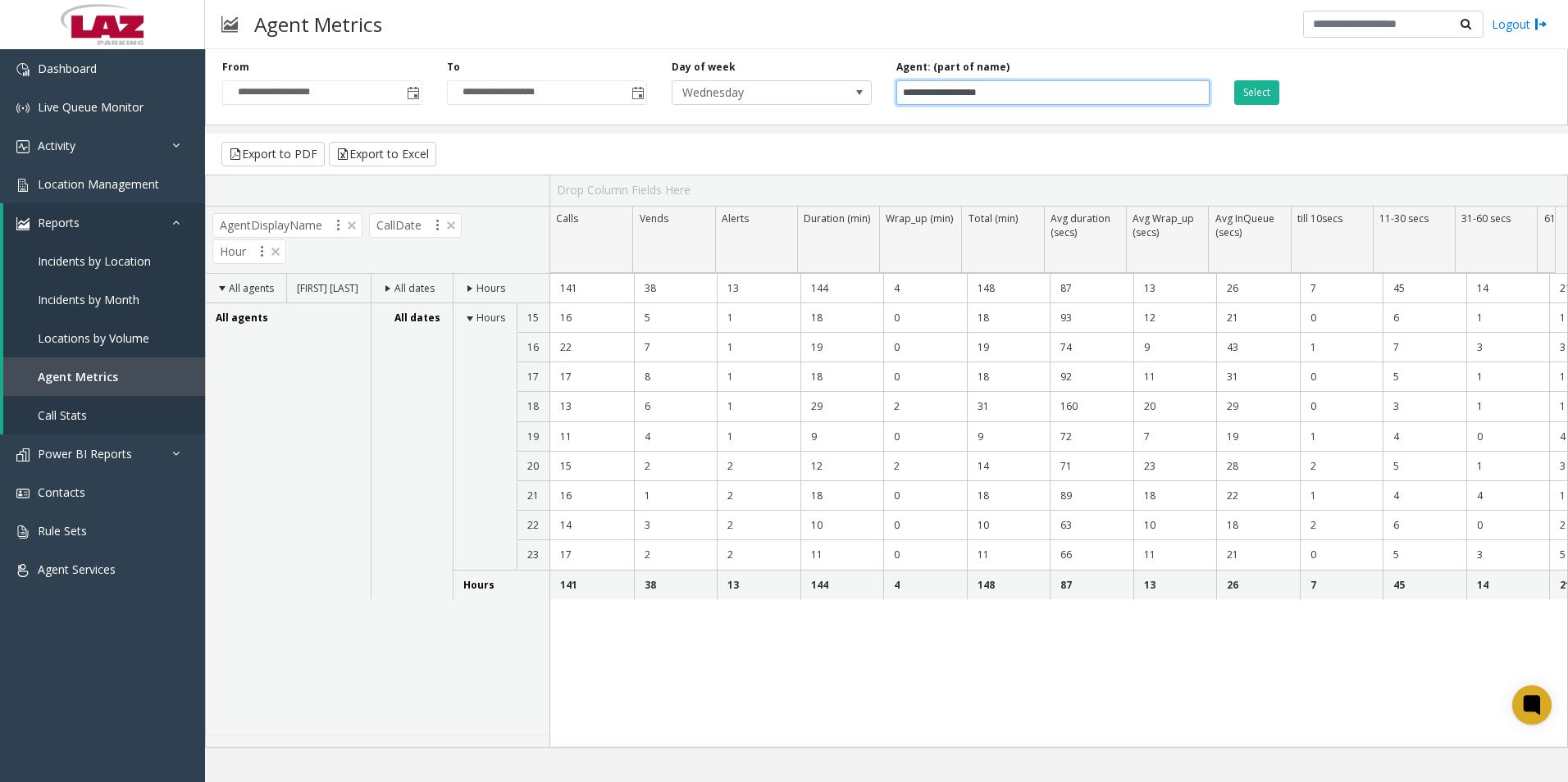 paste 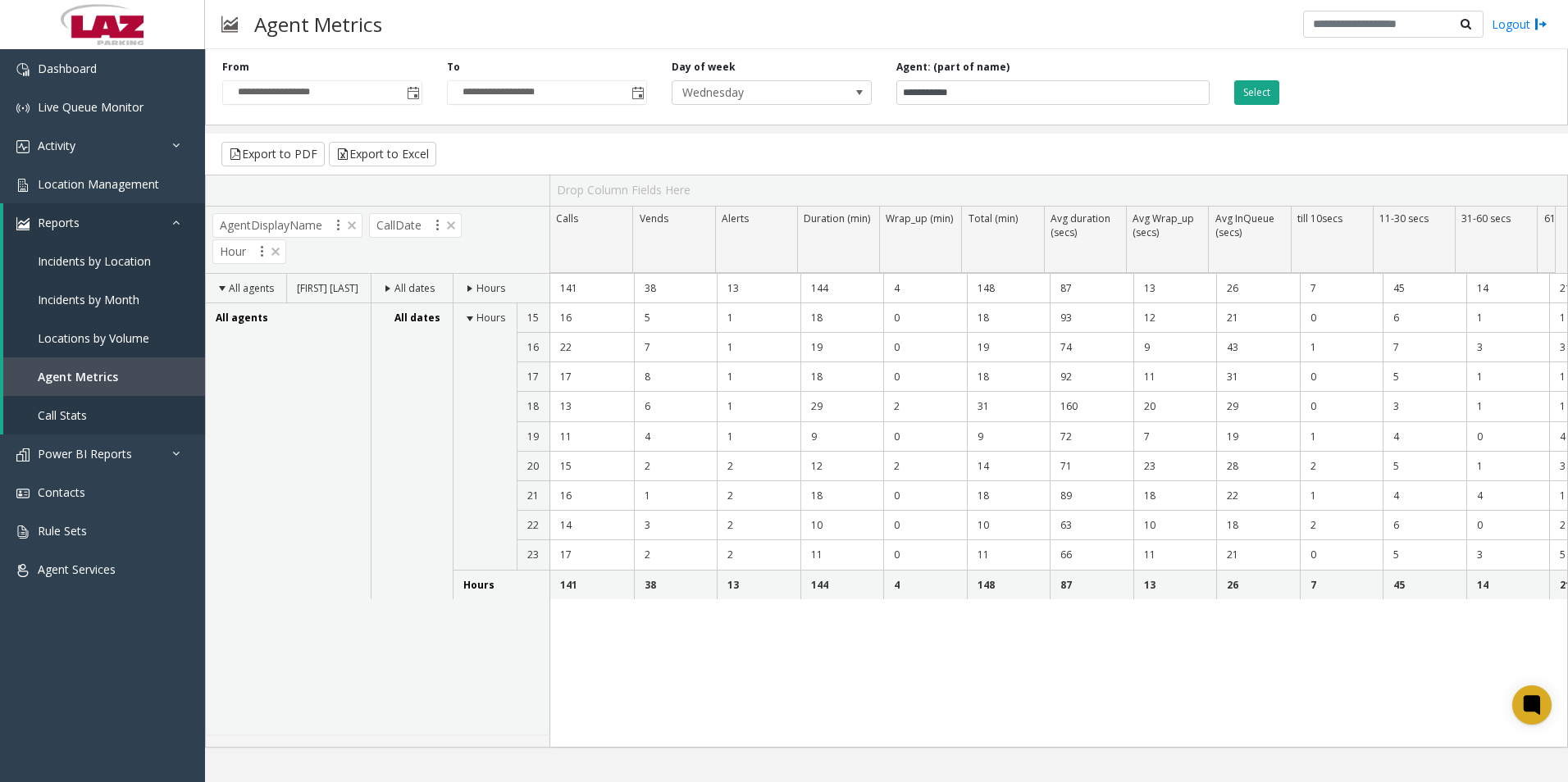click on "Select" 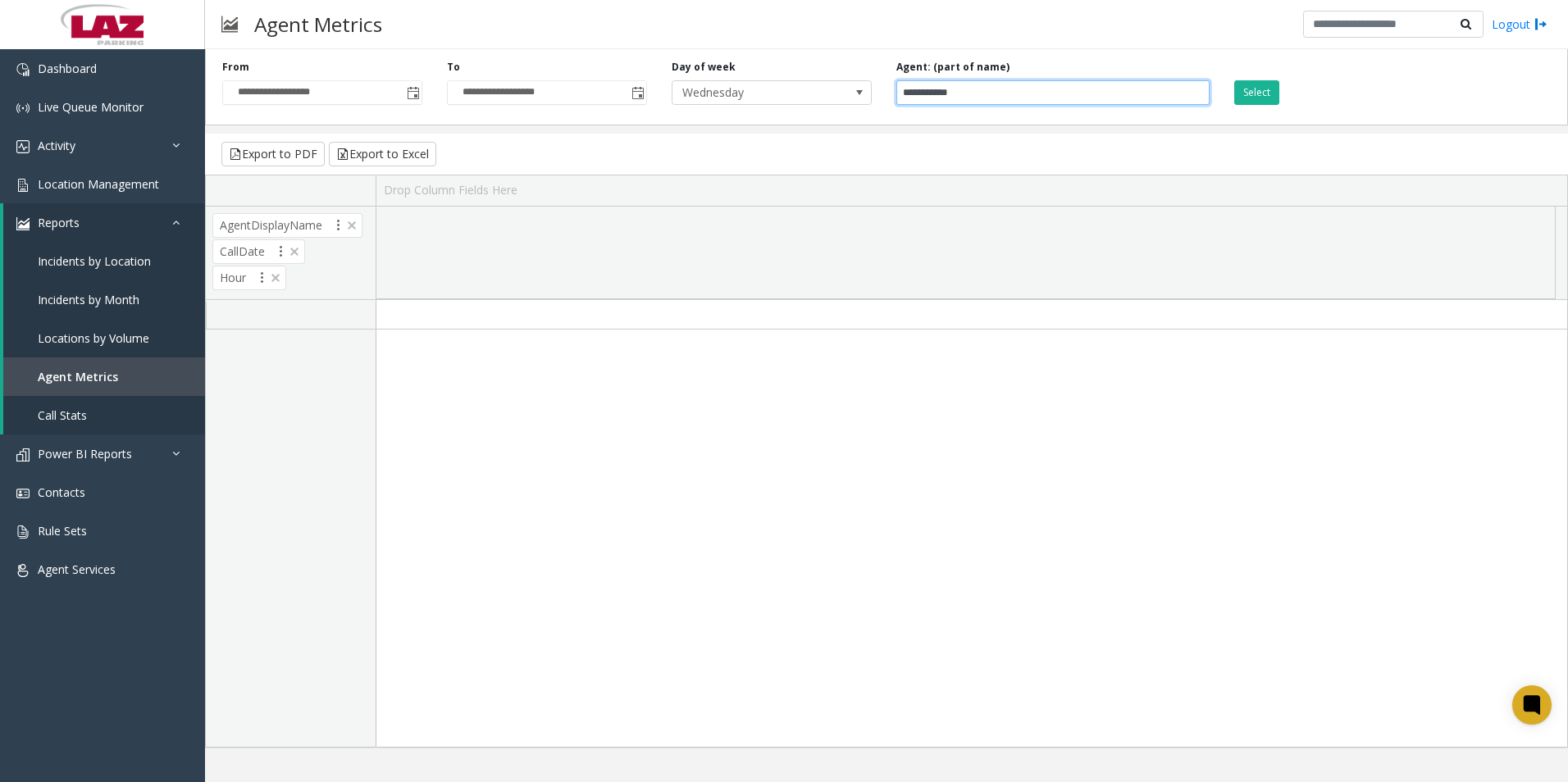 click on "**********" 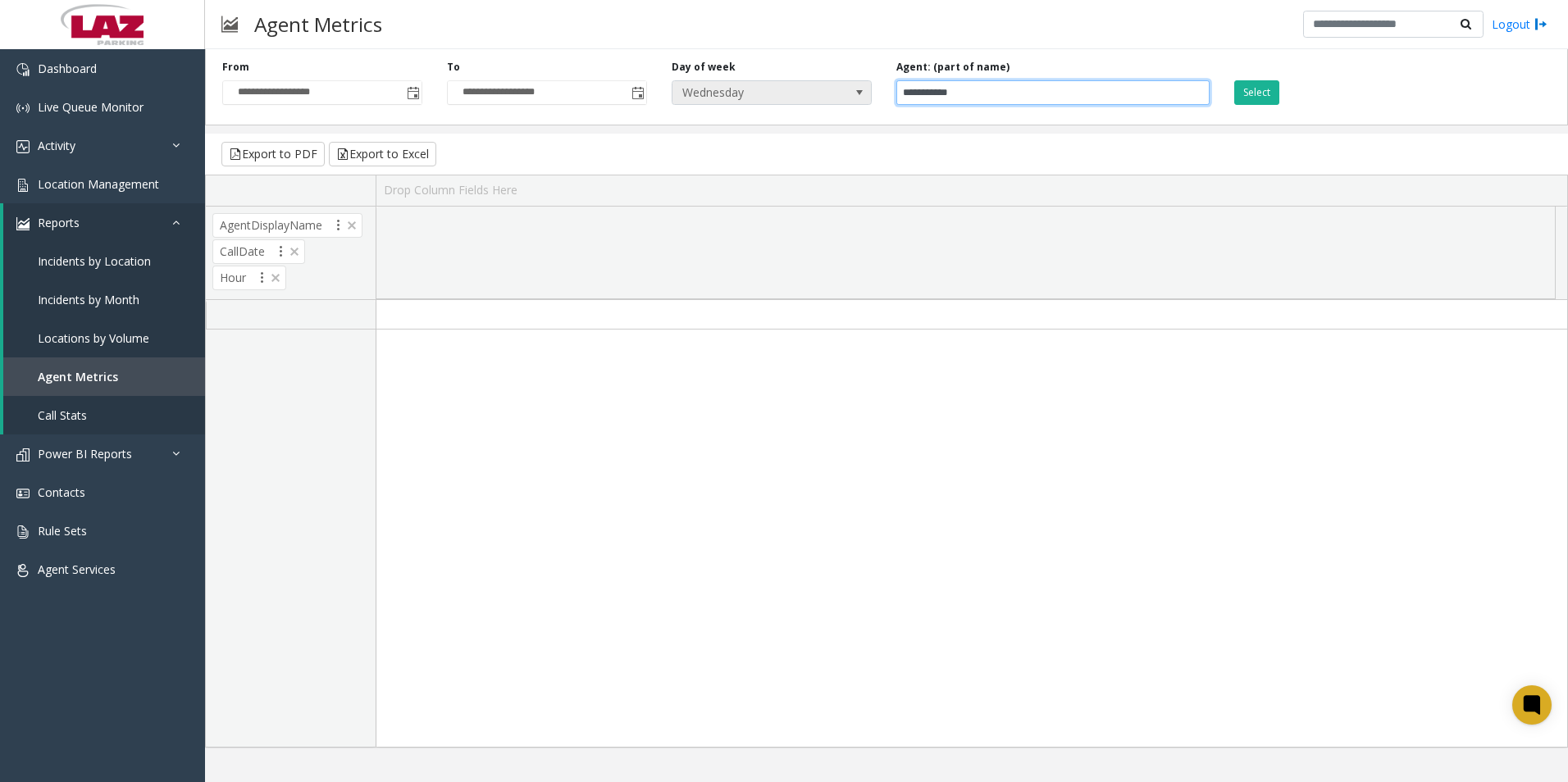 drag, startPoint x: 991, startPoint y: 93, endPoint x: 866, endPoint y: 90, distance: 125.036 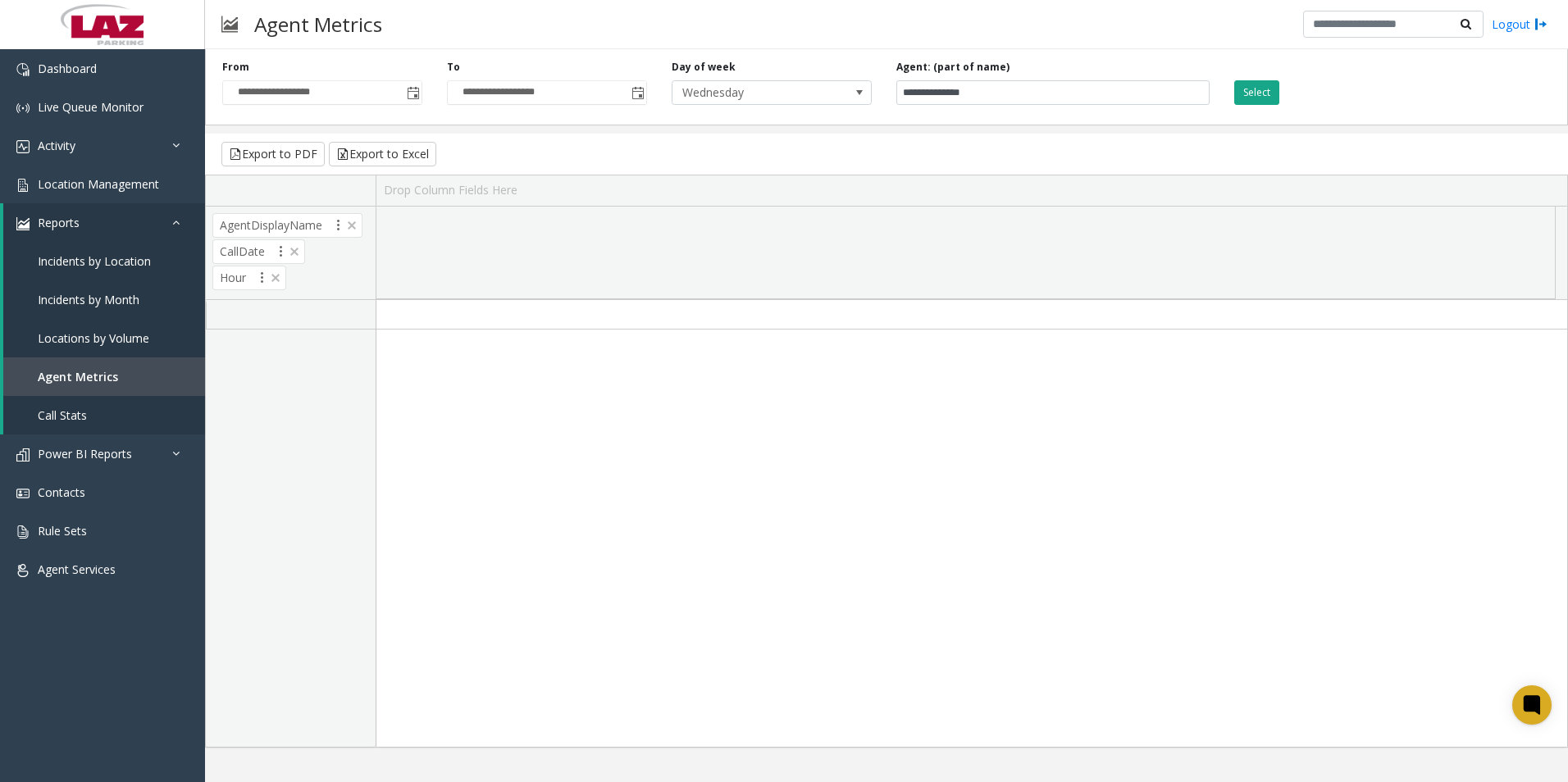 click on "Select" 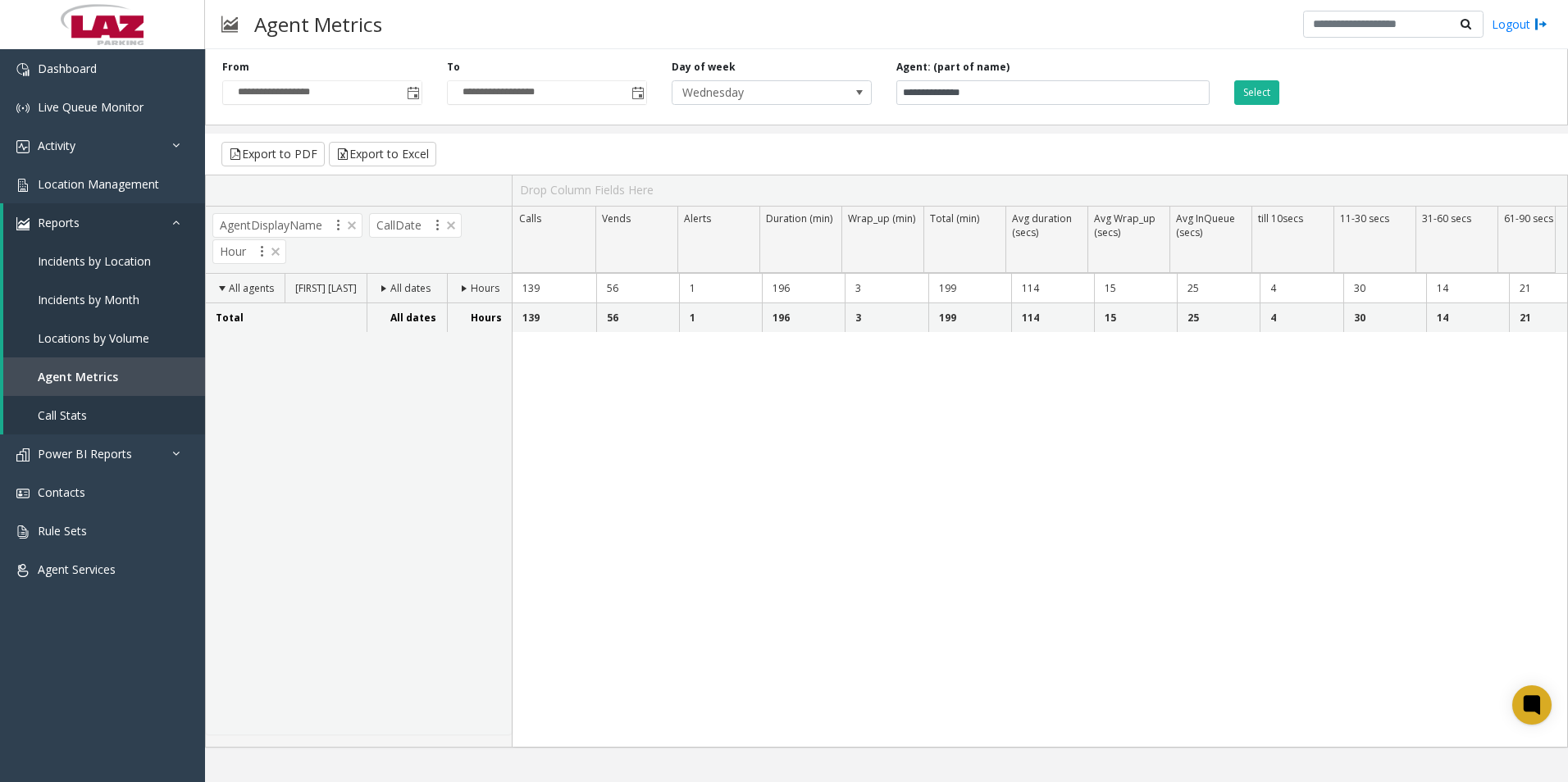 click 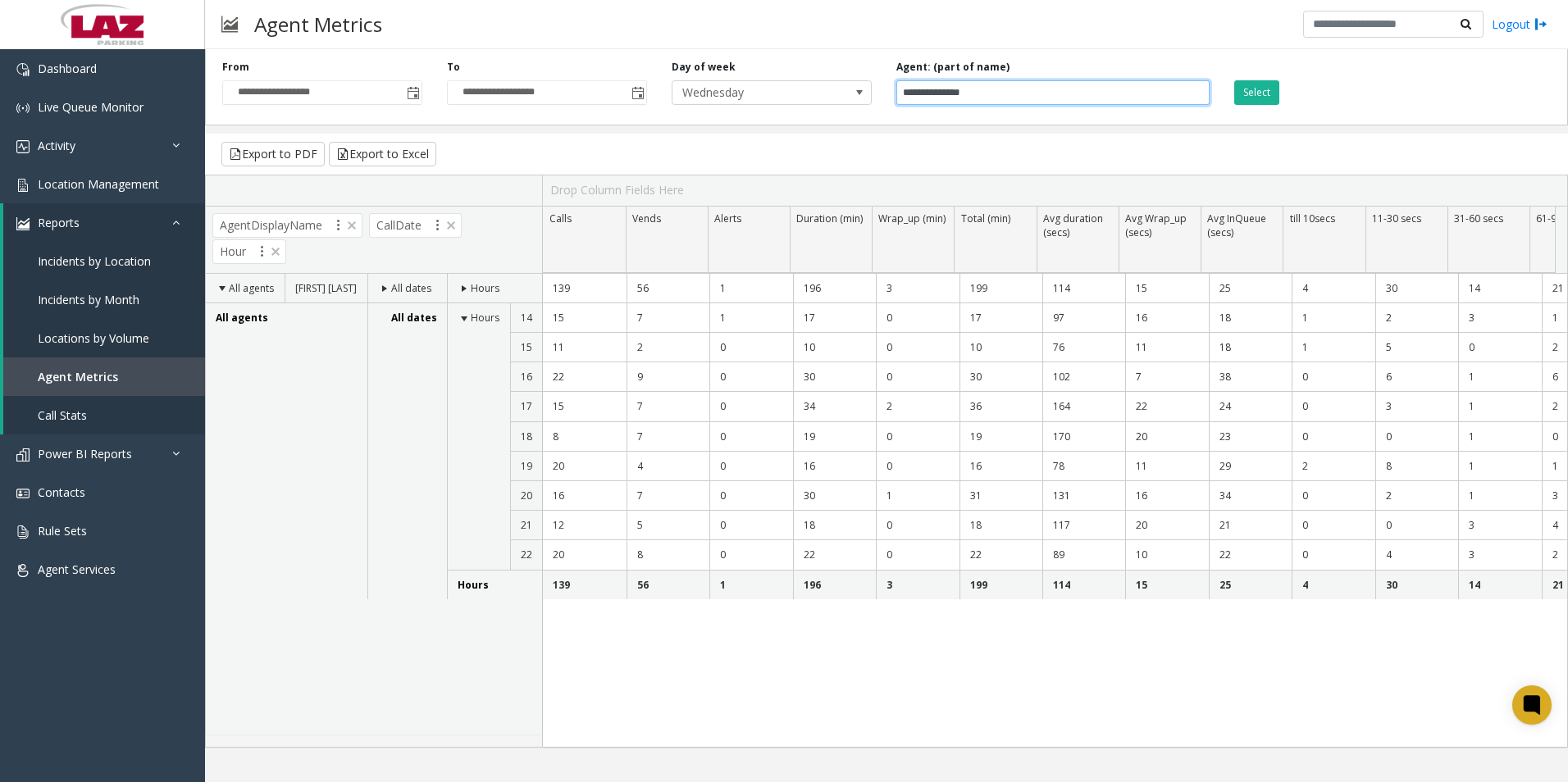 drag, startPoint x: 1038, startPoint y: 97, endPoint x: 691, endPoint y: 111, distance: 347.2823 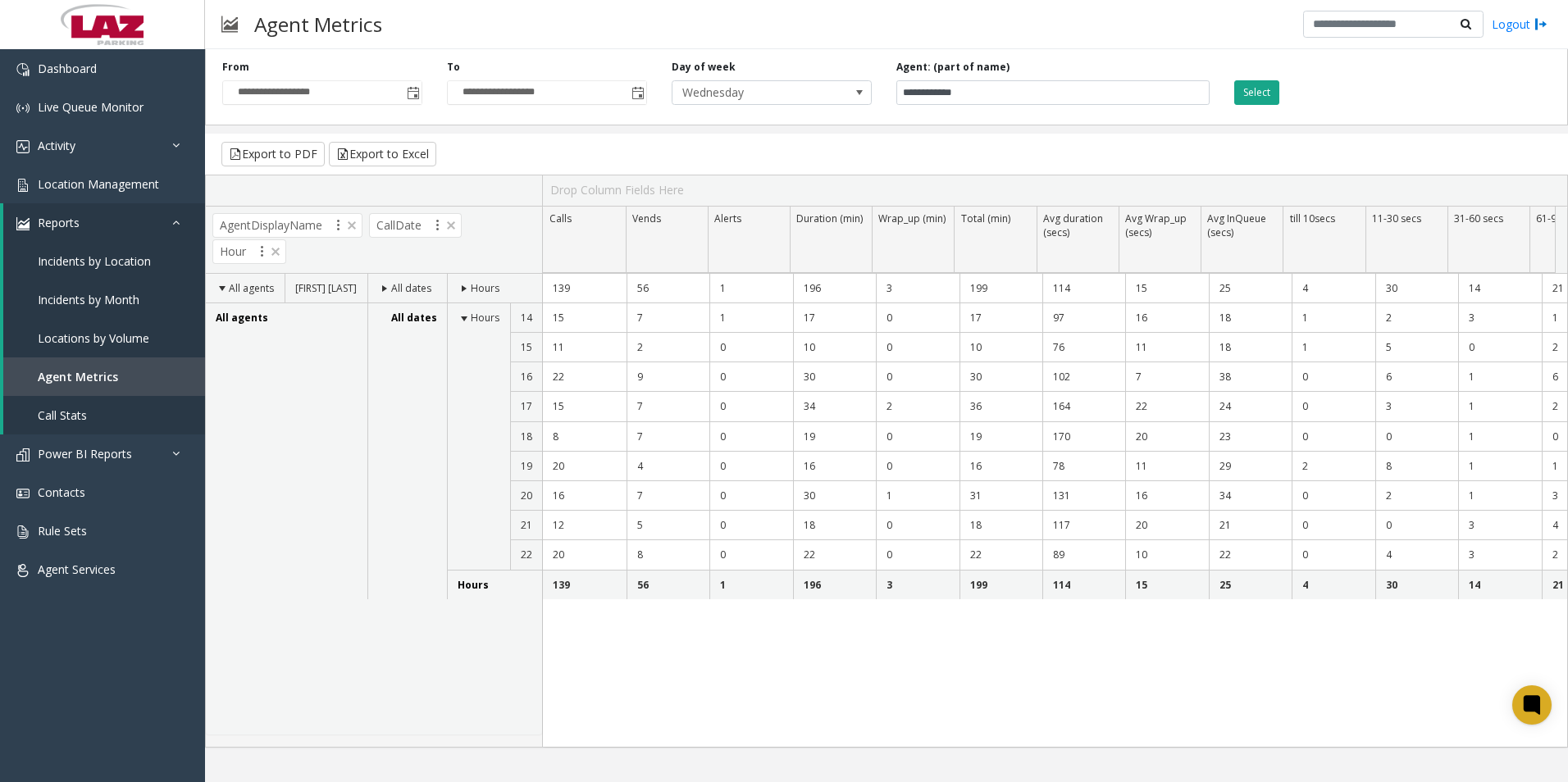 click on "Select" 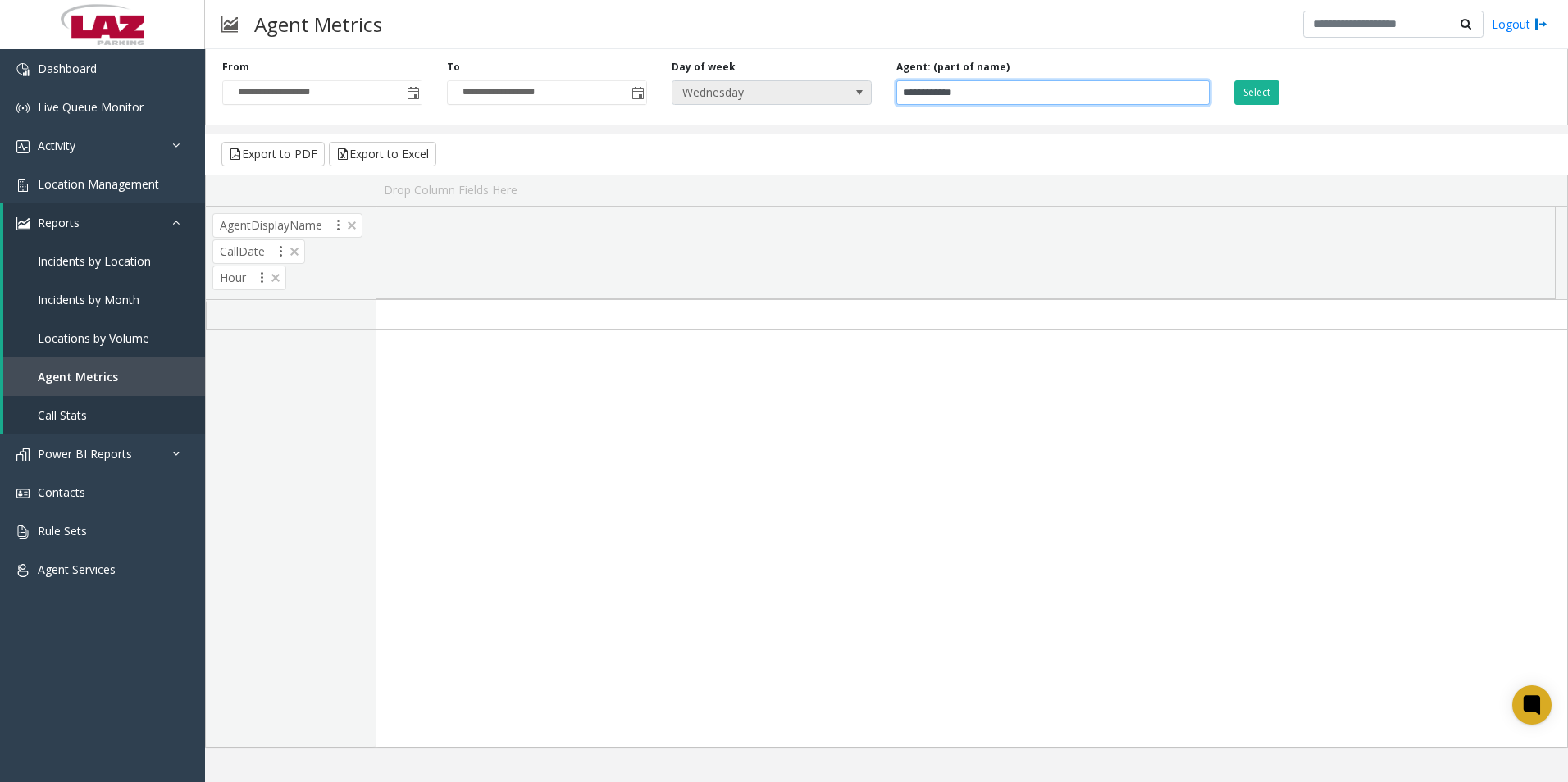 drag, startPoint x: 878, startPoint y: 107, endPoint x: 725, endPoint y: 103, distance: 153.05228 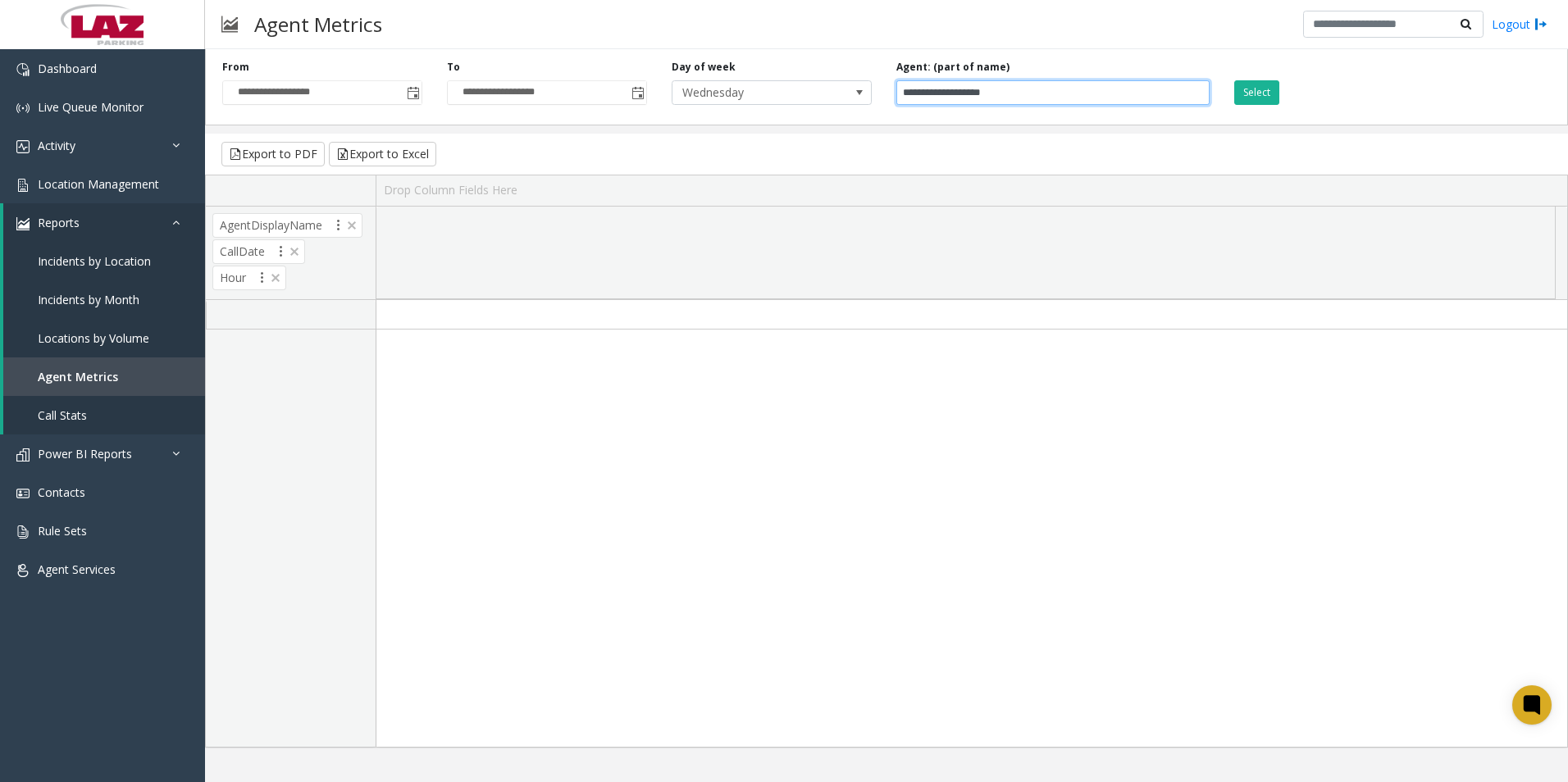 drag, startPoint x: 1015, startPoint y: 94, endPoint x: 972, endPoint y: 109, distance: 45.54119 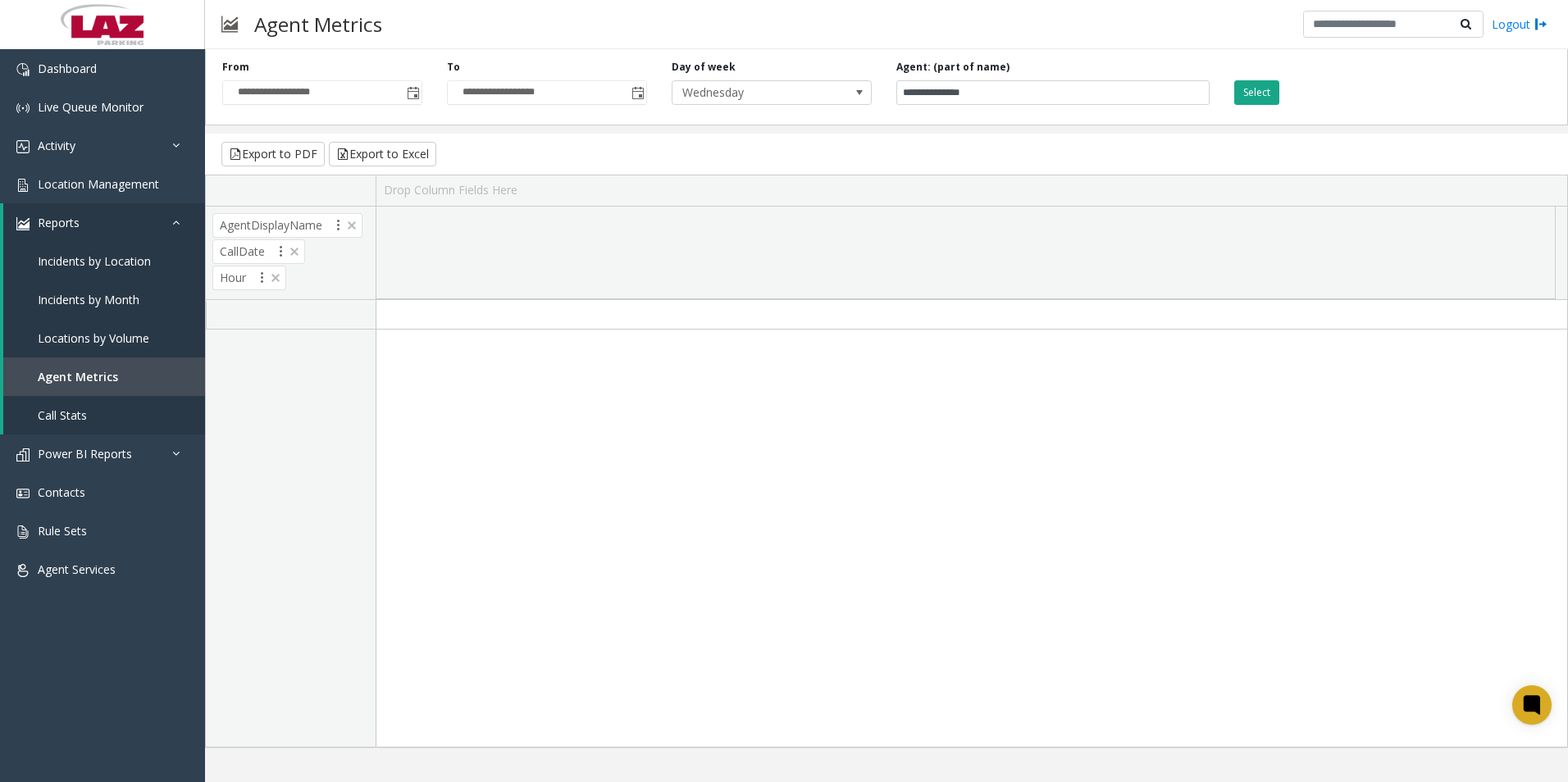 click on "Select" 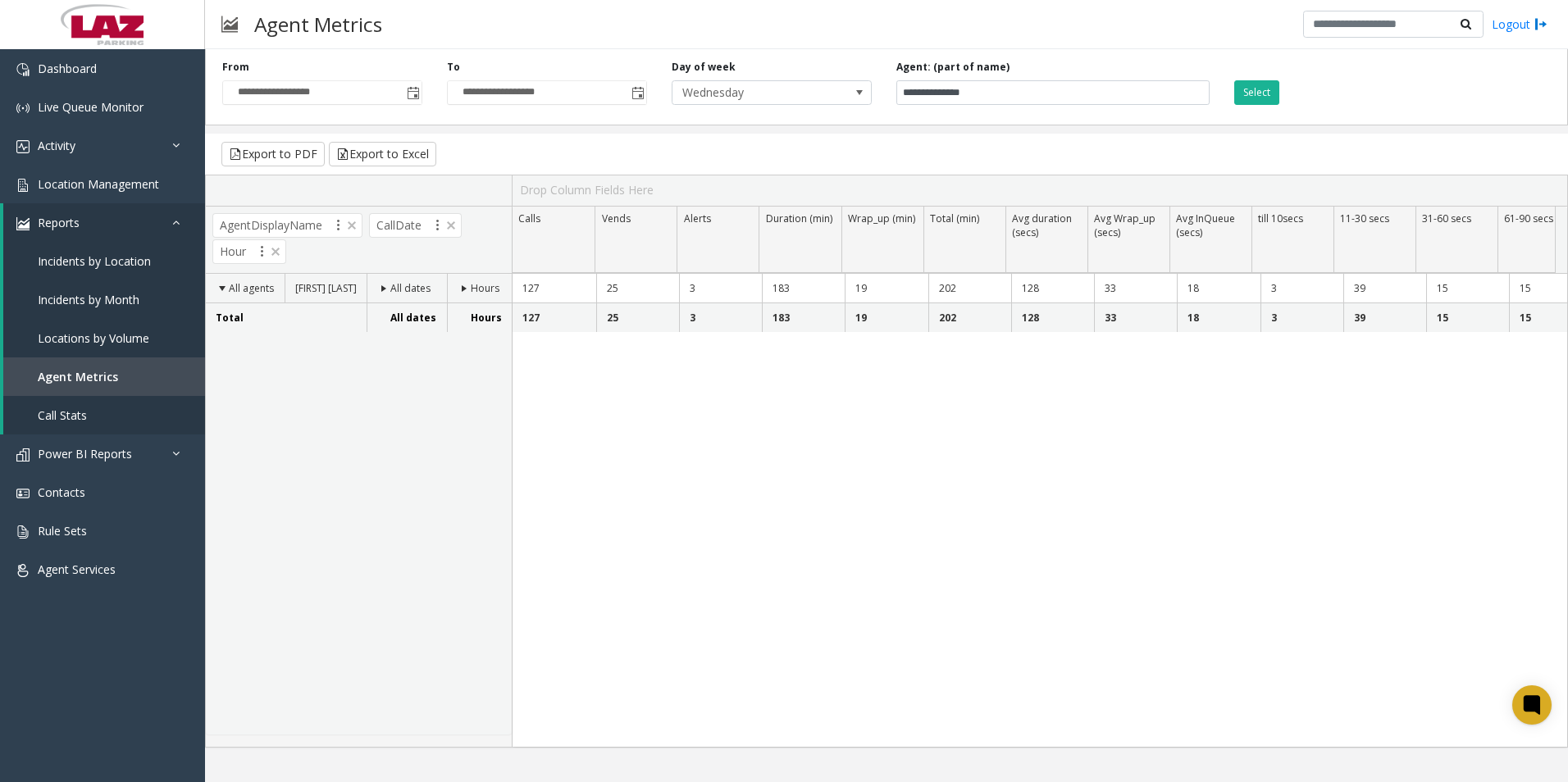 click 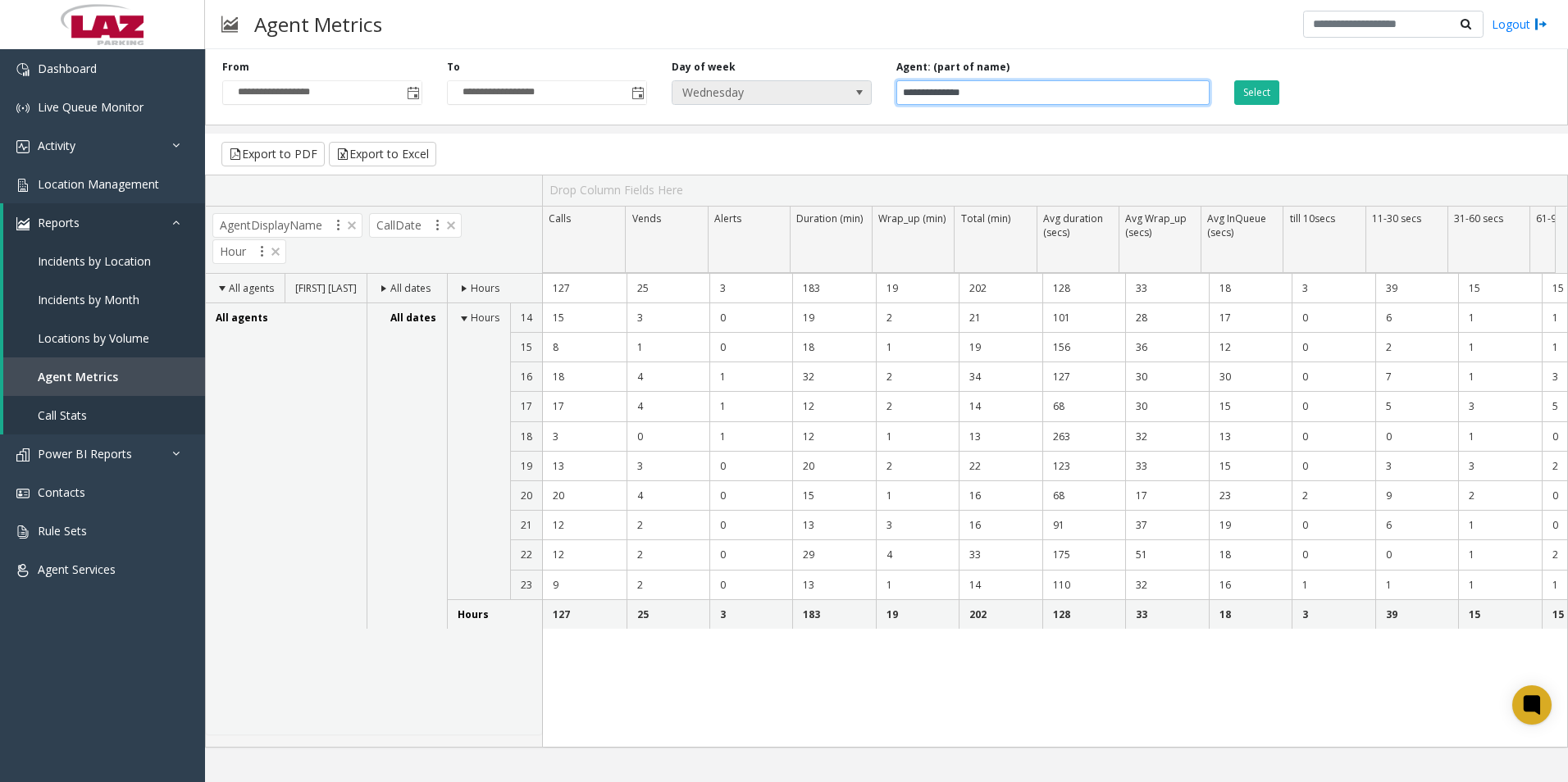 drag, startPoint x: 1060, startPoint y: 89, endPoint x: 709, endPoint y: 94, distance: 351.03561 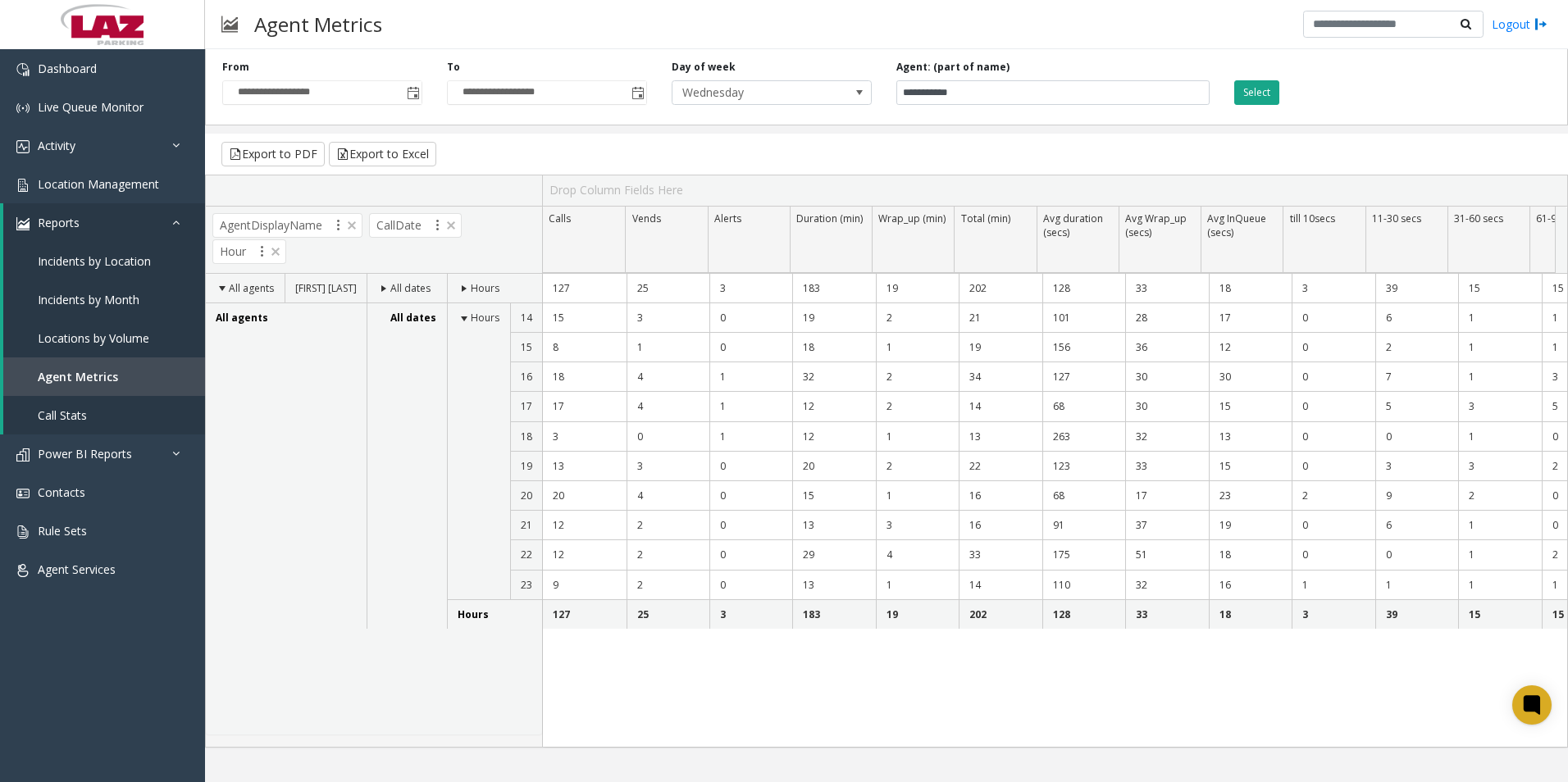 click on "Select" 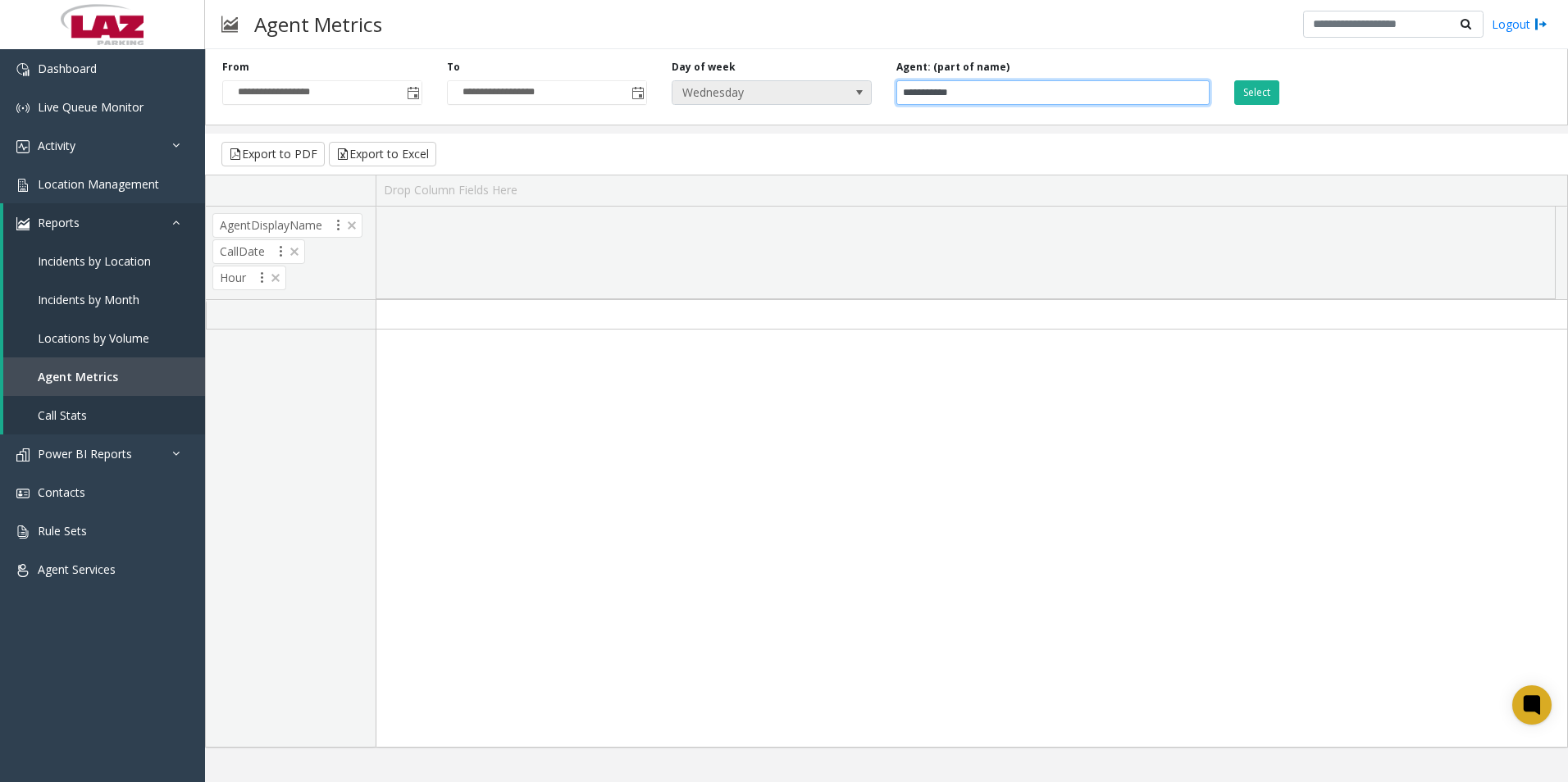 drag, startPoint x: 1101, startPoint y: 91, endPoint x: 743, endPoint y: 104, distance: 358.23596 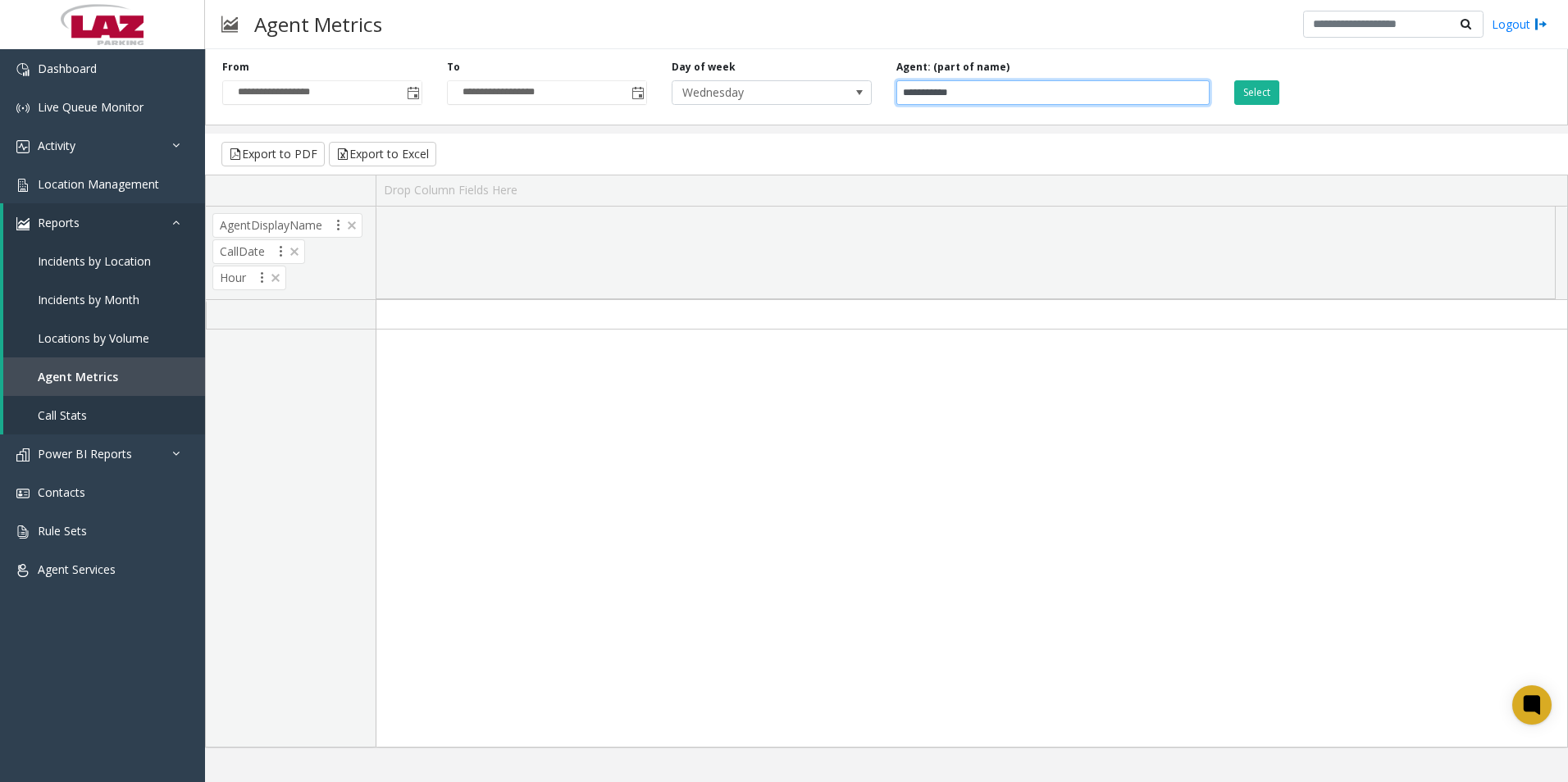 paste 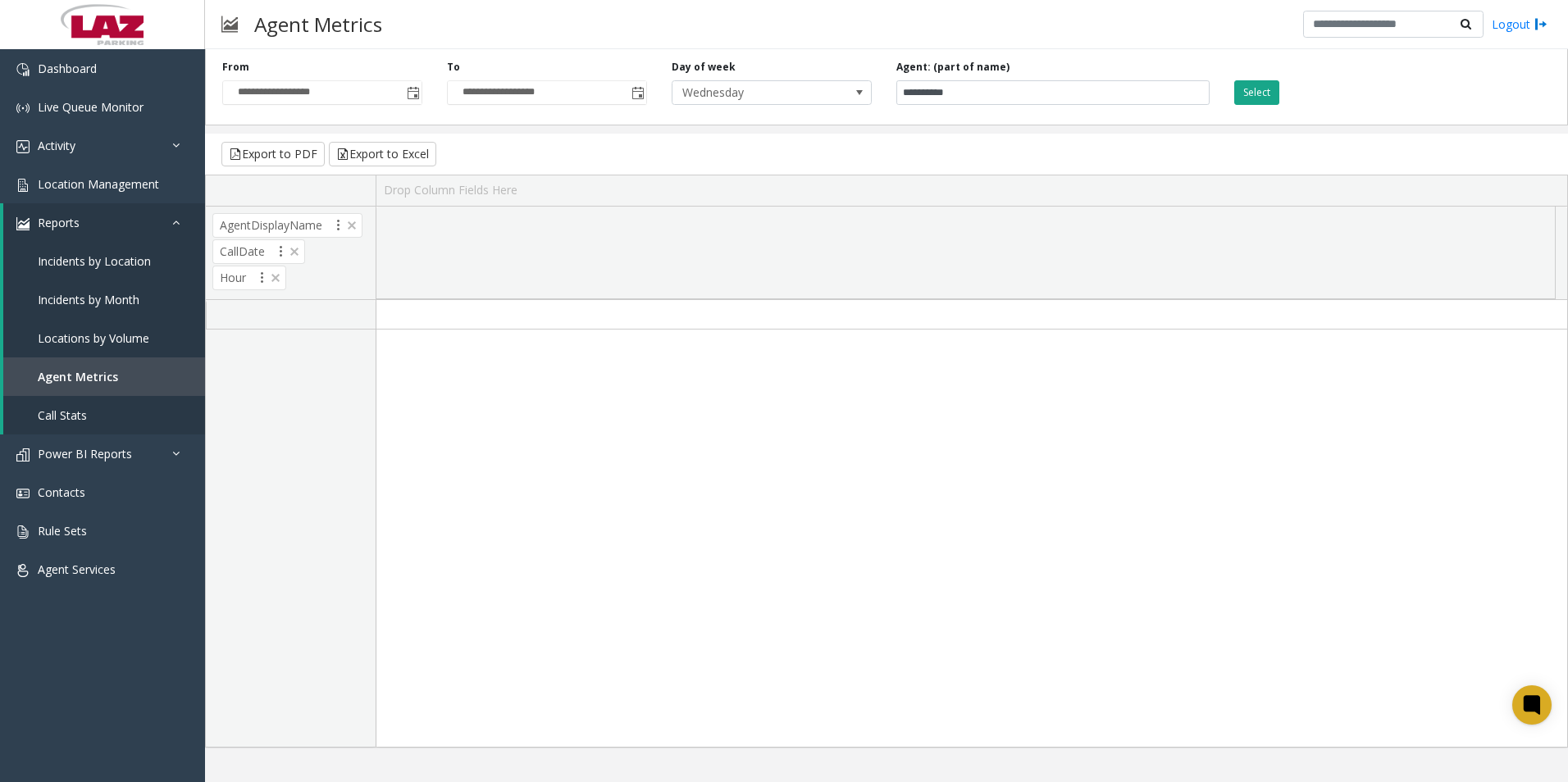 click on "Select" 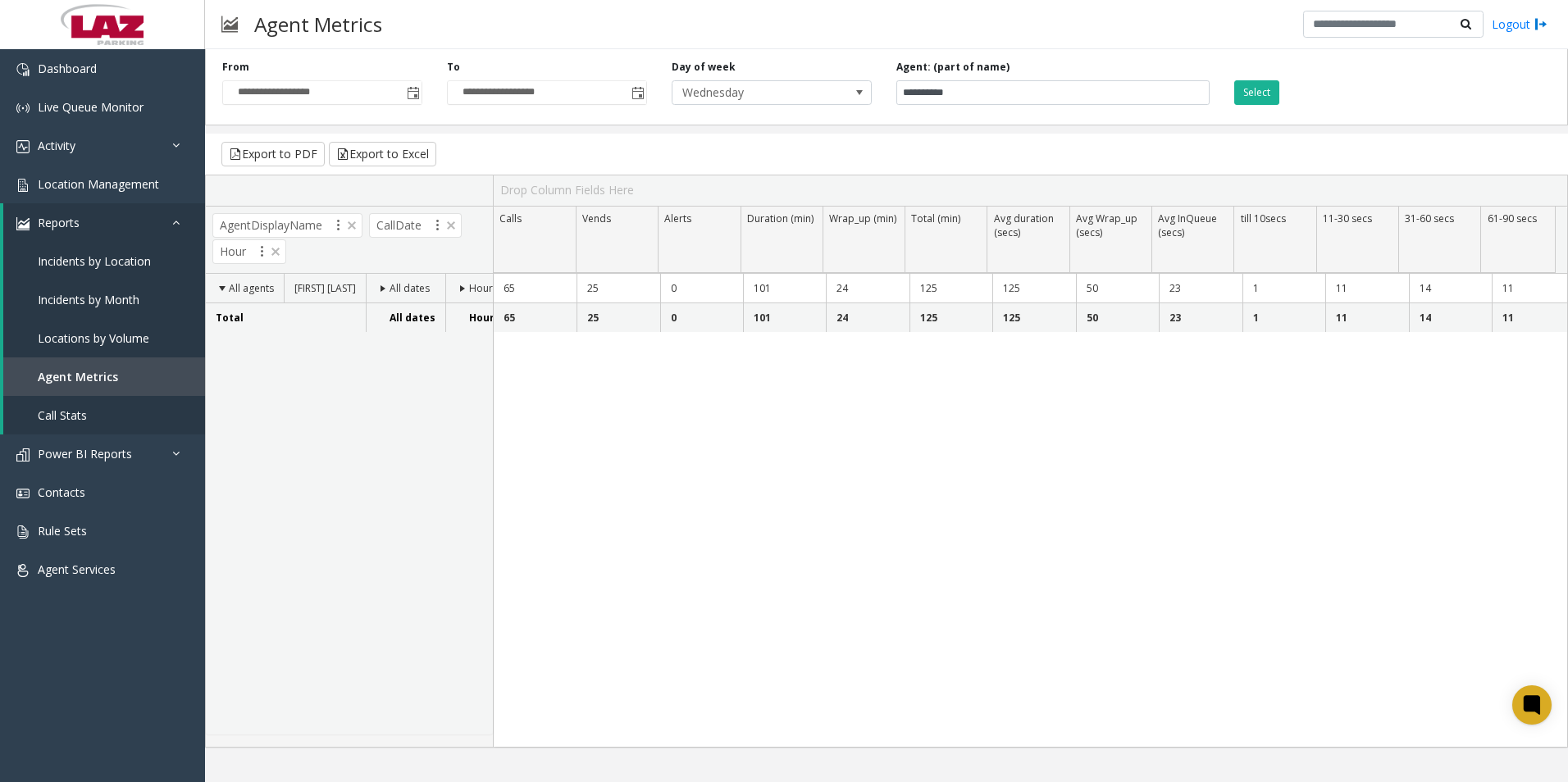 click 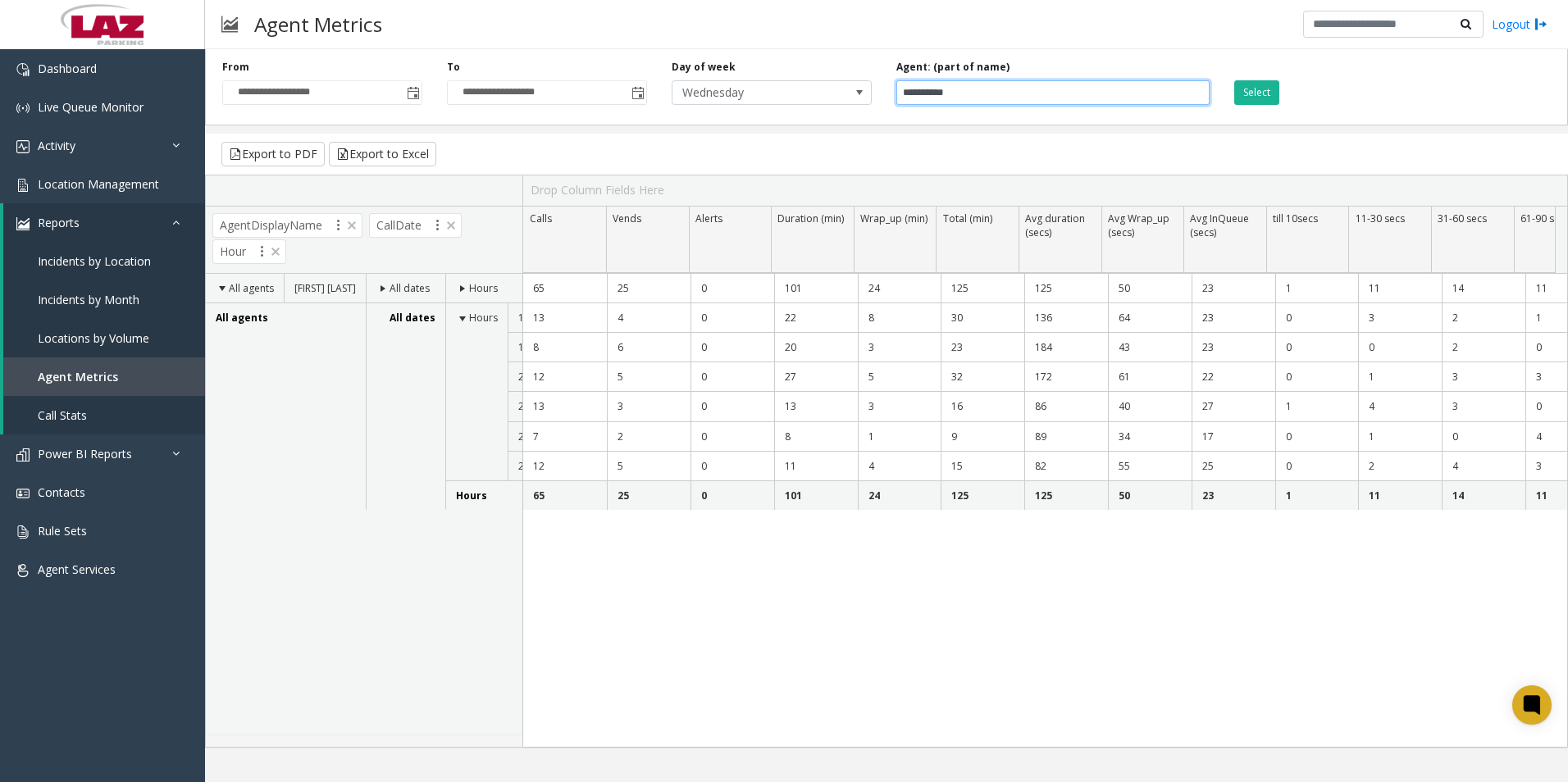 drag, startPoint x: 1084, startPoint y: 85, endPoint x: 833, endPoint y: 109, distance: 252.1448 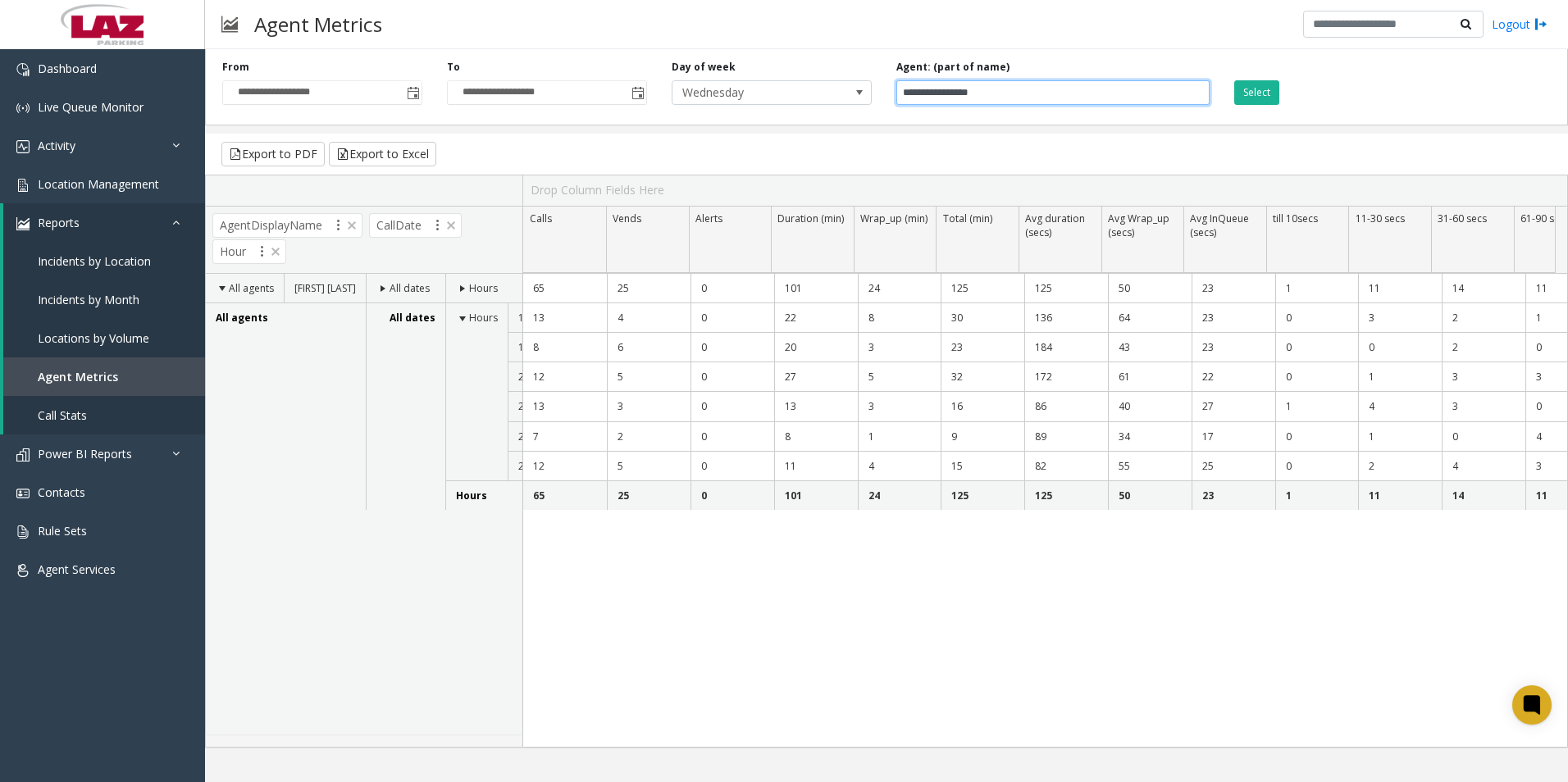click on "**********" 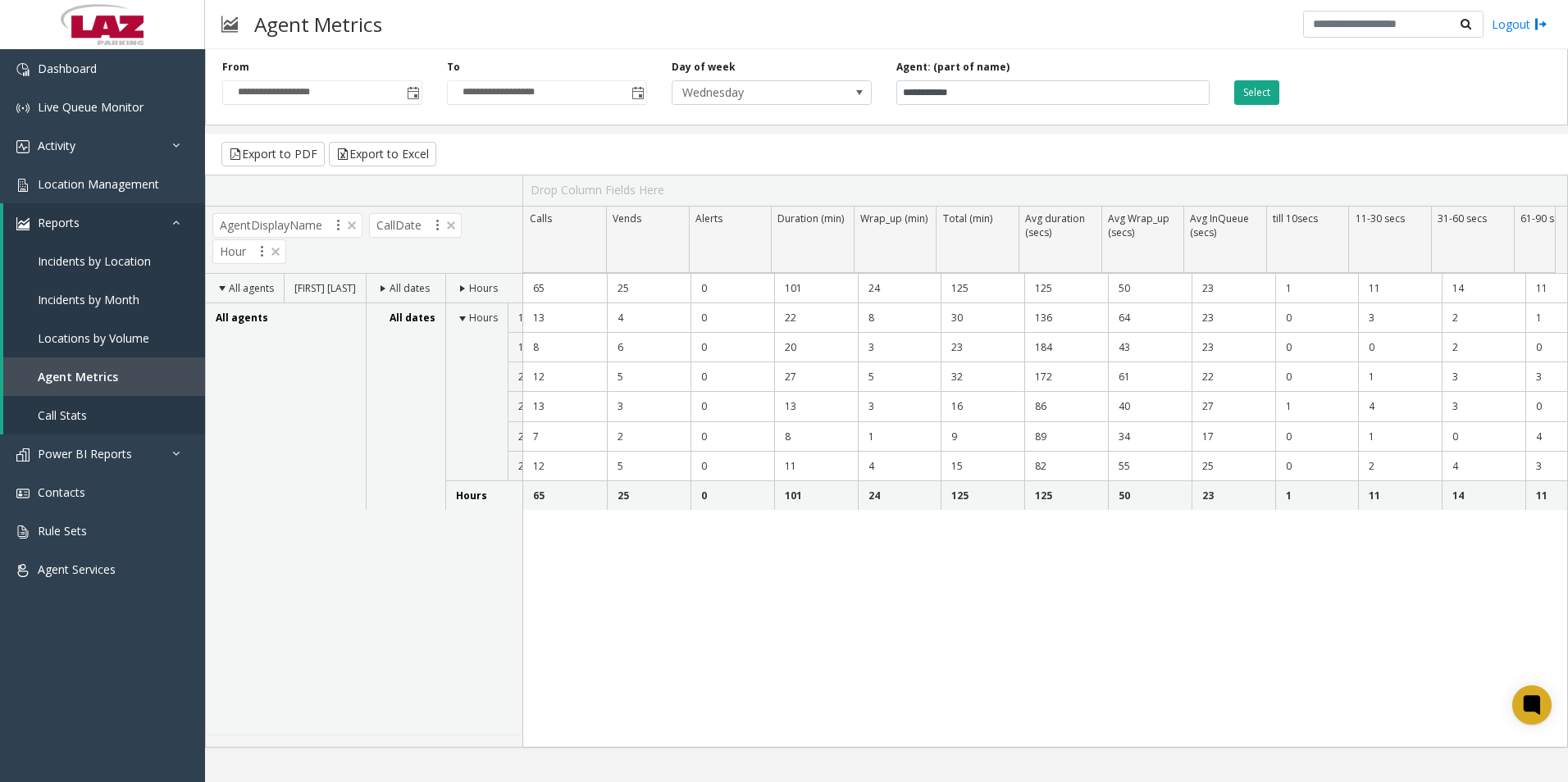 click on "Select" 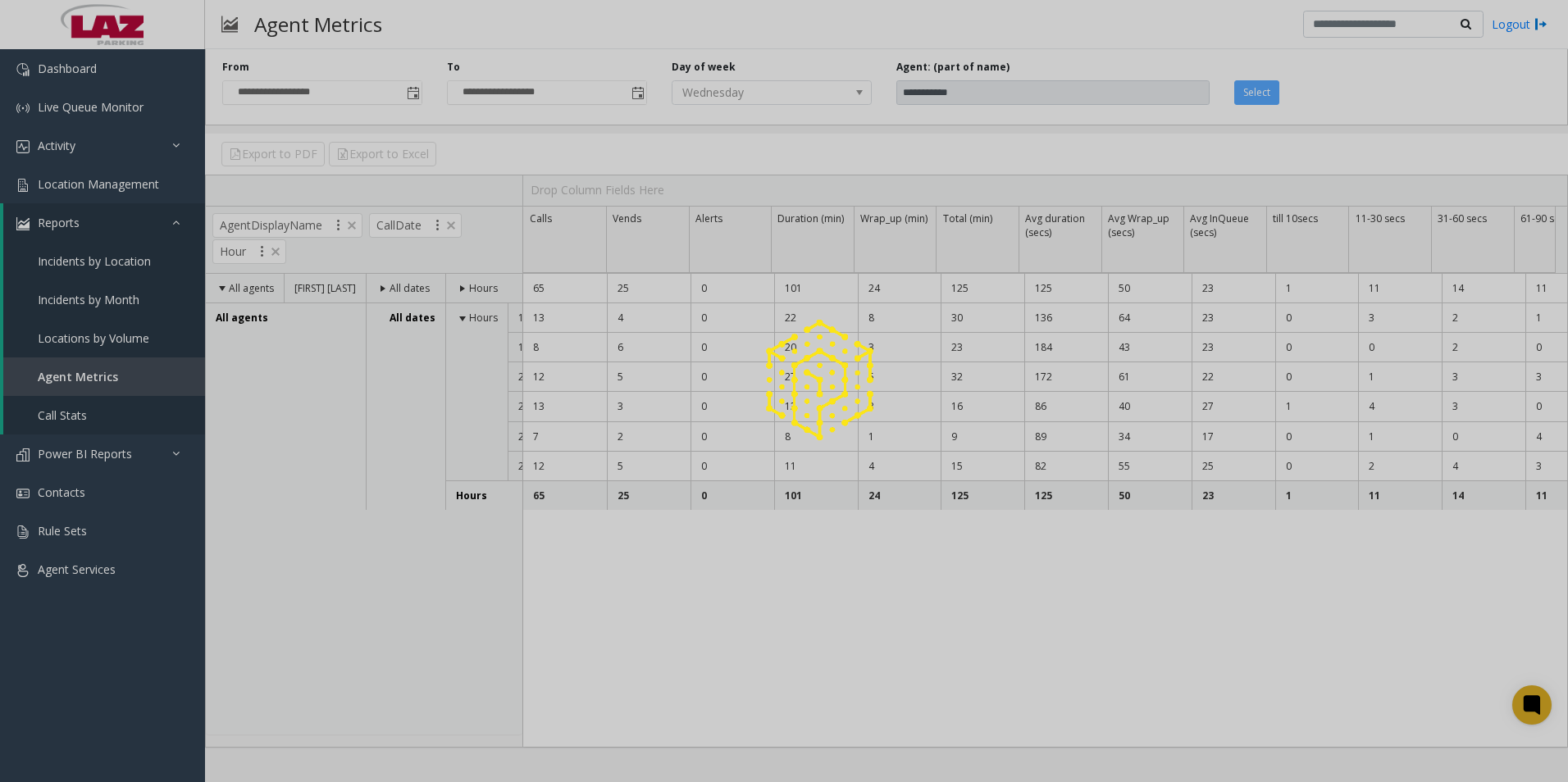 click 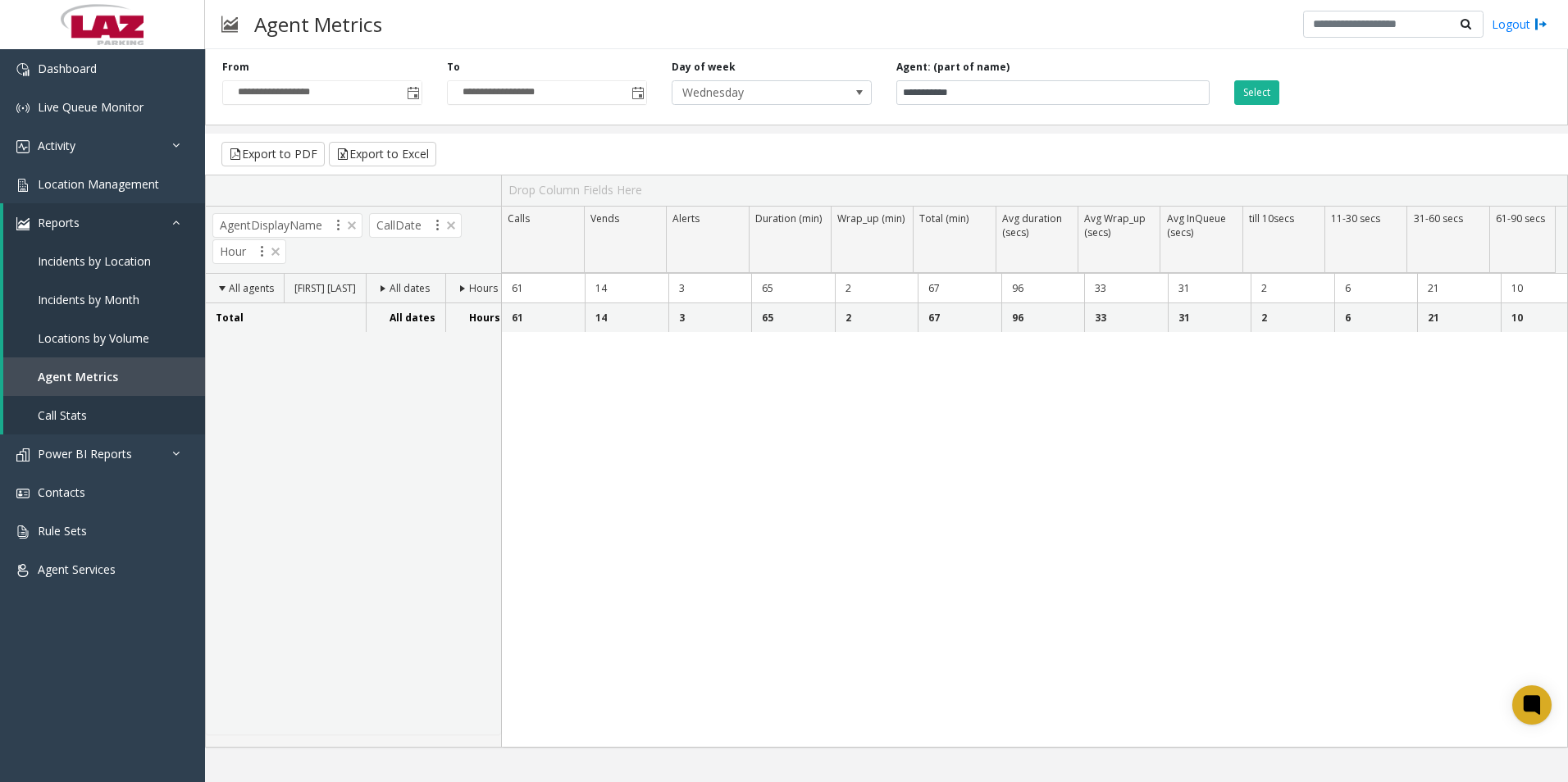 drag, startPoint x: 1265, startPoint y: 88, endPoint x: 1310, endPoint y: 105, distance: 48.104054 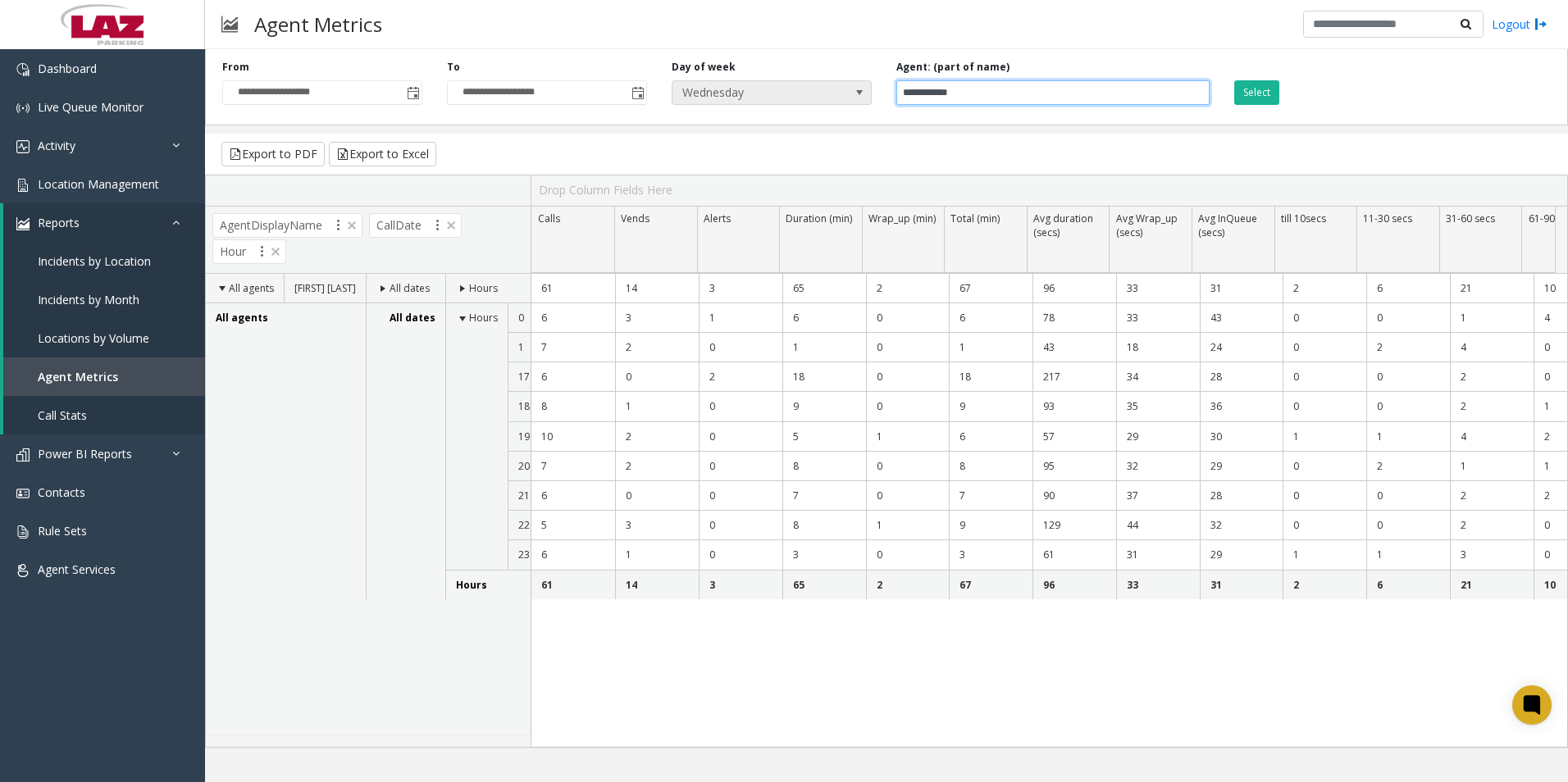drag, startPoint x: 1043, startPoint y: 93, endPoint x: 757, endPoint y: 94, distance: 286.00175 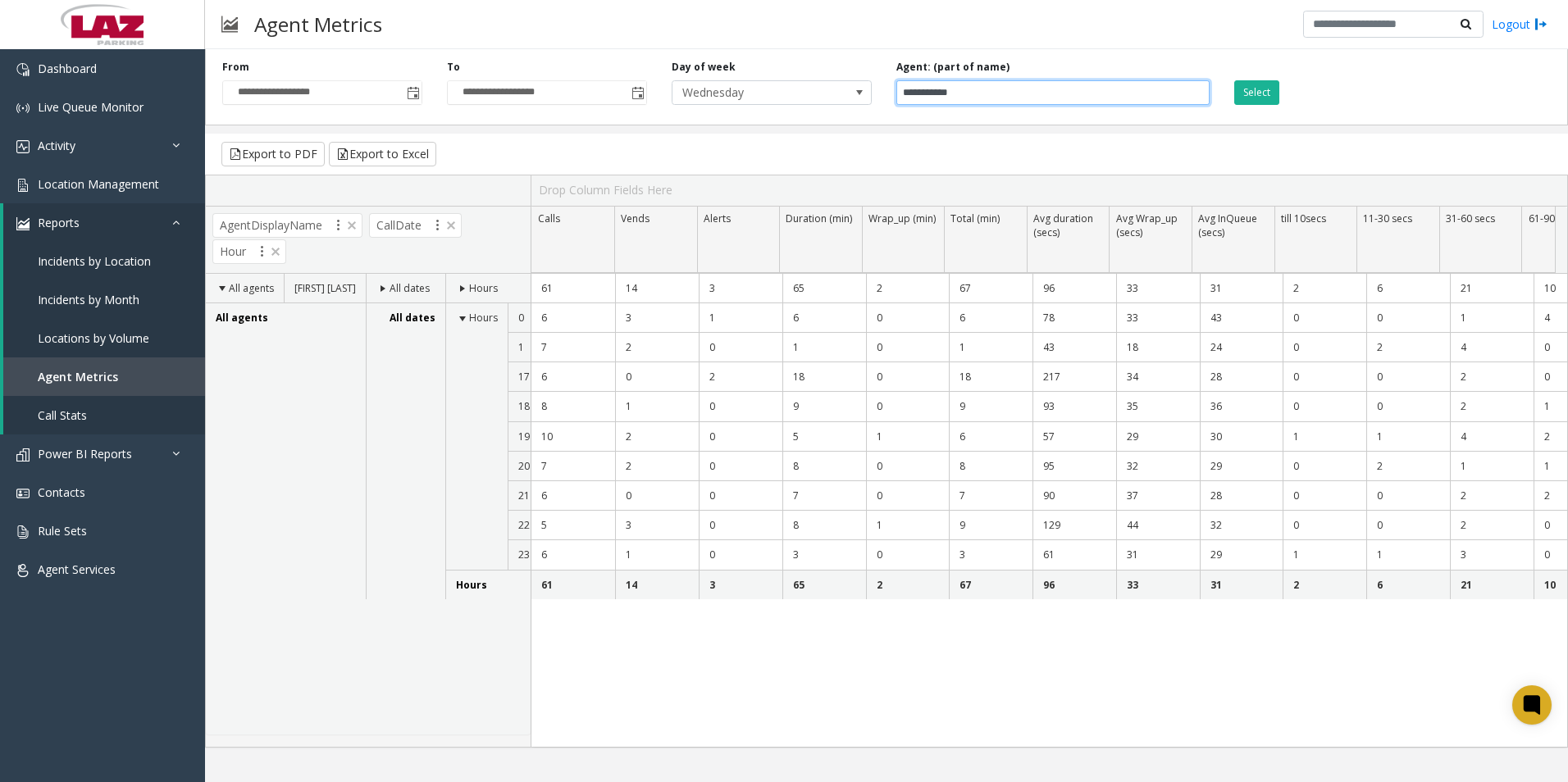 paste 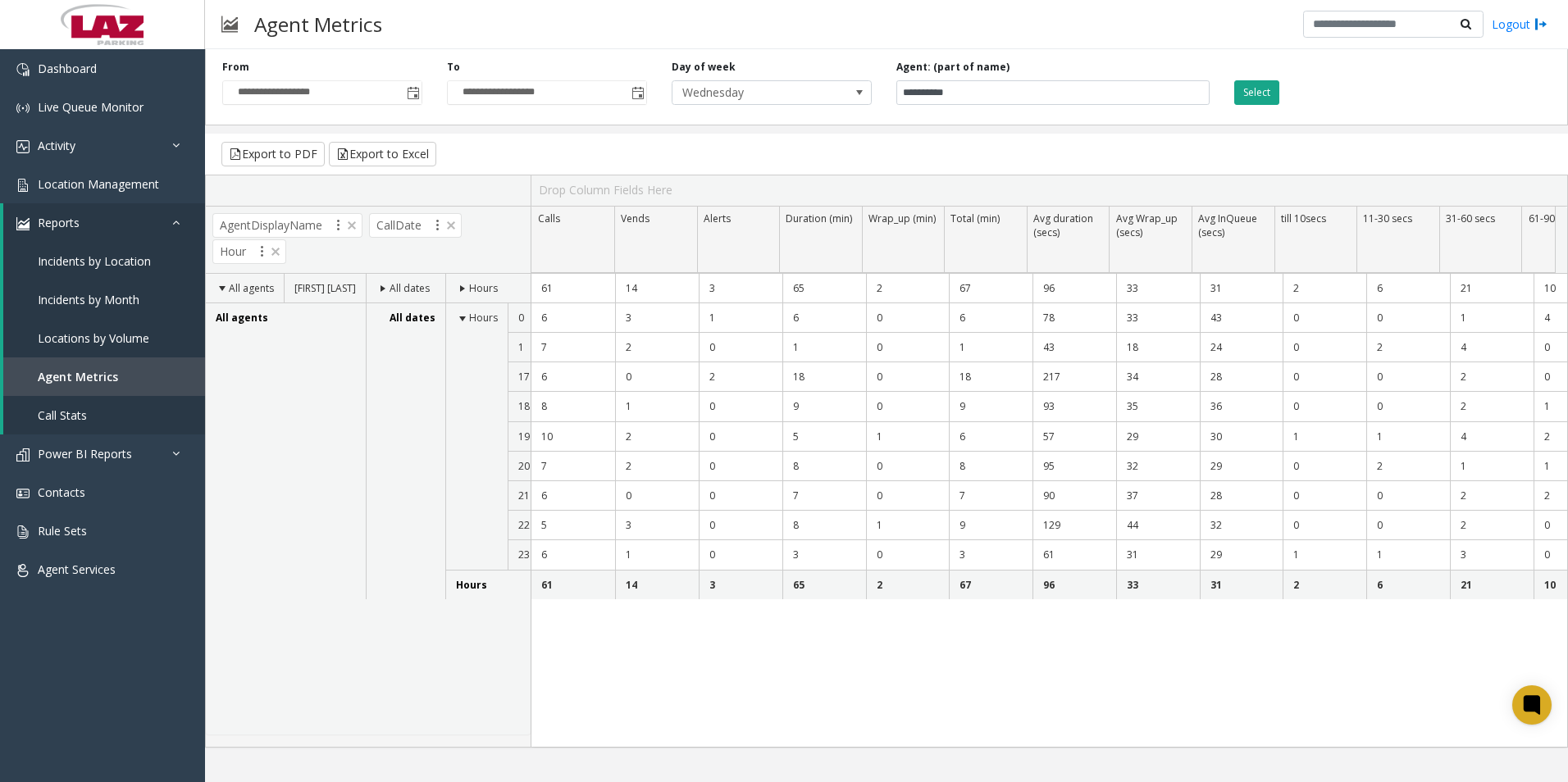 click on "Select" 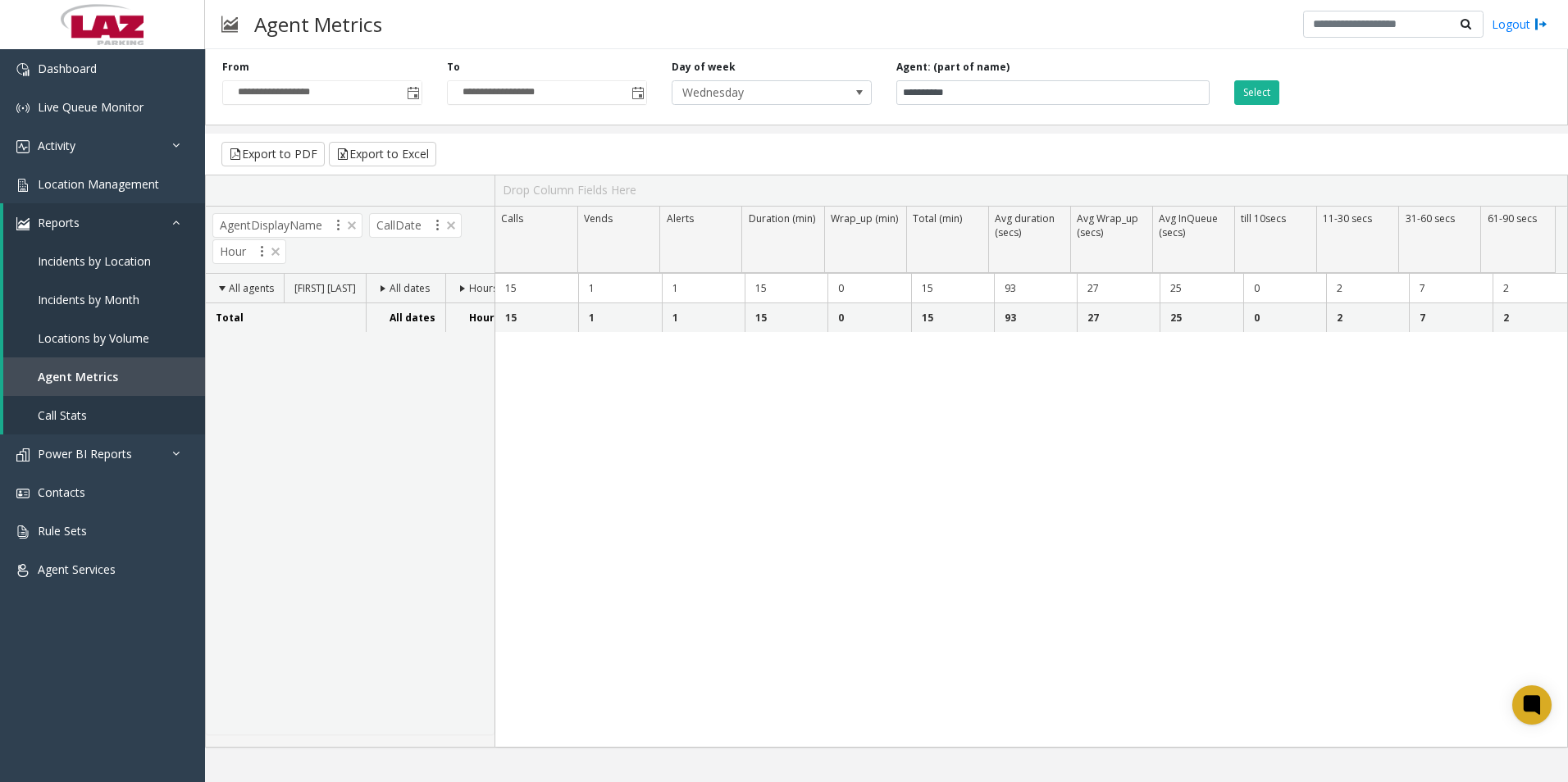 click 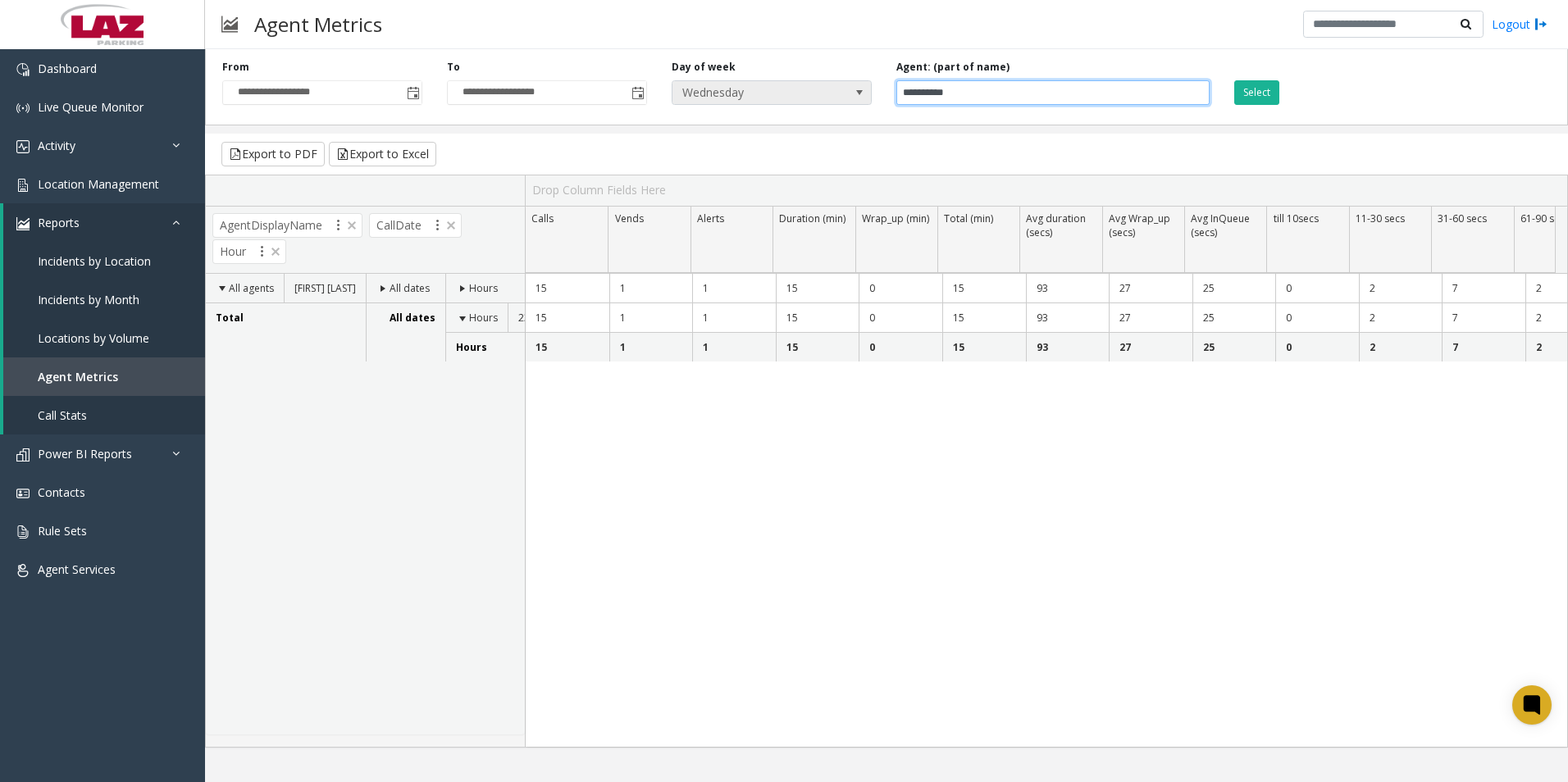 drag, startPoint x: 1090, startPoint y: 91, endPoint x: 799, endPoint y: 95, distance: 291.02749 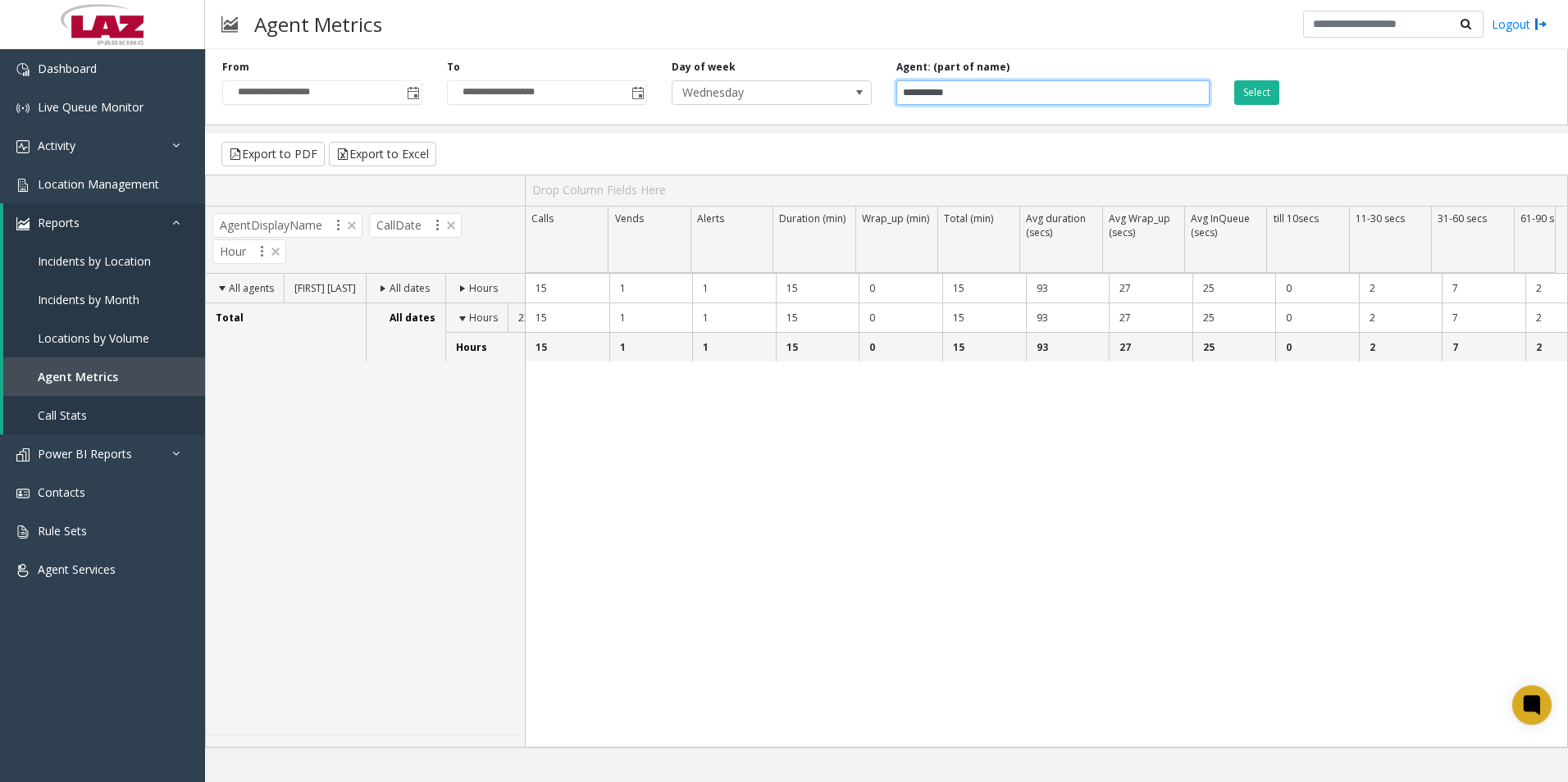paste on "********" 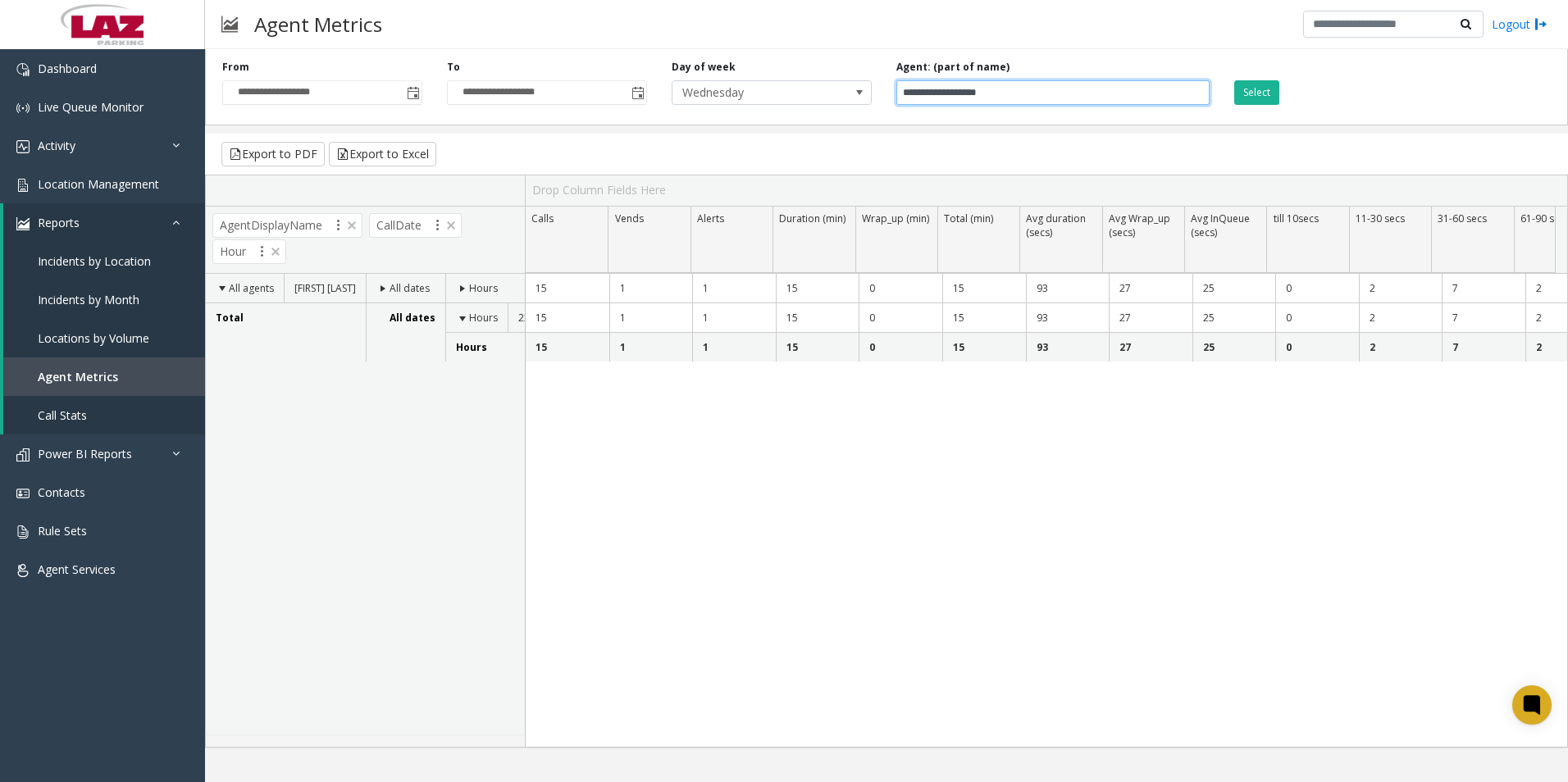 drag, startPoint x: 1008, startPoint y: 93, endPoint x: 978, endPoint y: 100, distance: 30.805844 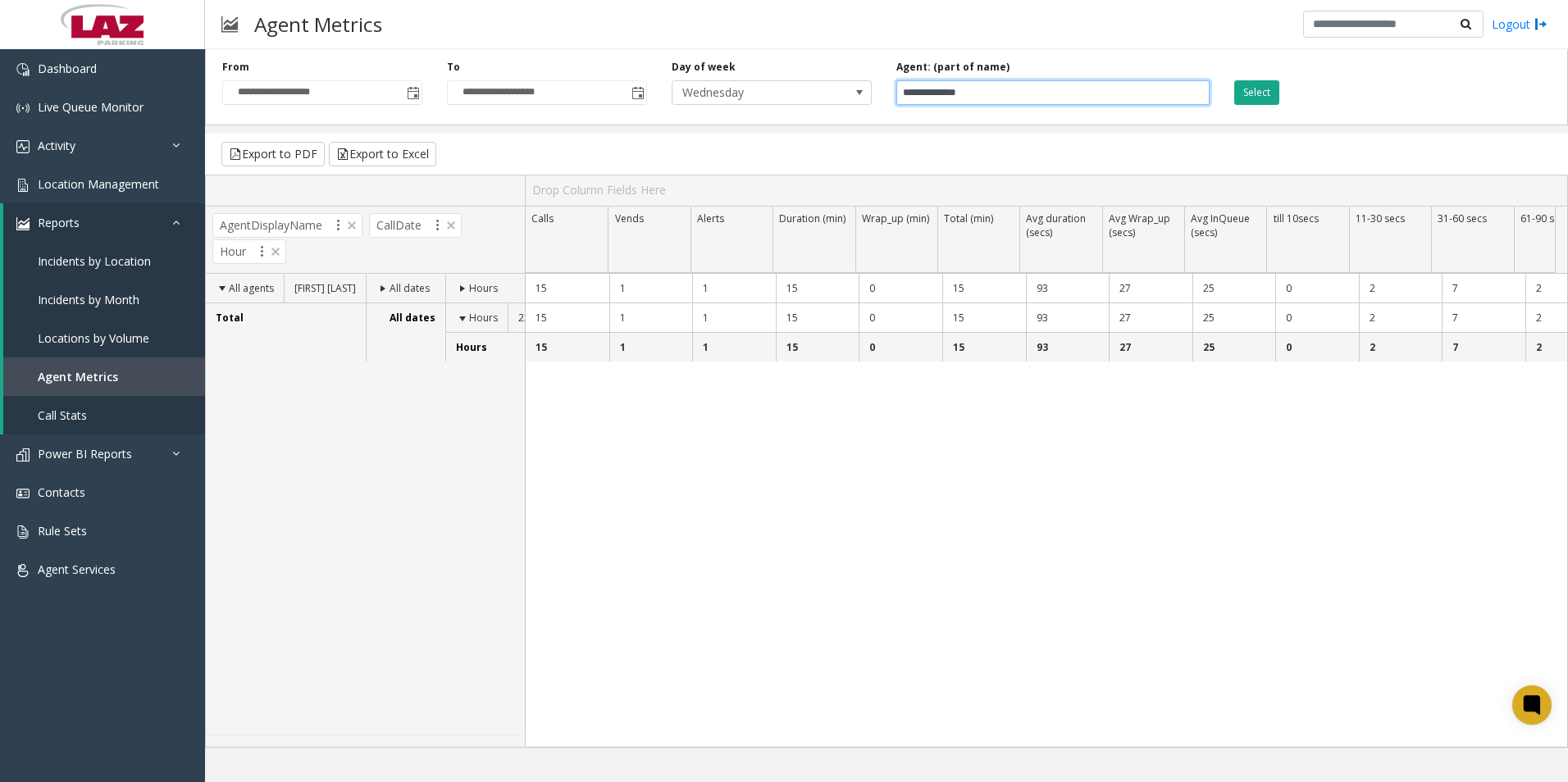 type on "**********" 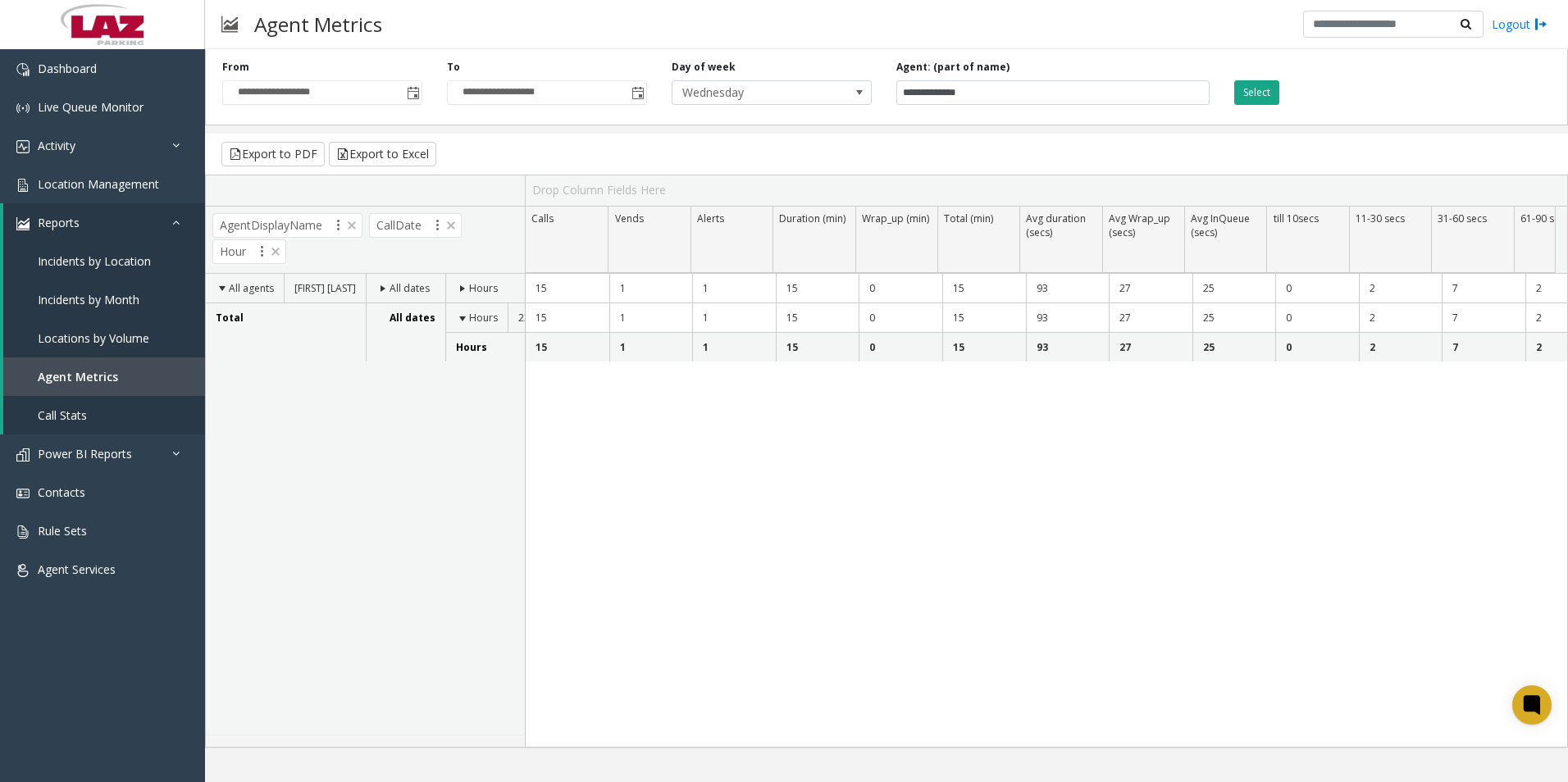 click on "Select" 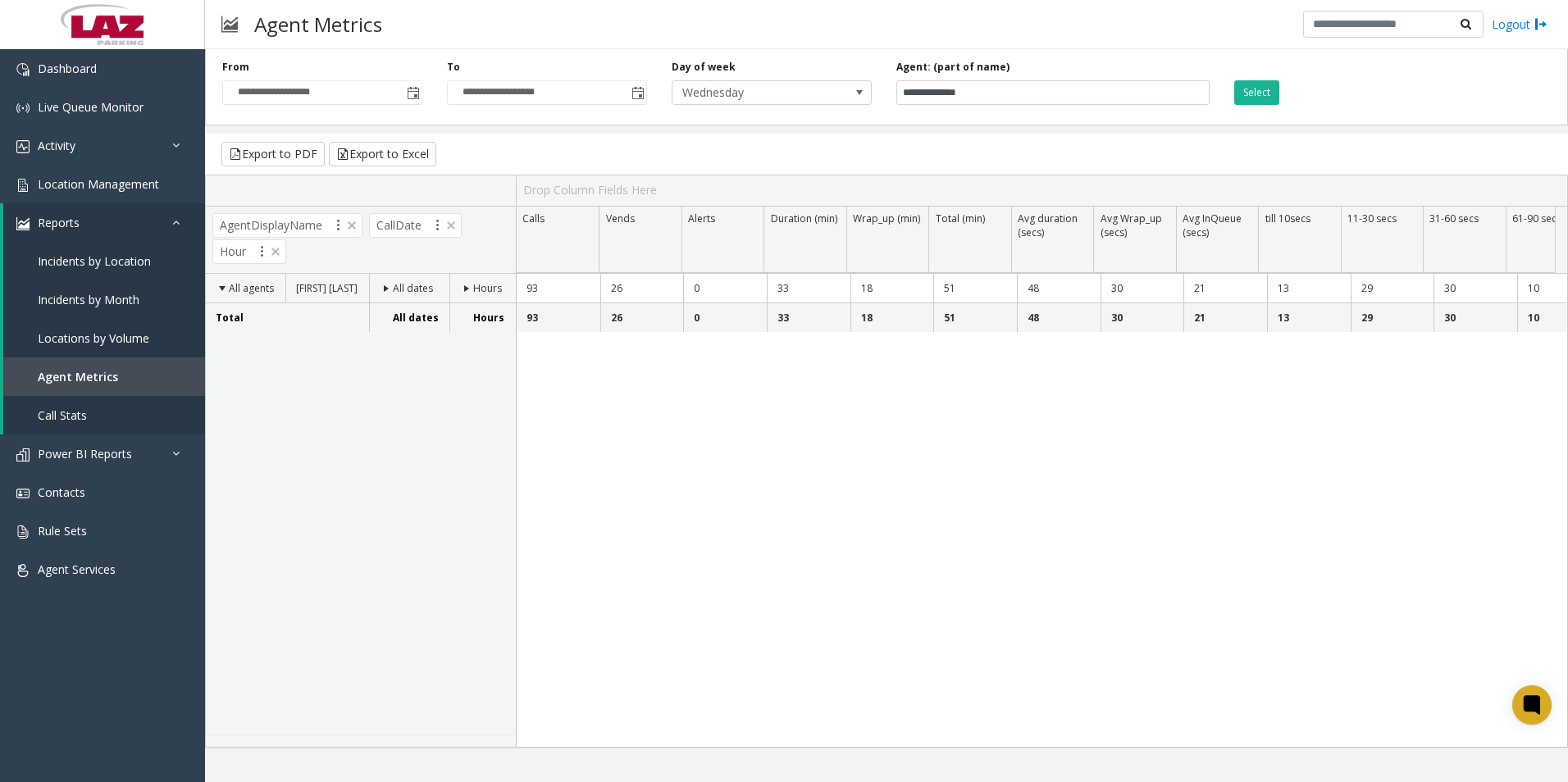 click 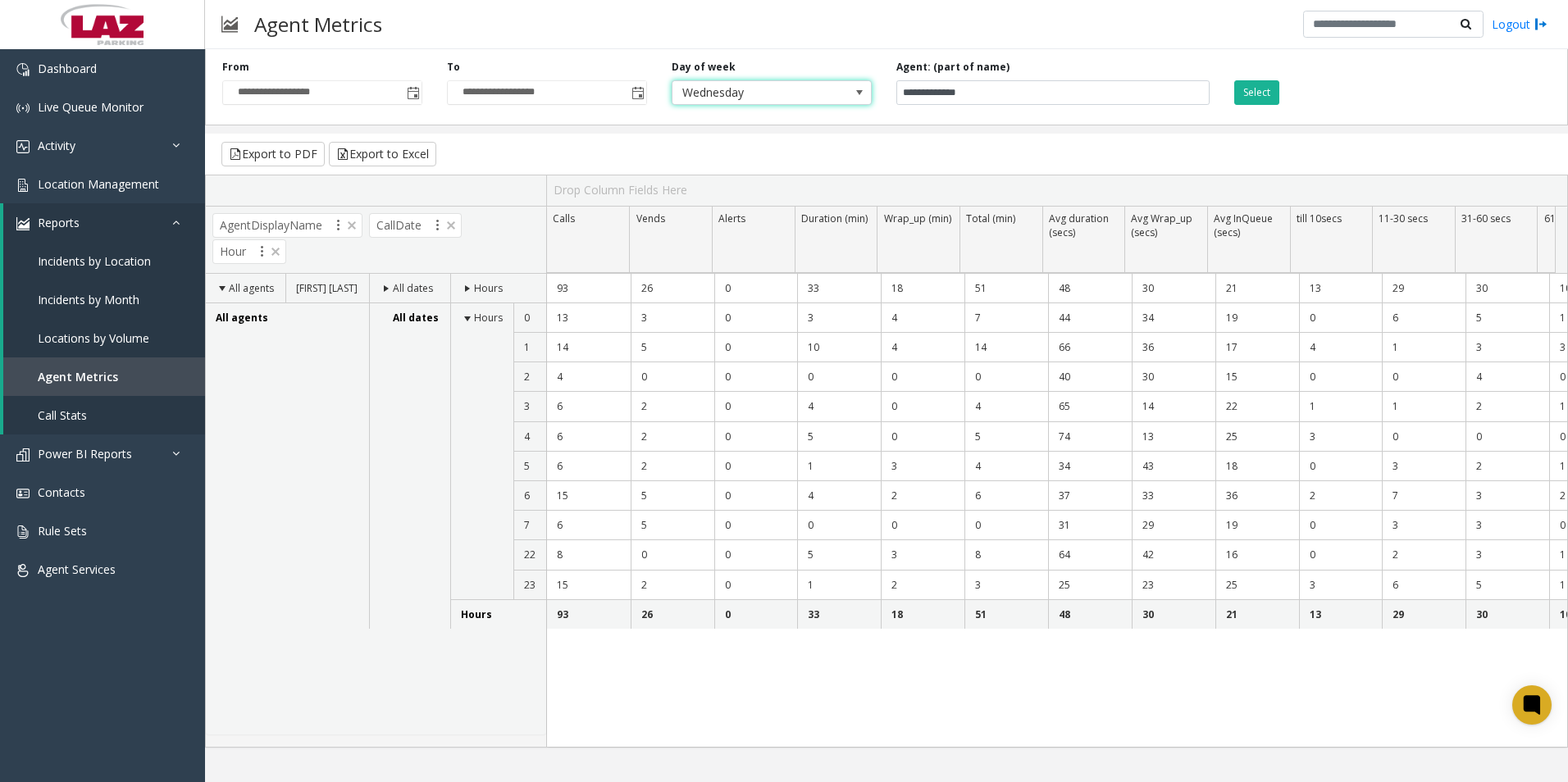 click on "Wednesday" at bounding box center [752, 93] 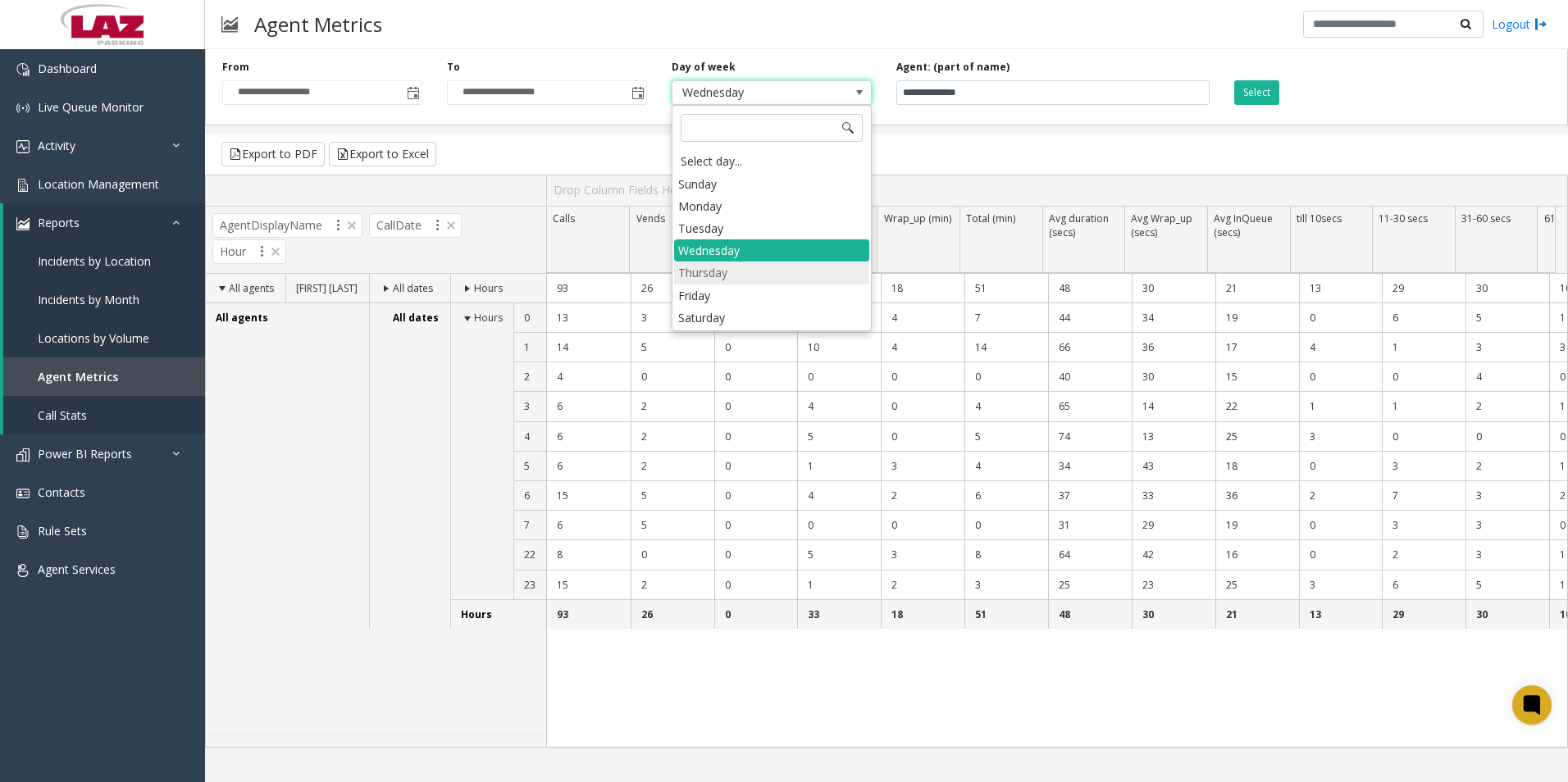 click on "Thursday" at bounding box center [772, 272] 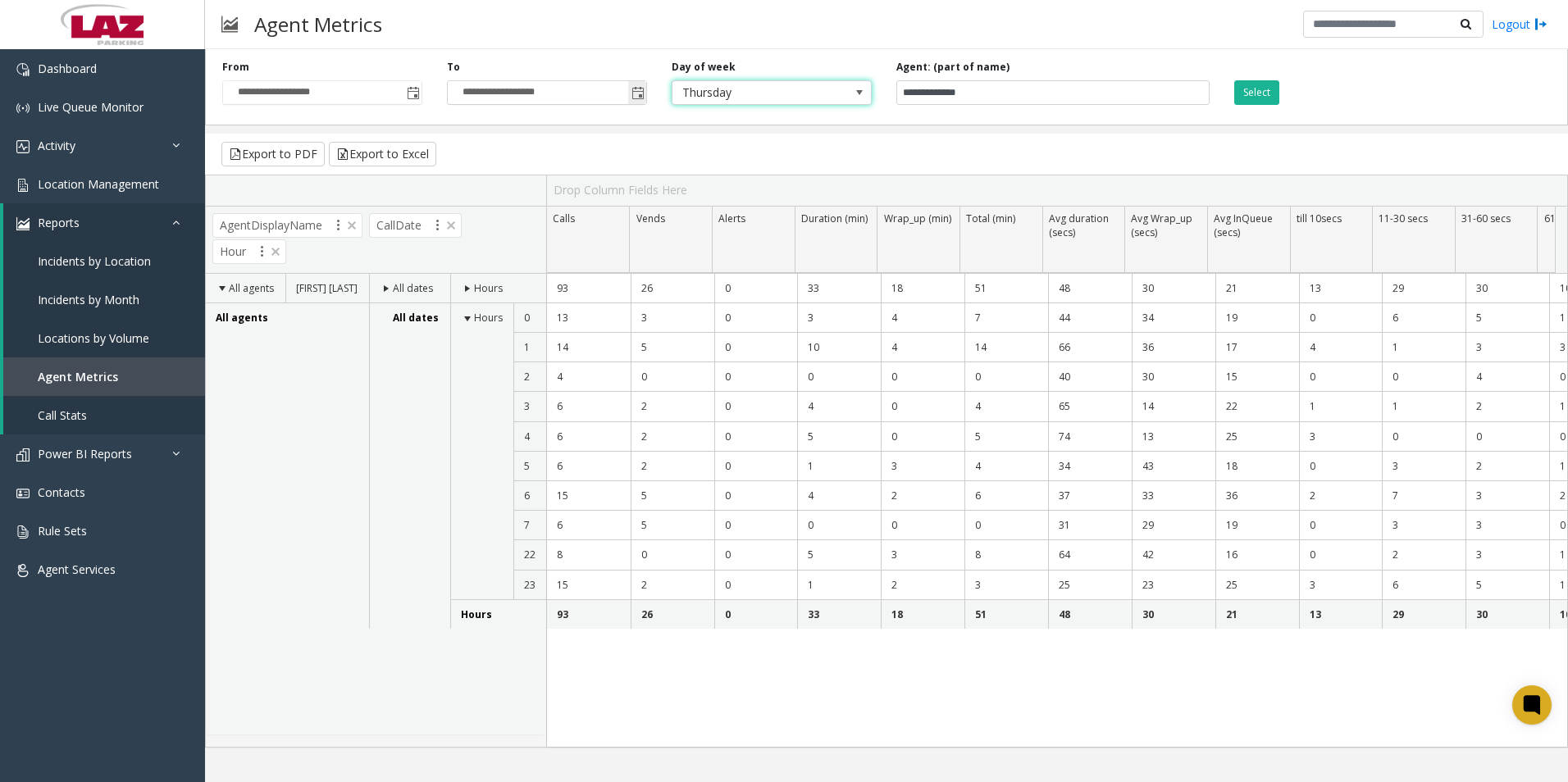 click 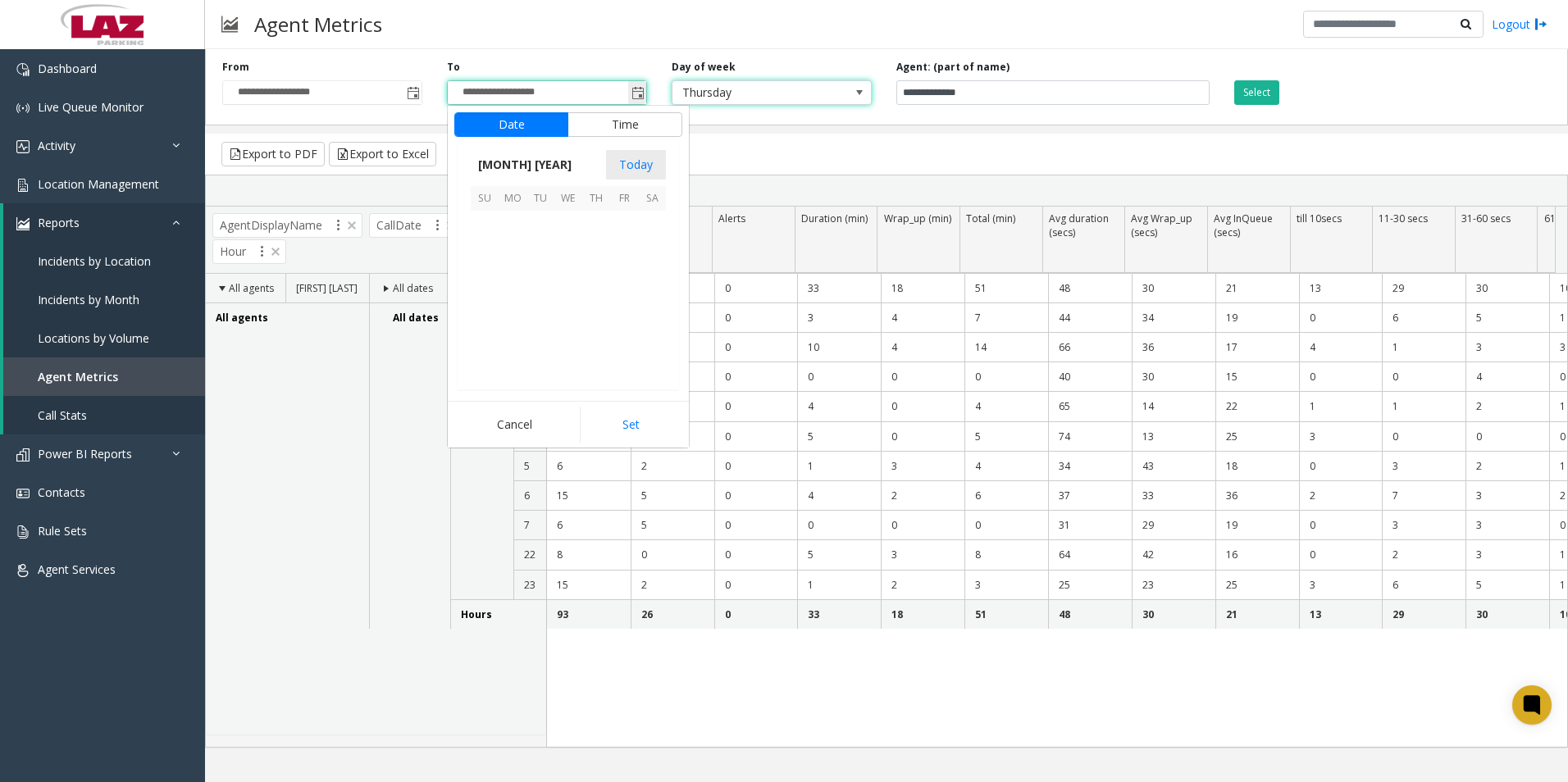 scroll, scrollTop: 293806, scrollLeft: 0, axis: vertical 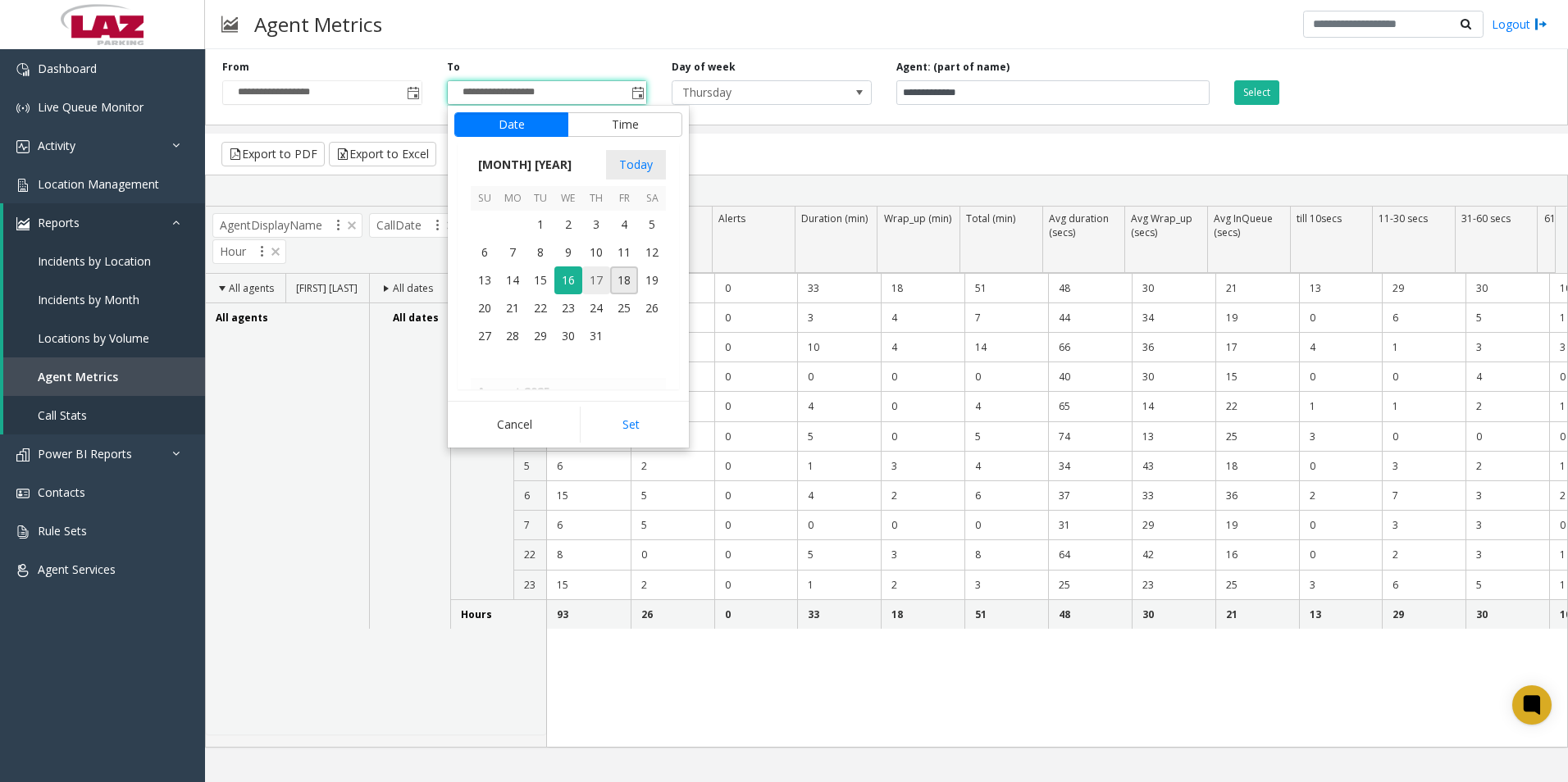 click on "17" at bounding box center (596, 280) 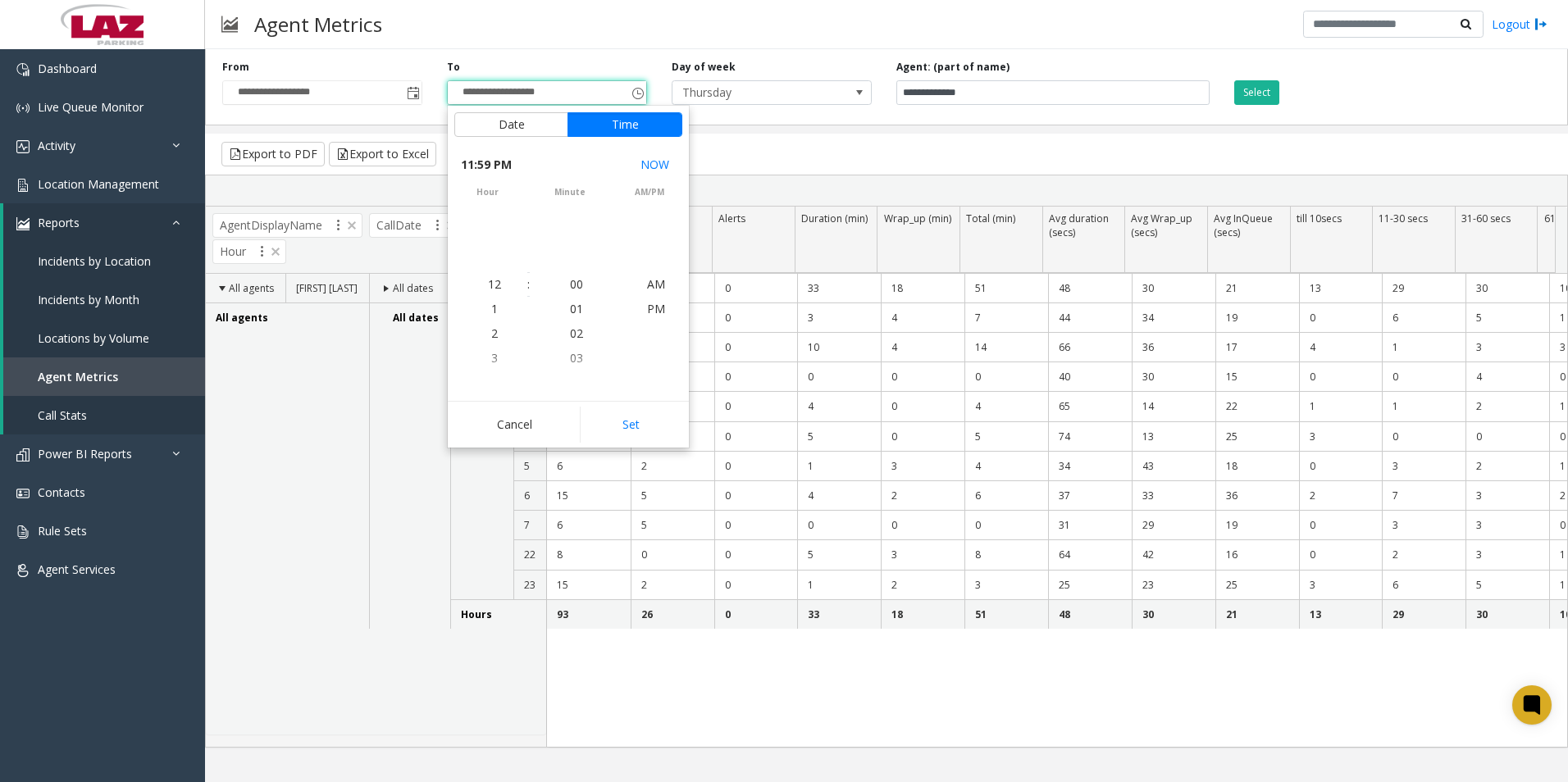 scroll, scrollTop: 566, scrollLeft: 0, axis: vertical 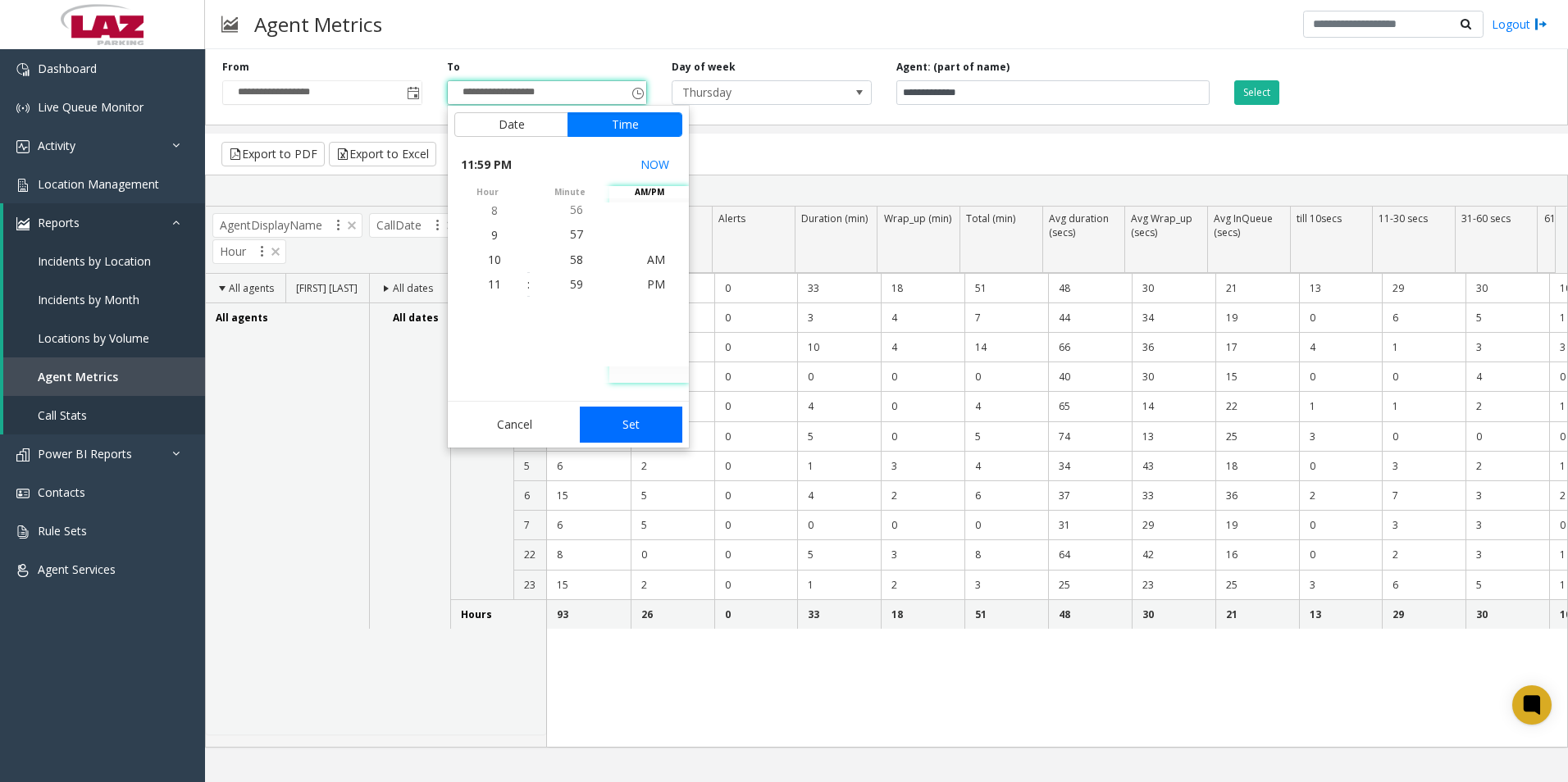 click on "Set" 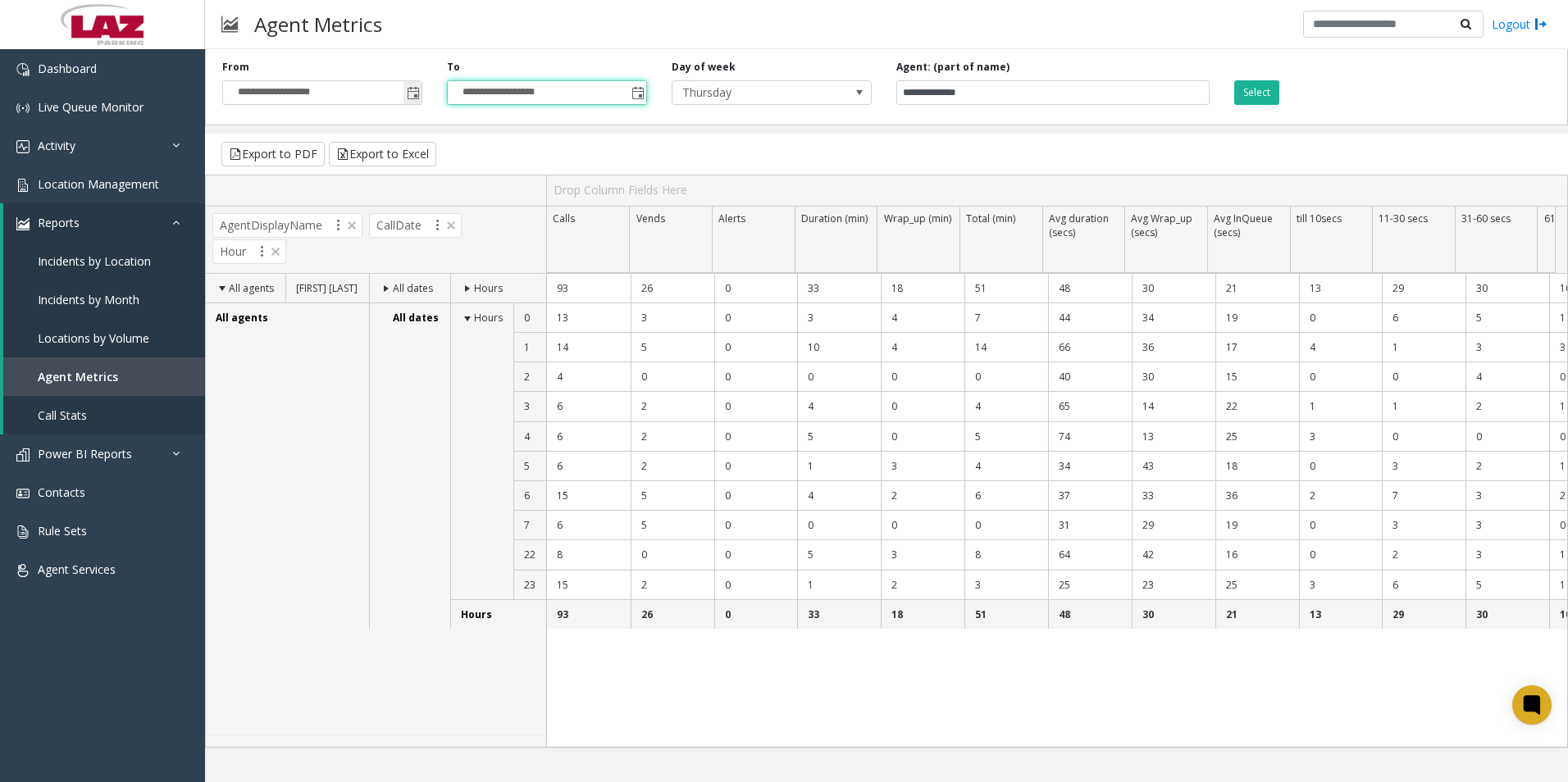 click 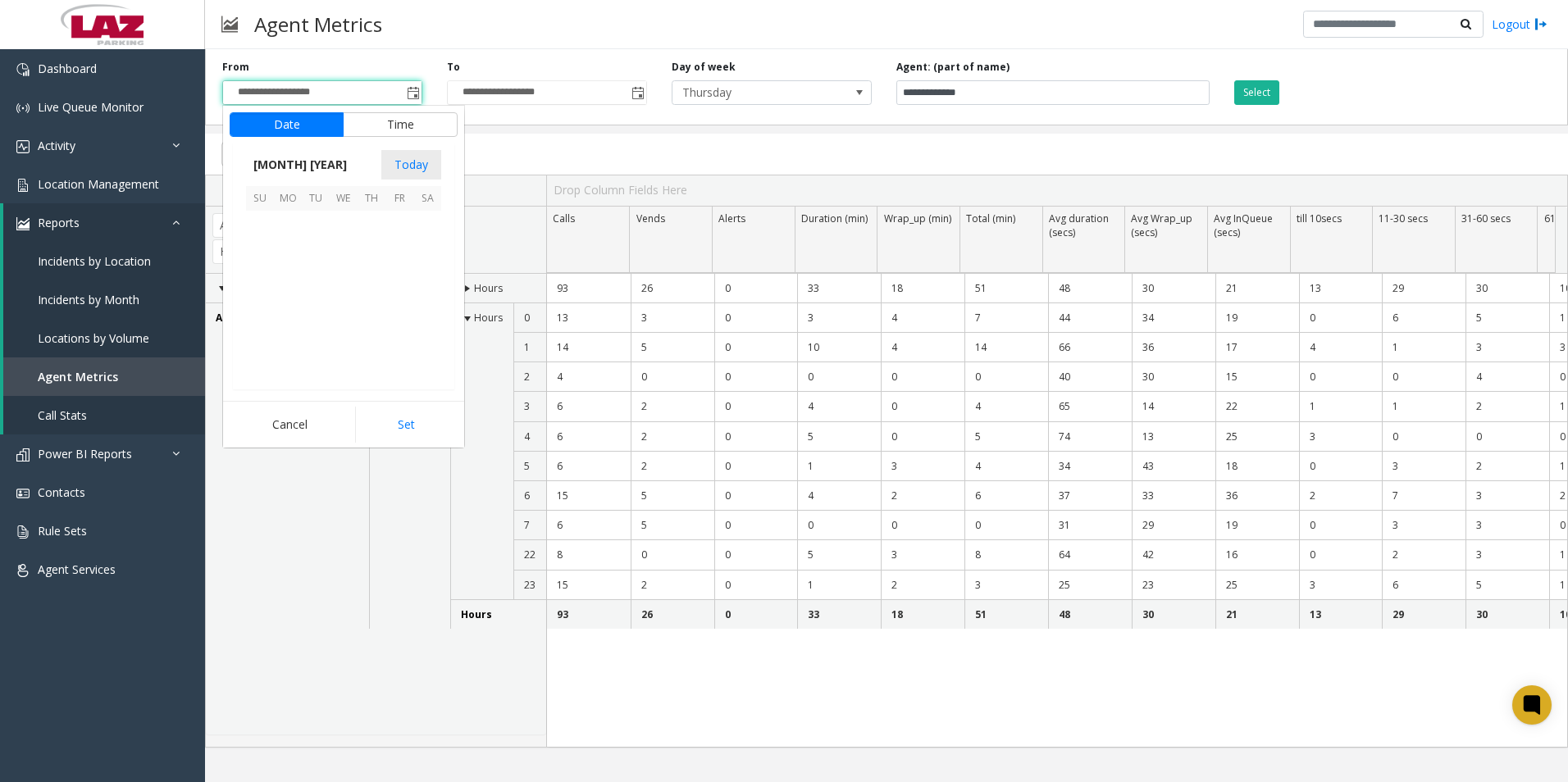 scroll, scrollTop: 293806, scrollLeft: 0, axis: vertical 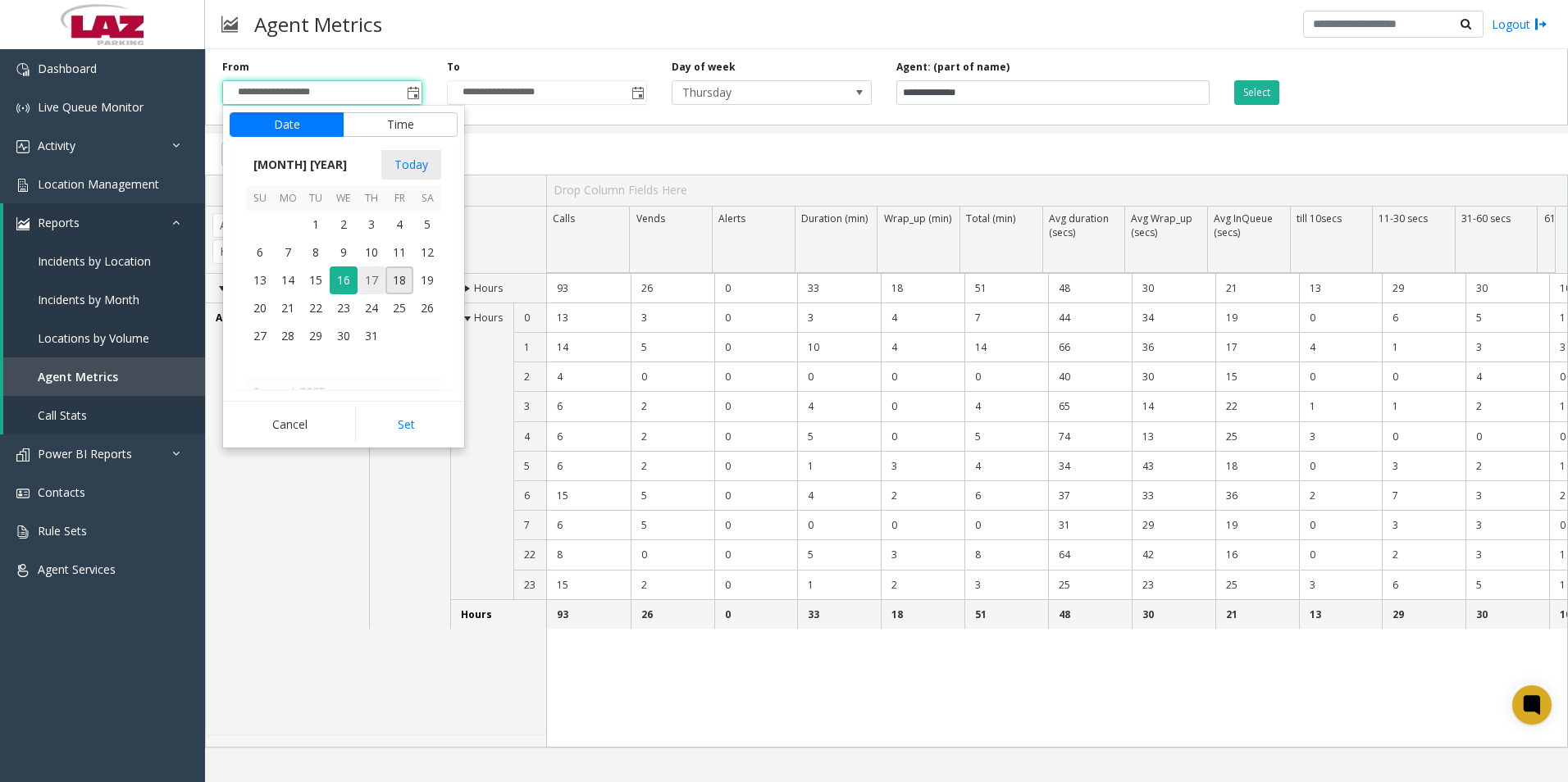 click on "17" at bounding box center [371, 280] 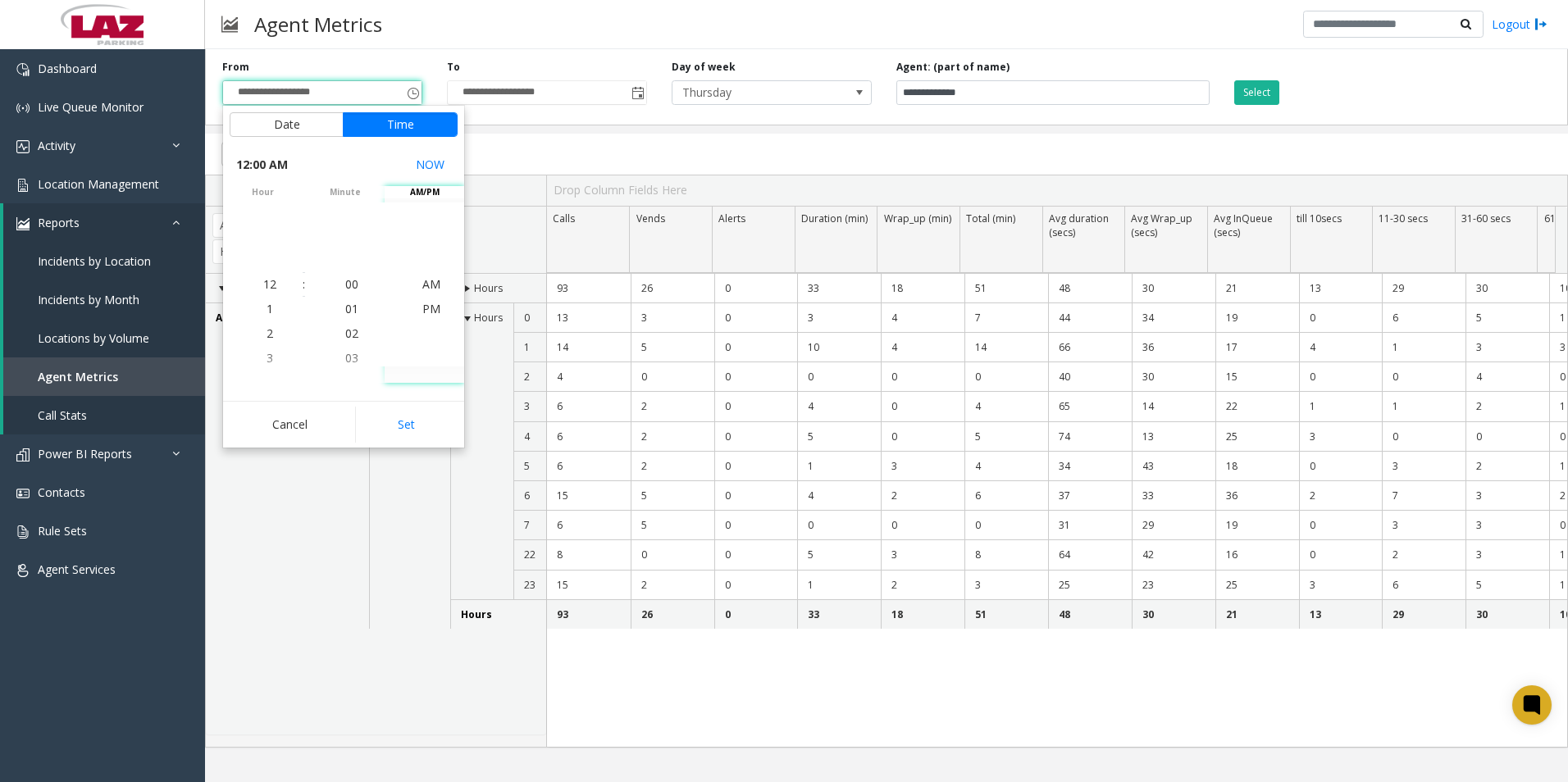 click on "Set" 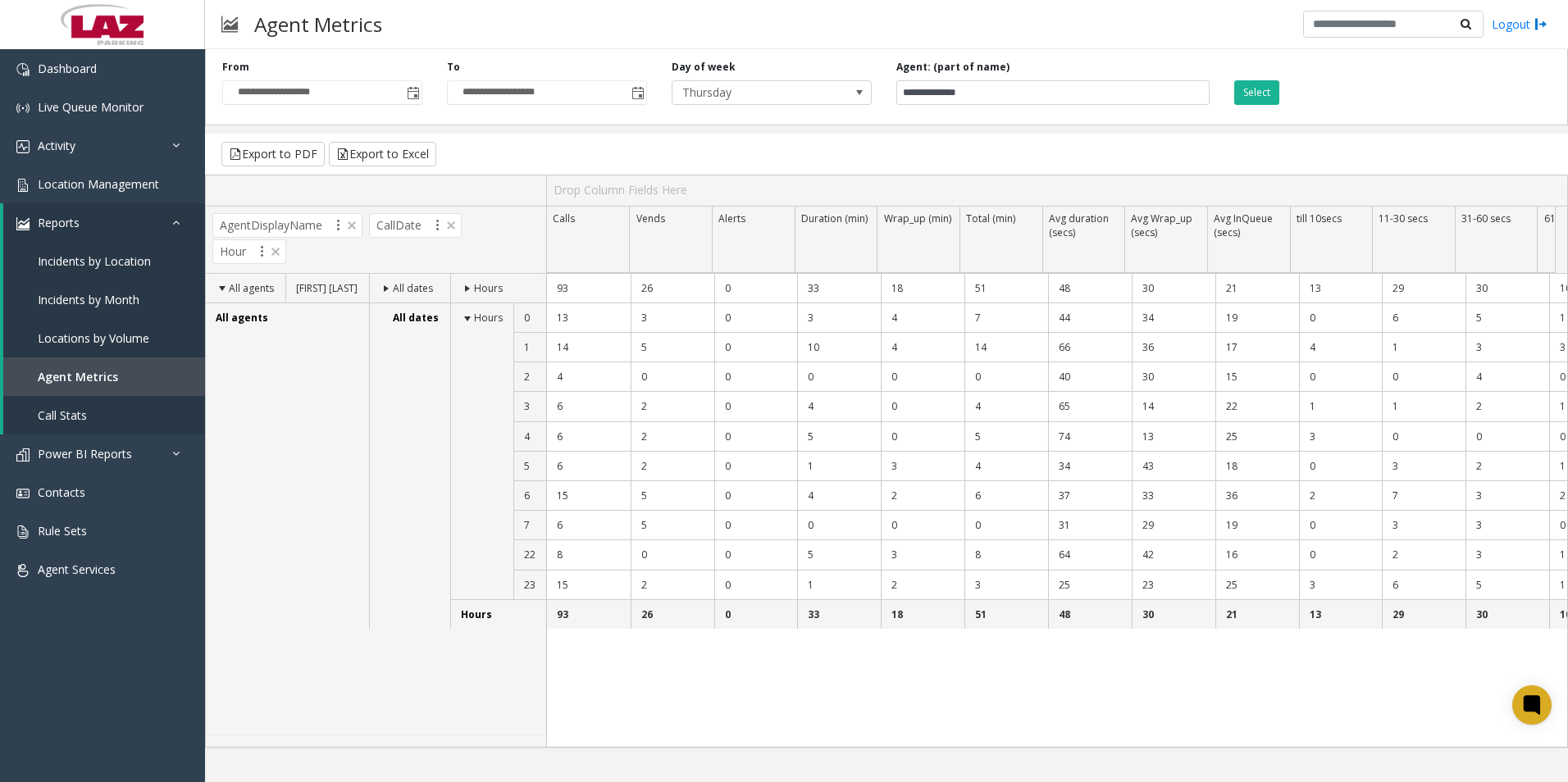 click on "Export to PDF  Export to Excel" 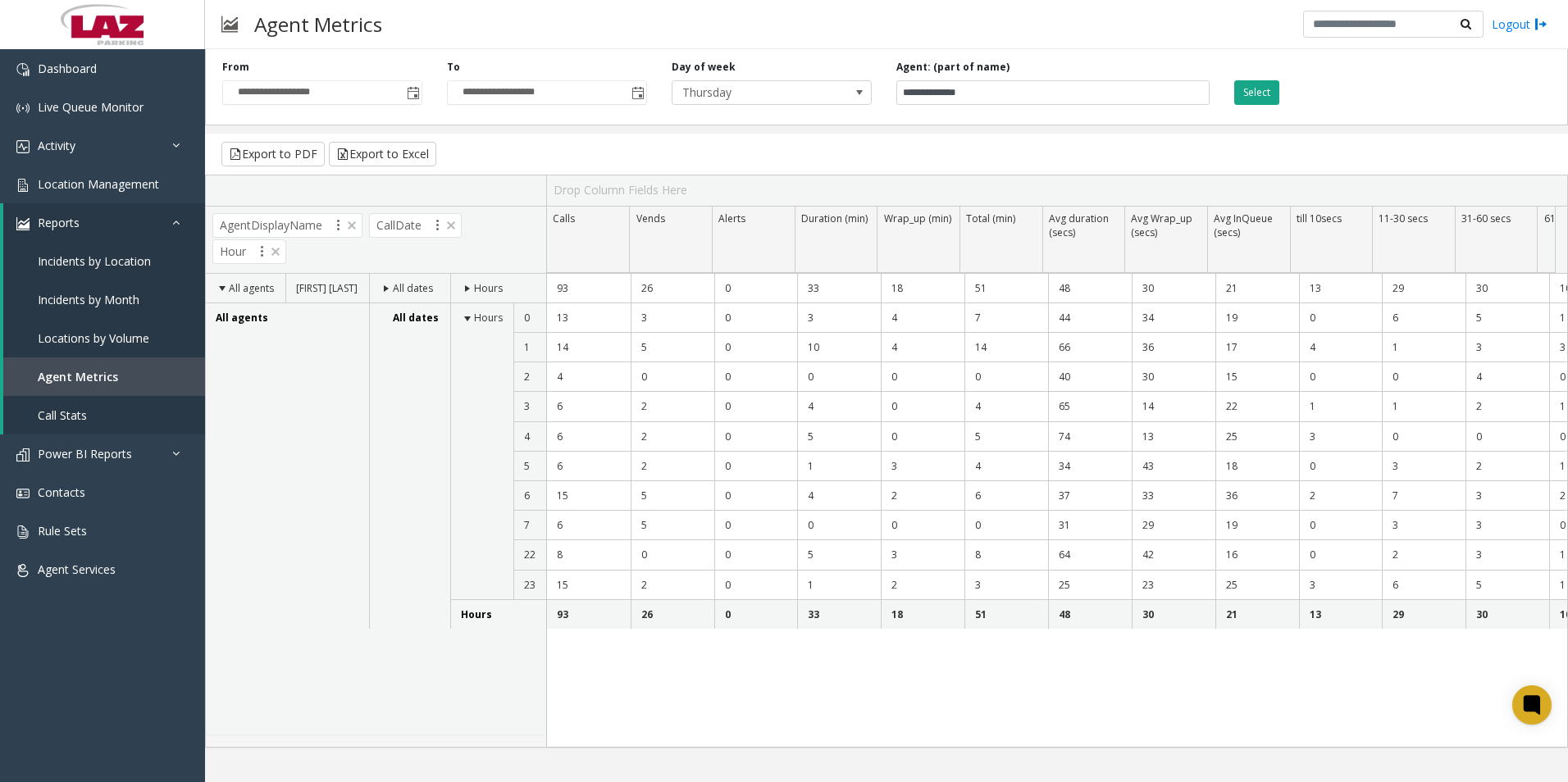 click on "Select" 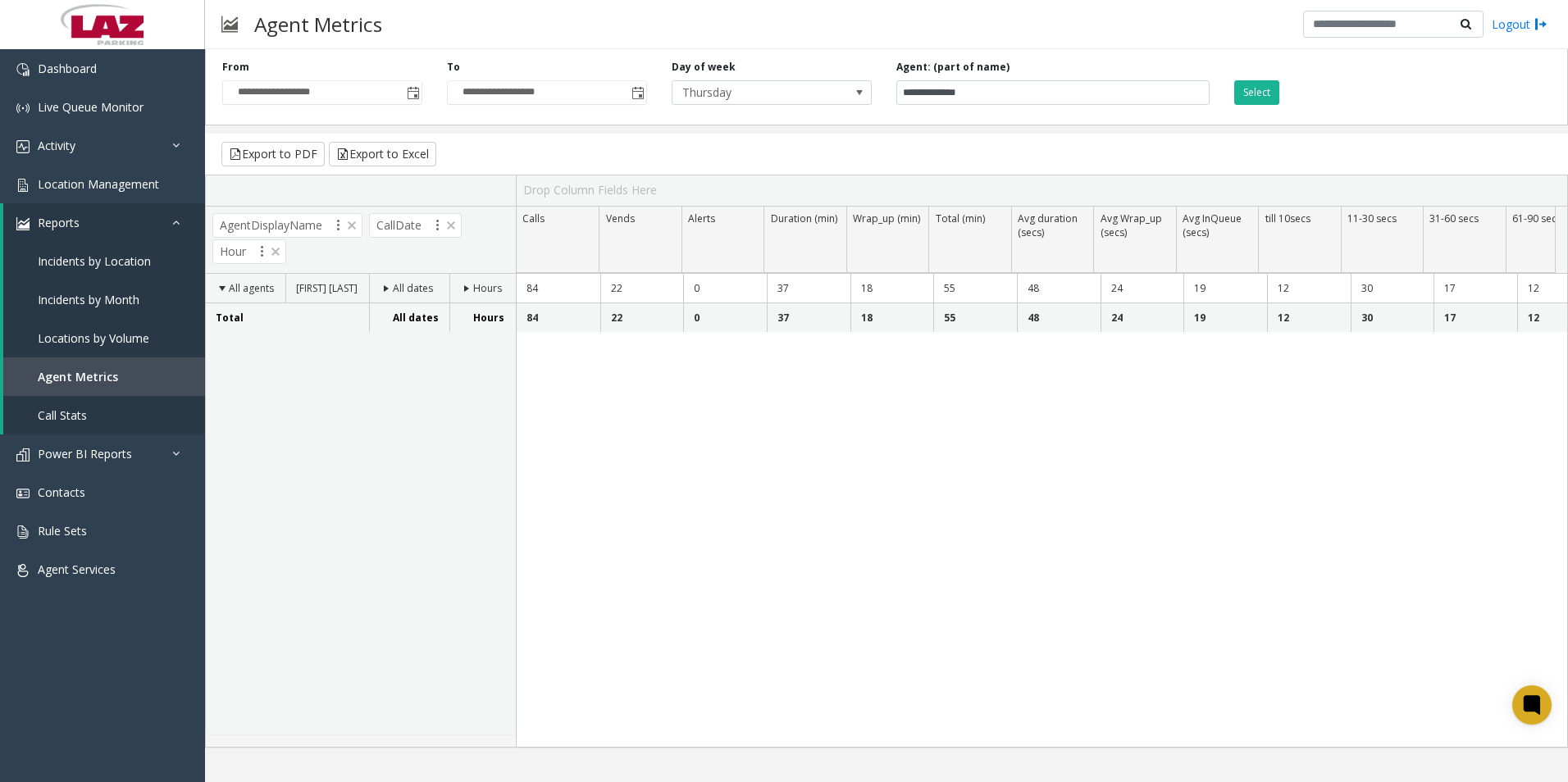 click on "Select" 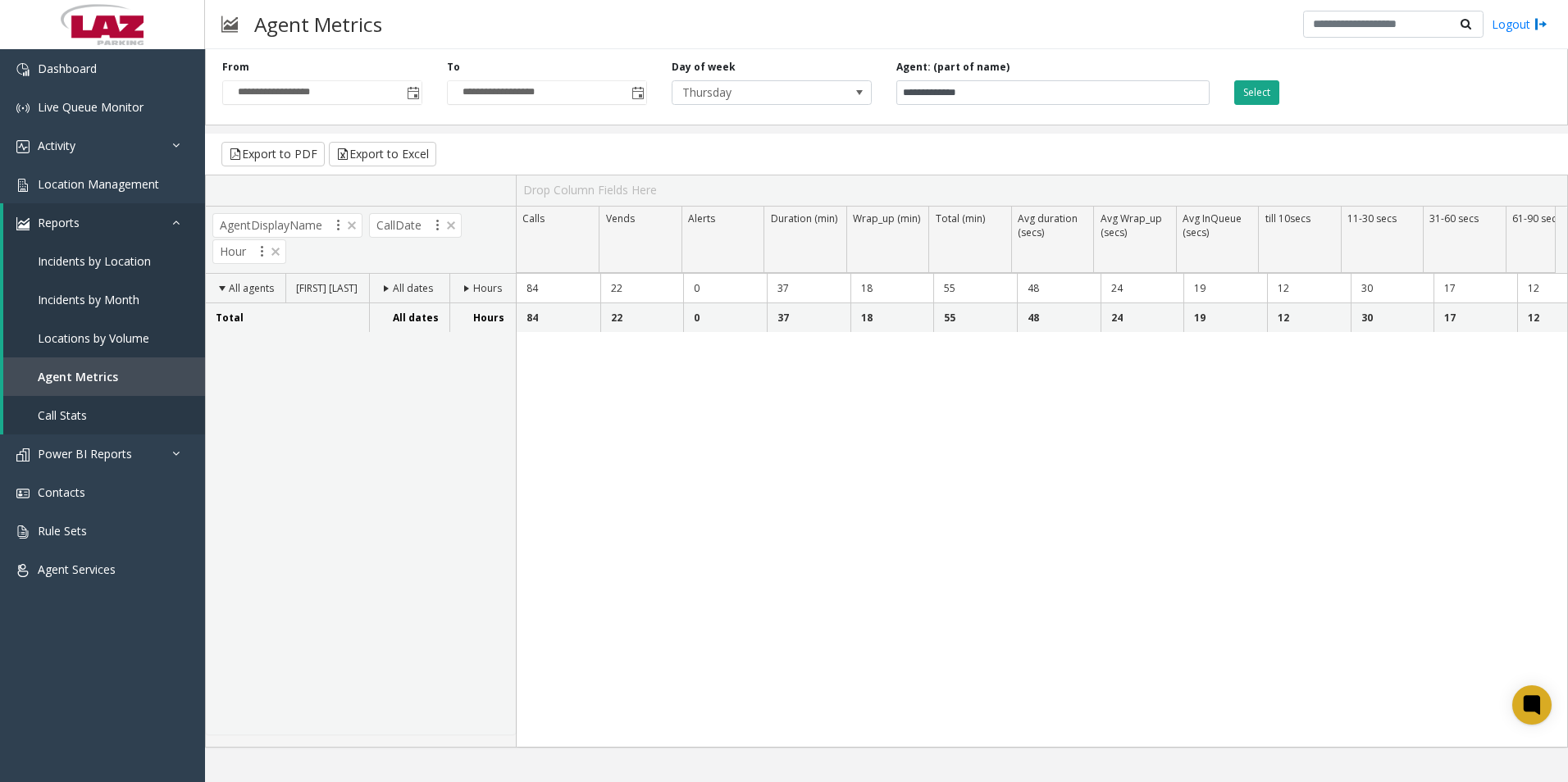 click on "Select" 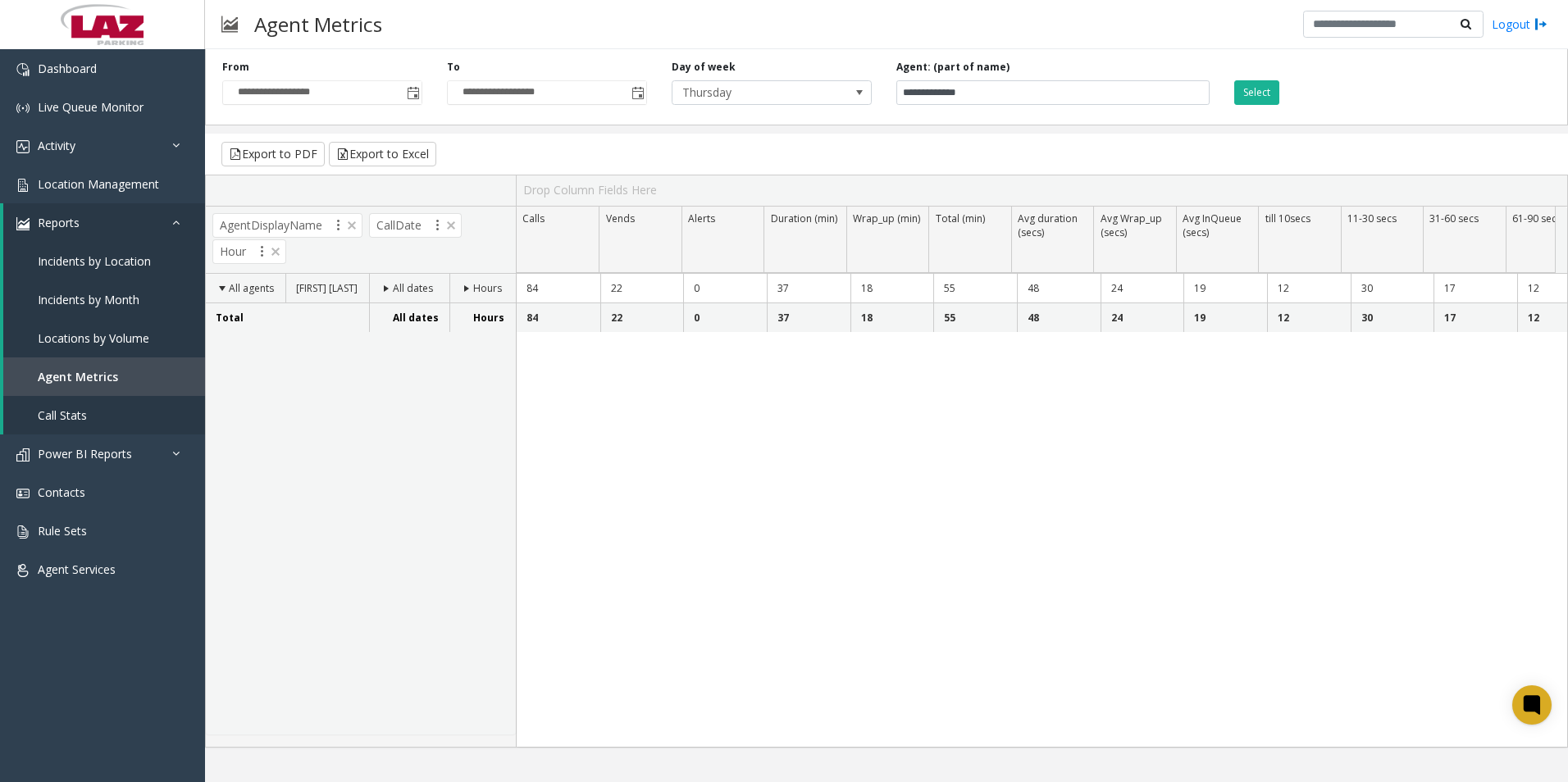 click 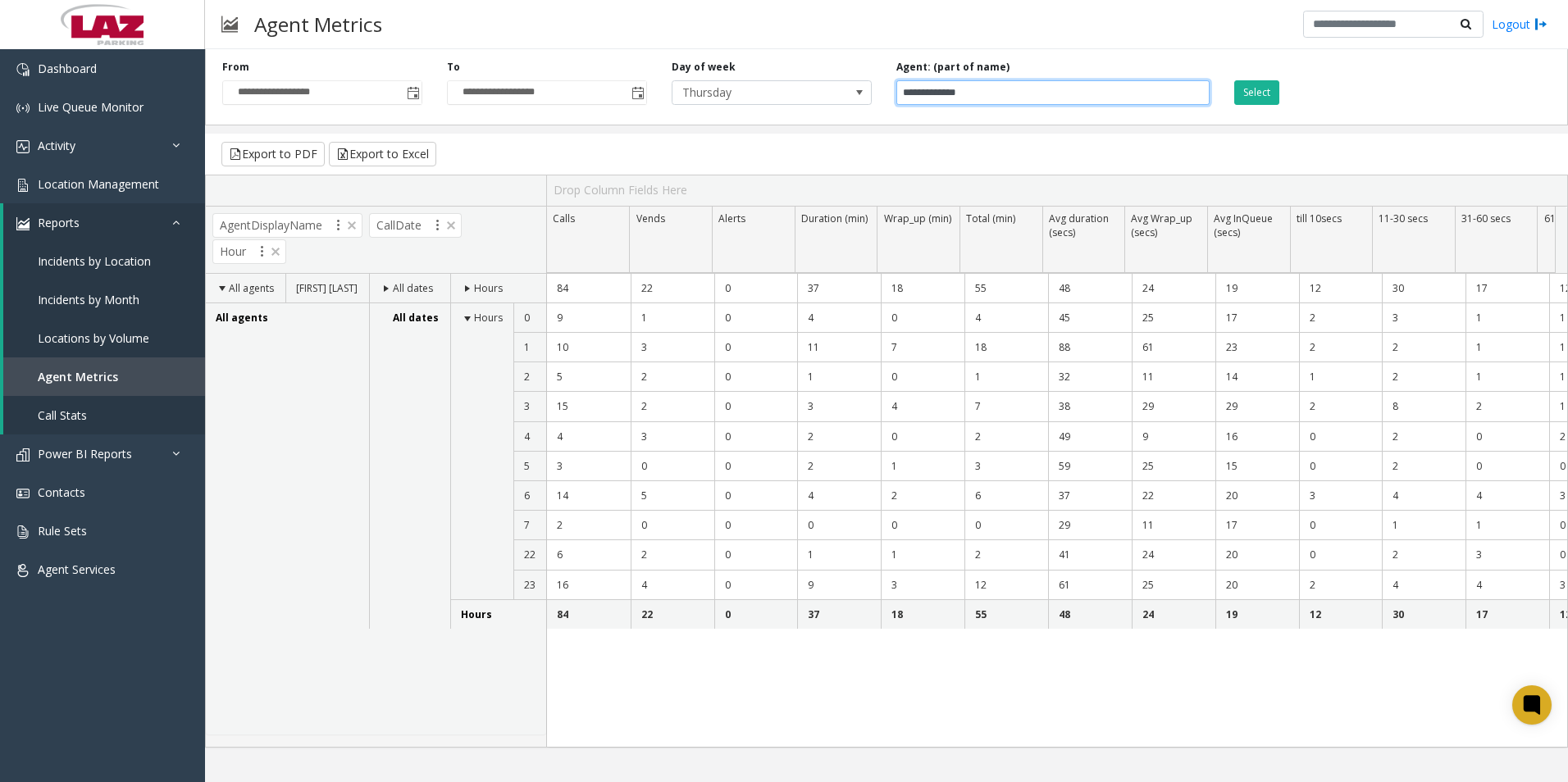 drag, startPoint x: 1063, startPoint y: 82, endPoint x: 701, endPoint y: 113, distance: 363.32492 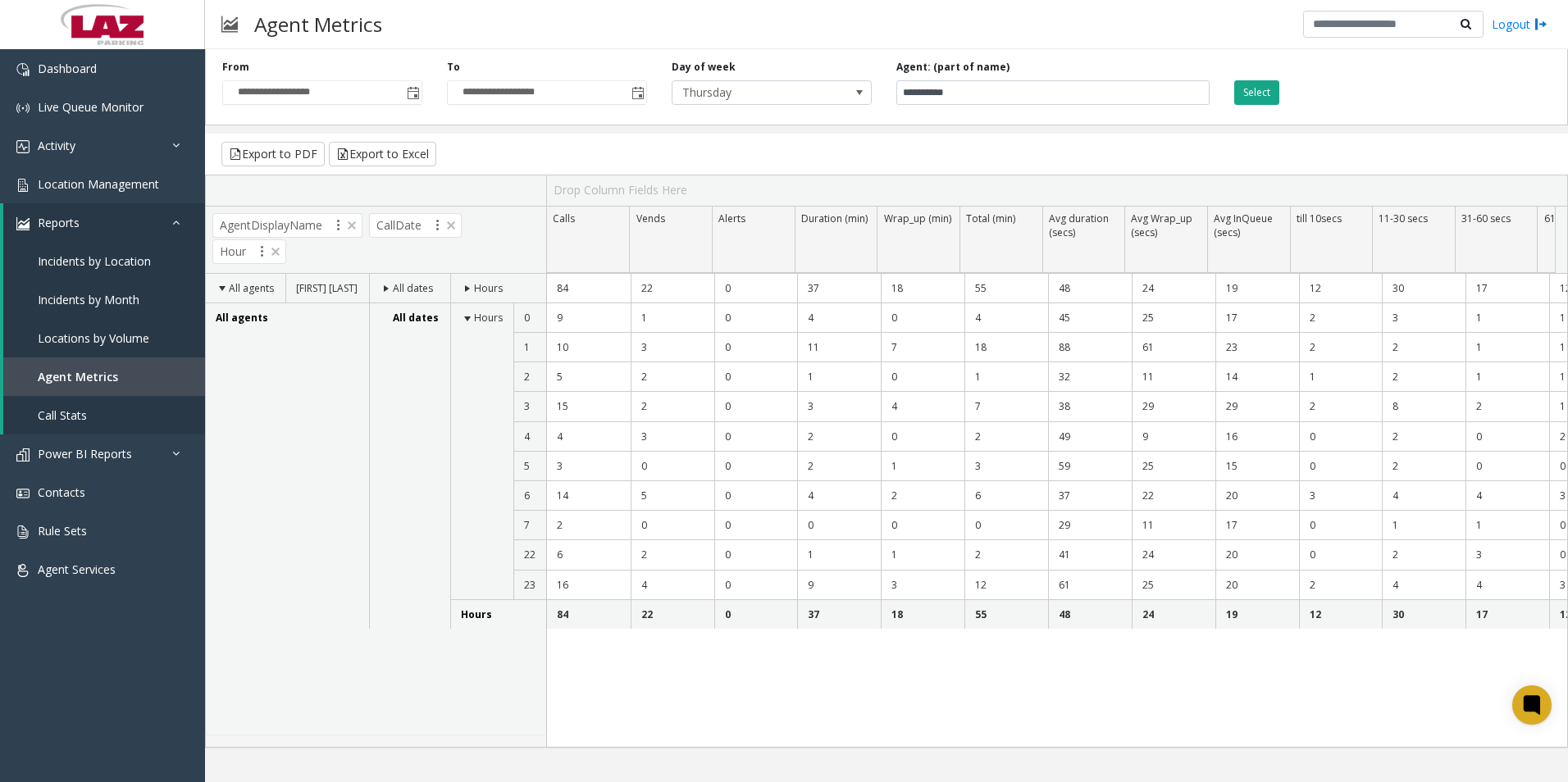 click on "Select" 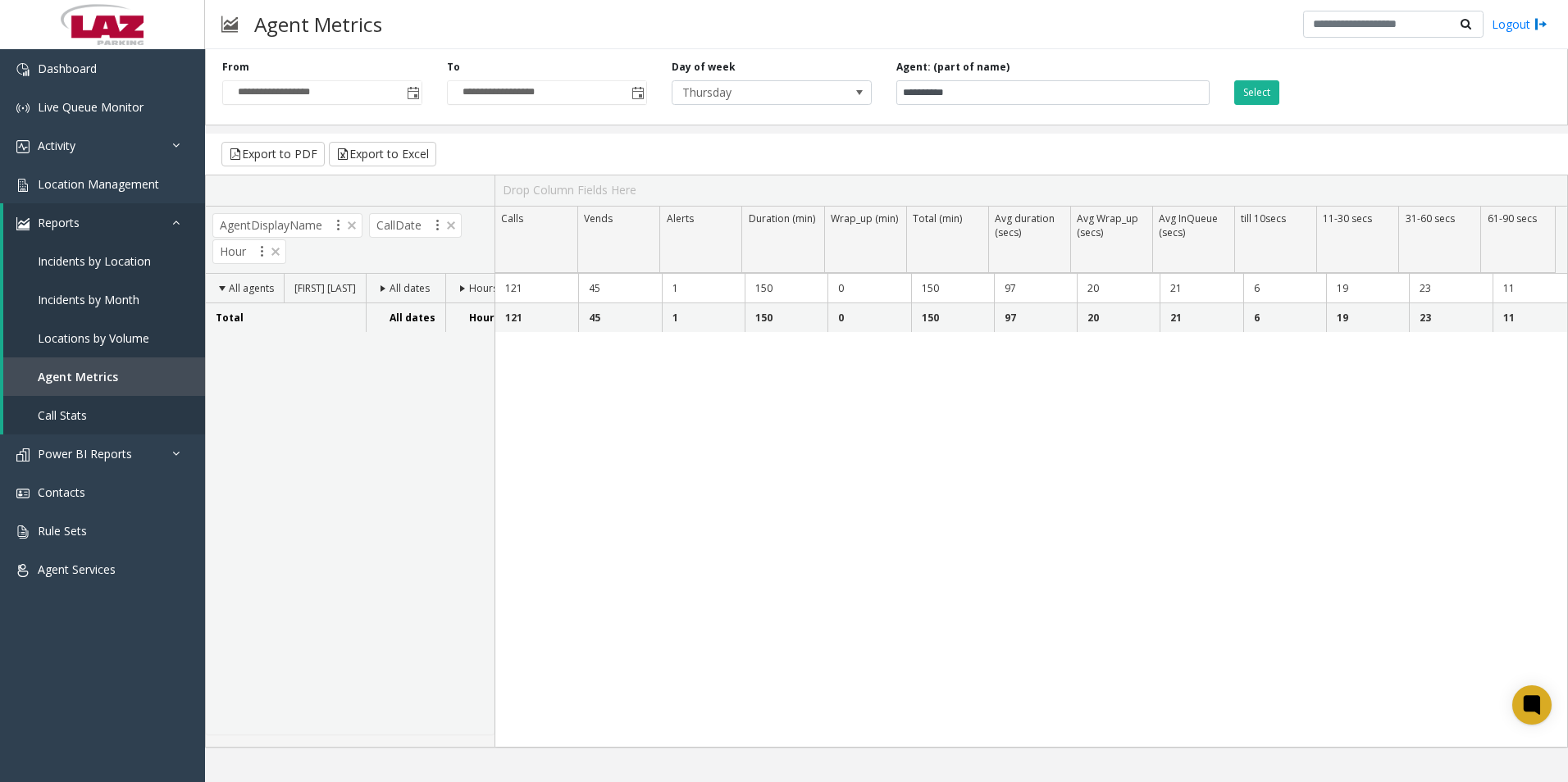 click 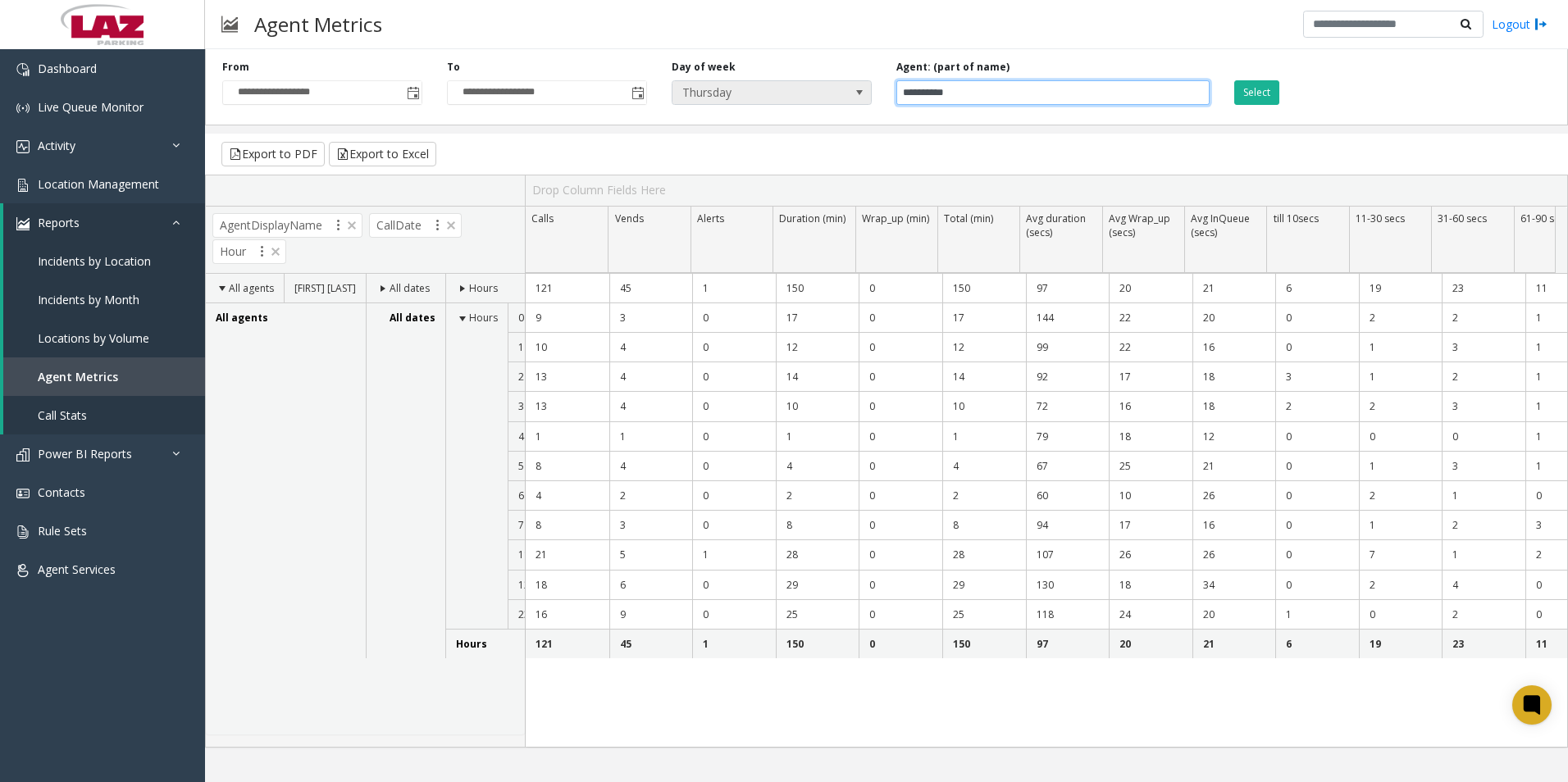 drag, startPoint x: 1061, startPoint y: 98, endPoint x: 829, endPoint y: 97, distance: 232.00216 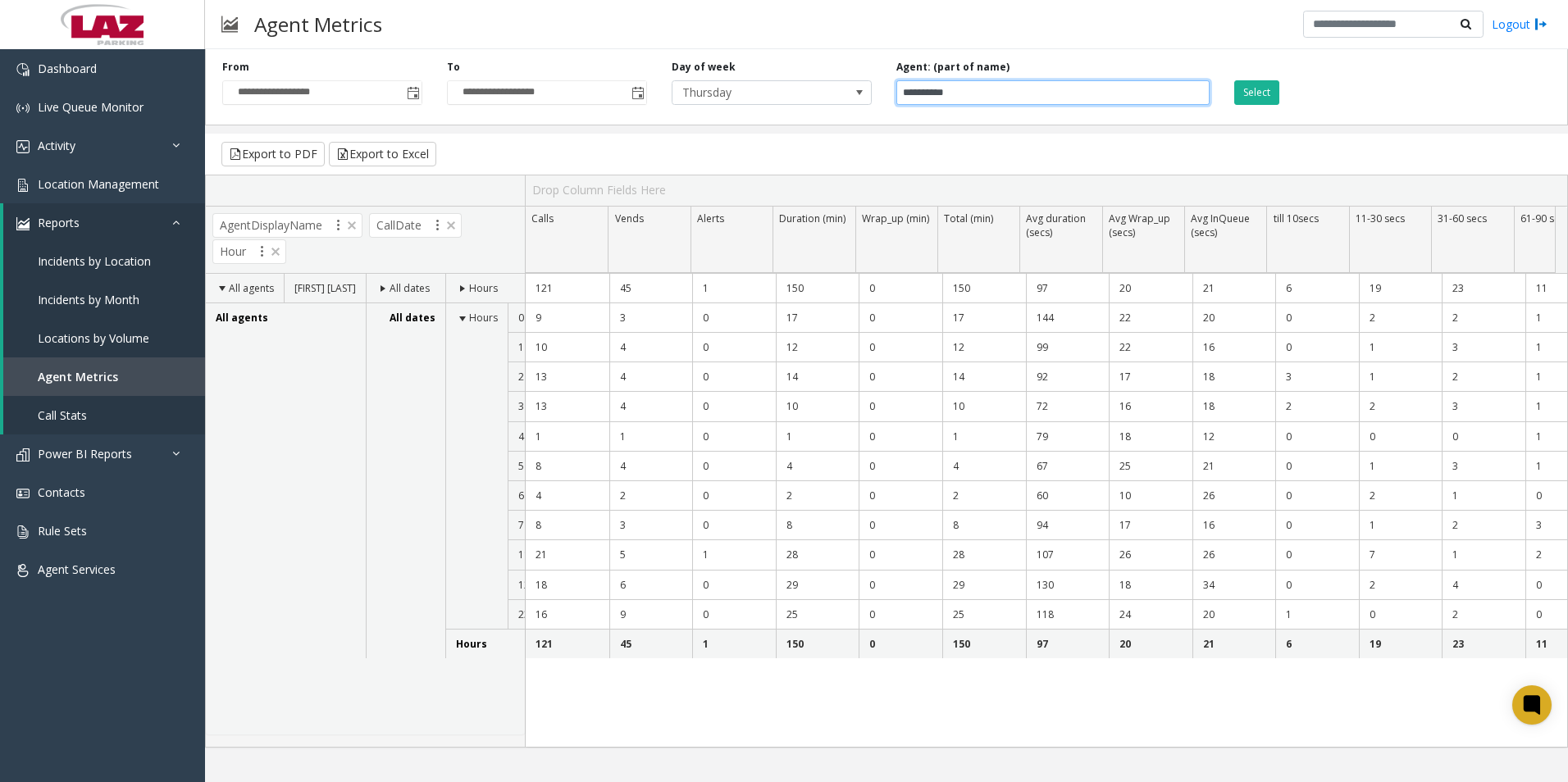 paste on "******" 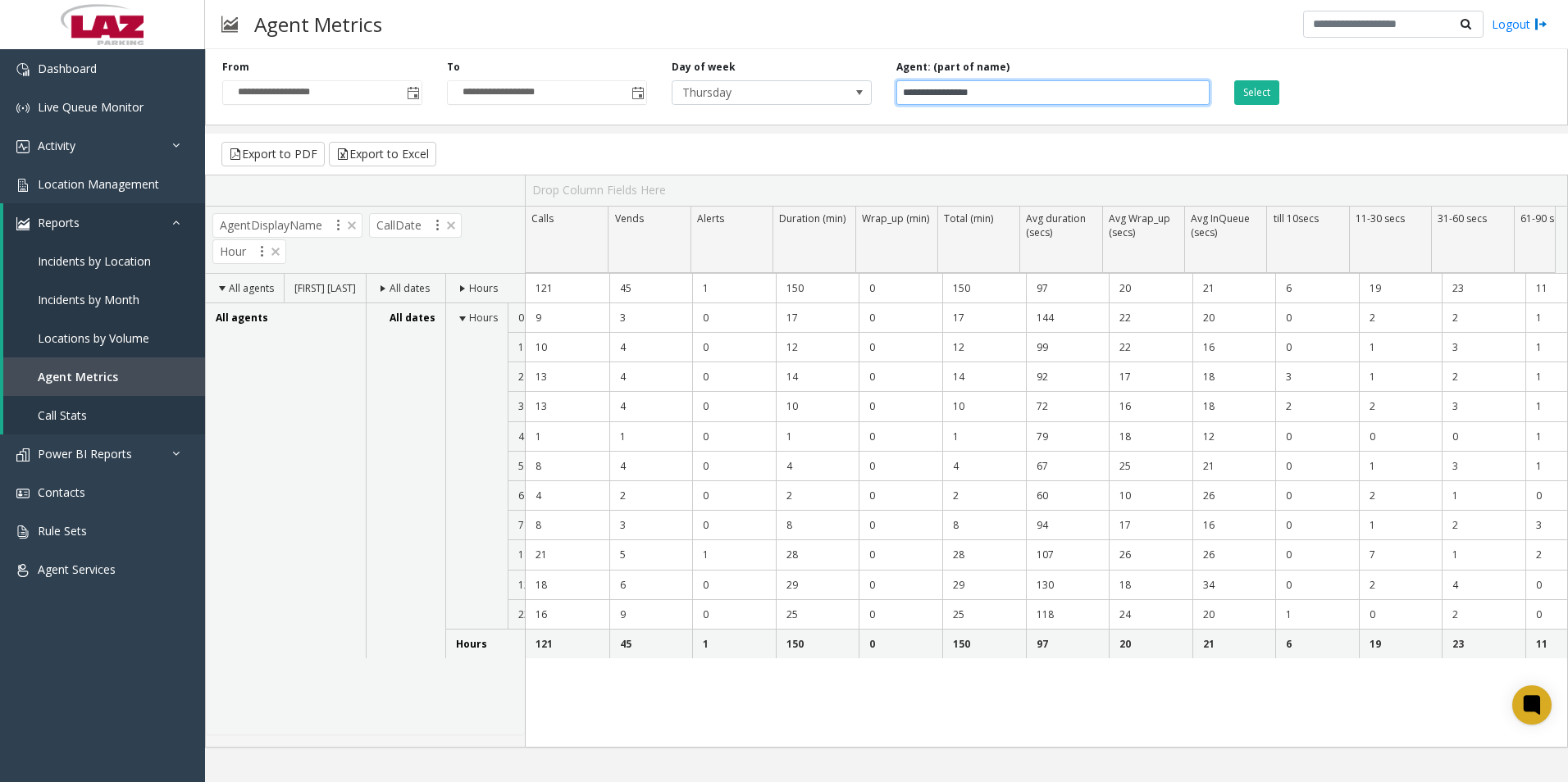 drag, startPoint x: 1029, startPoint y: 95, endPoint x: 960, endPoint y: 116, distance: 72.12489 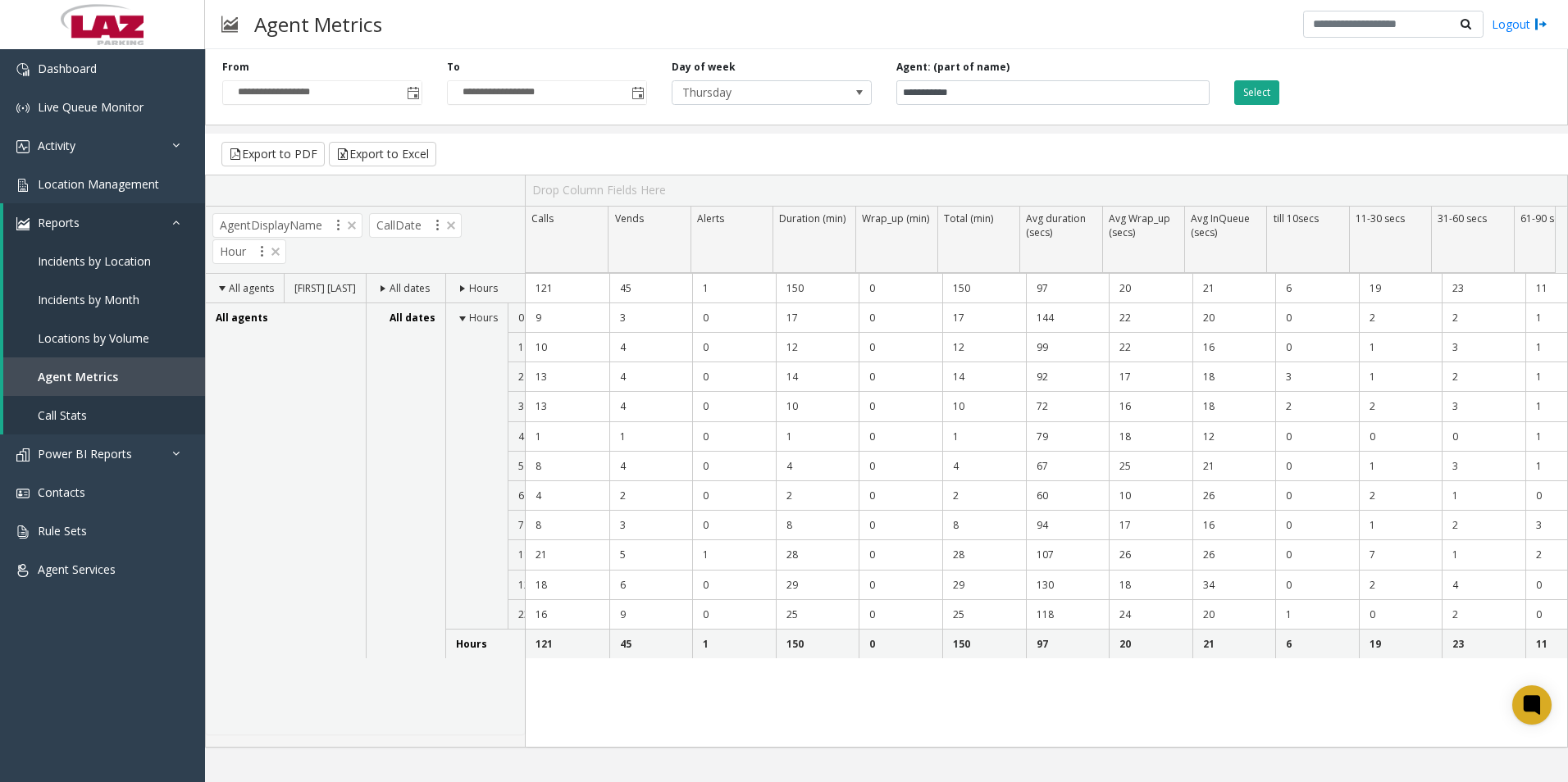 click on "Select" 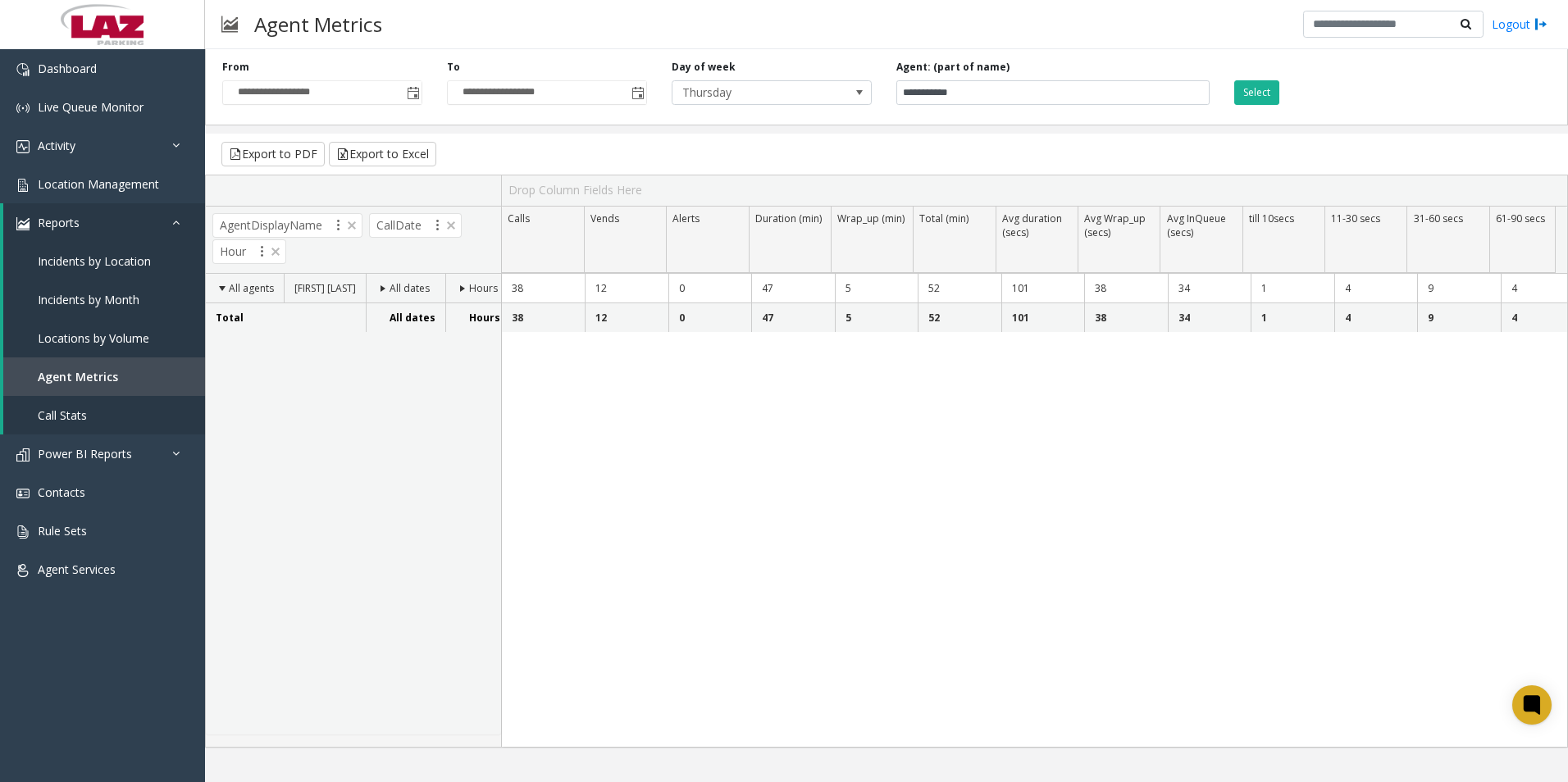click on "Hours" 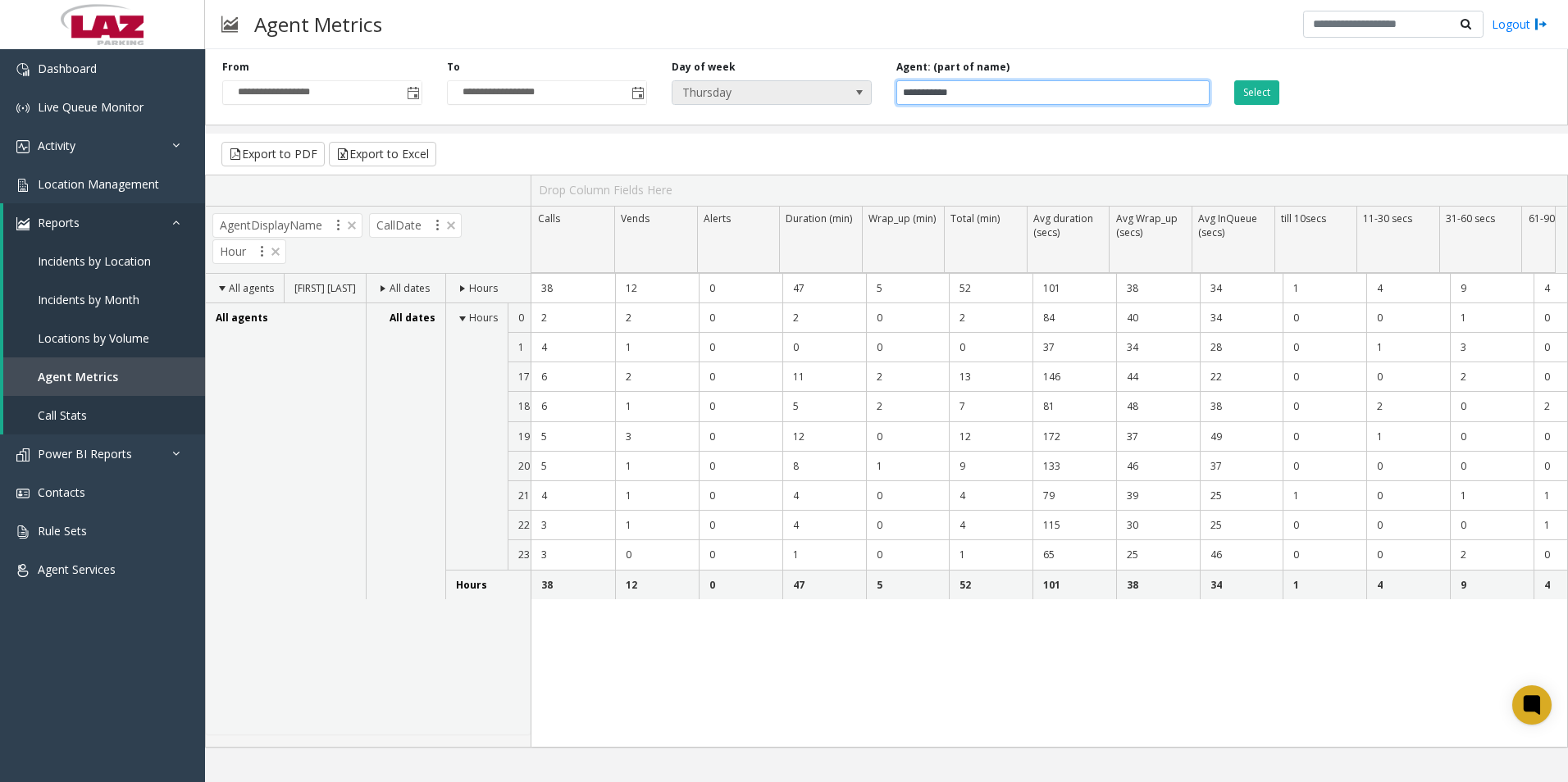 drag, startPoint x: 1030, startPoint y: 96, endPoint x: 806, endPoint y: 93, distance: 224.02009 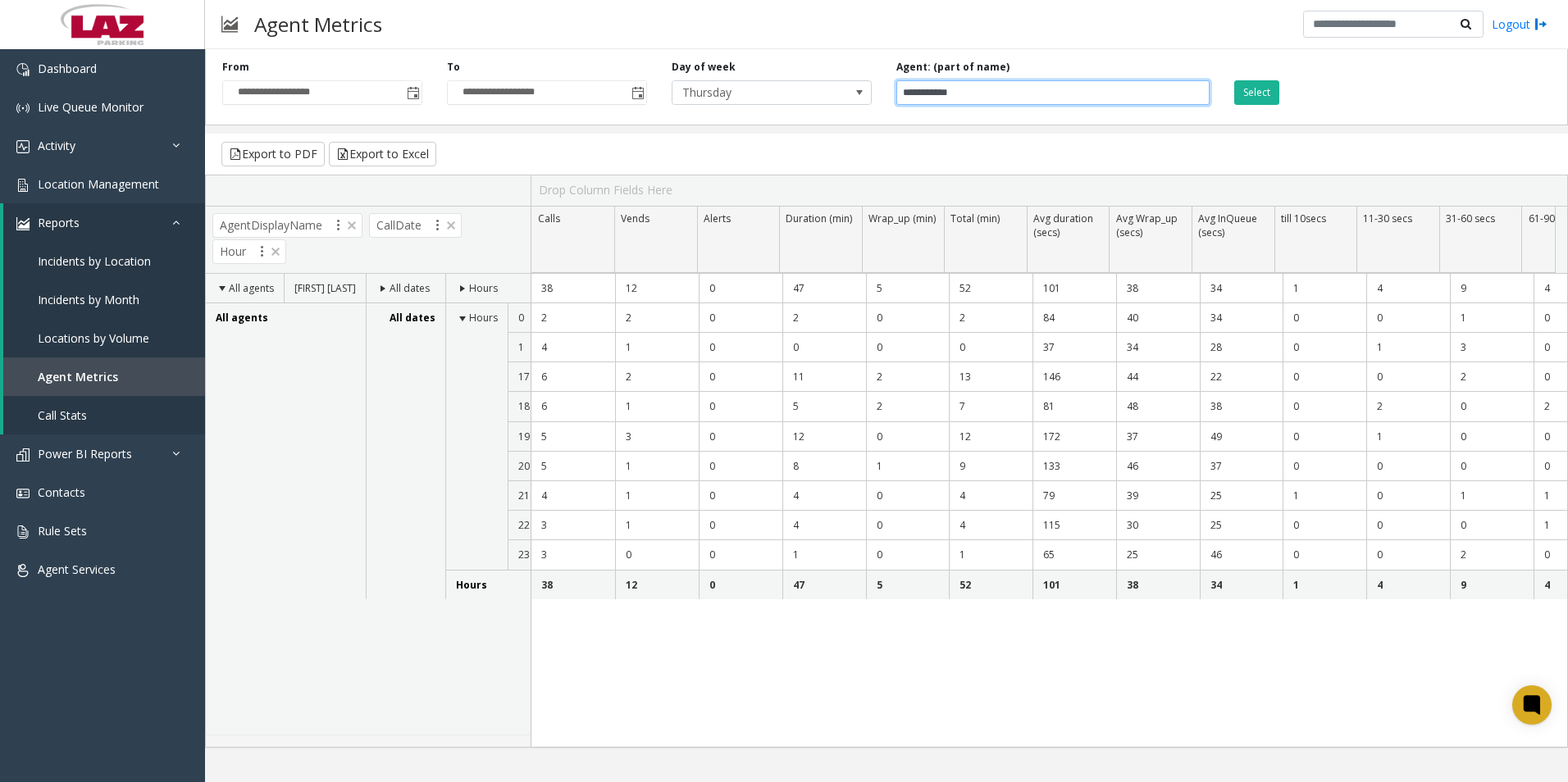 paste 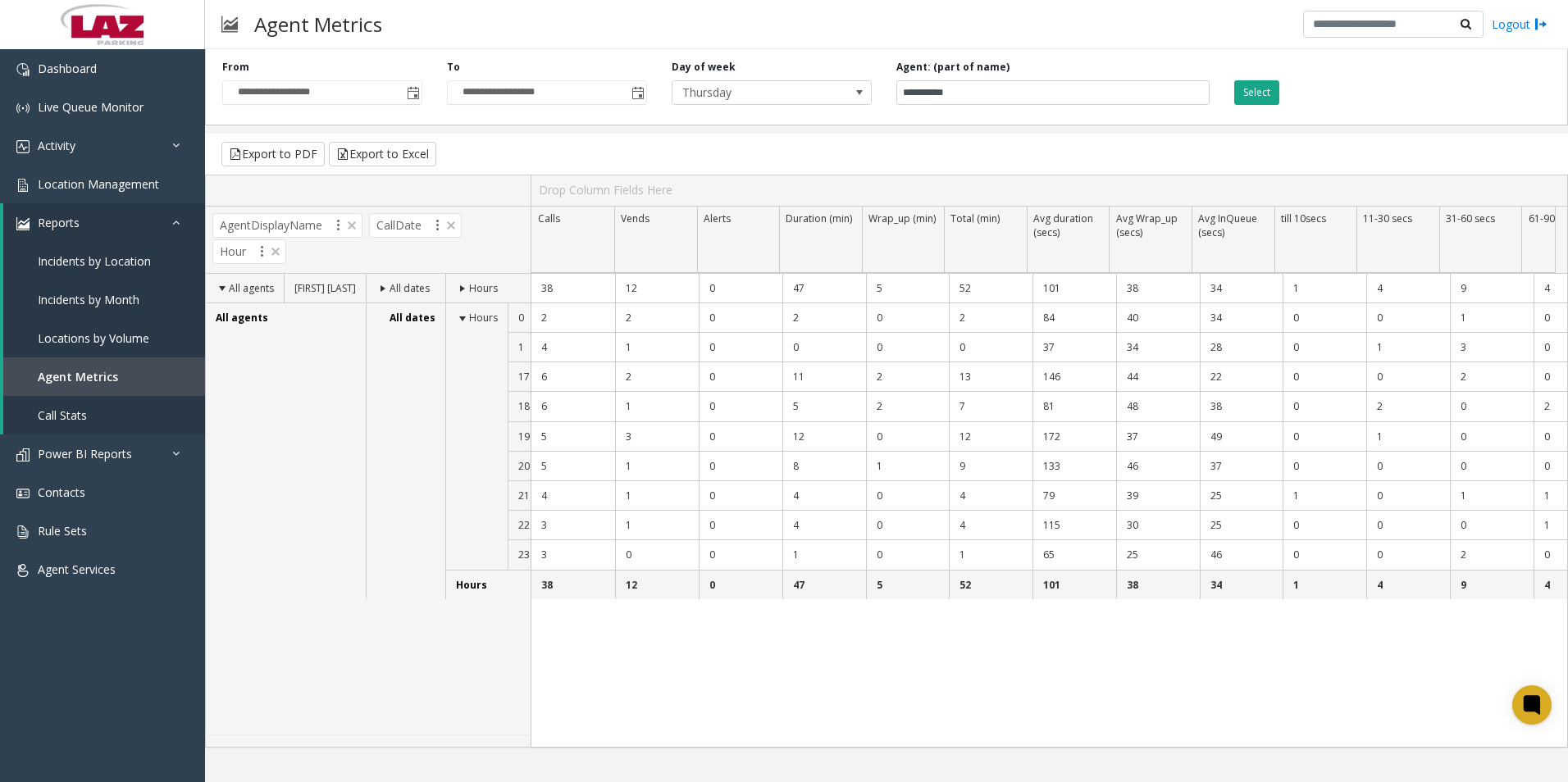 click on "Select" 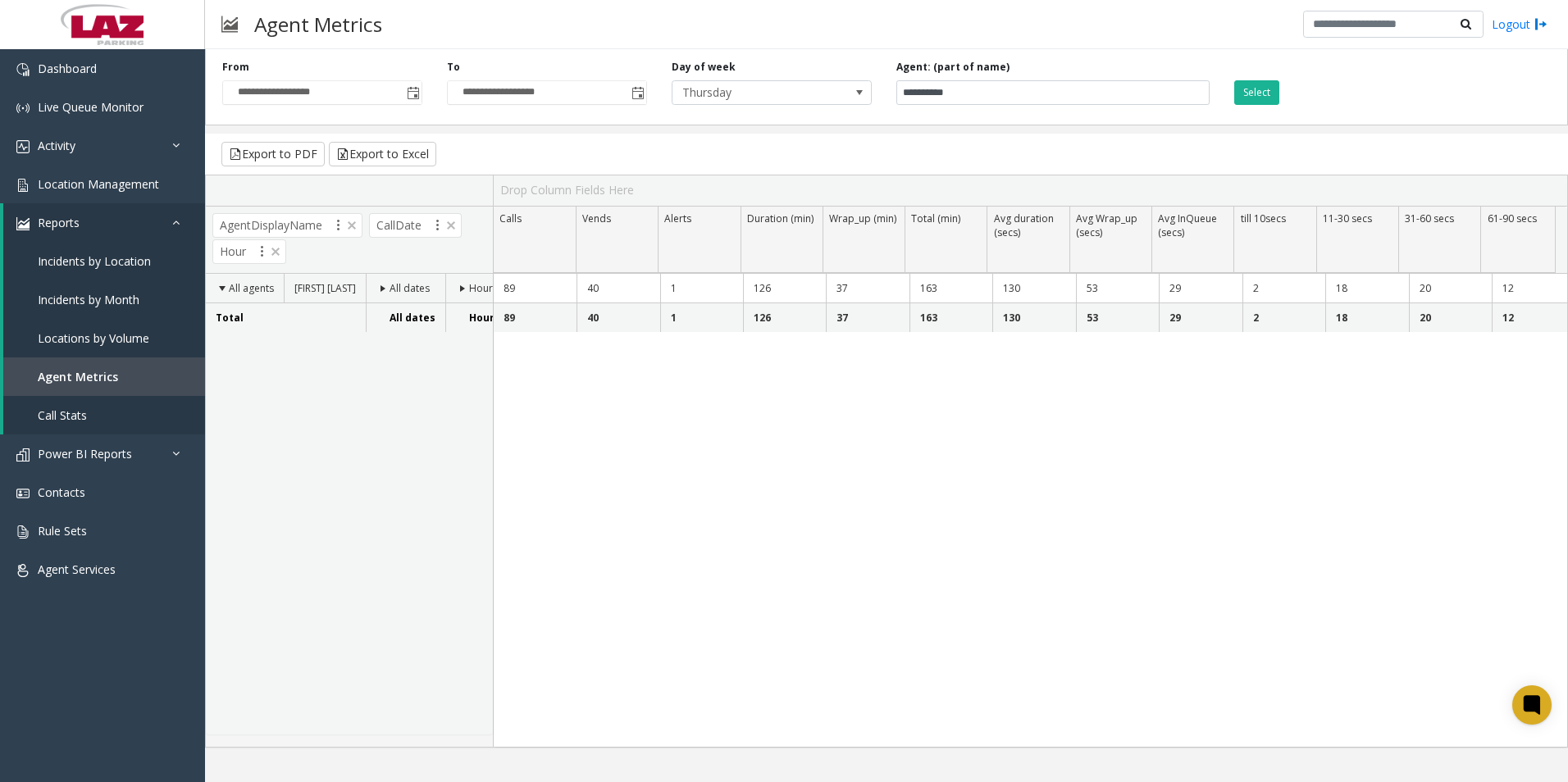 click on "Hours" 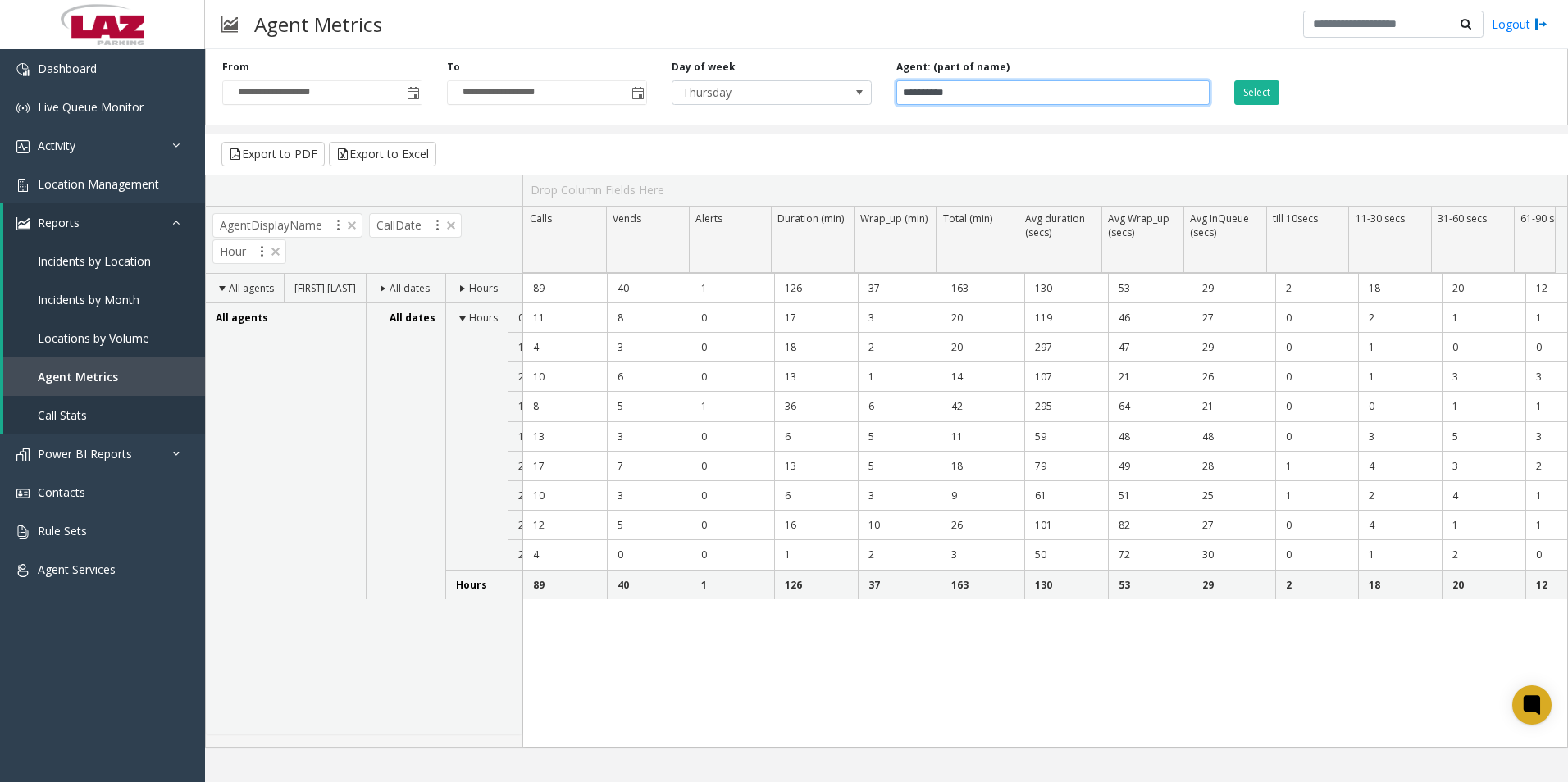 drag, startPoint x: 1014, startPoint y: 92, endPoint x: 809, endPoint y: 123, distance: 207.3307 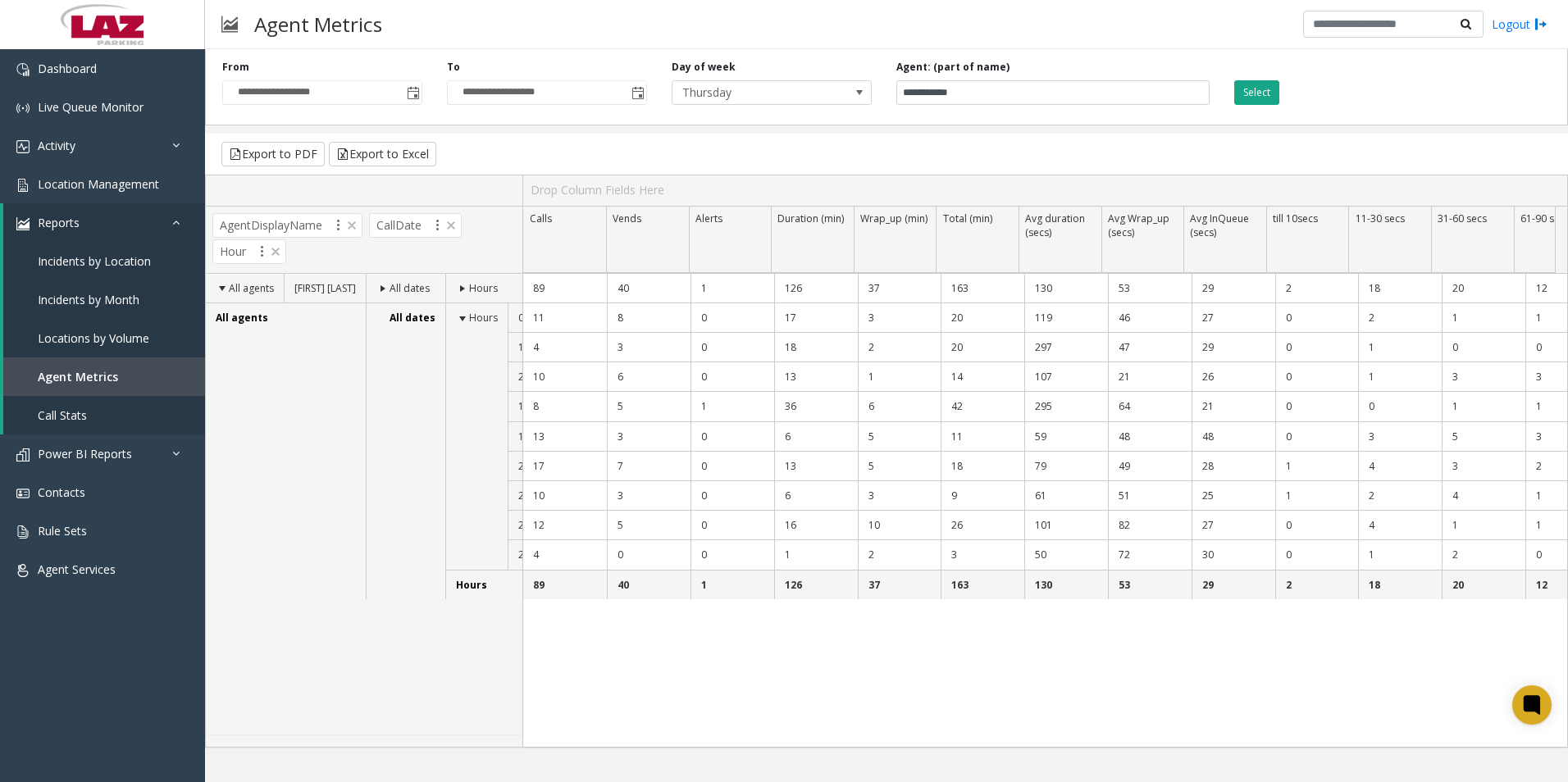 click on "Select" 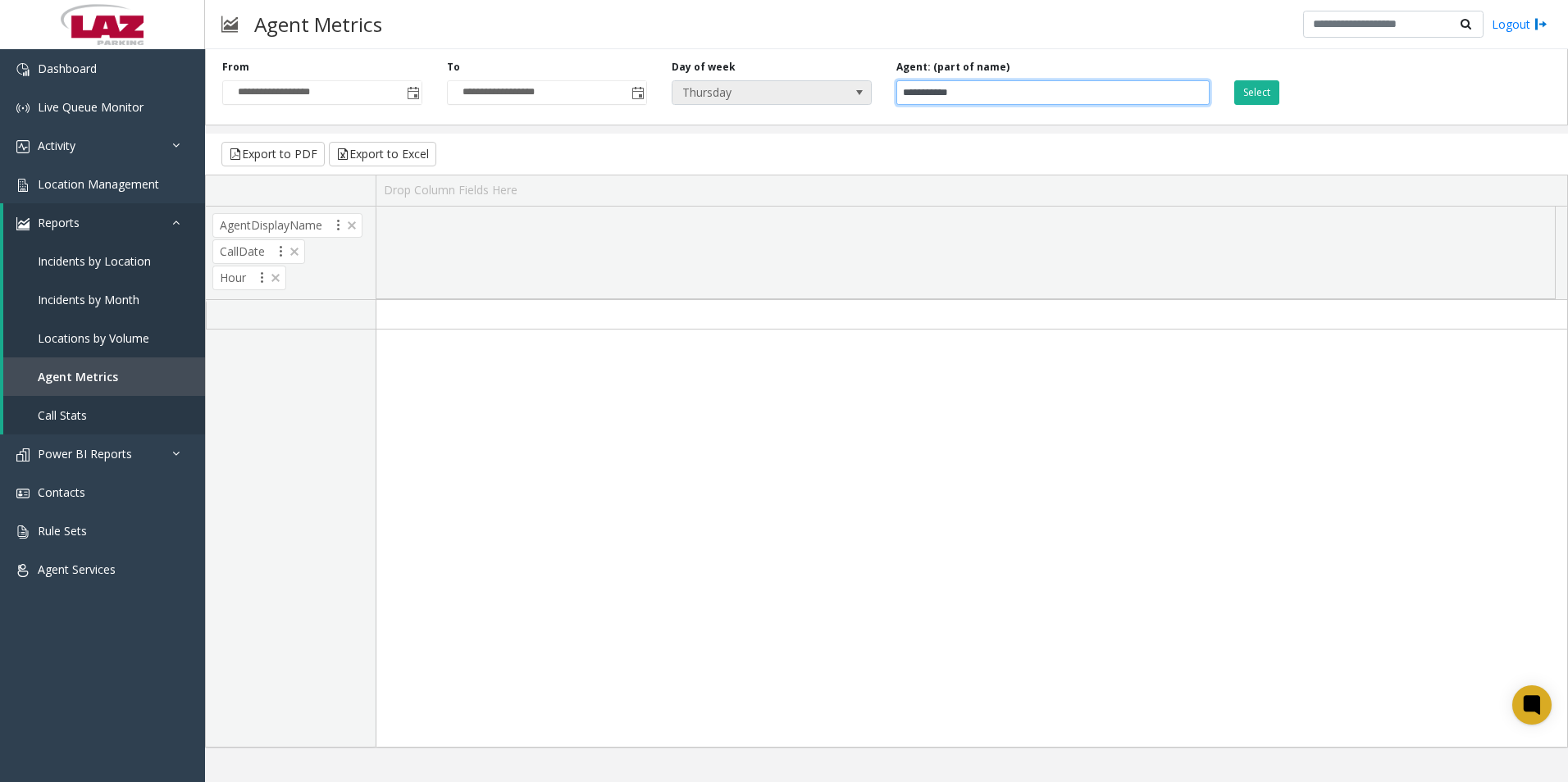 drag, startPoint x: 1049, startPoint y: 85, endPoint x: 800, endPoint y: 86, distance: 249.00201 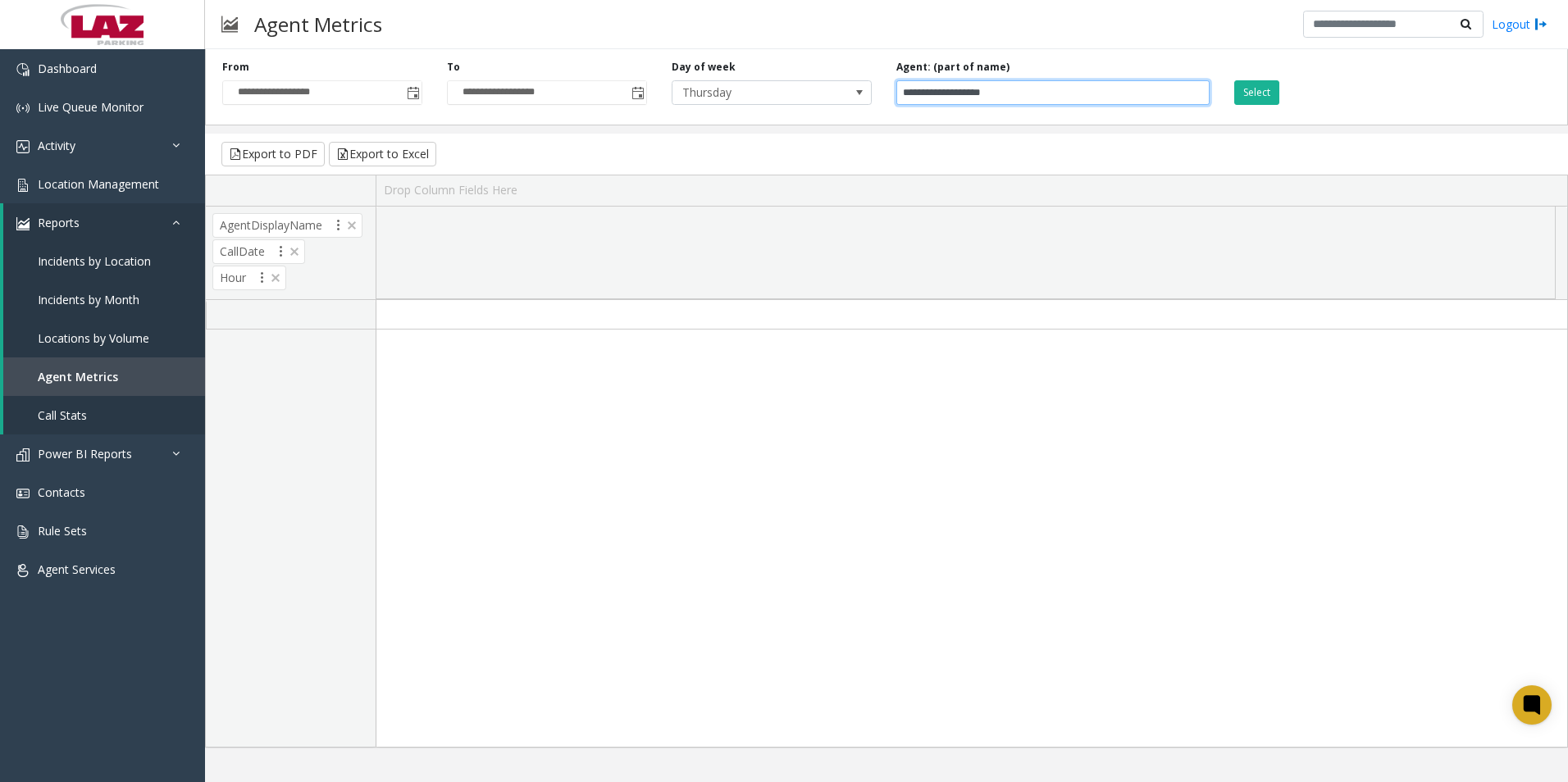 drag, startPoint x: 1027, startPoint y: 95, endPoint x: 972, endPoint y: 97, distance: 55.03635 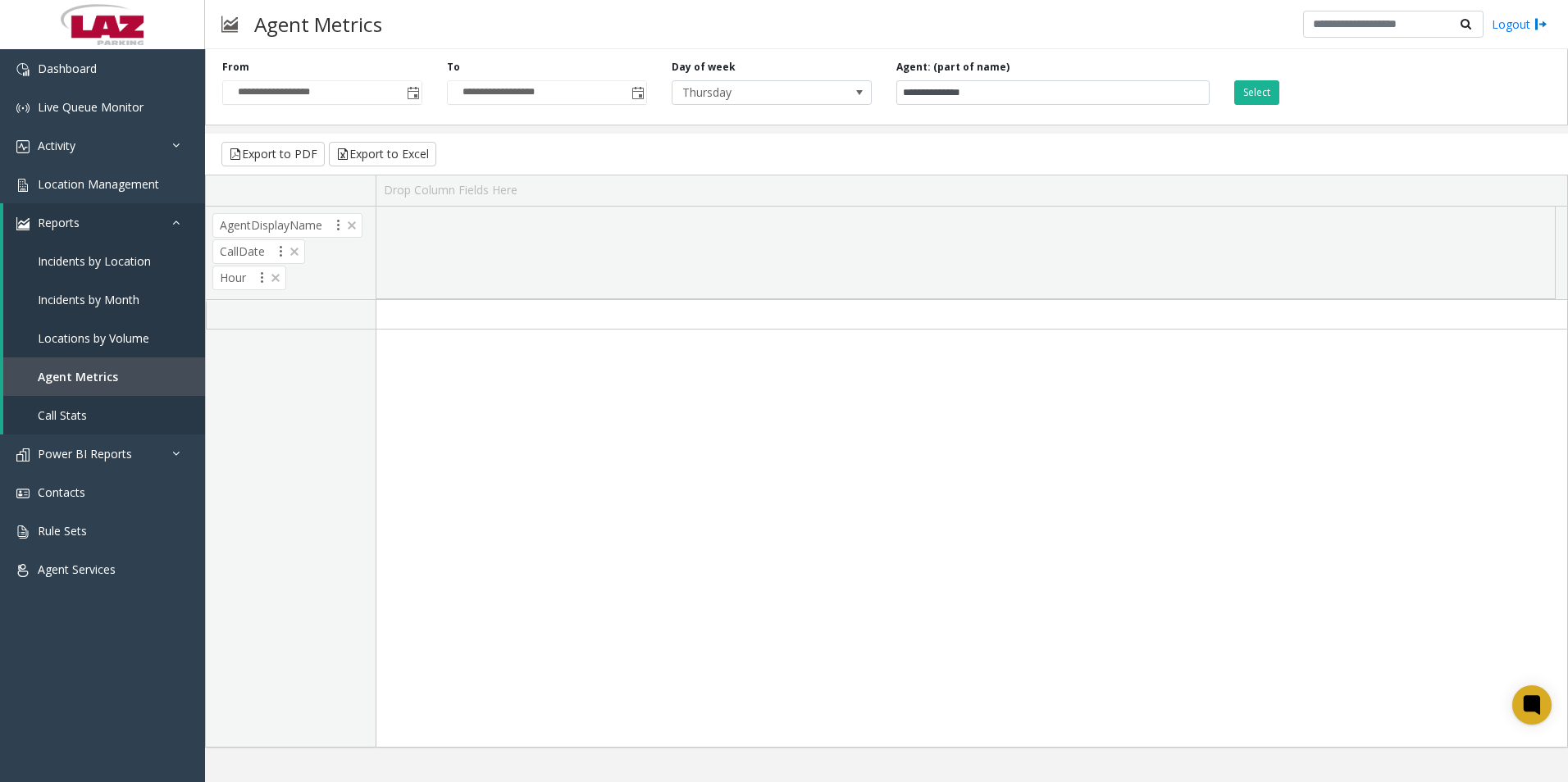 drag, startPoint x: 1259, startPoint y: 80, endPoint x: 1258, endPoint y: 88, distance: 8.062258 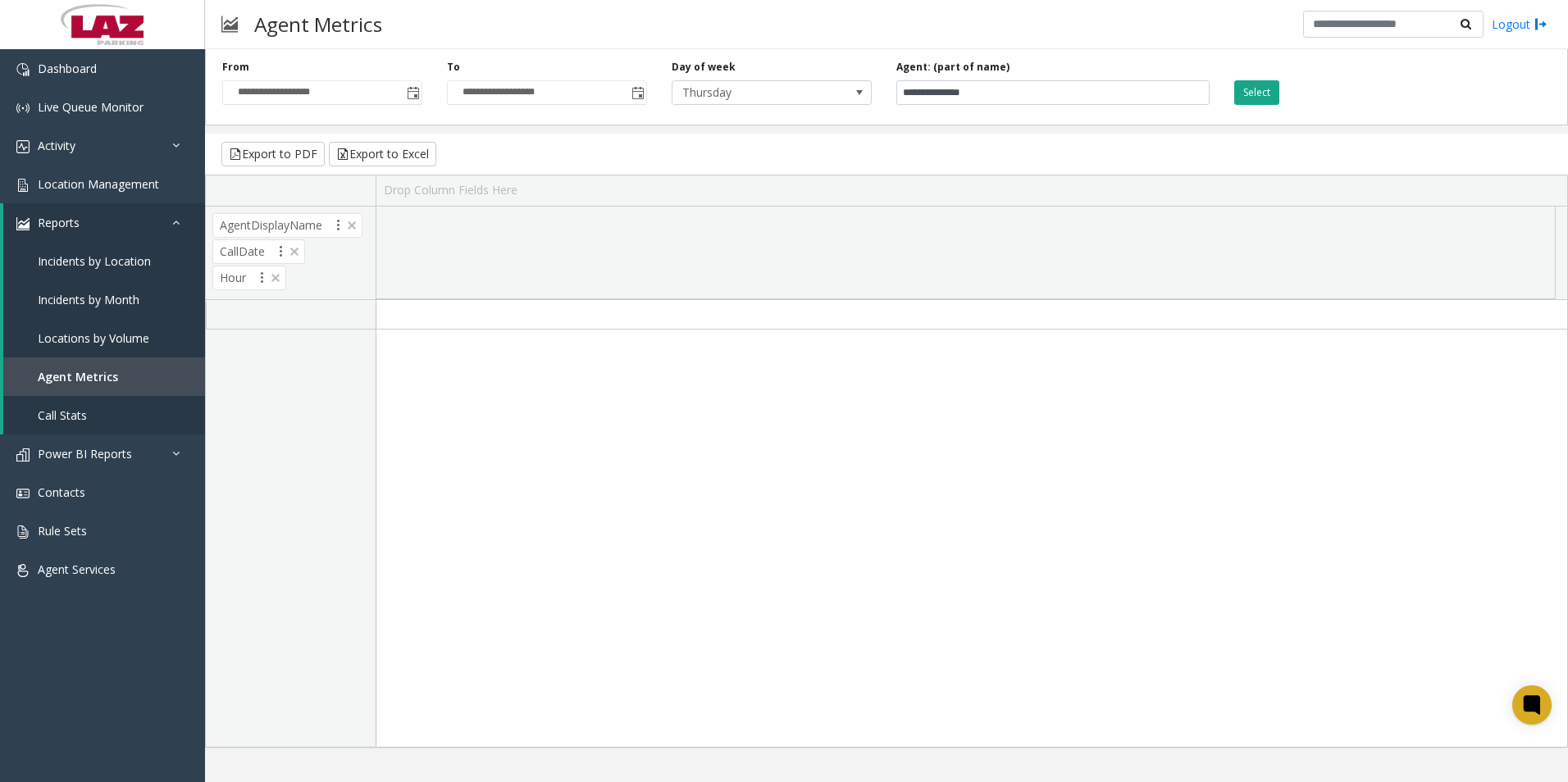 click on "Select" 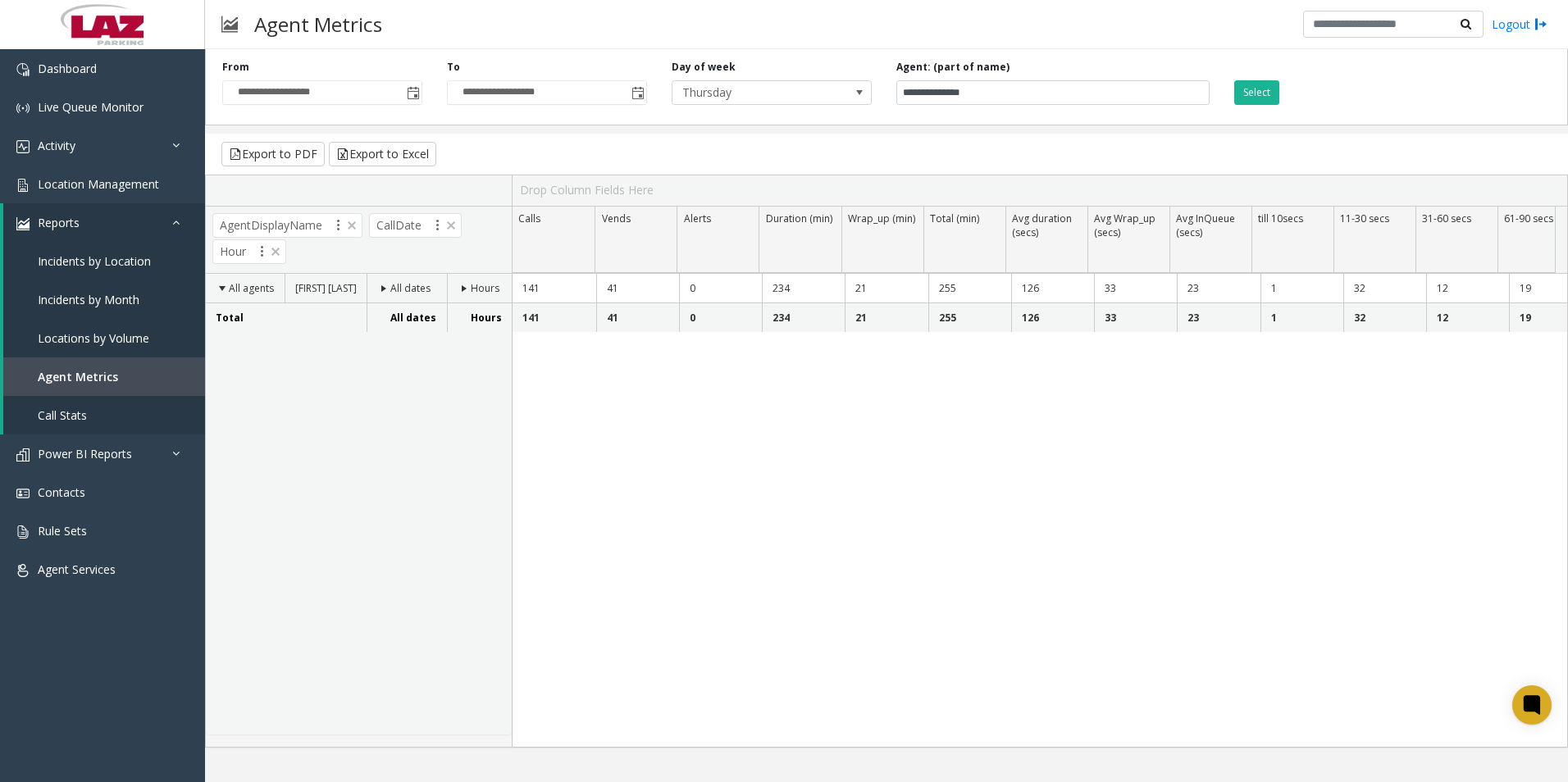click 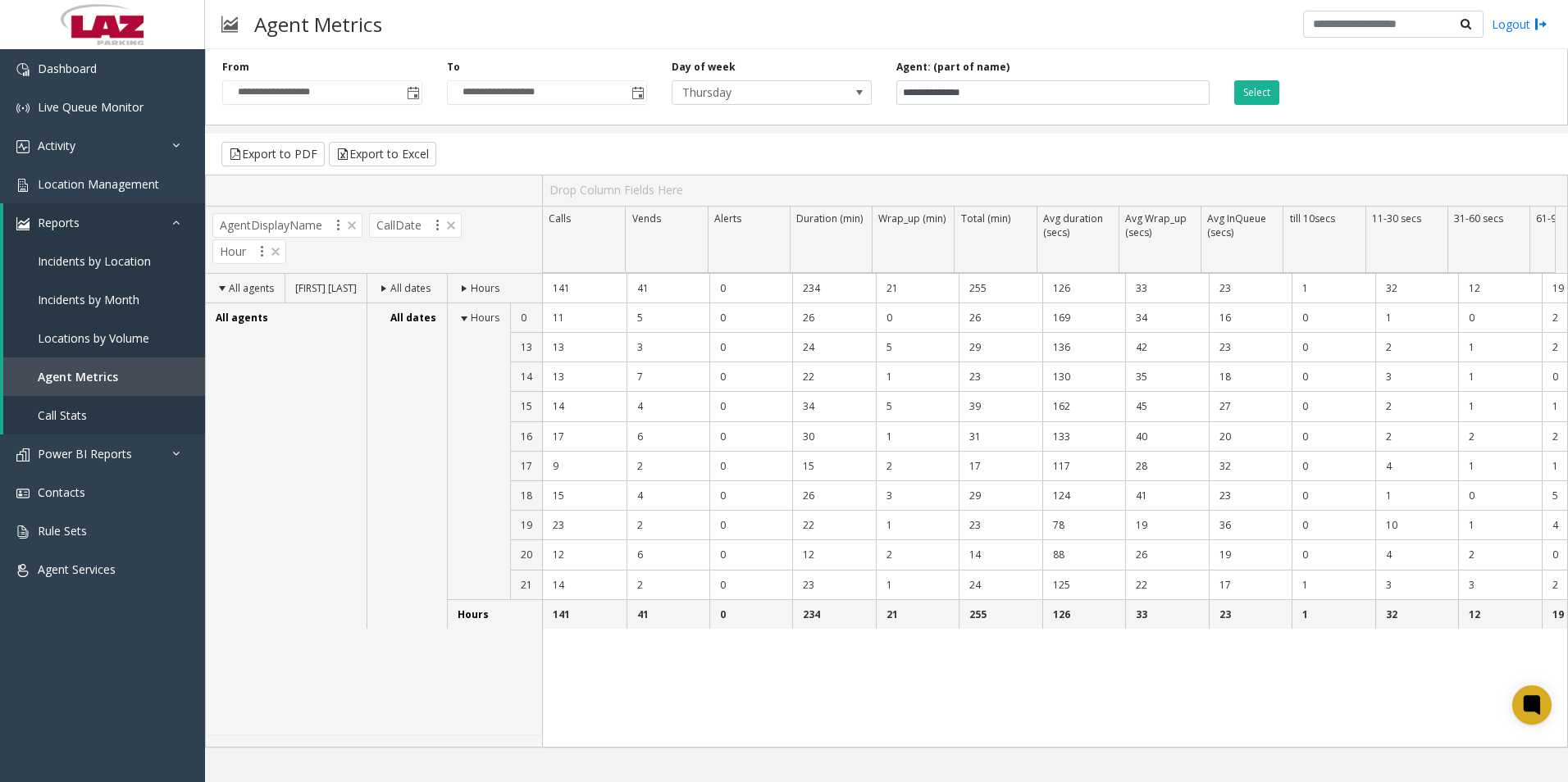 click 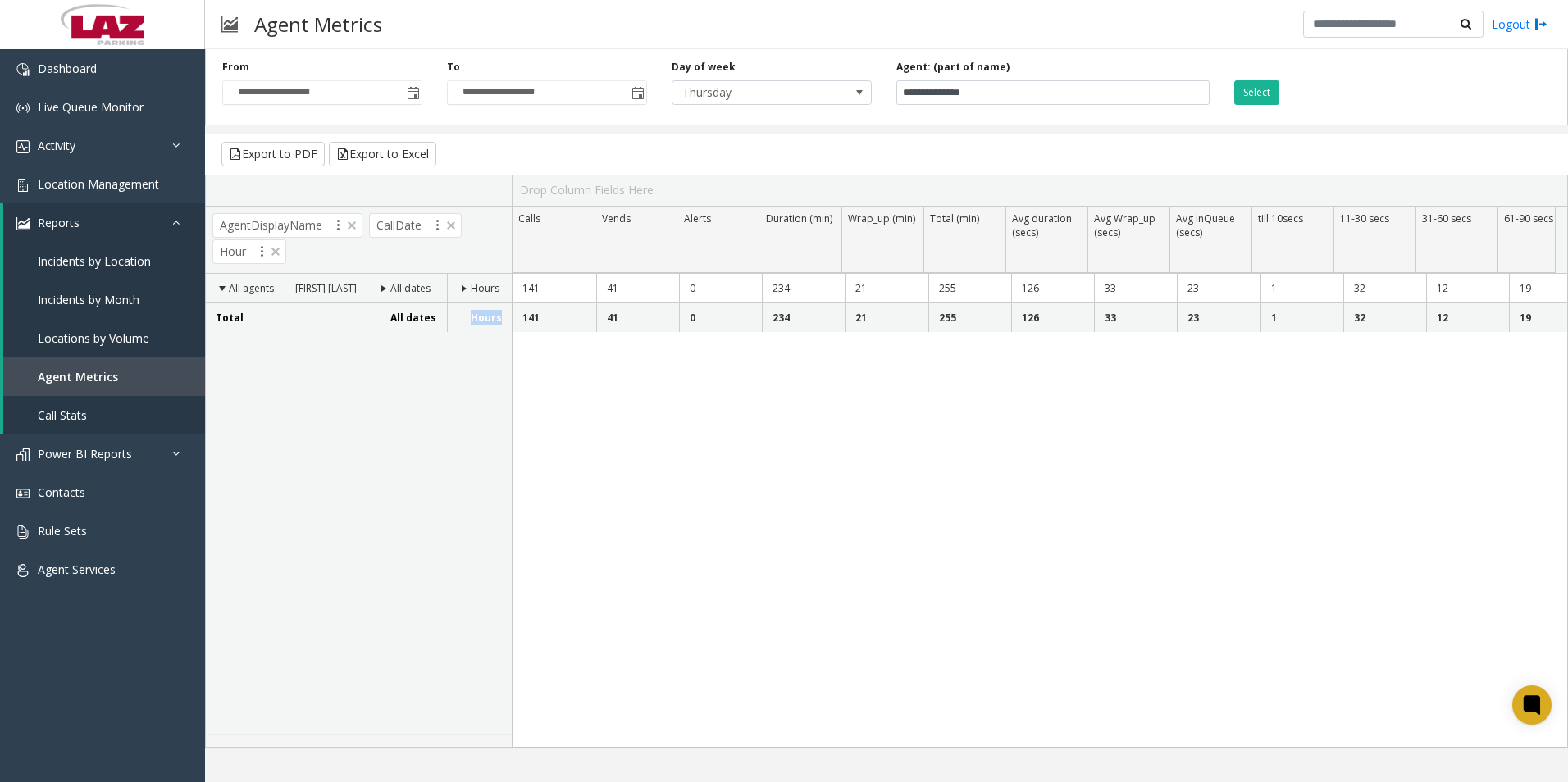 click 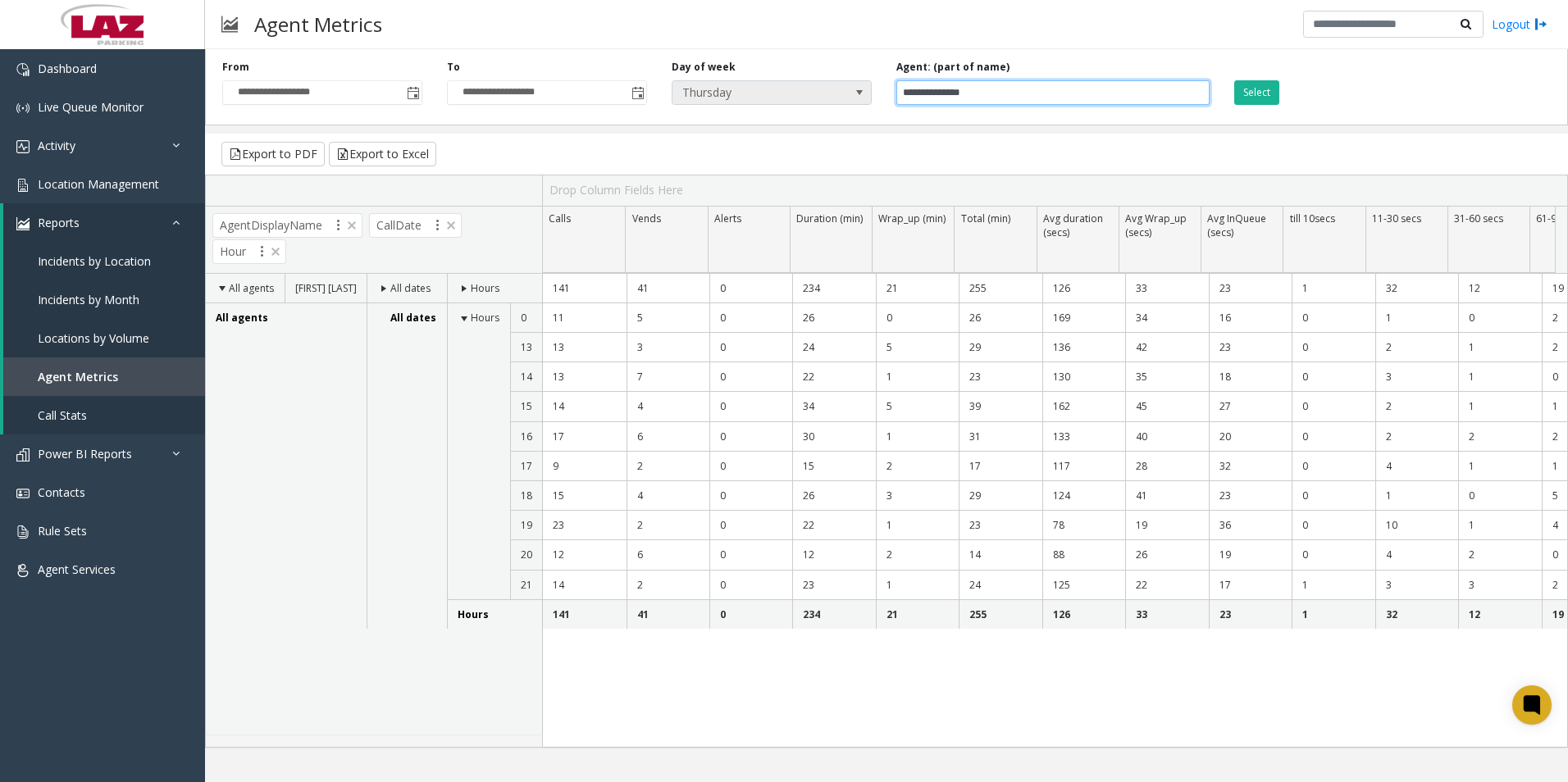 drag, startPoint x: 1046, startPoint y: 93, endPoint x: 722, endPoint y: 93, distance: 324 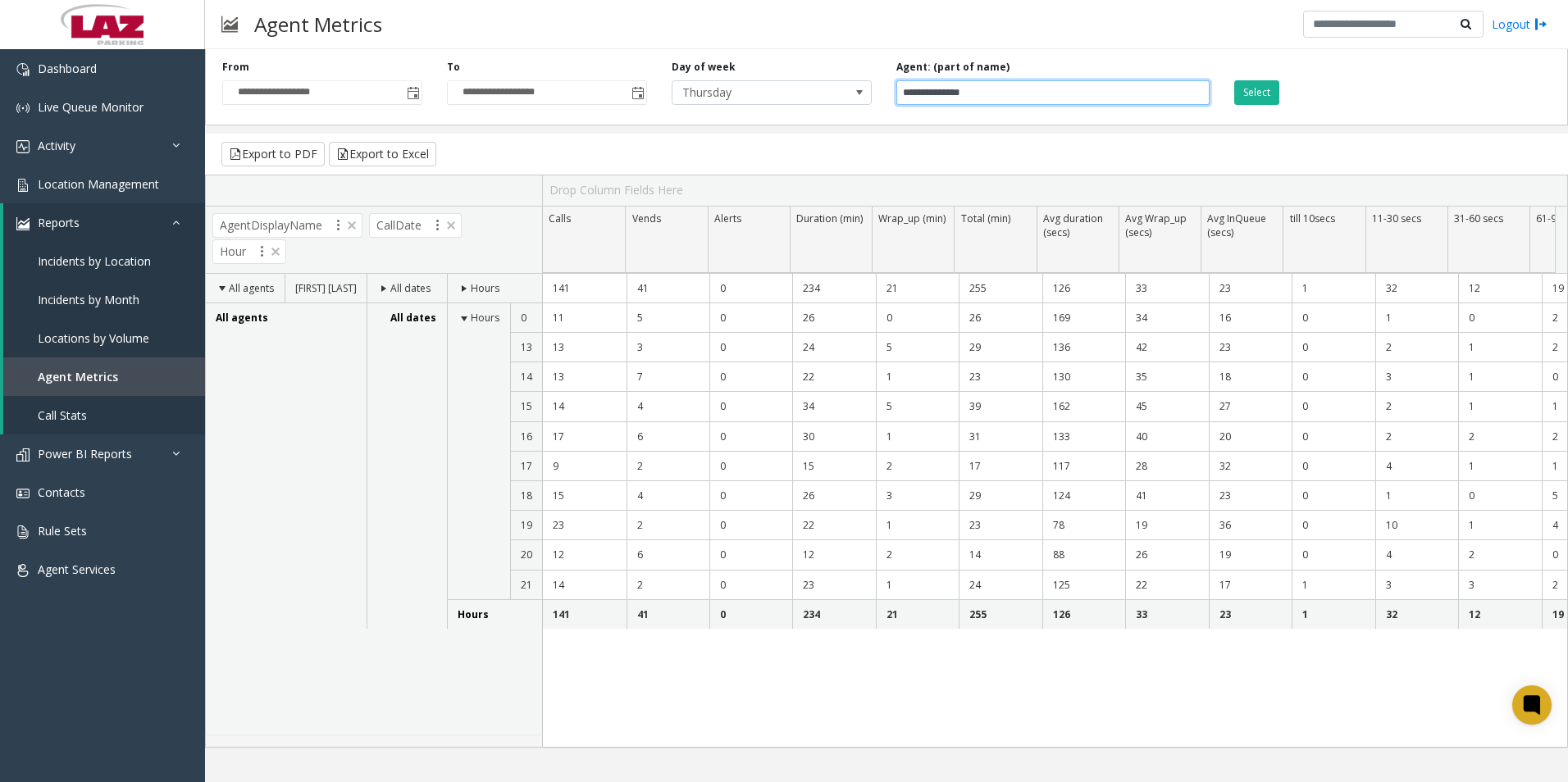 paste 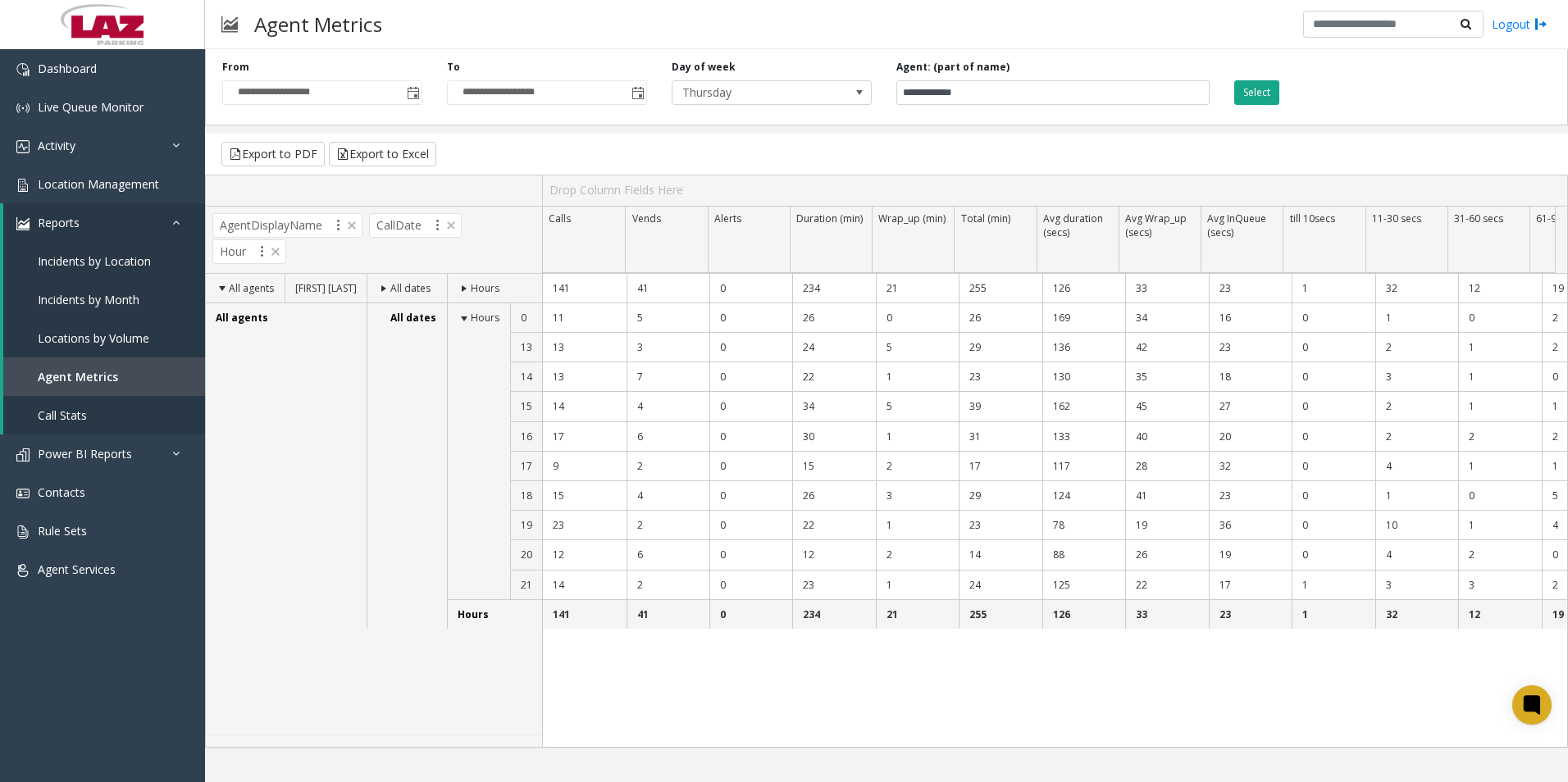 drag, startPoint x: 1222, startPoint y: 97, endPoint x: 1233, endPoint y: 98, distance: 11.045361 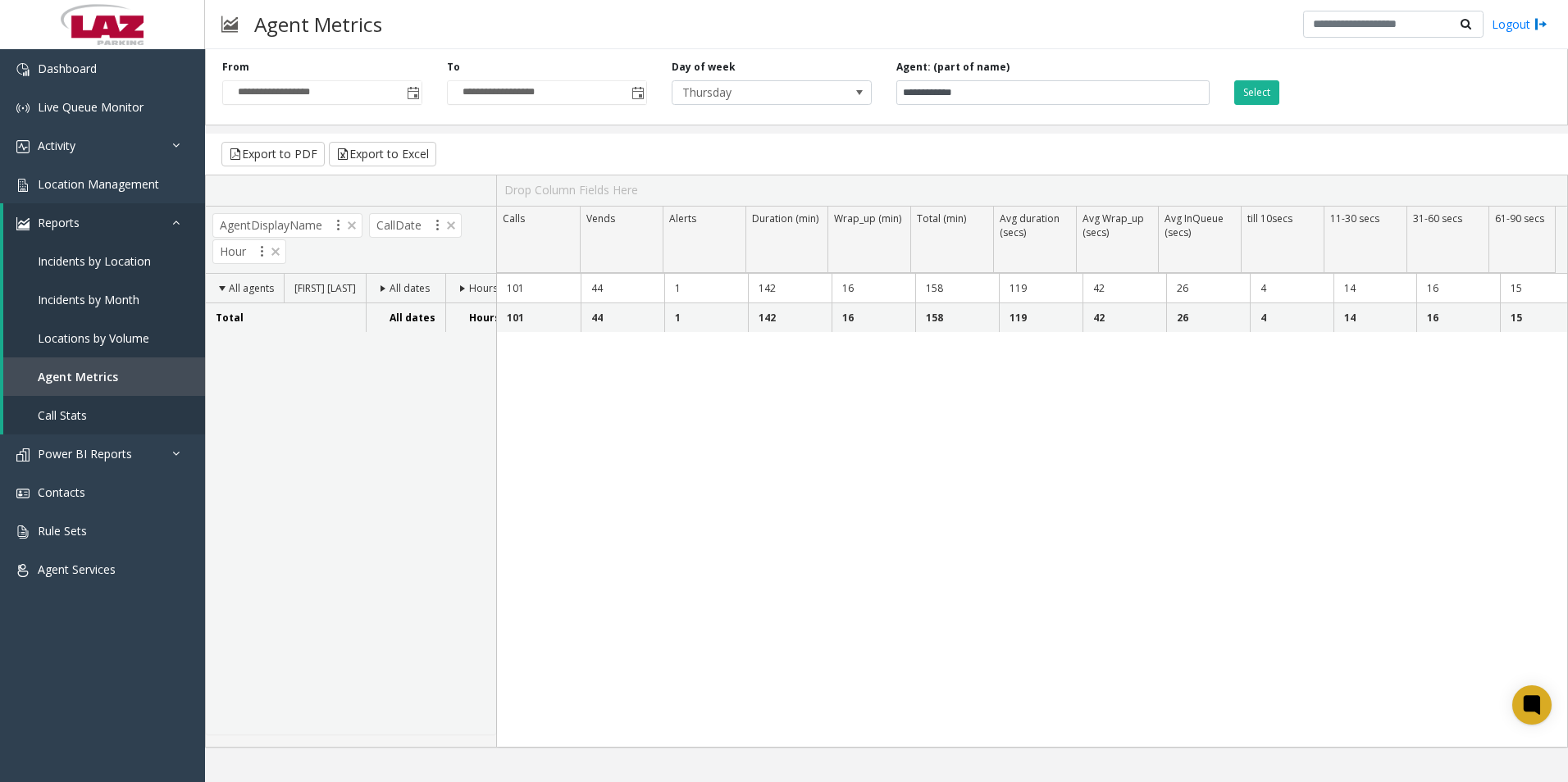 click 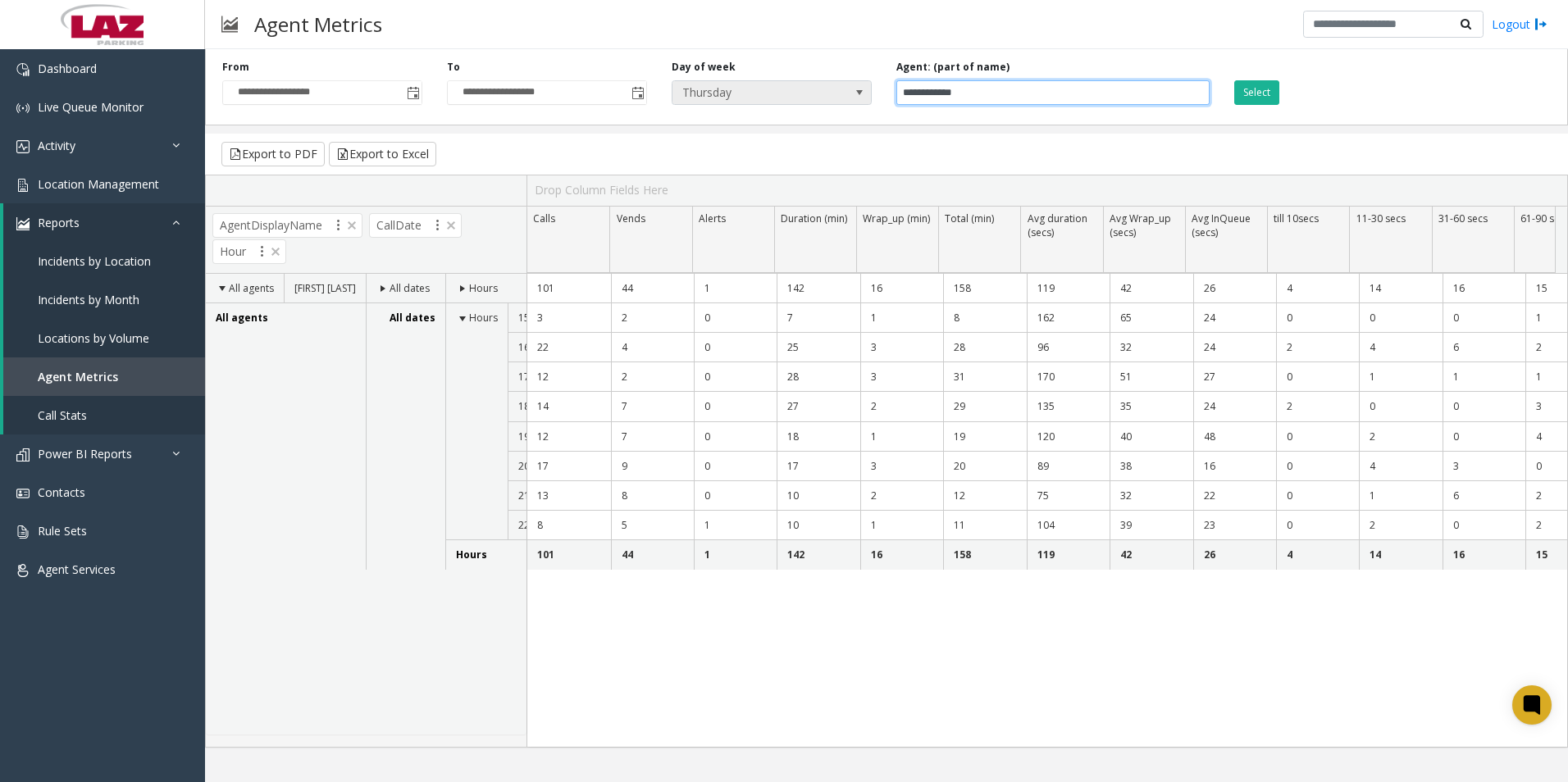 drag, startPoint x: 1055, startPoint y: 94, endPoint x: 818, endPoint y: 95, distance: 237.00211 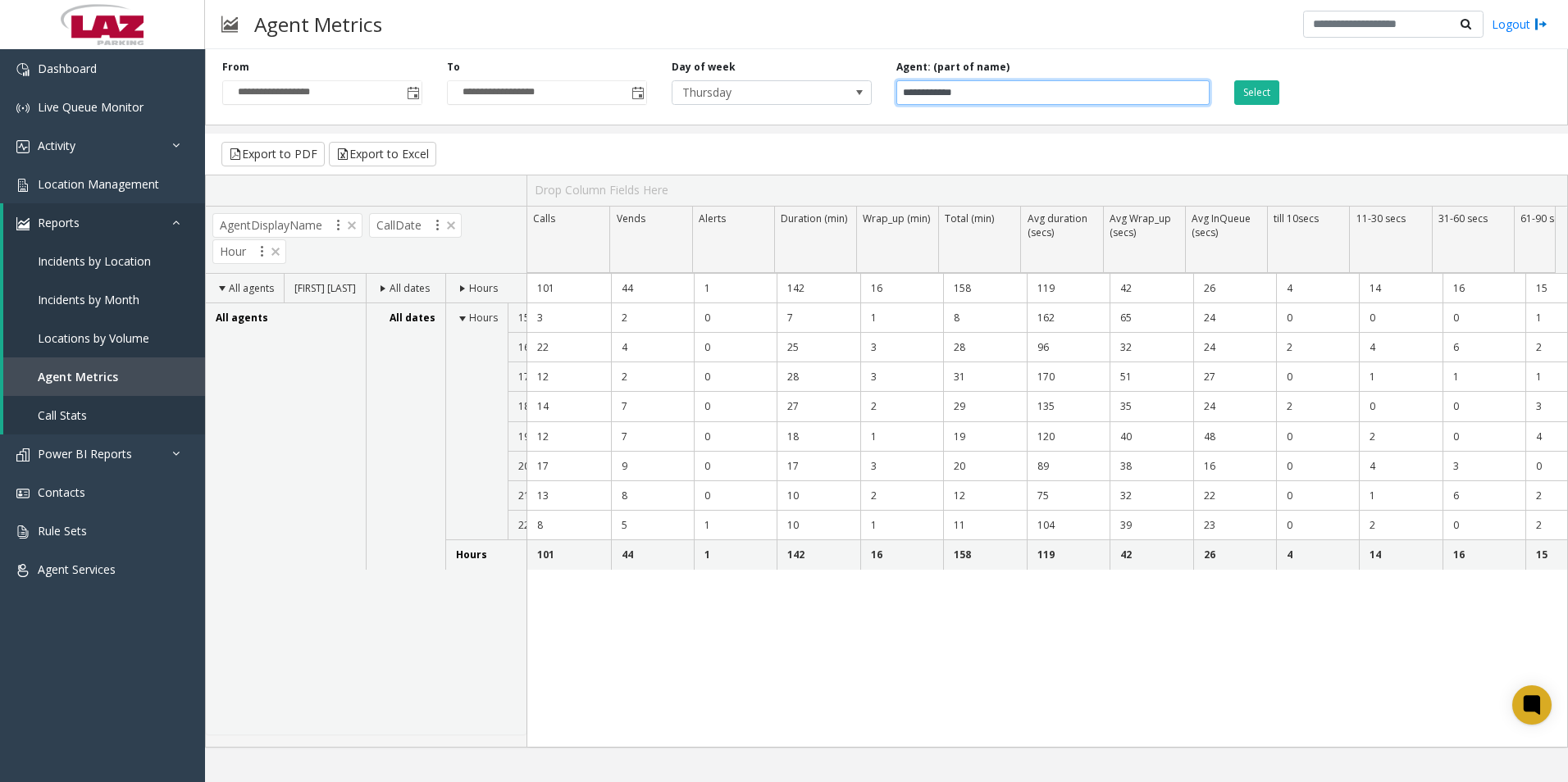 paste on "**" 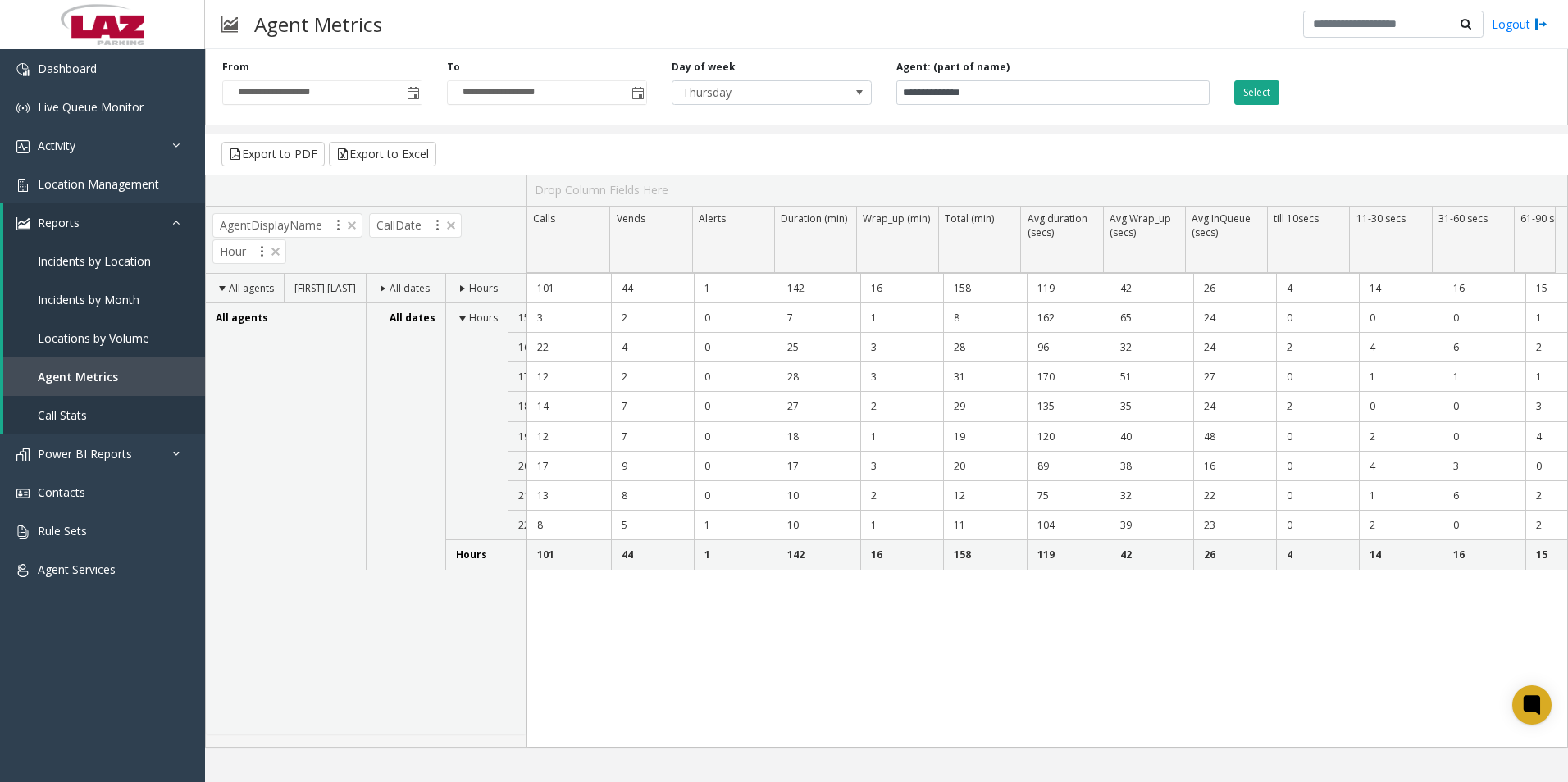 click on "Select" 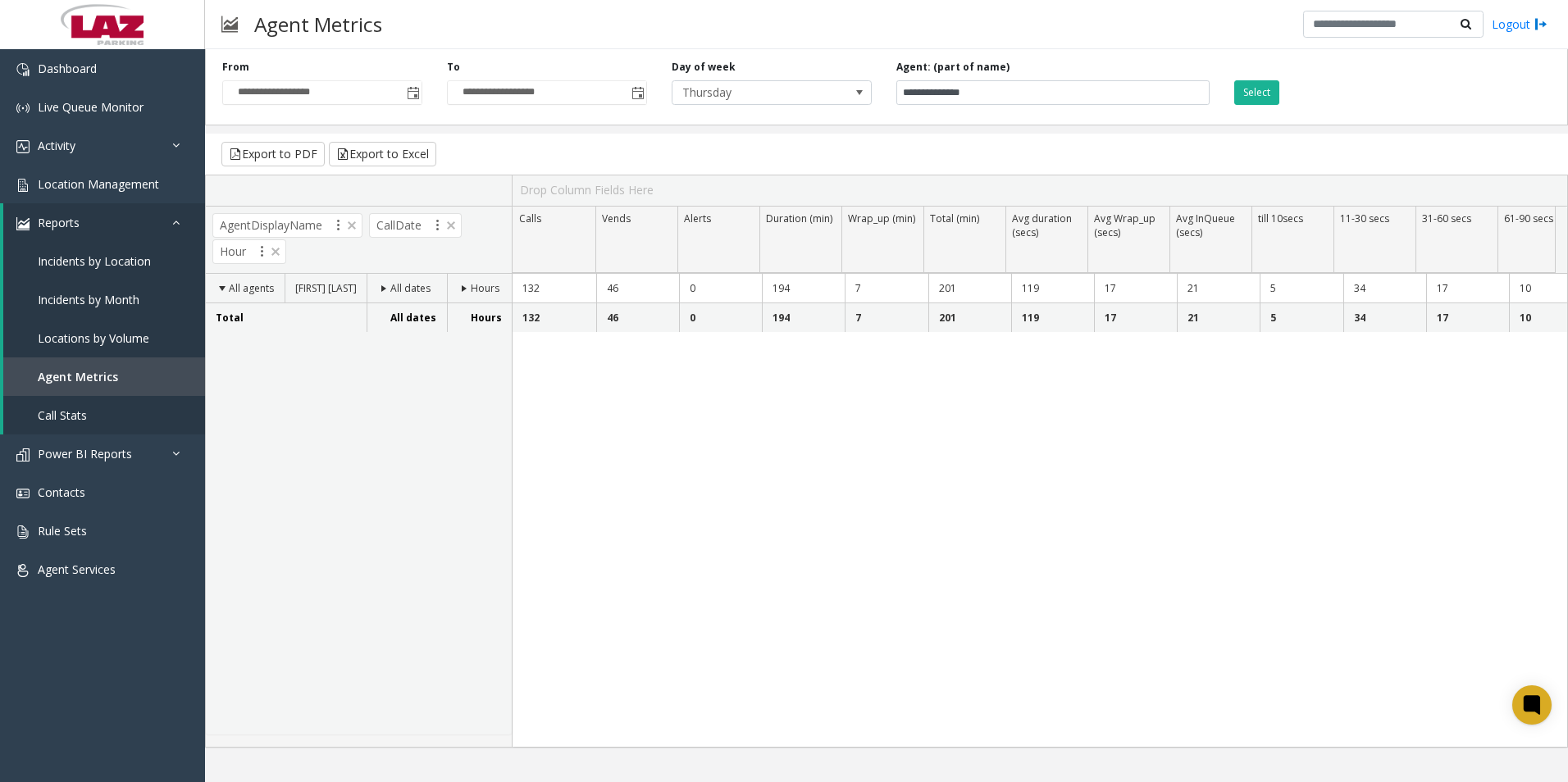 click on "Hours" 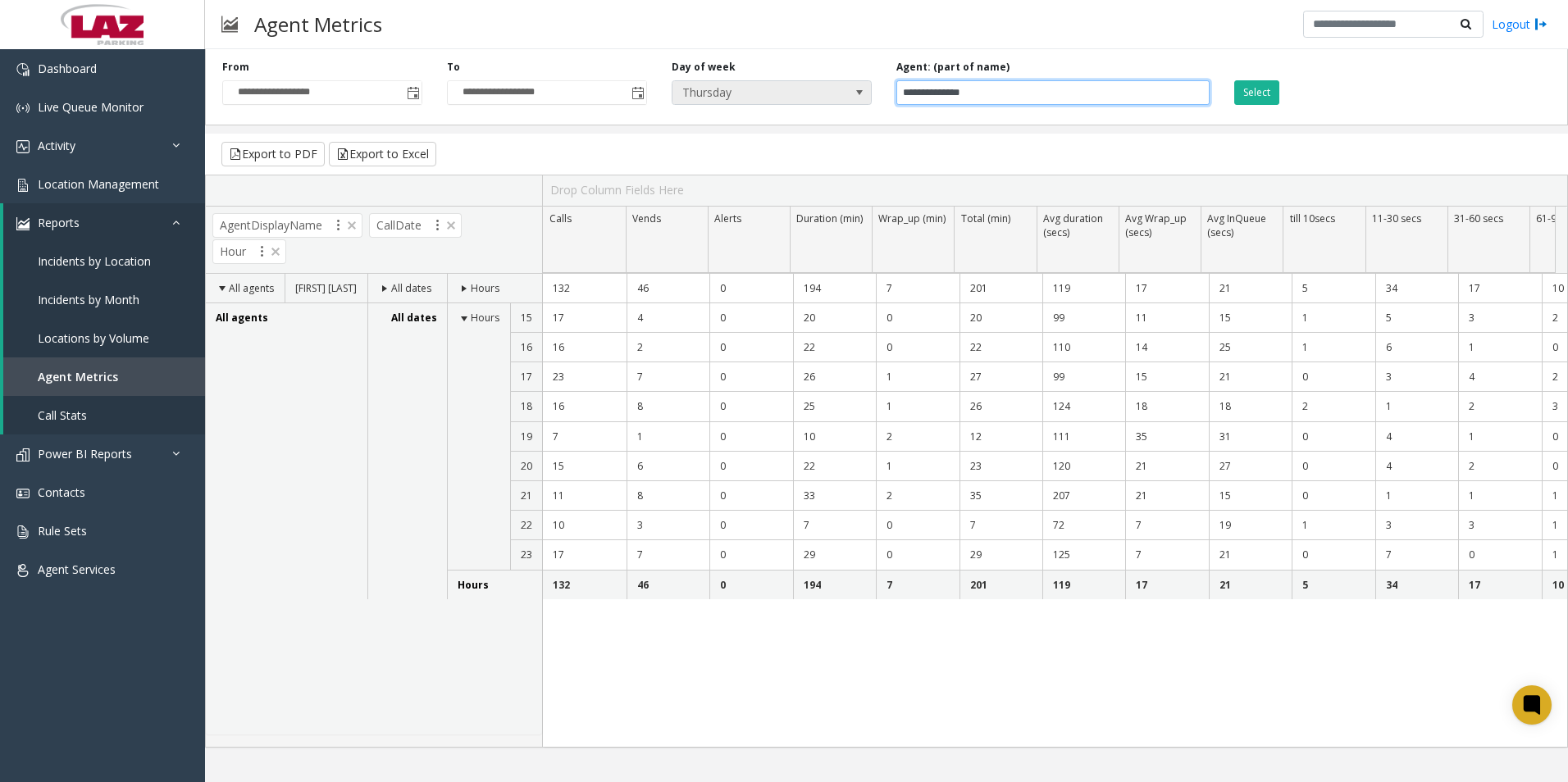 drag, startPoint x: 1069, startPoint y: 95, endPoint x: 804, endPoint y: 94, distance: 265.00189 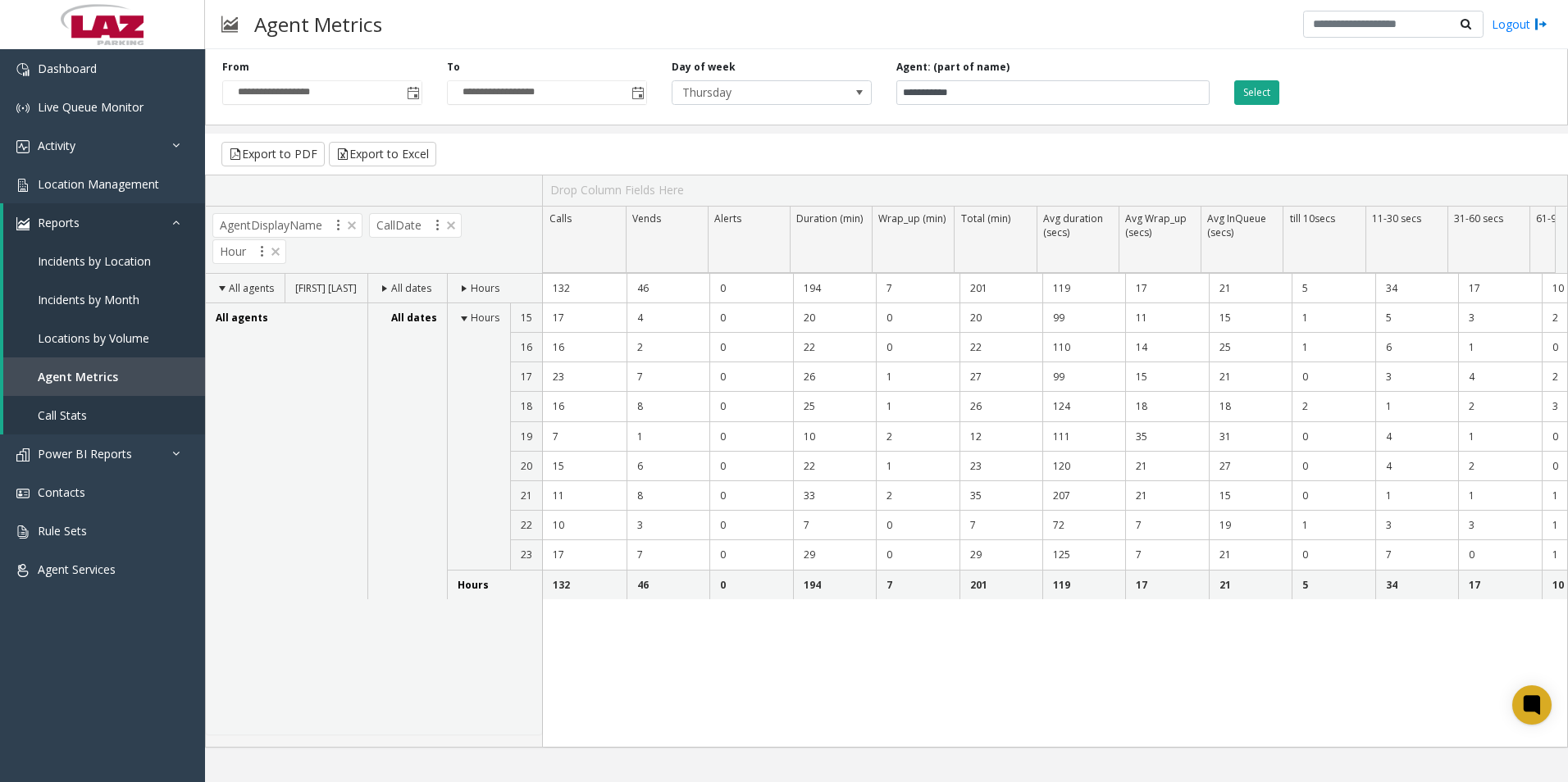click on "Select" 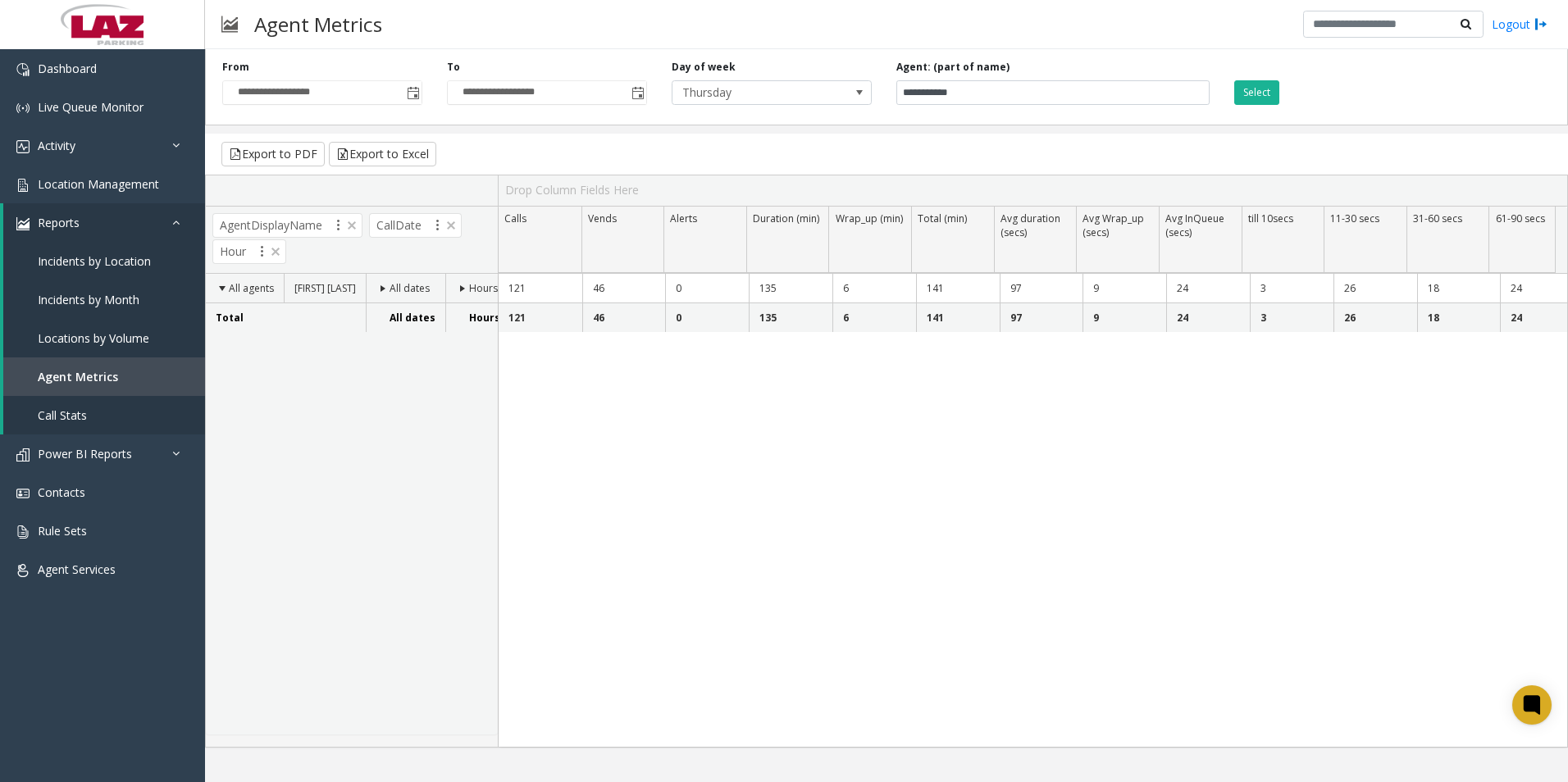 click 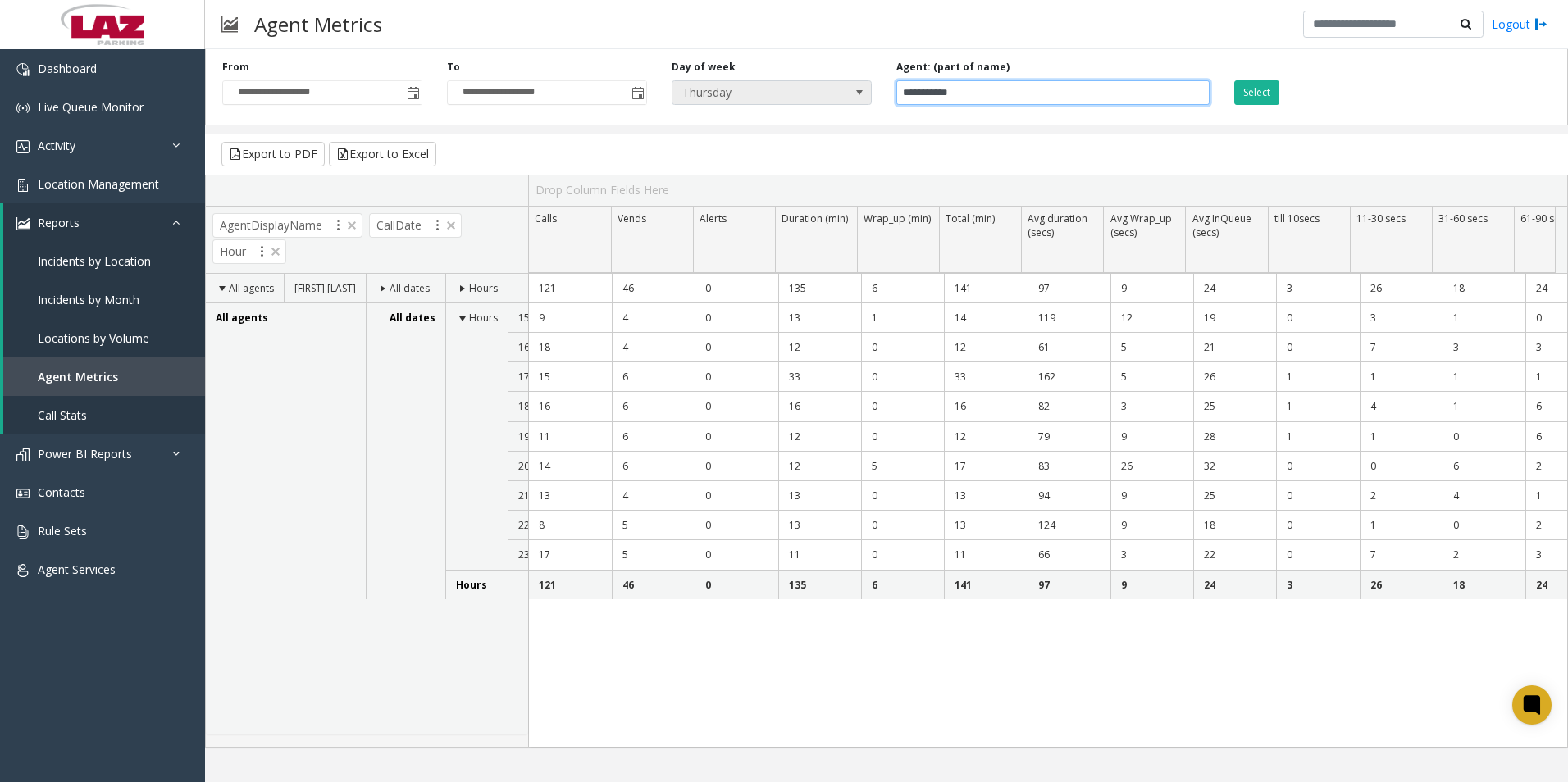 drag, startPoint x: 1134, startPoint y: 89, endPoint x: 819, endPoint y: 89, distance: 315 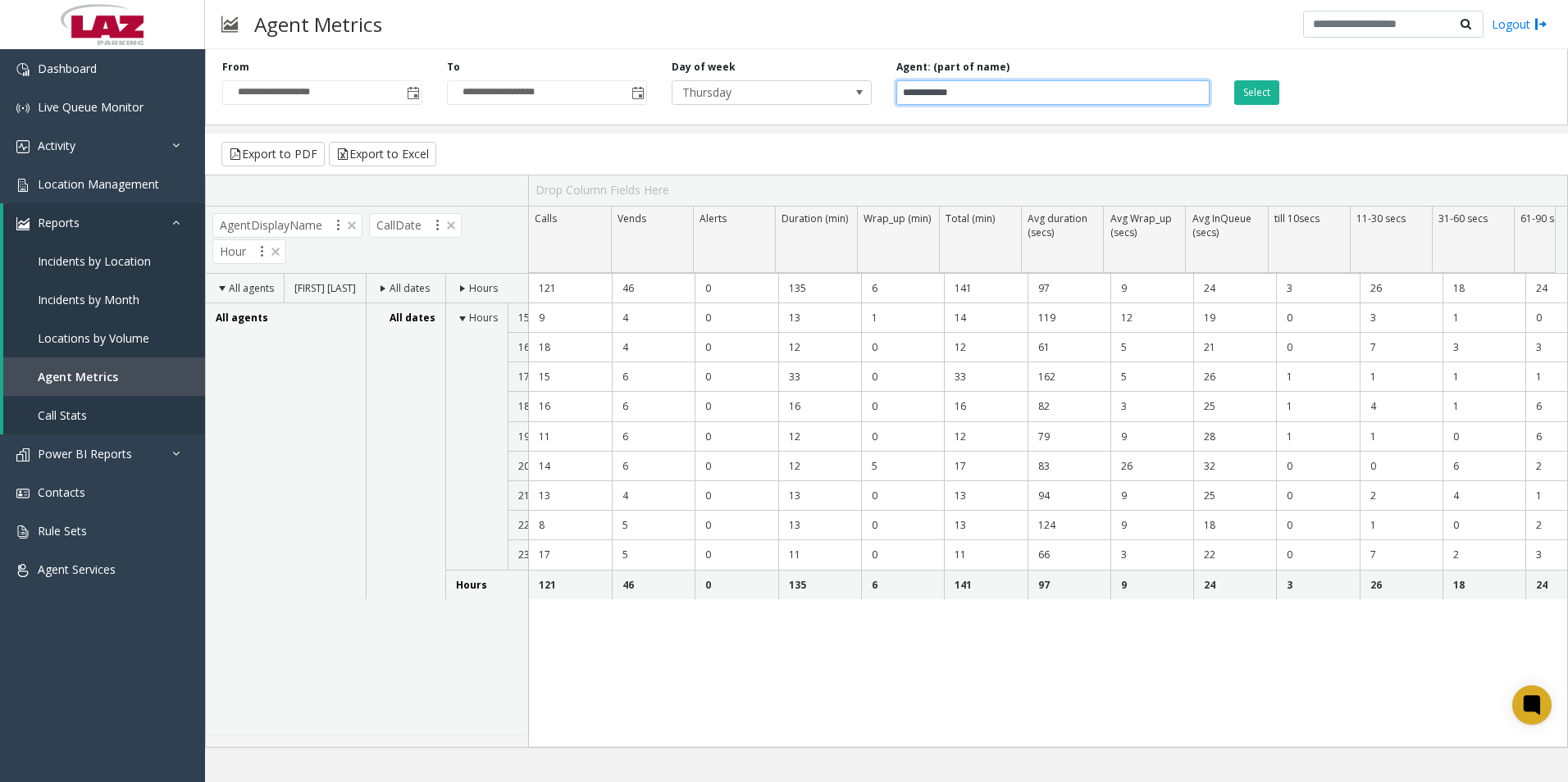 paste on "**********" 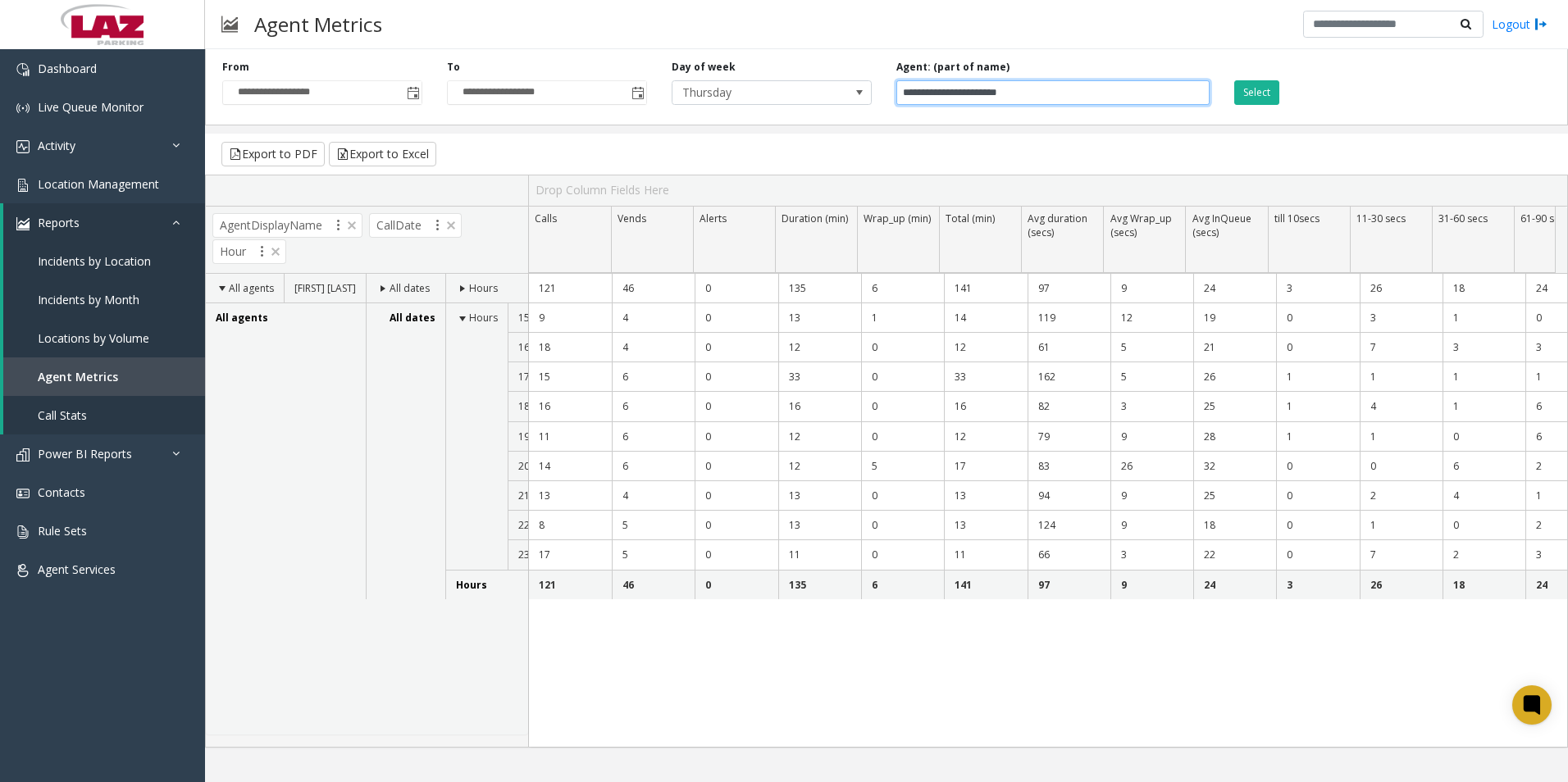 drag, startPoint x: 1025, startPoint y: 93, endPoint x: 979, endPoint y: 100, distance: 46.52956 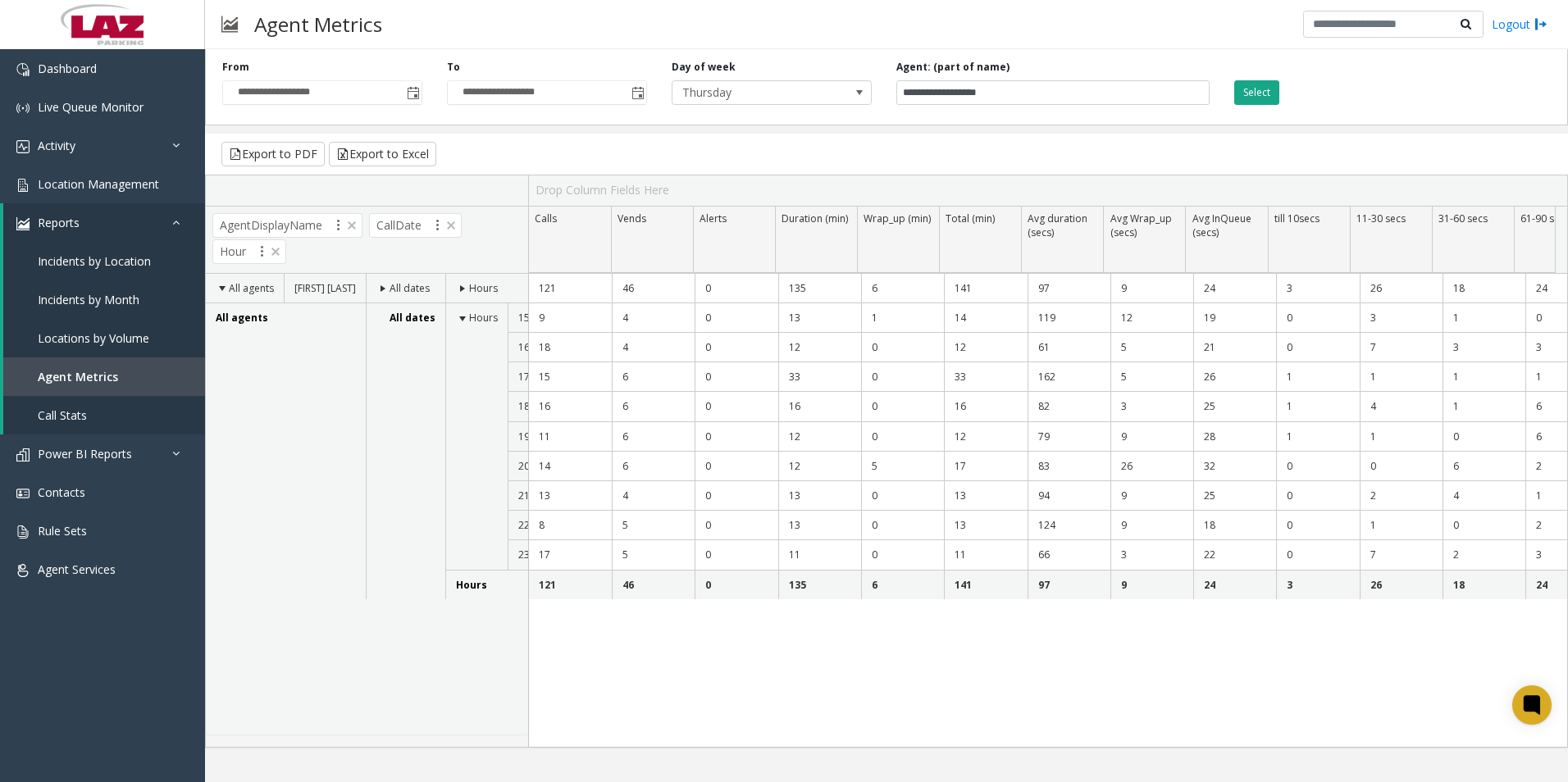 click on "Select" 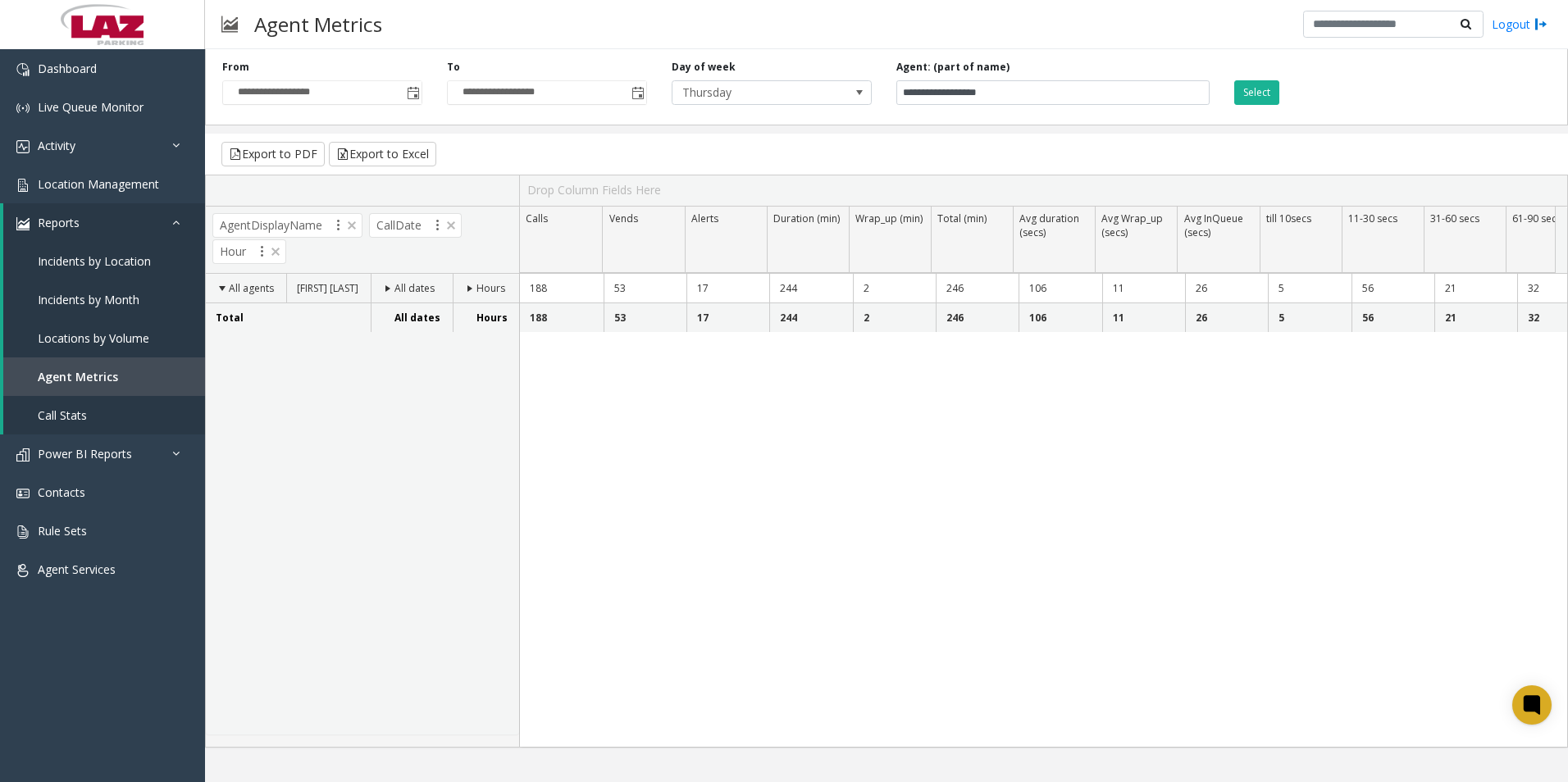 click on "Hours" 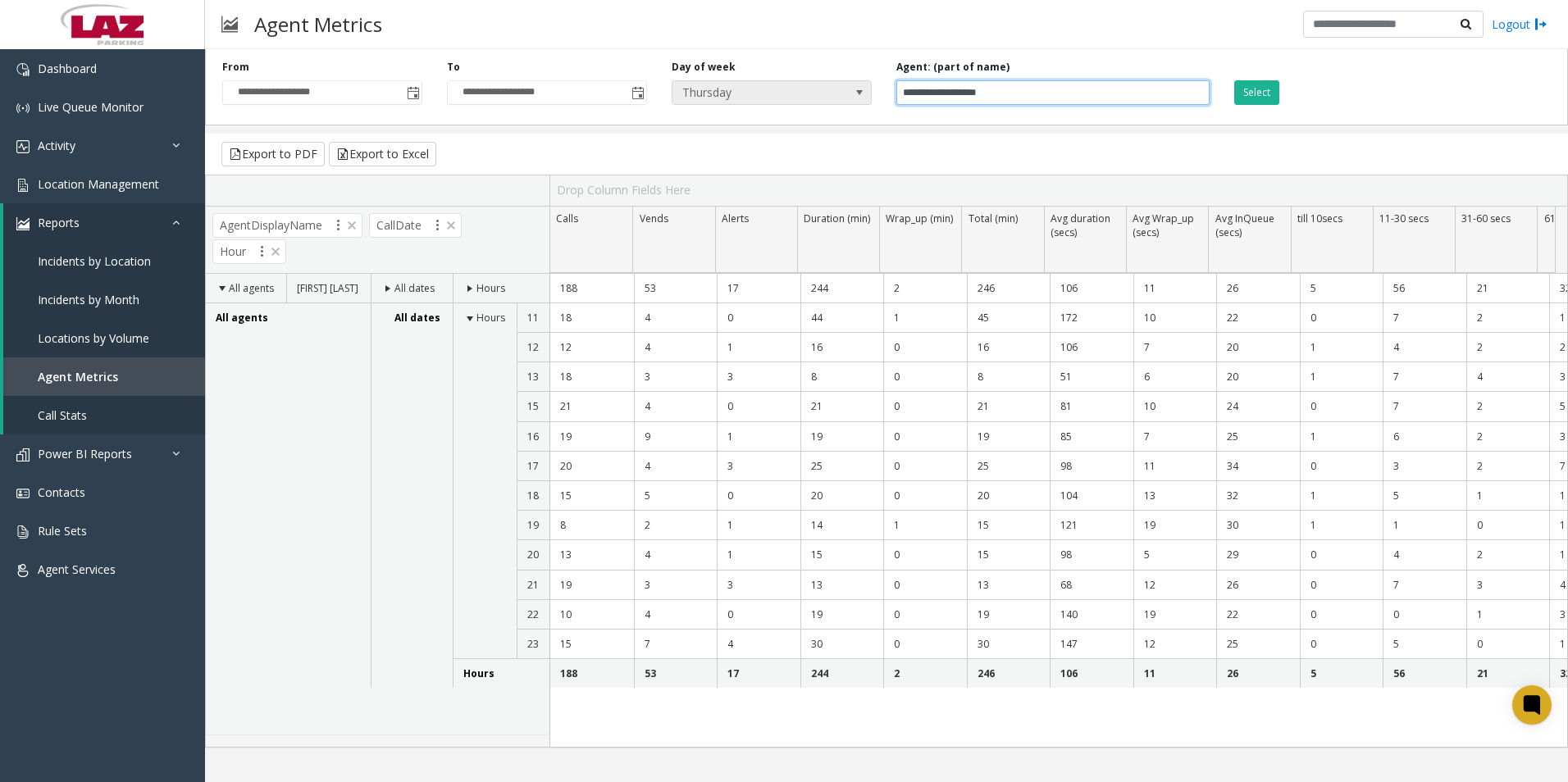 drag, startPoint x: 1093, startPoint y: 99, endPoint x: 845, endPoint y: 92, distance: 248.09877 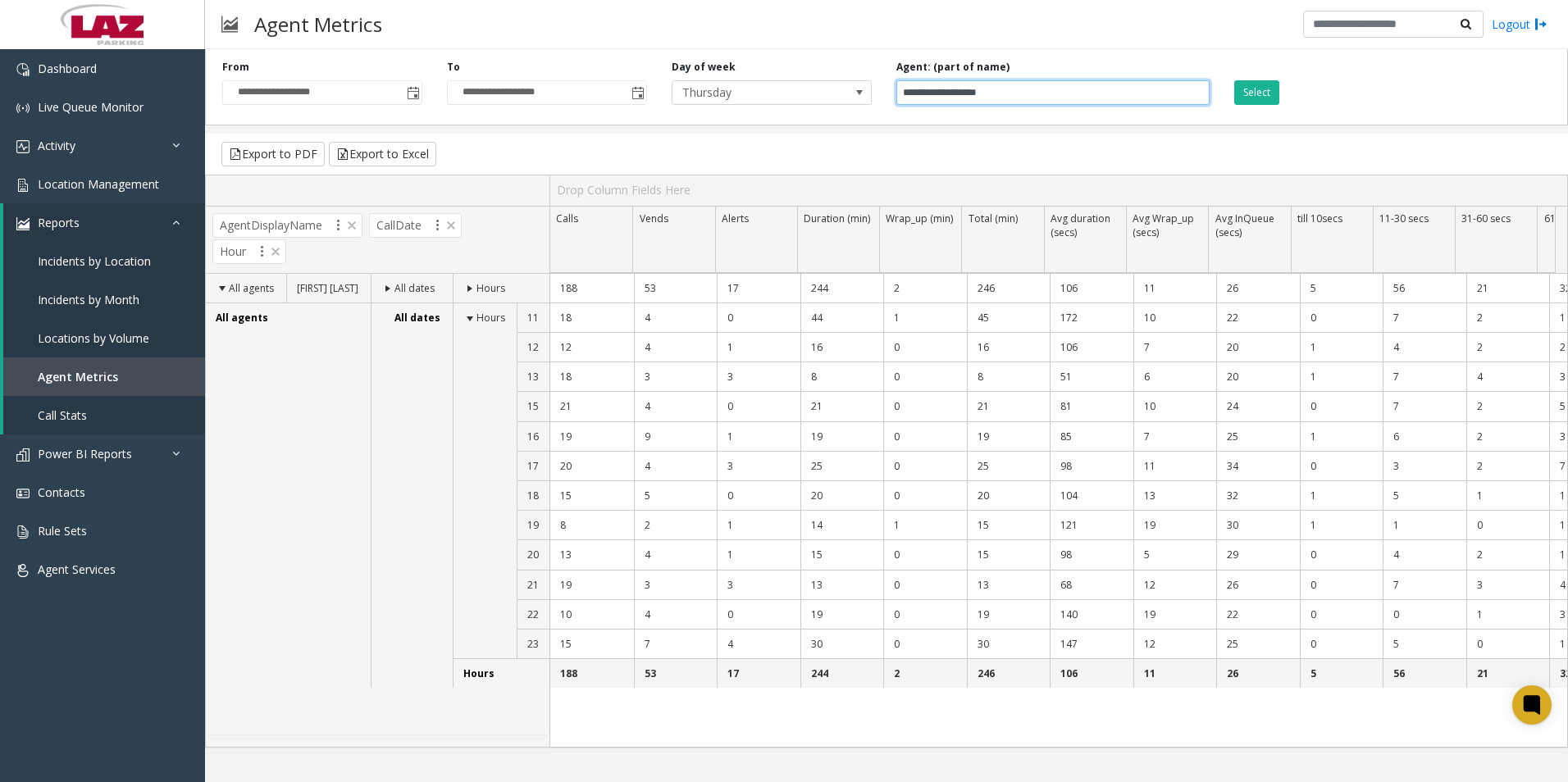 paste 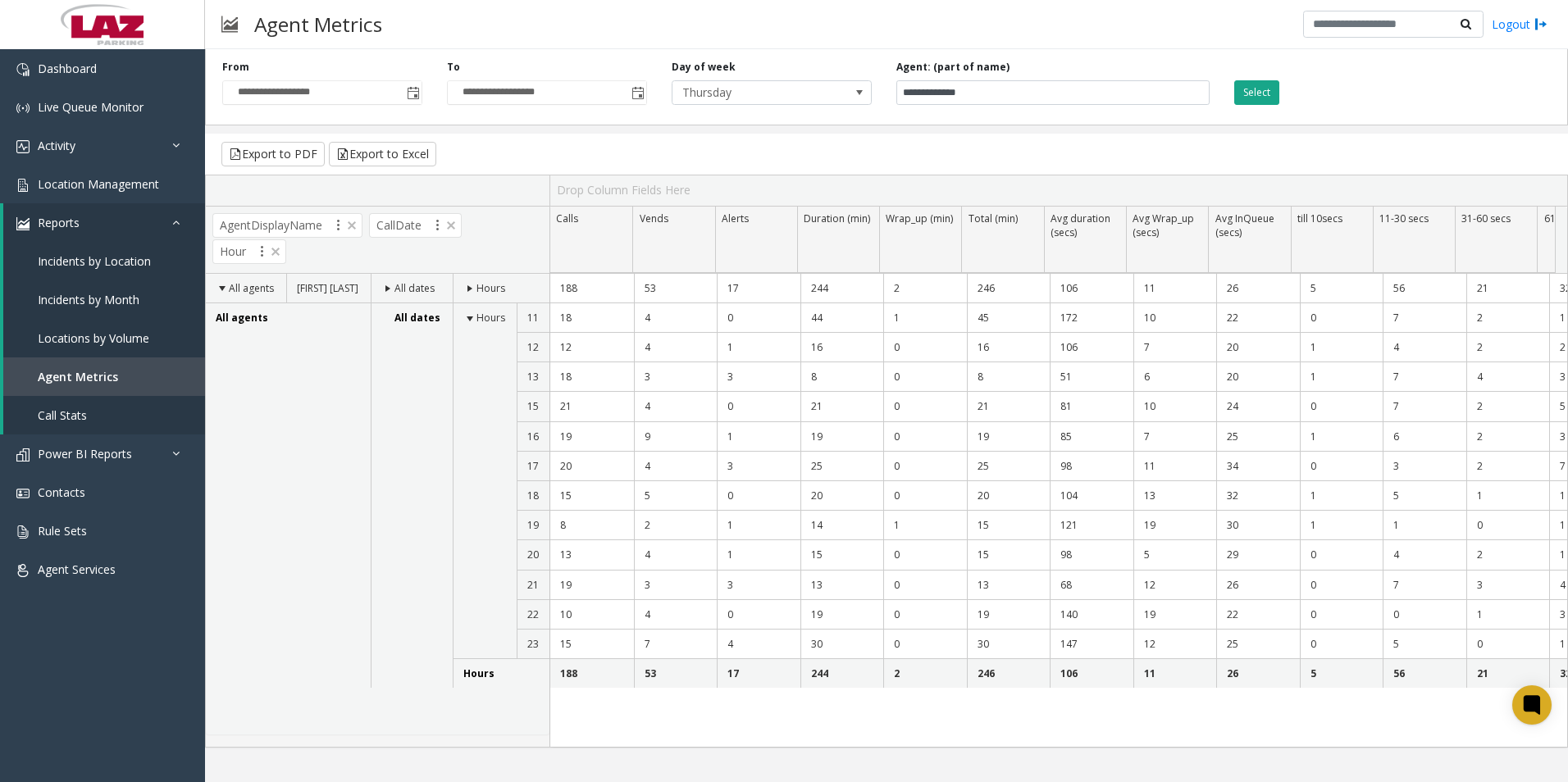click on "Select" 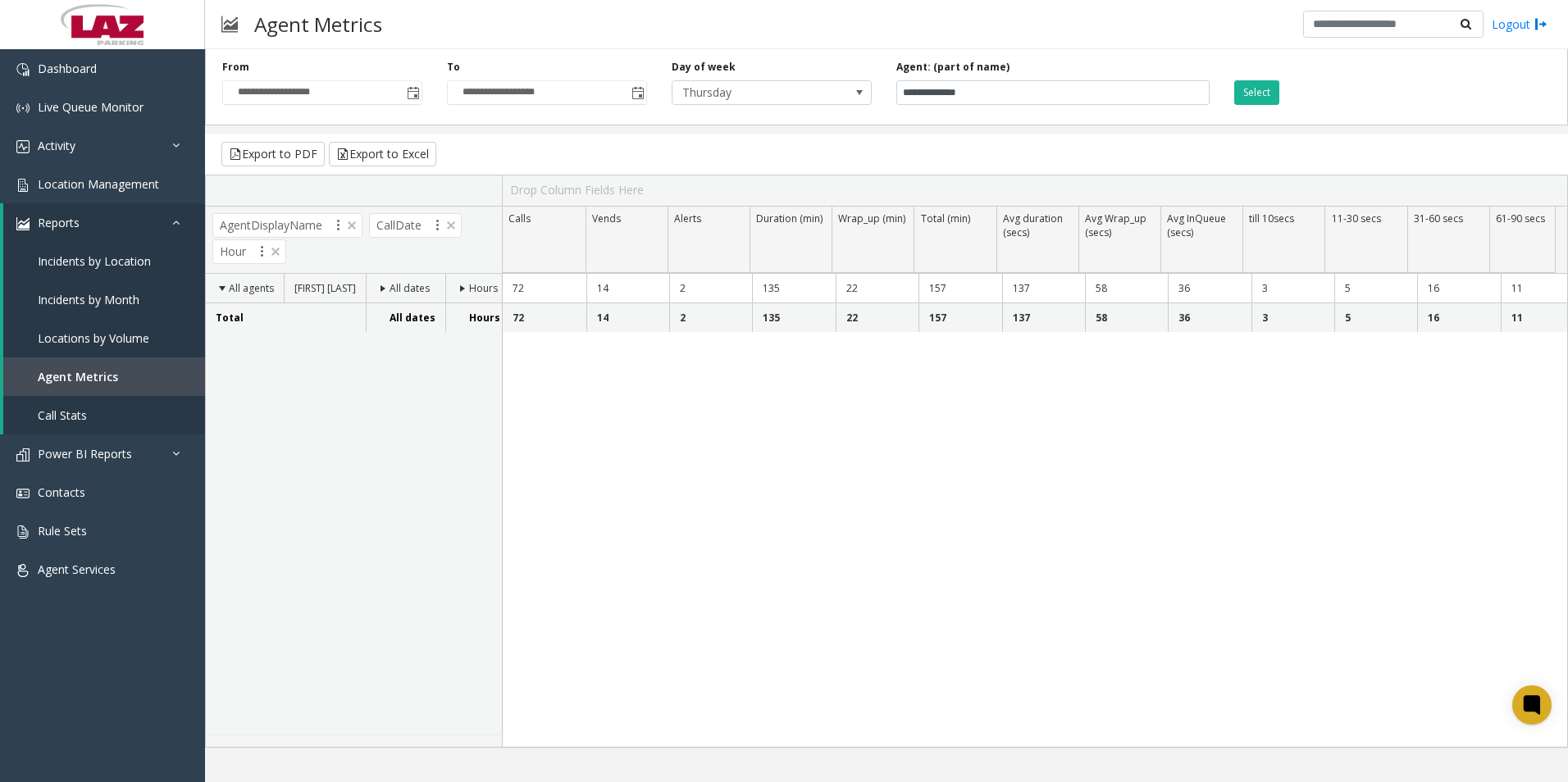 click 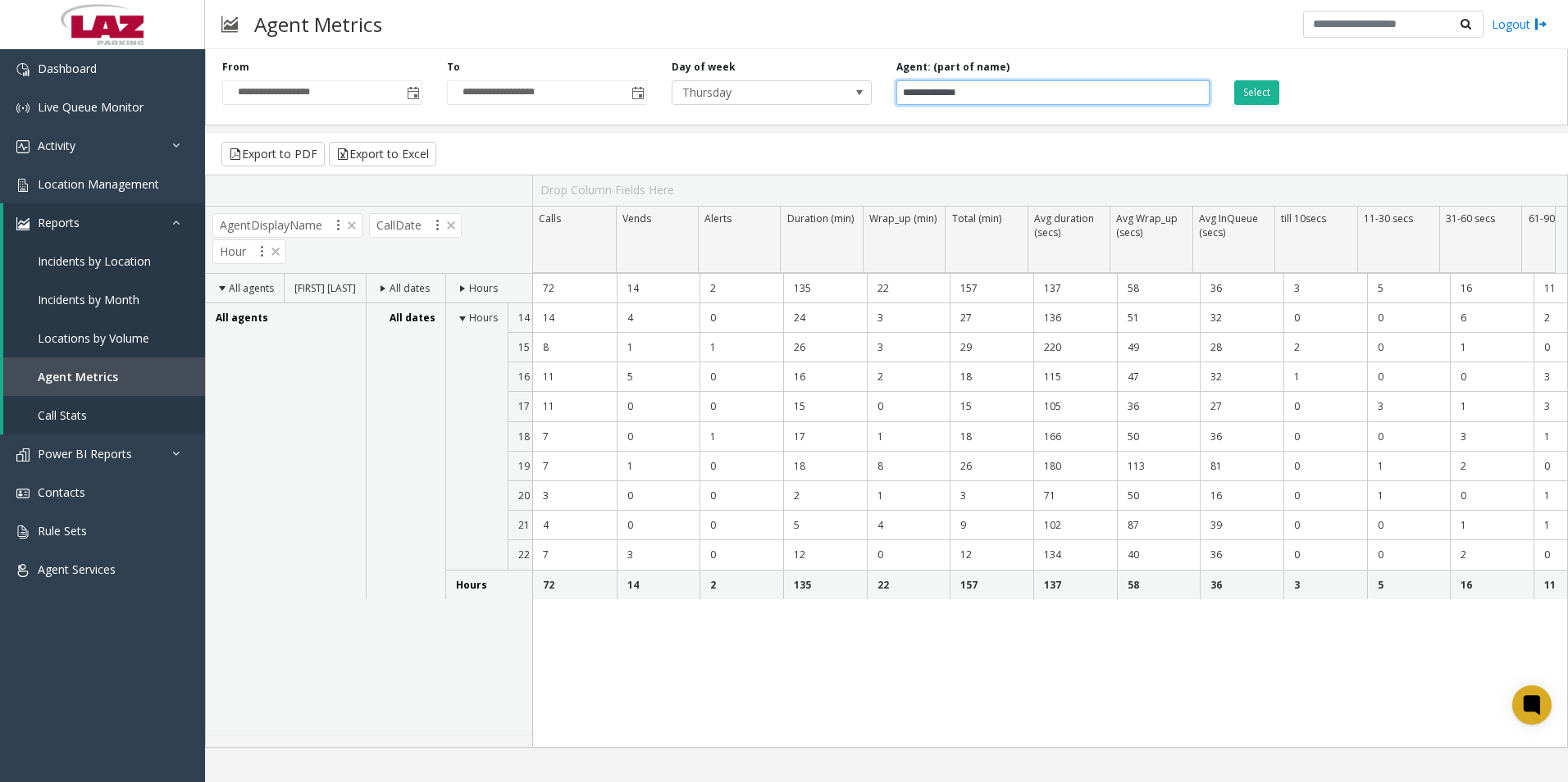 drag, startPoint x: 1081, startPoint y: 94, endPoint x: 789, endPoint y: 118, distance: 292.98464 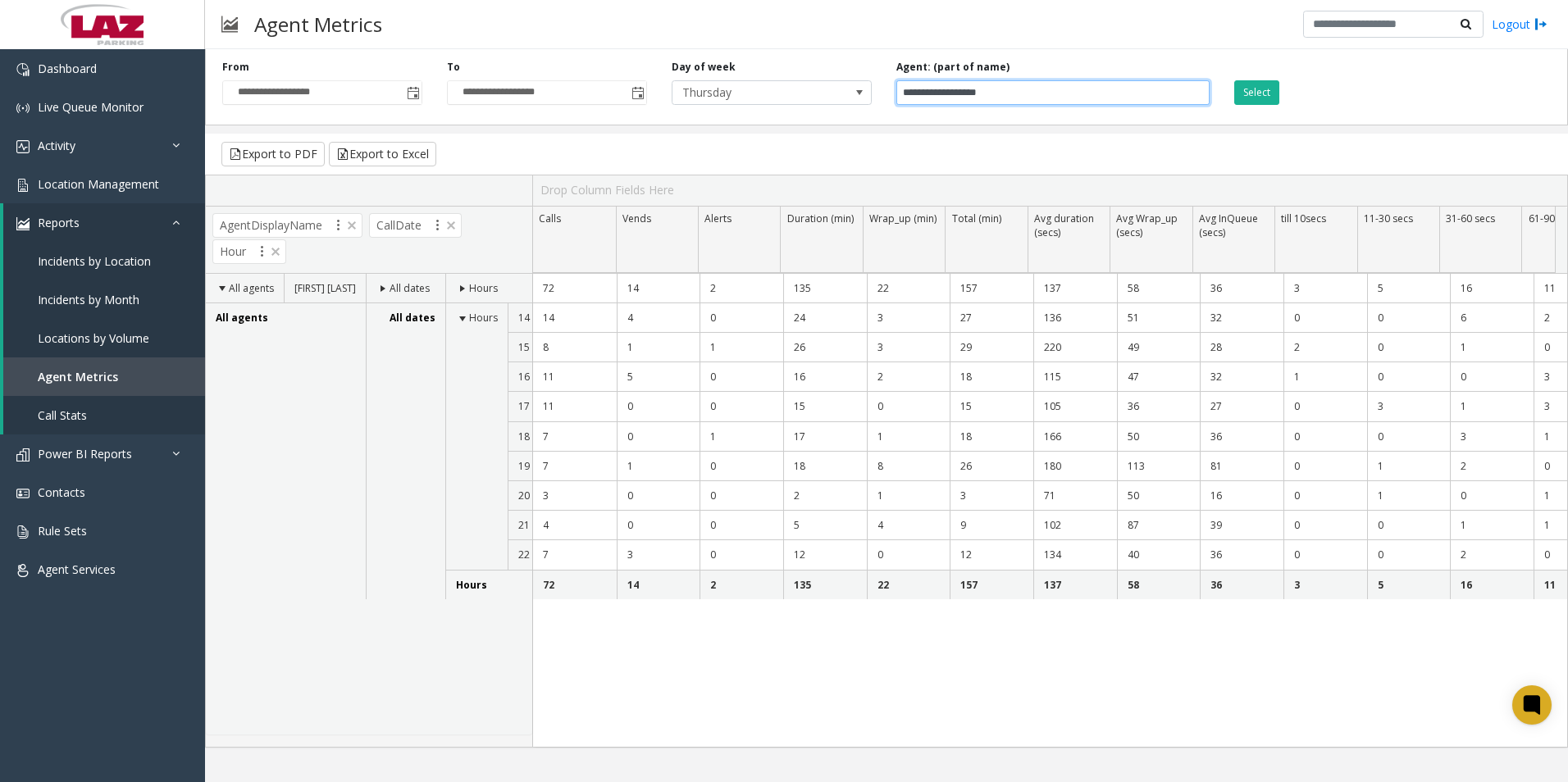 drag, startPoint x: 1014, startPoint y: 91, endPoint x: 1006, endPoint y: 104, distance: 15.26434 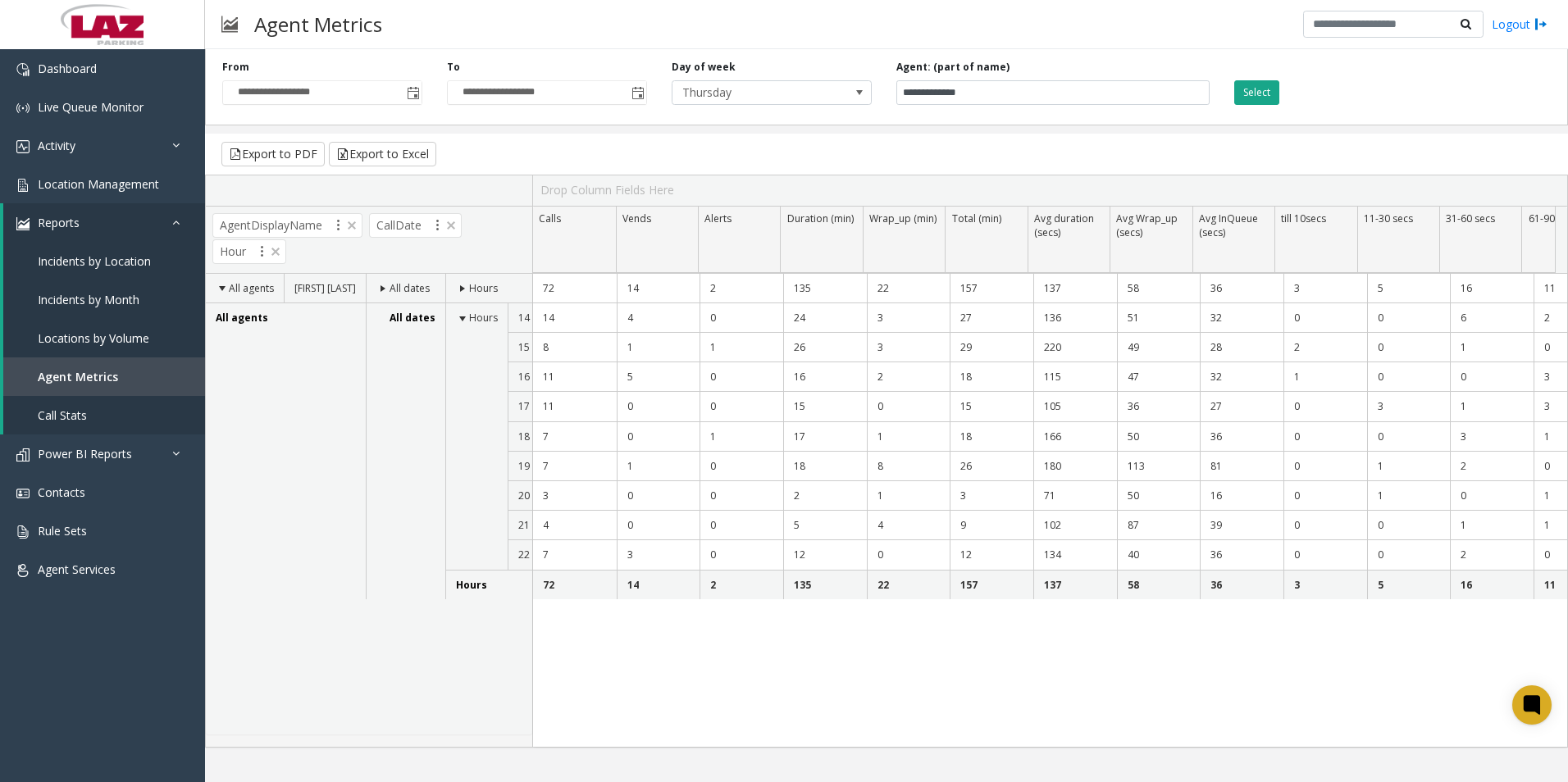 click on "Select" 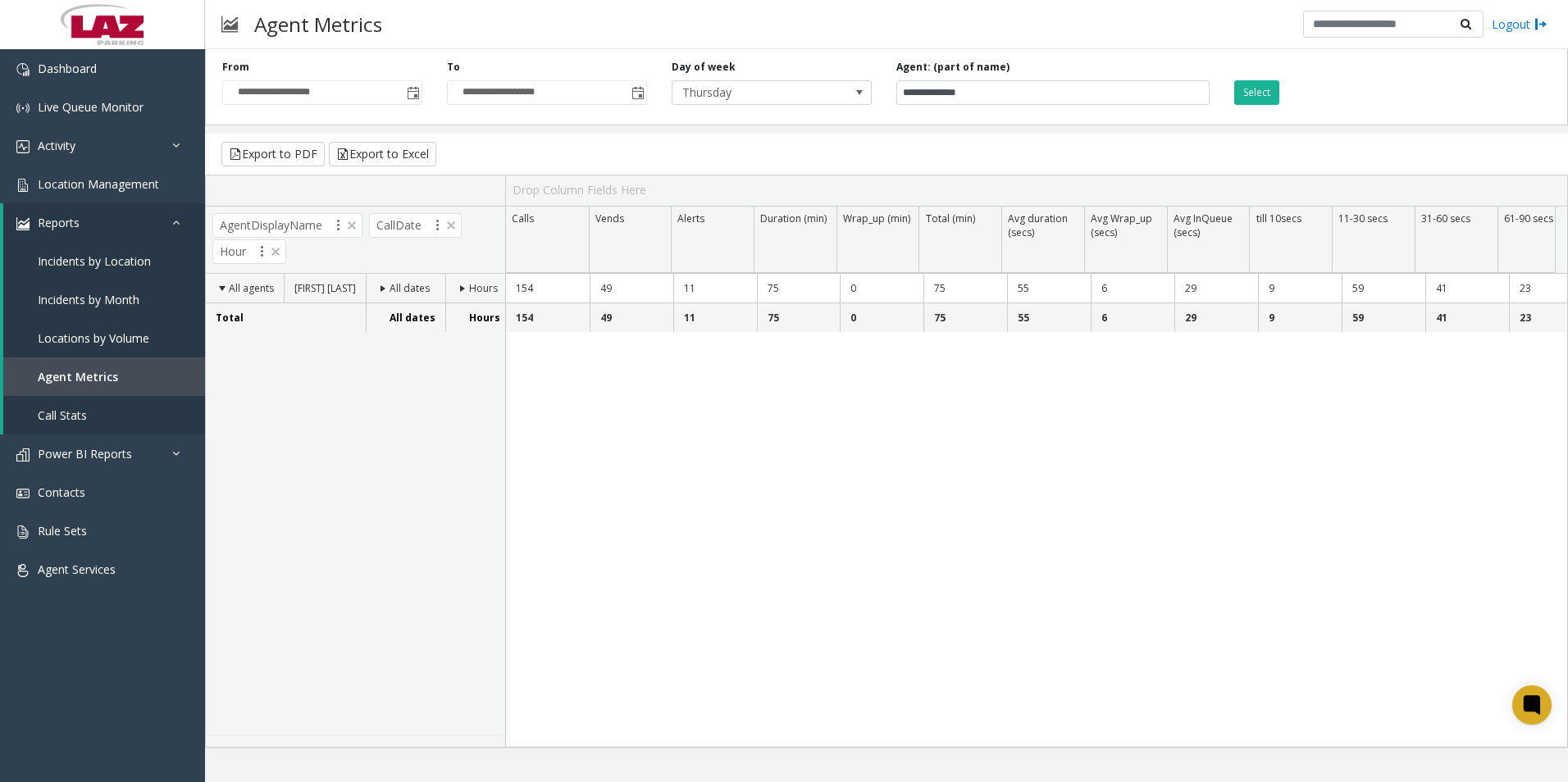 click 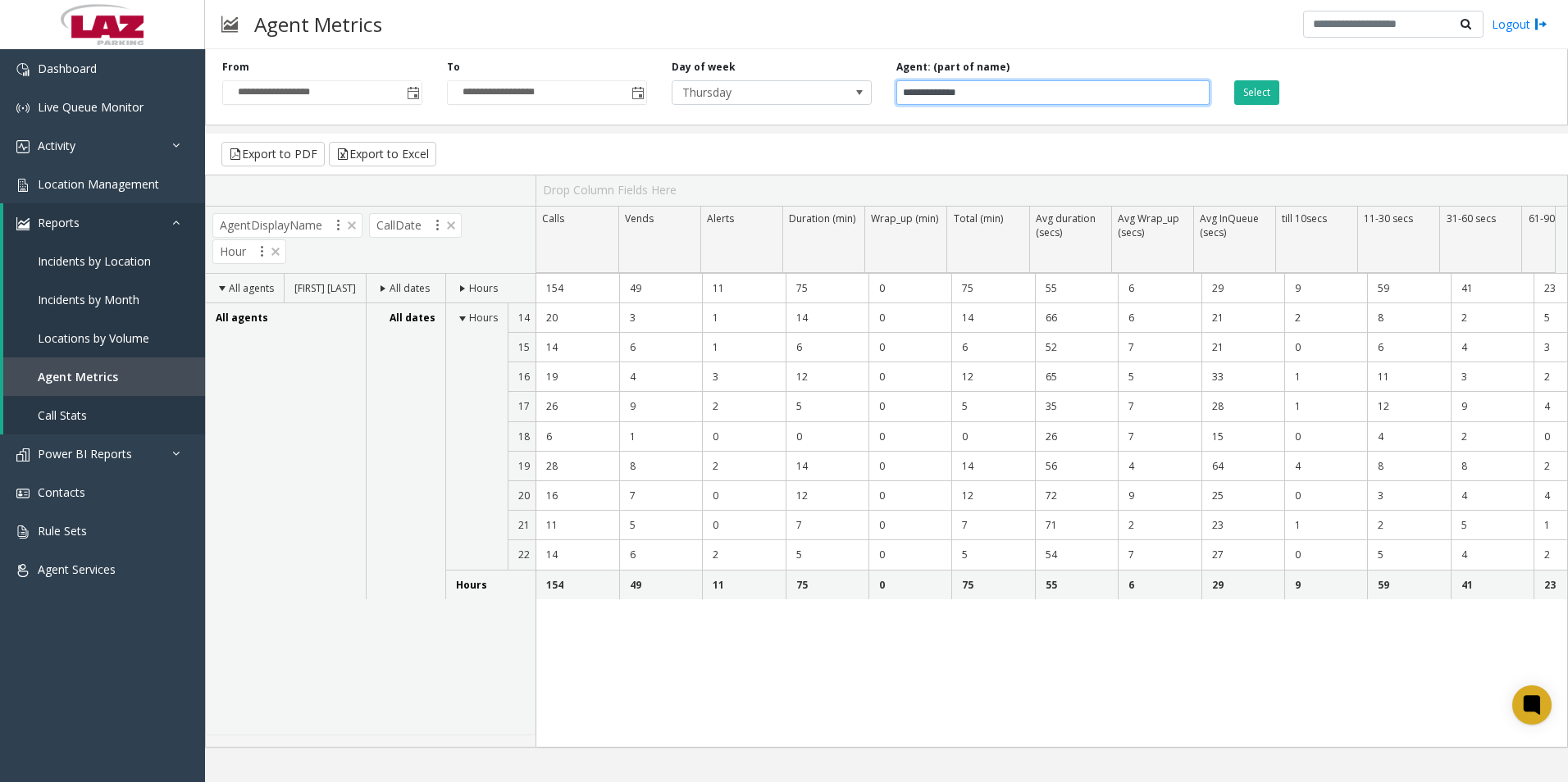 drag, startPoint x: 1030, startPoint y: 91, endPoint x: 820, endPoint y: 107, distance: 210.60864 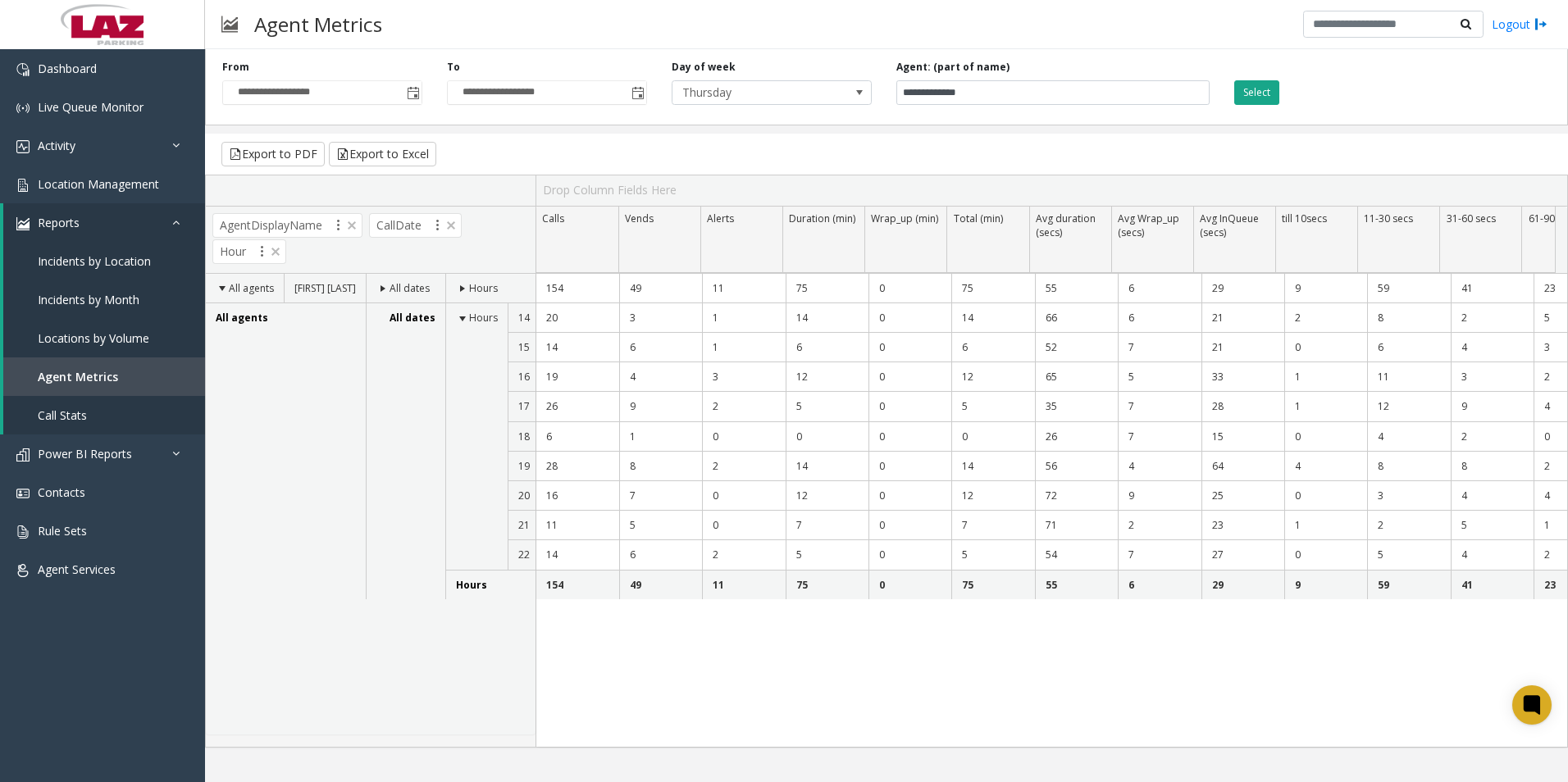 click on "Select" 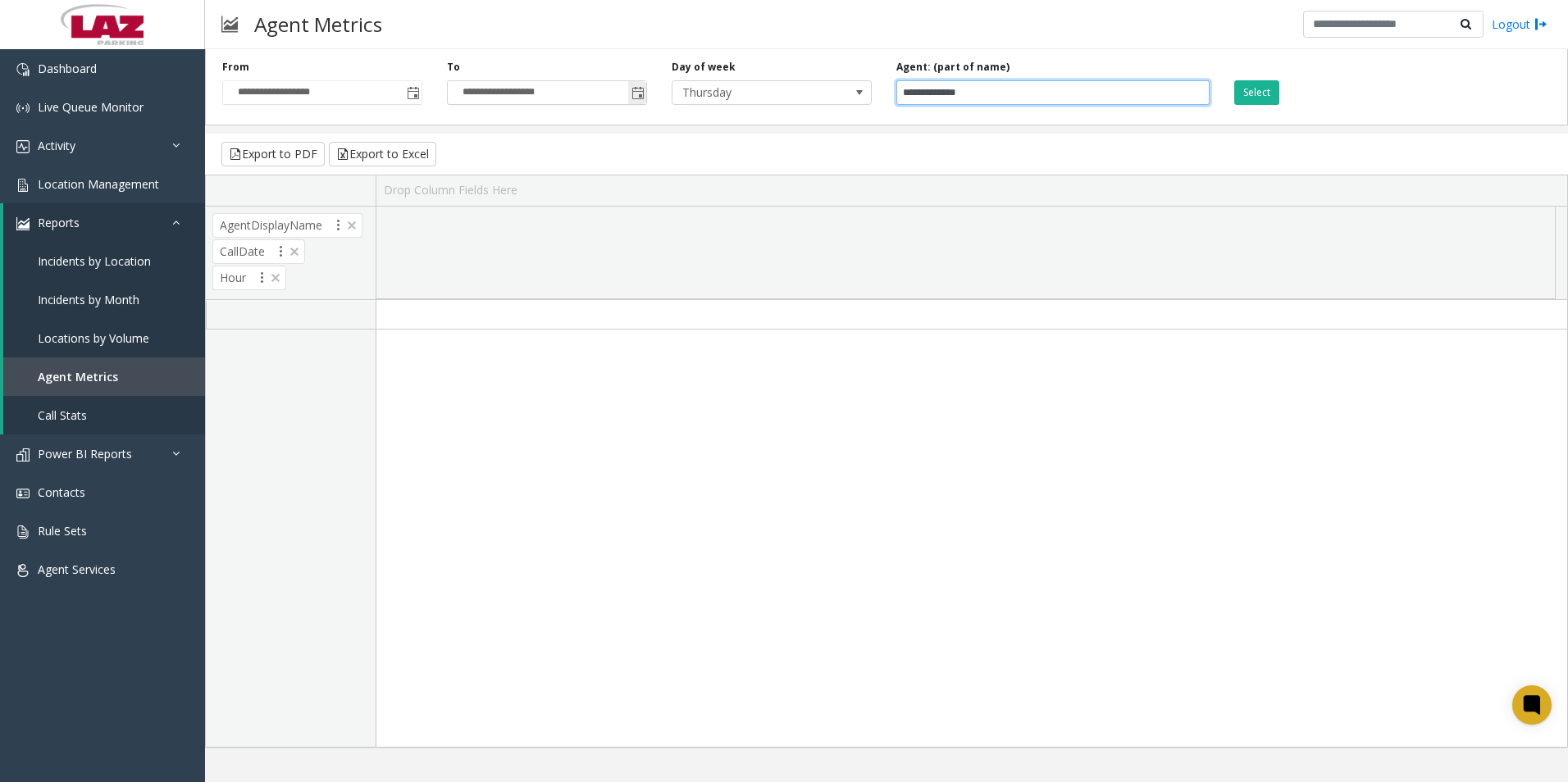 drag, startPoint x: 1081, startPoint y: 93, endPoint x: 604, endPoint y: 87, distance: 477.0377 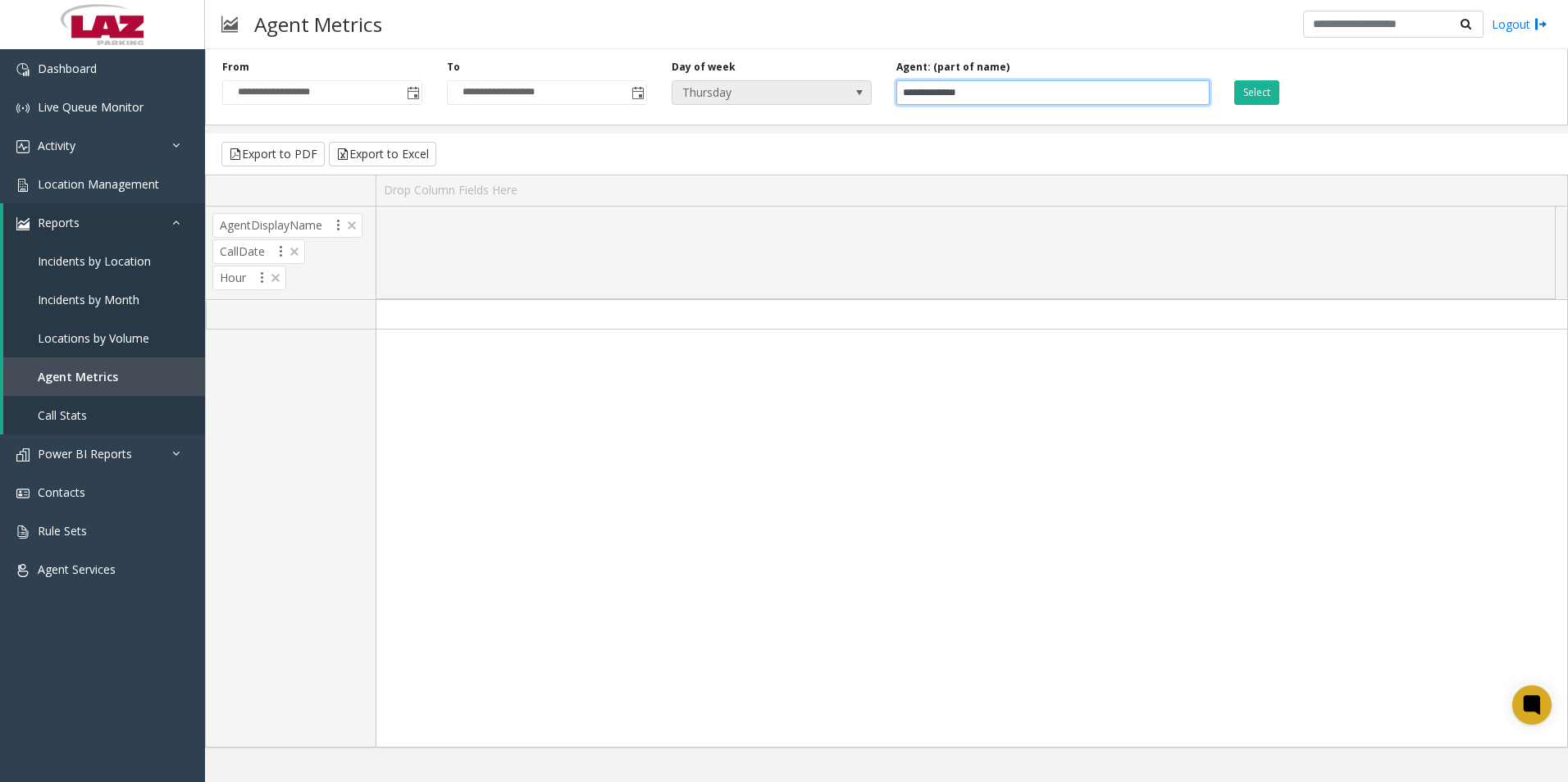 paste on "*" 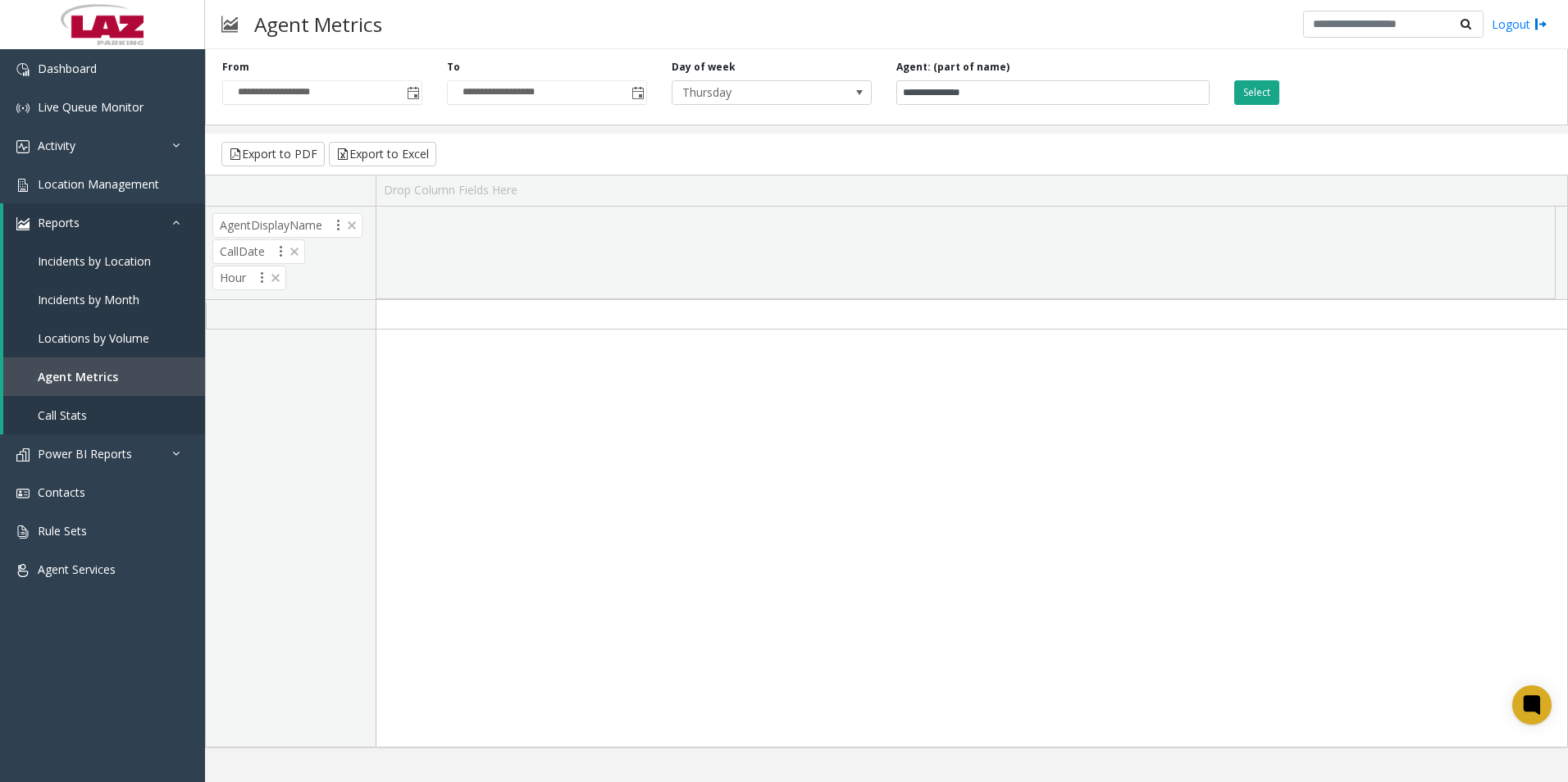 click on "Select" 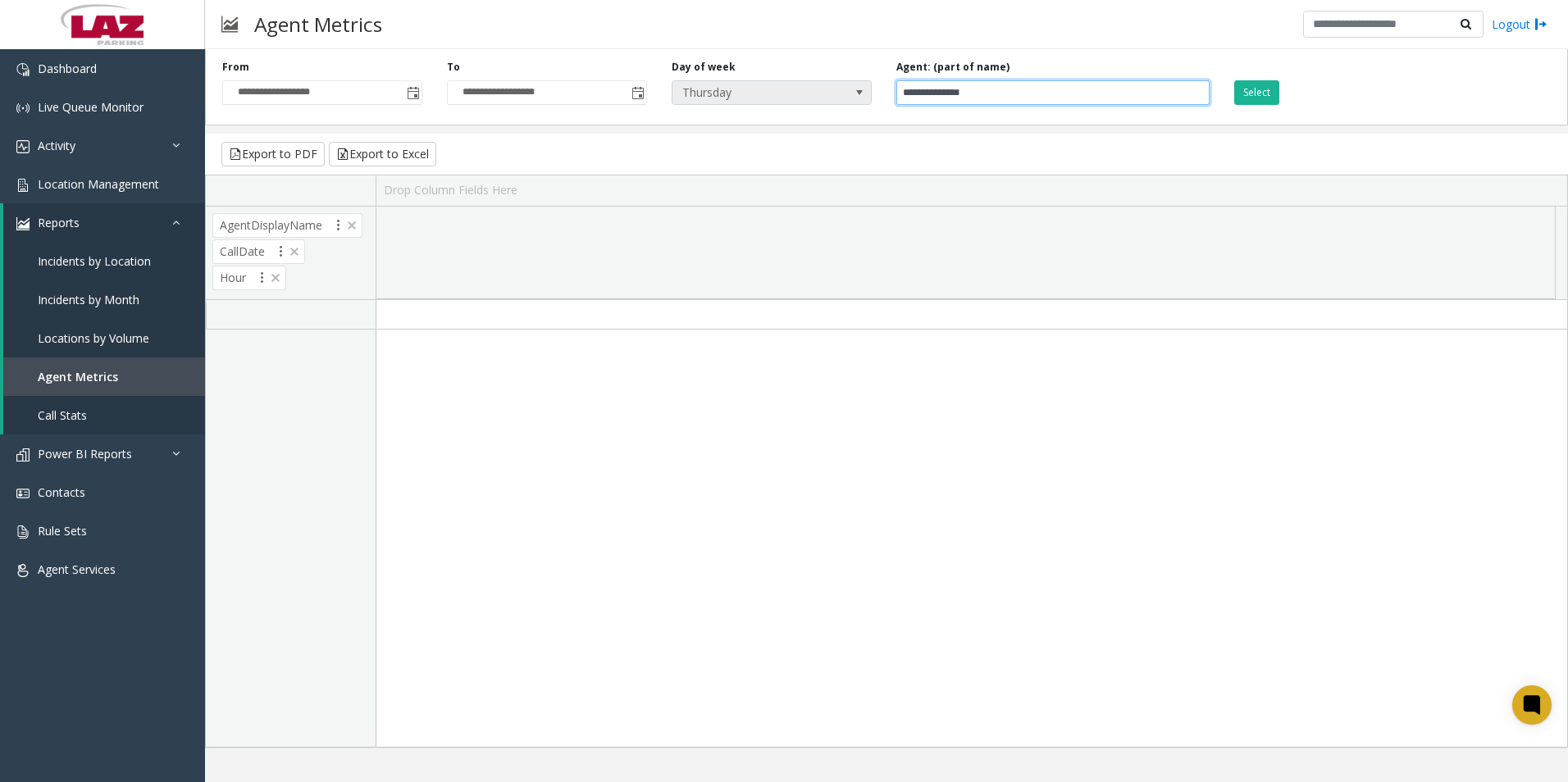 drag, startPoint x: 1066, startPoint y: 83, endPoint x: 783, endPoint y: 94, distance: 283.2137 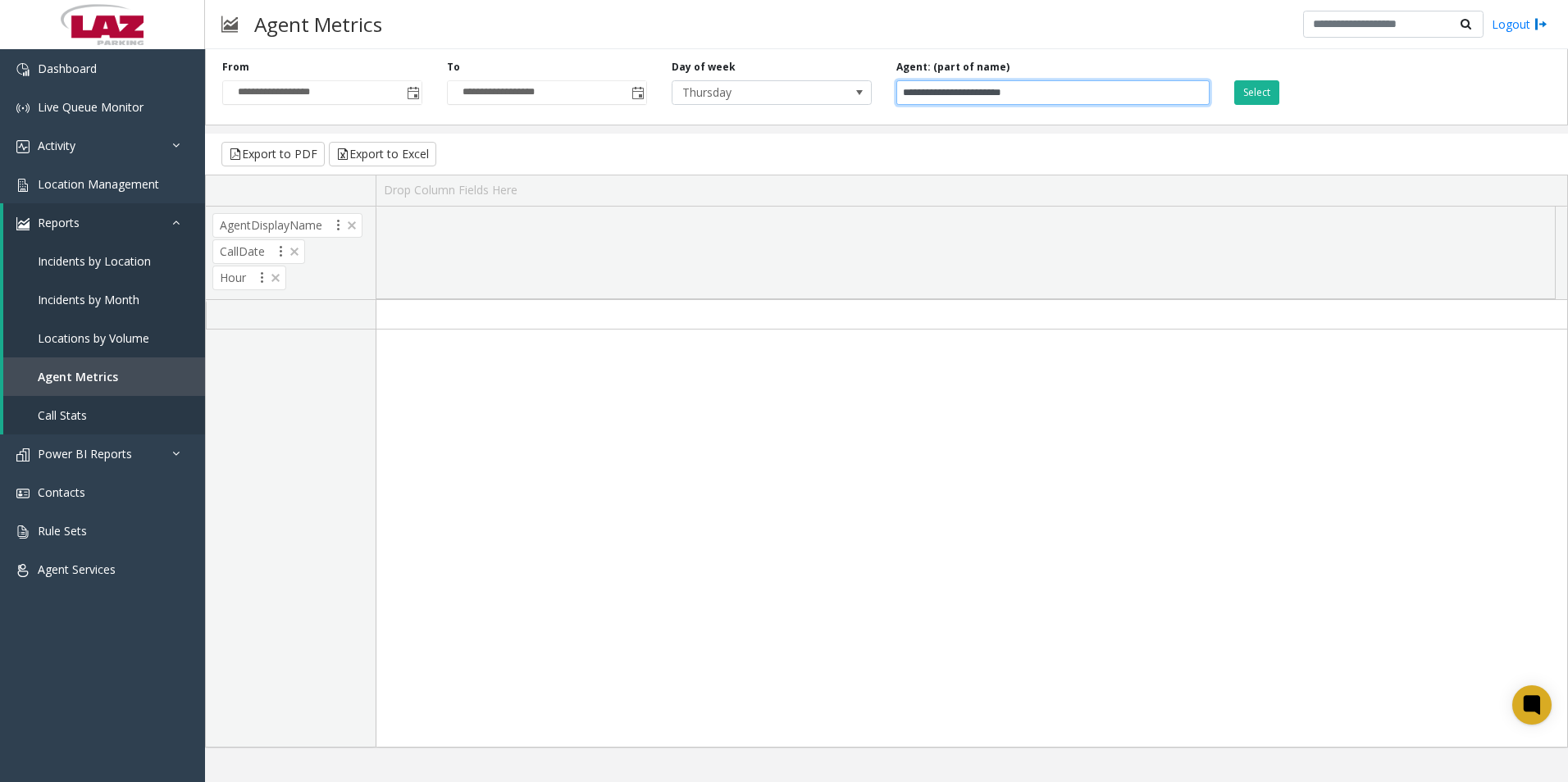 drag, startPoint x: 1036, startPoint y: 95, endPoint x: 992, endPoint y: 103, distance: 44.72136 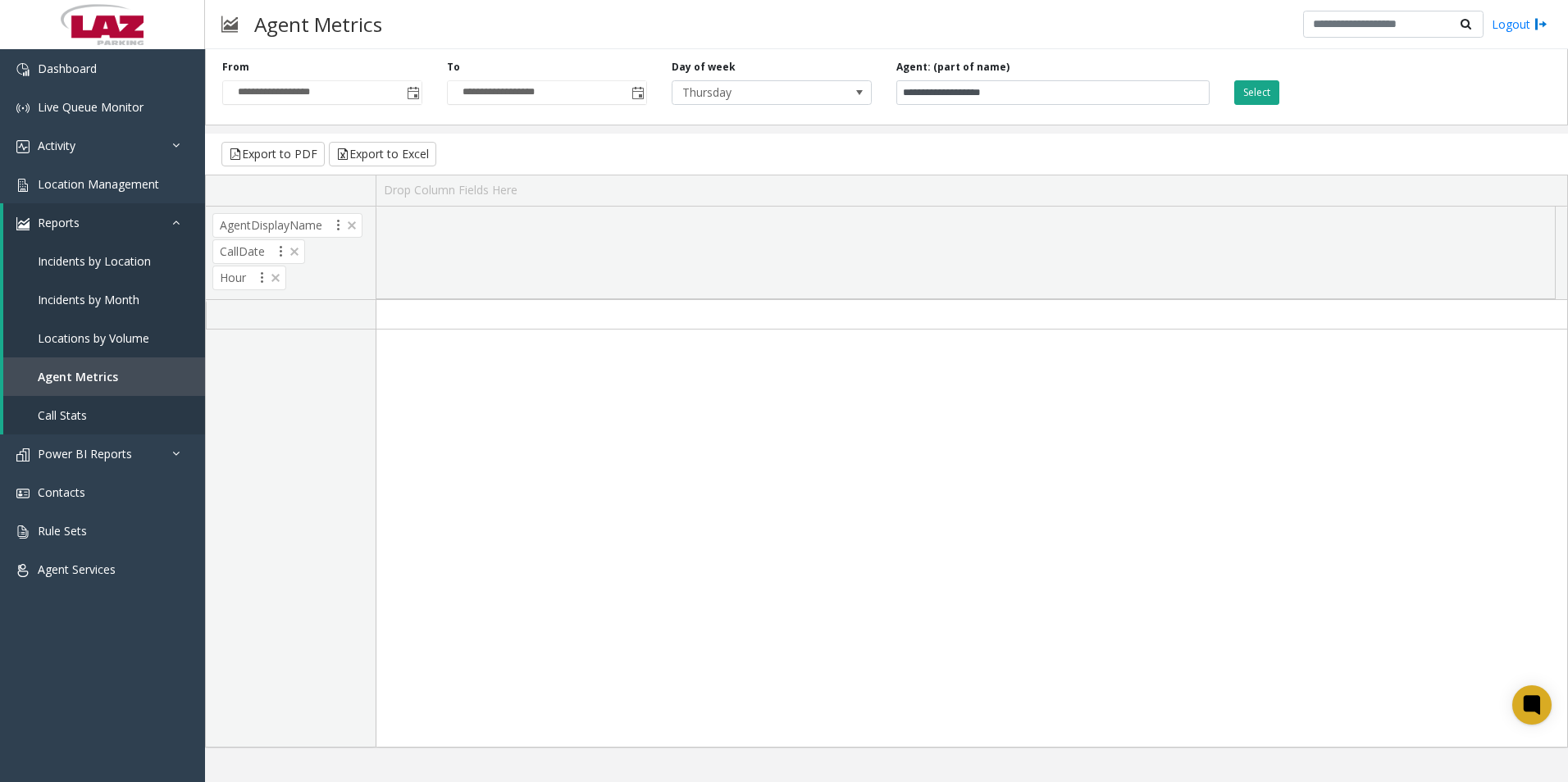 click on "Select" 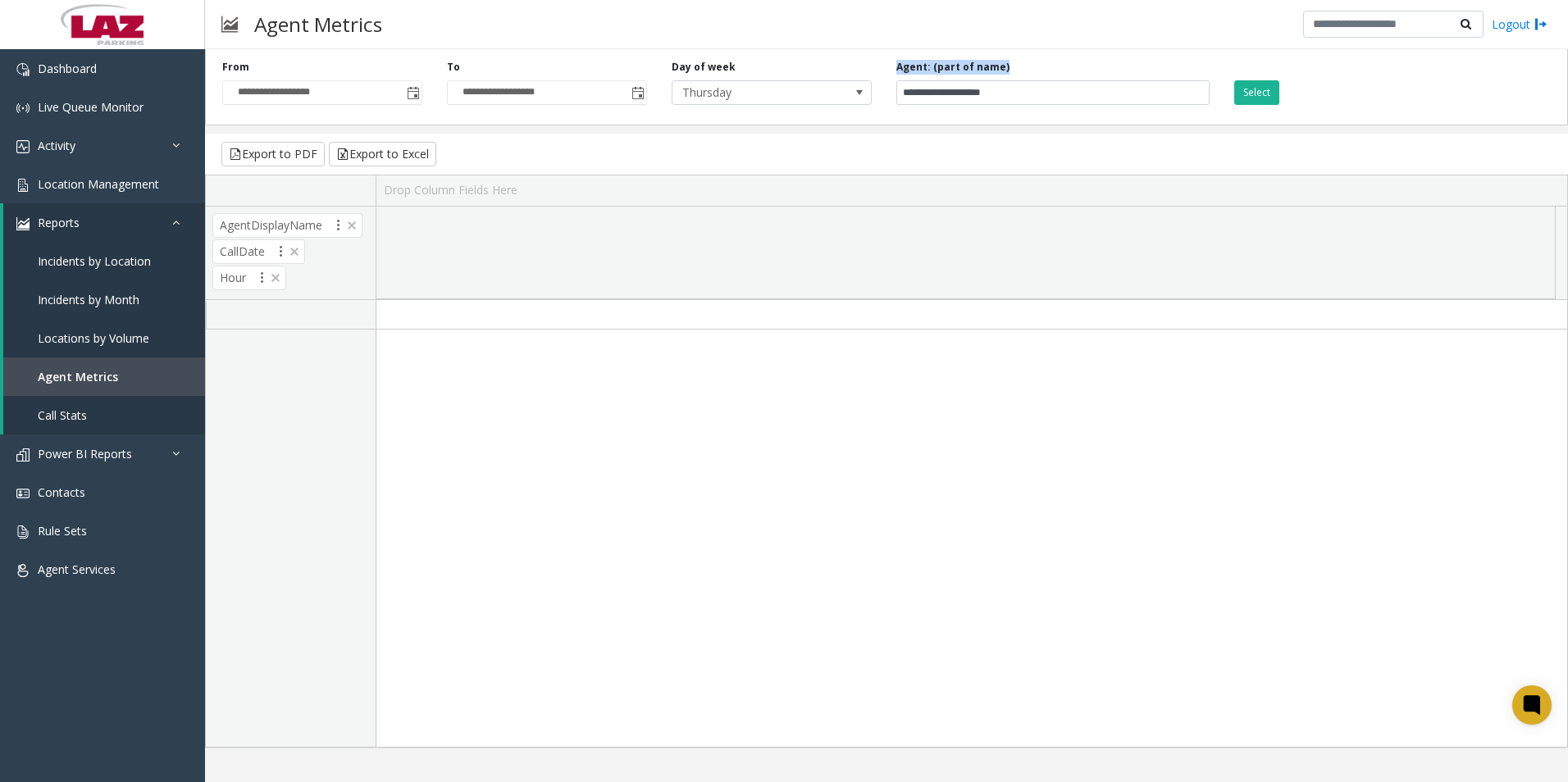 drag, startPoint x: 1099, startPoint y: 79, endPoint x: 875, endPoint y: 107, distance: 225.74322 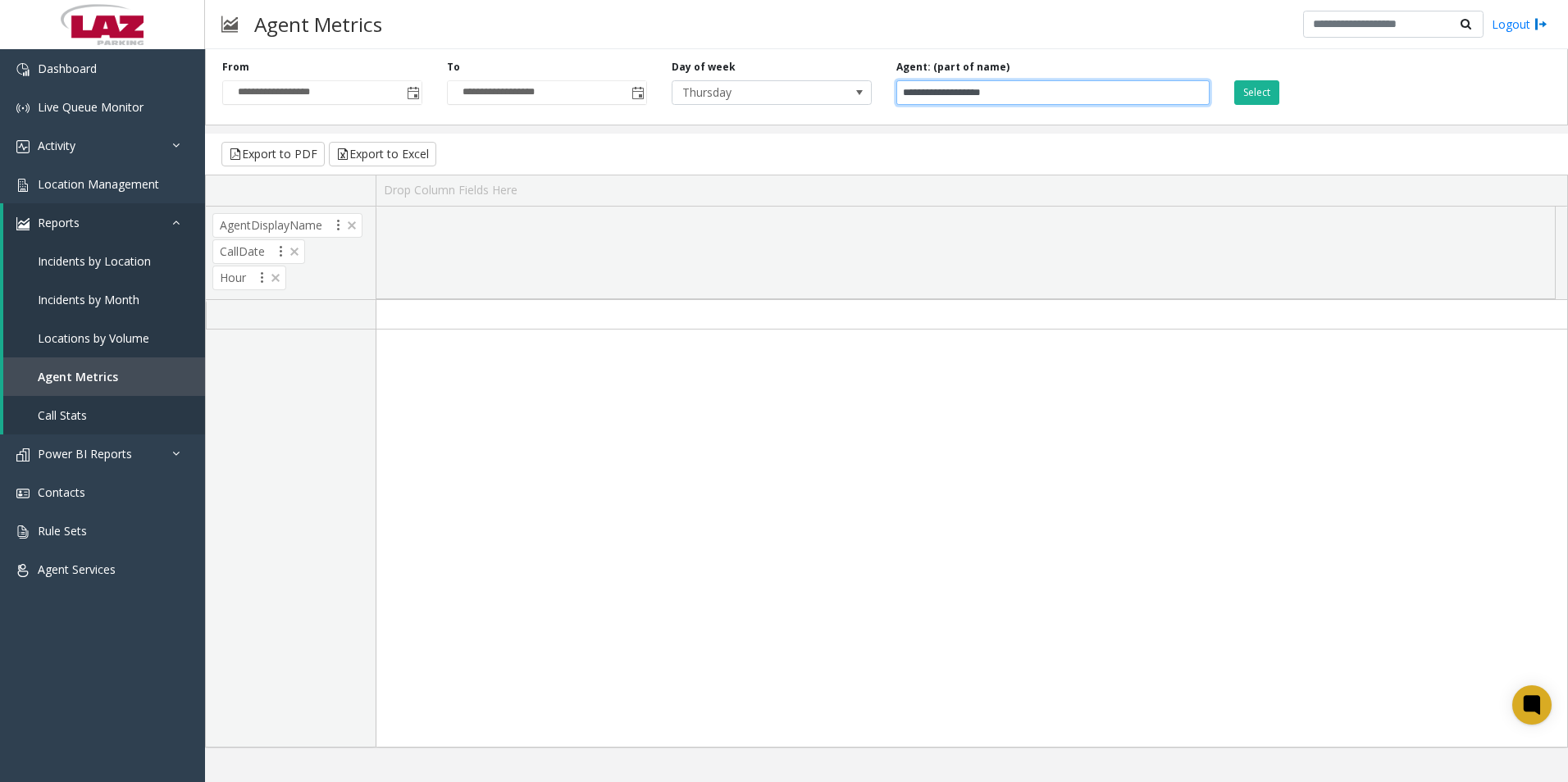 drag, startPoint x: 875, startPoint y: 107, endPoint x: 1070, endPoint y: 88, distance: 195.92345 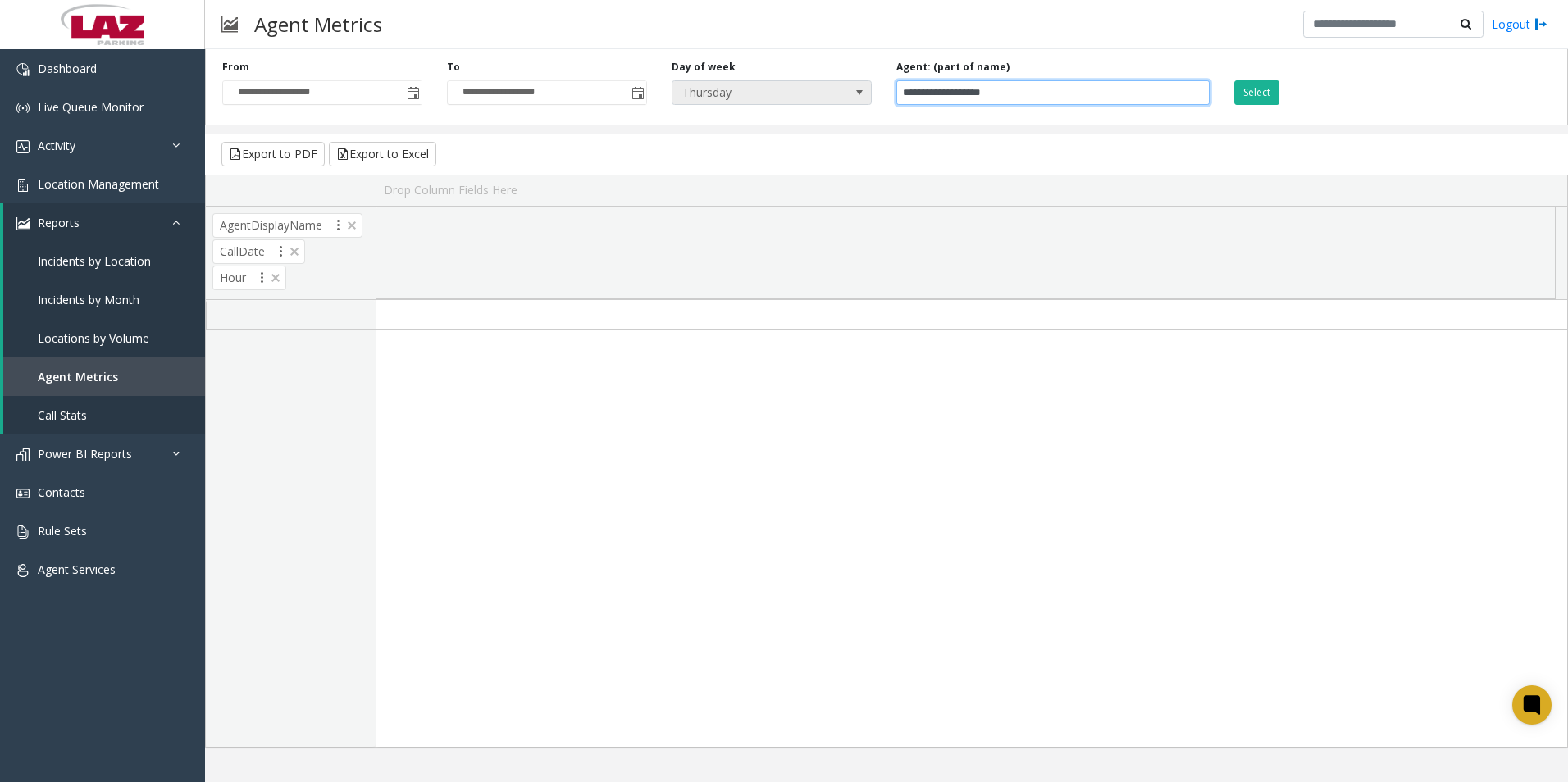 drag, startPoint x: 1083, startPoint y: 89, endPoint x: 747, endPoint y: 90, distance: 336.00149 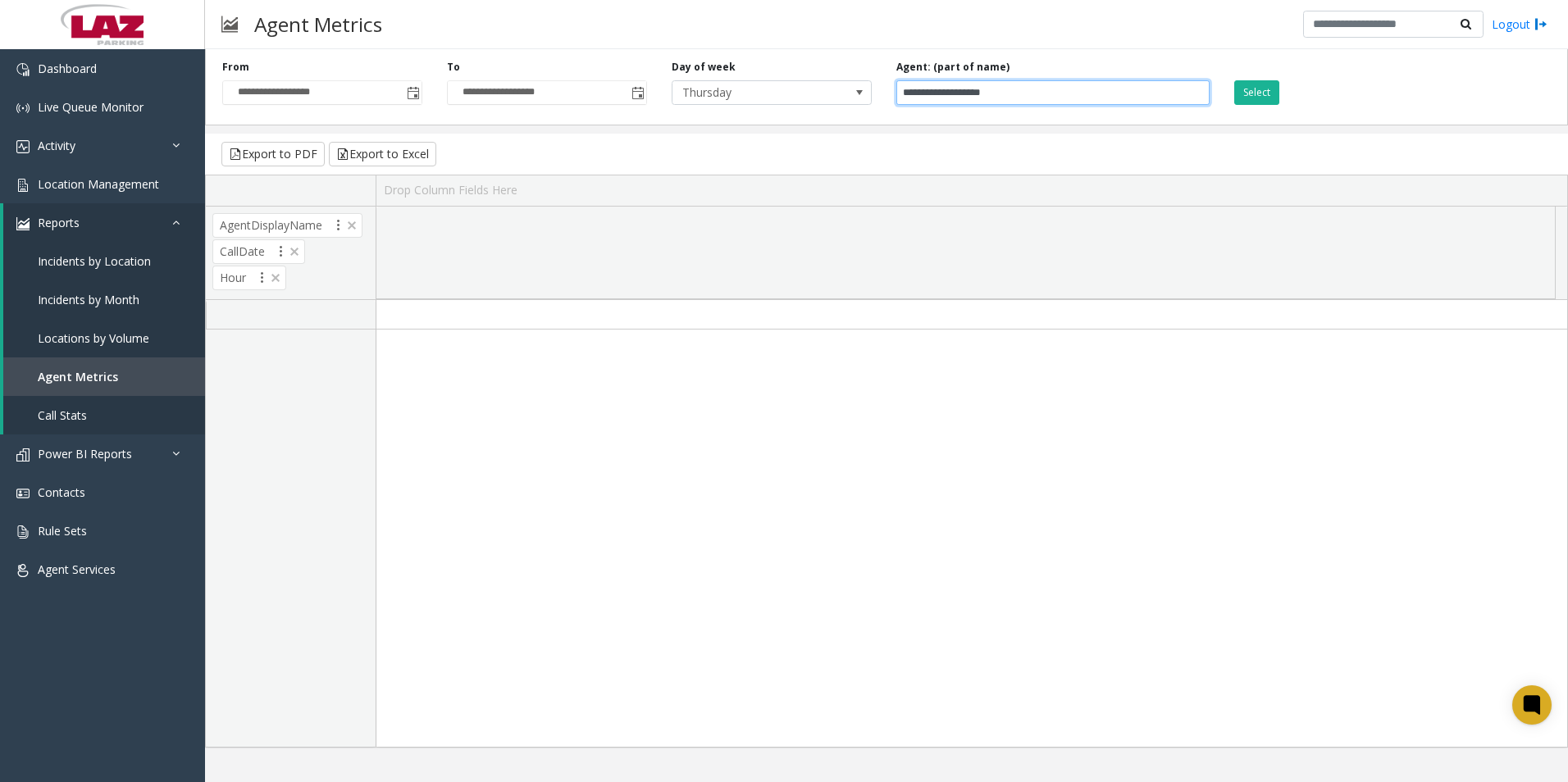 paste 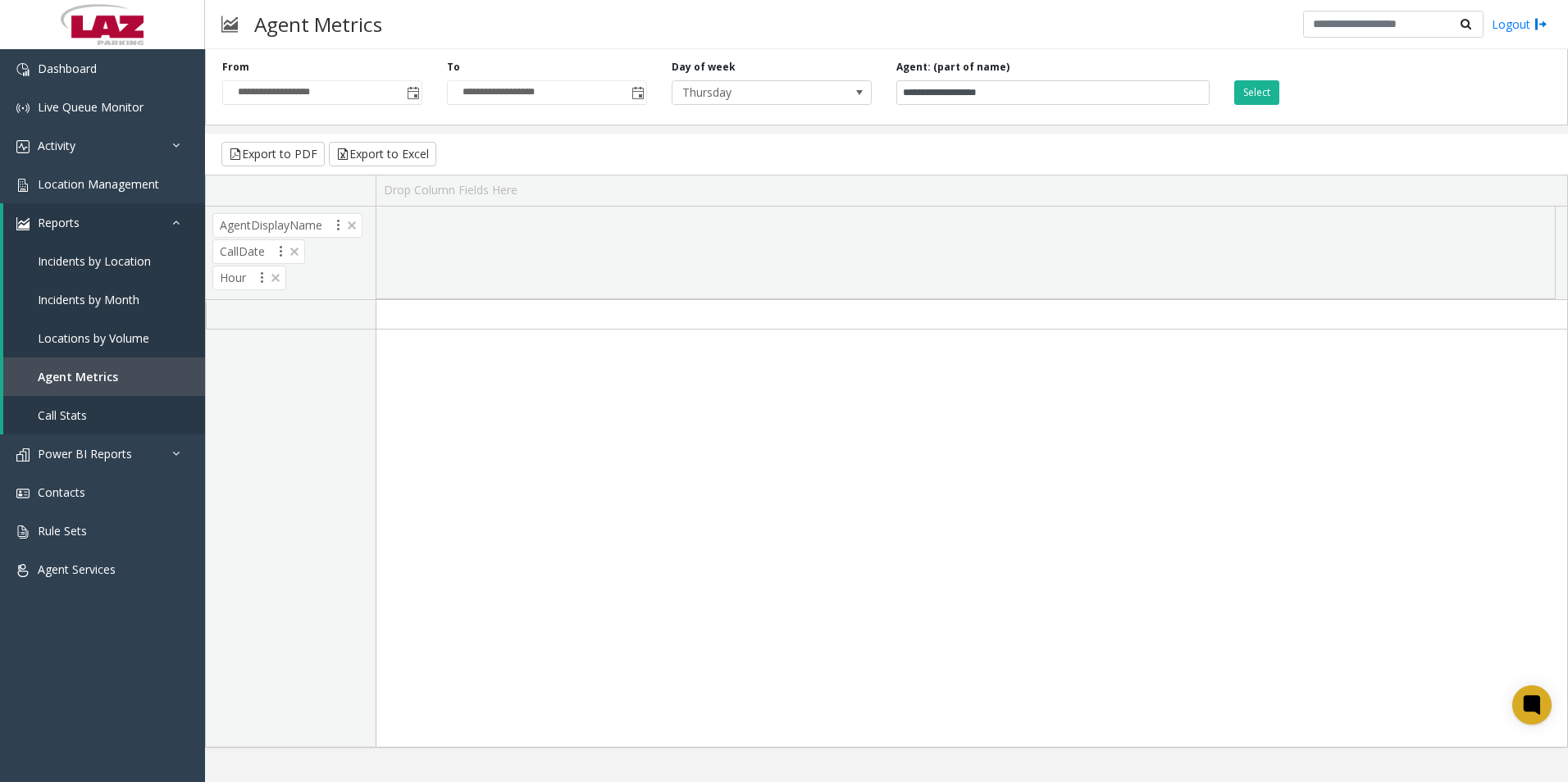 click on "Select" 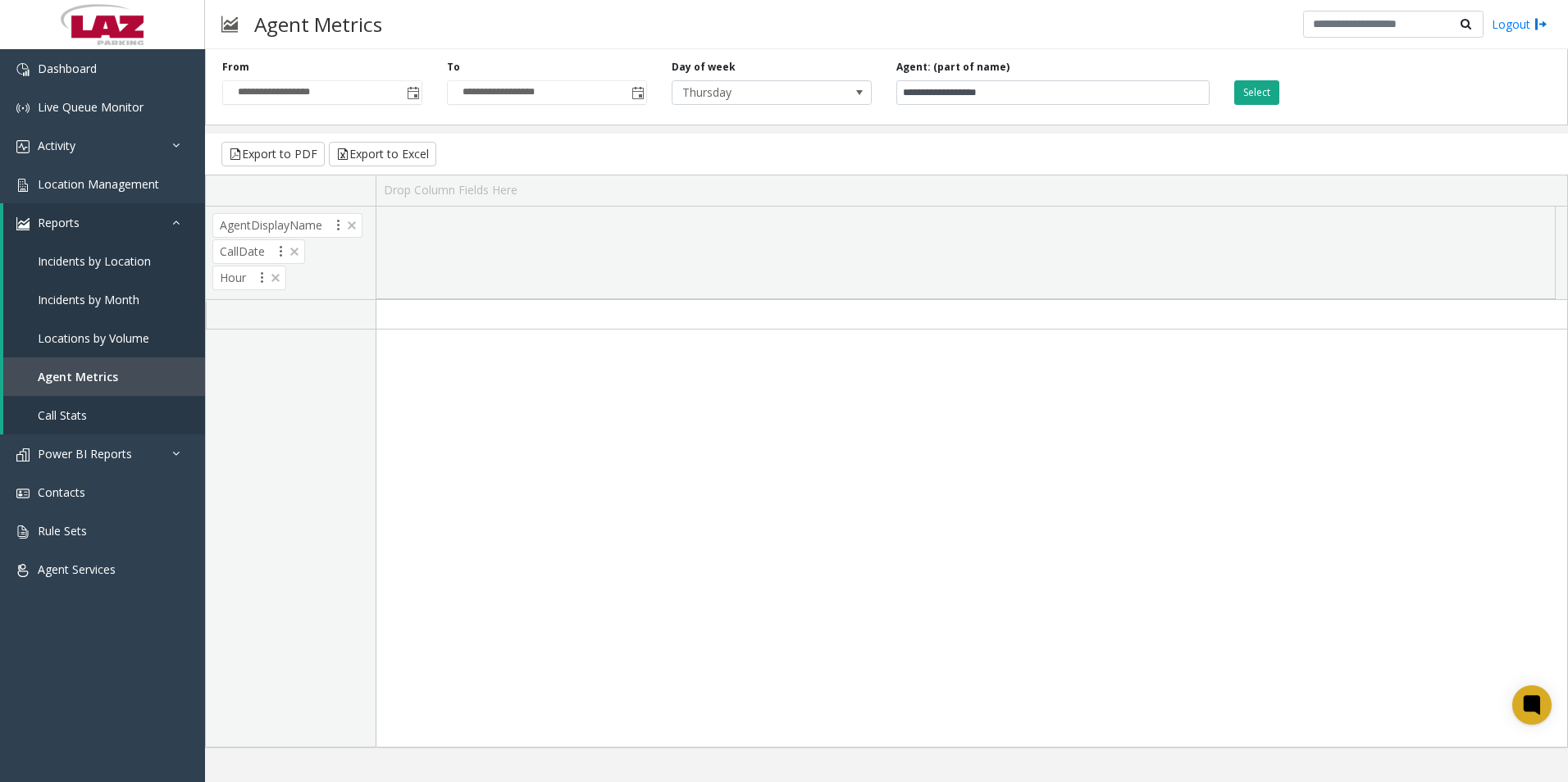 click on "Select" 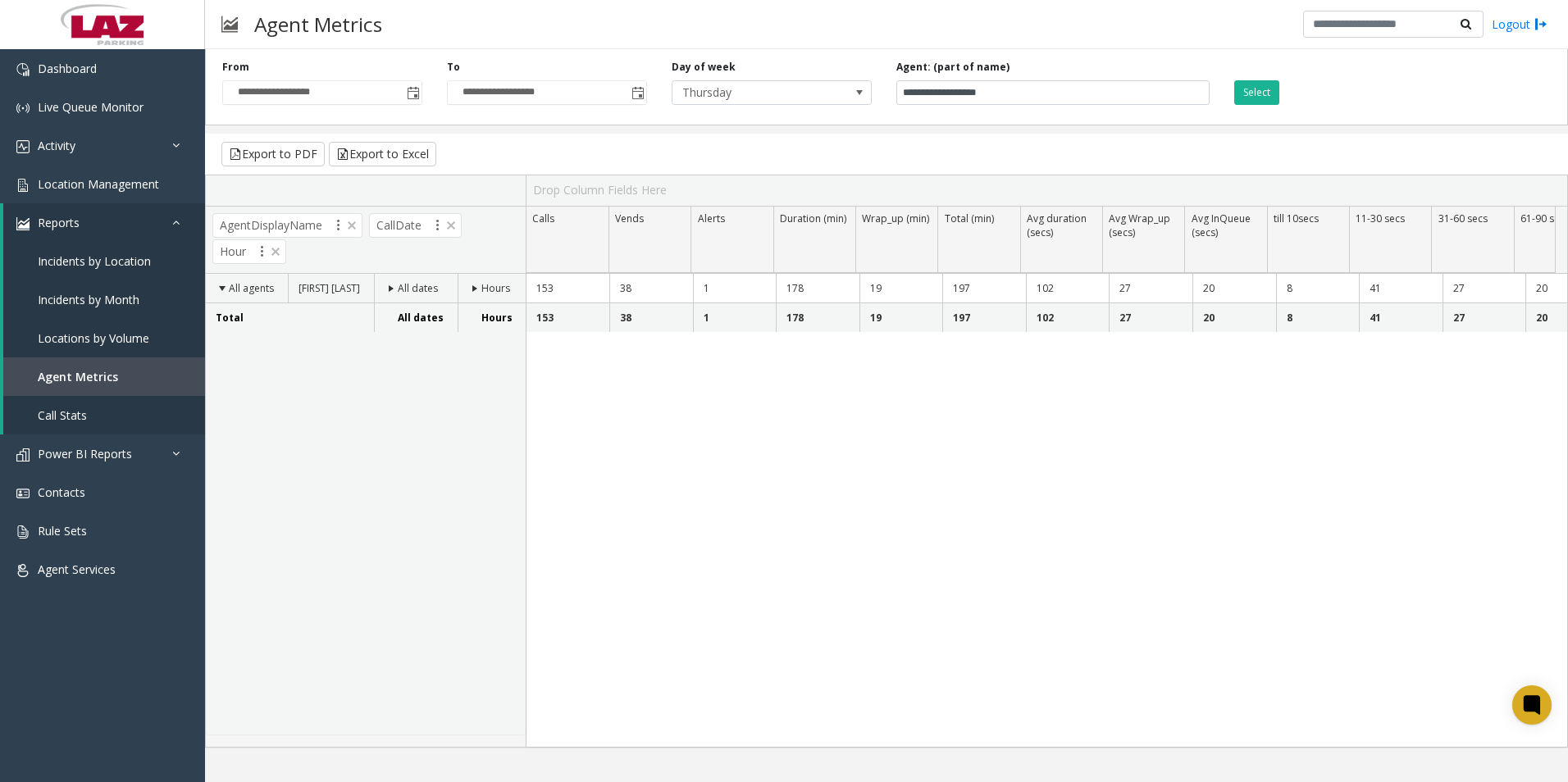 click 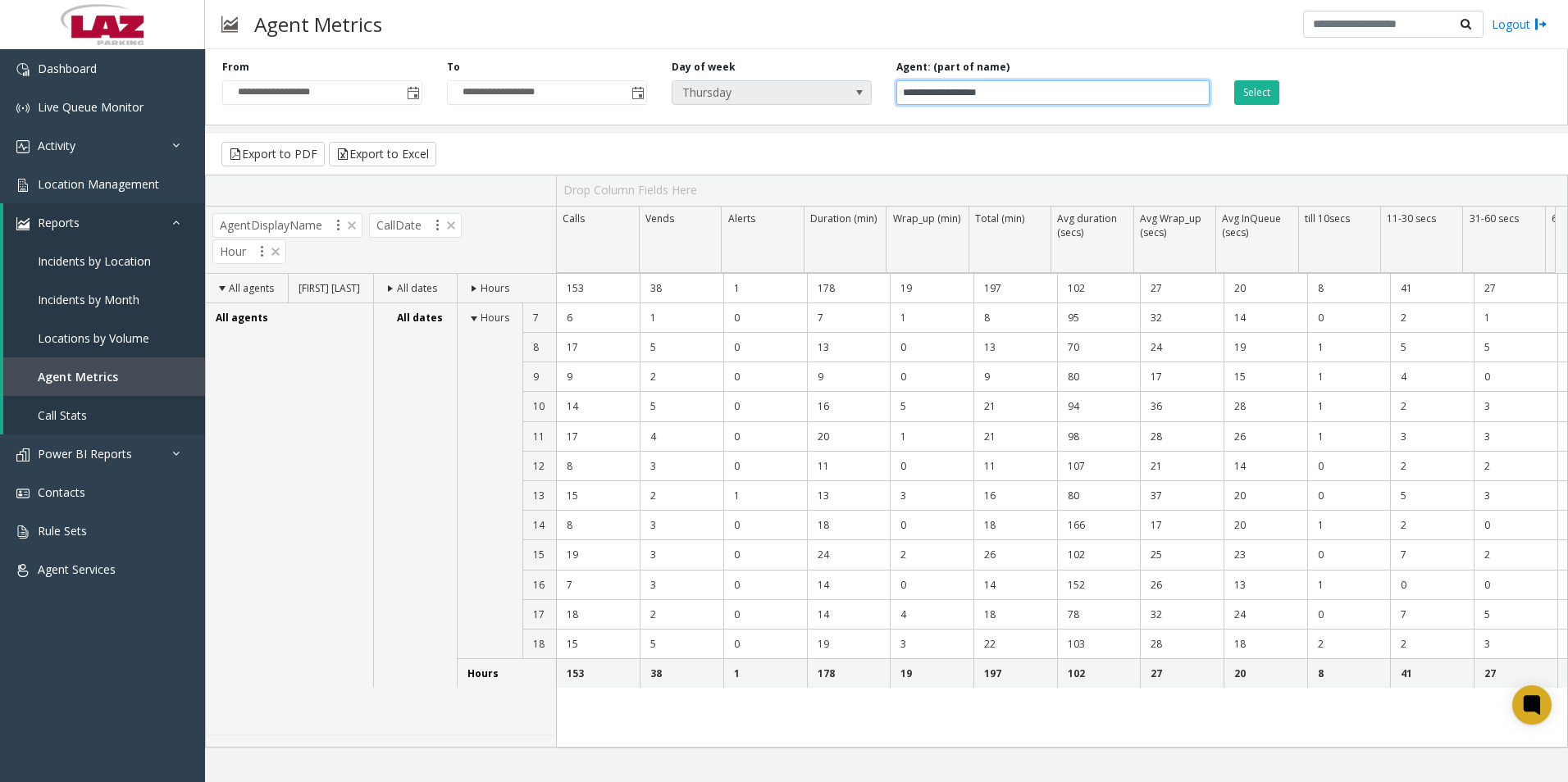 drag, startPoint x: 1070, startPoint y: 94, endPoint x: 678, endPoint y: 91, distance: 392.01148 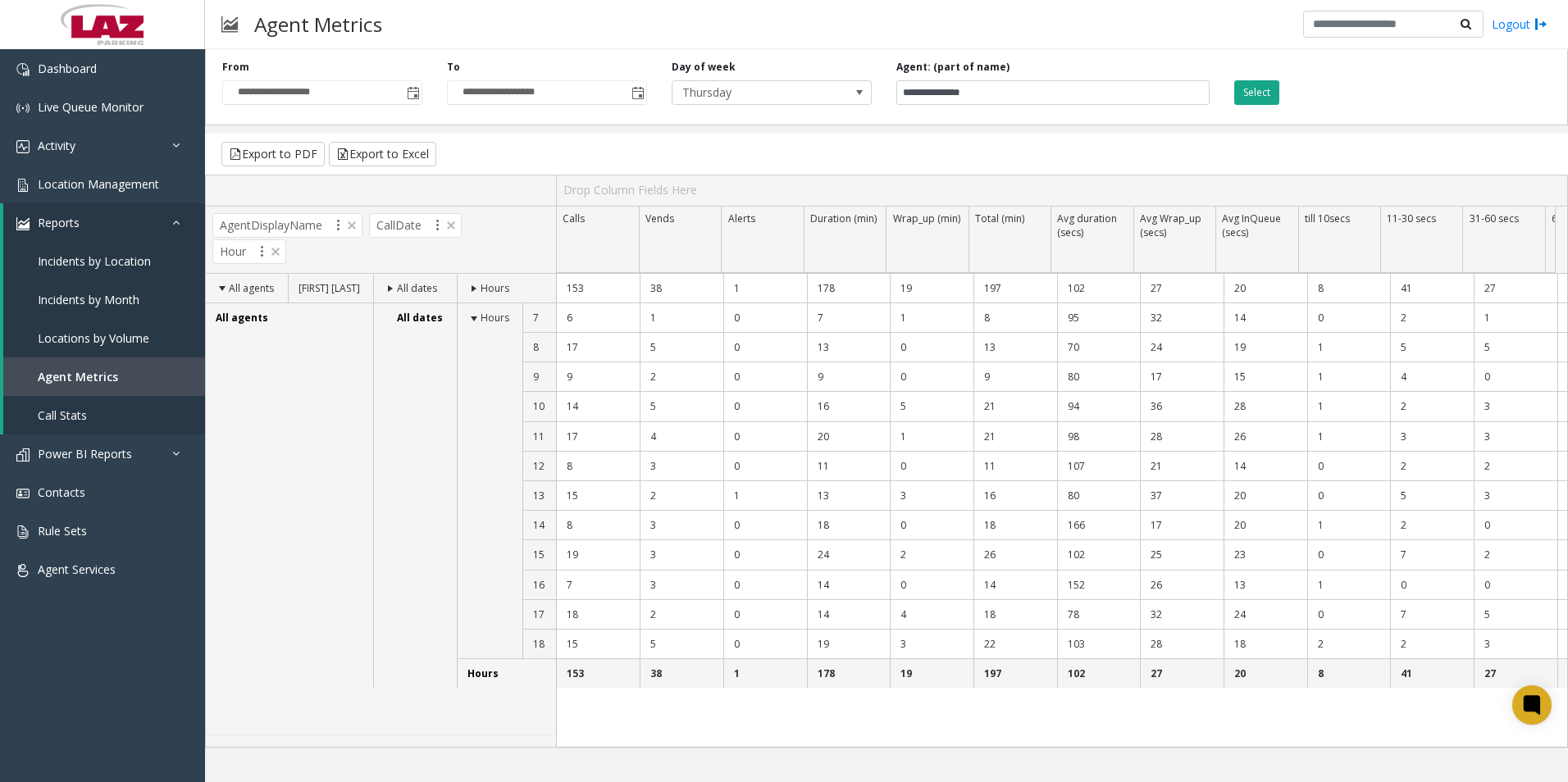 click on "Select" 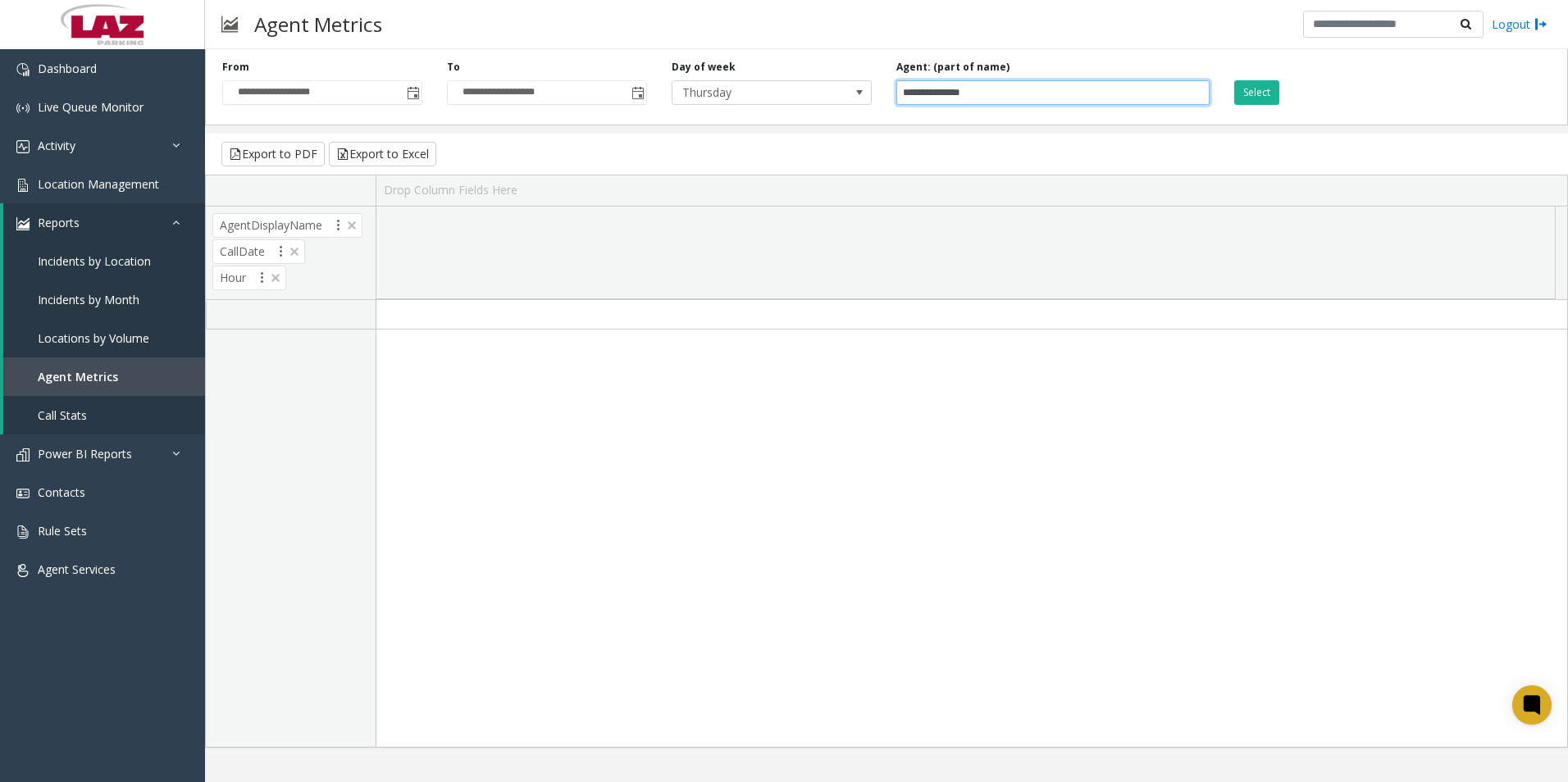 drag, startPoint x: 1104, startPoint y: 93, endPoint x: 650, endPoint y: 121, distance: 454.86262 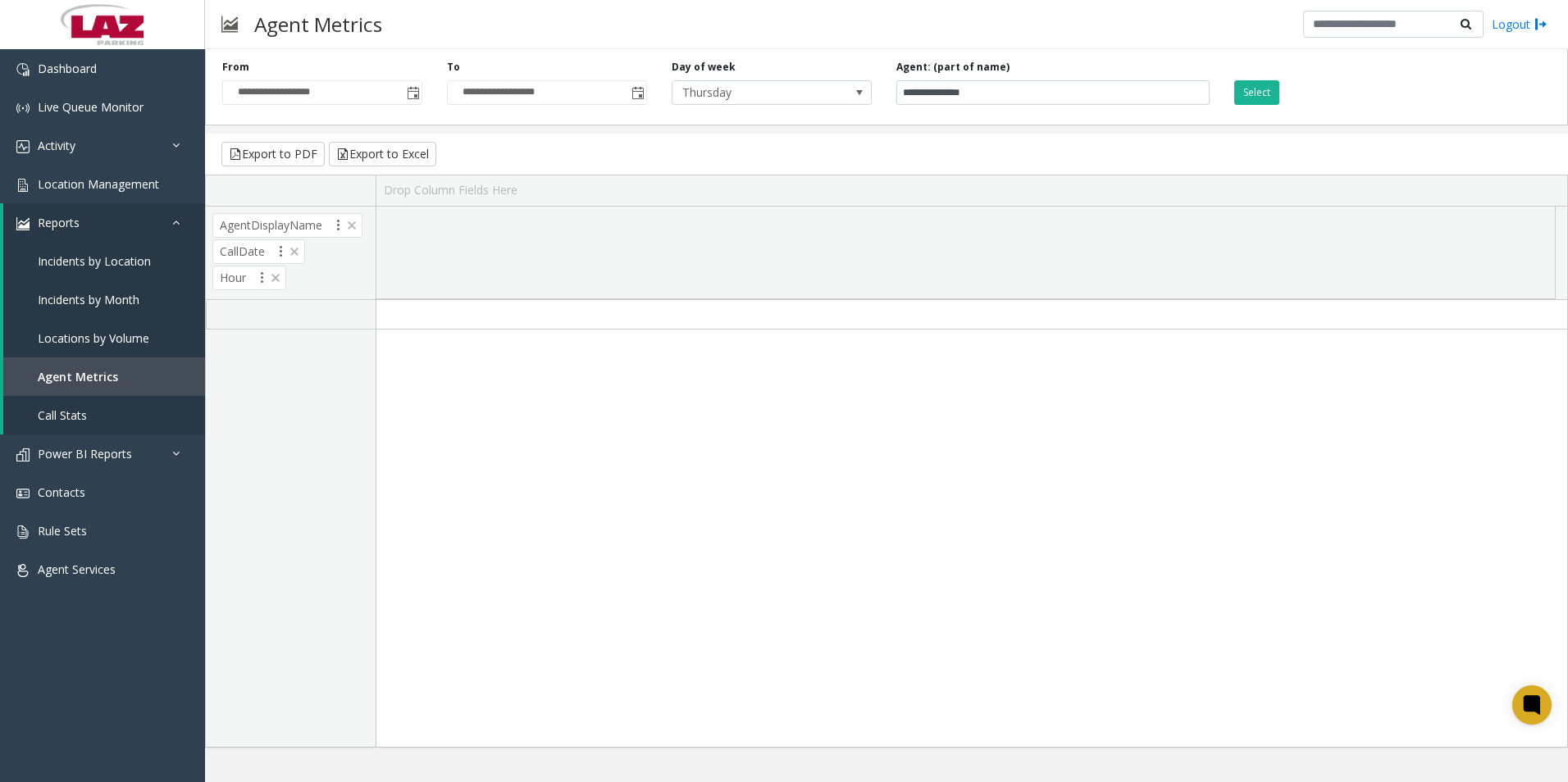 drag, startPoint x: 1228, startPoint y: 100, endPoint x: 1244, endPoint y: 97, distance: 16.278821 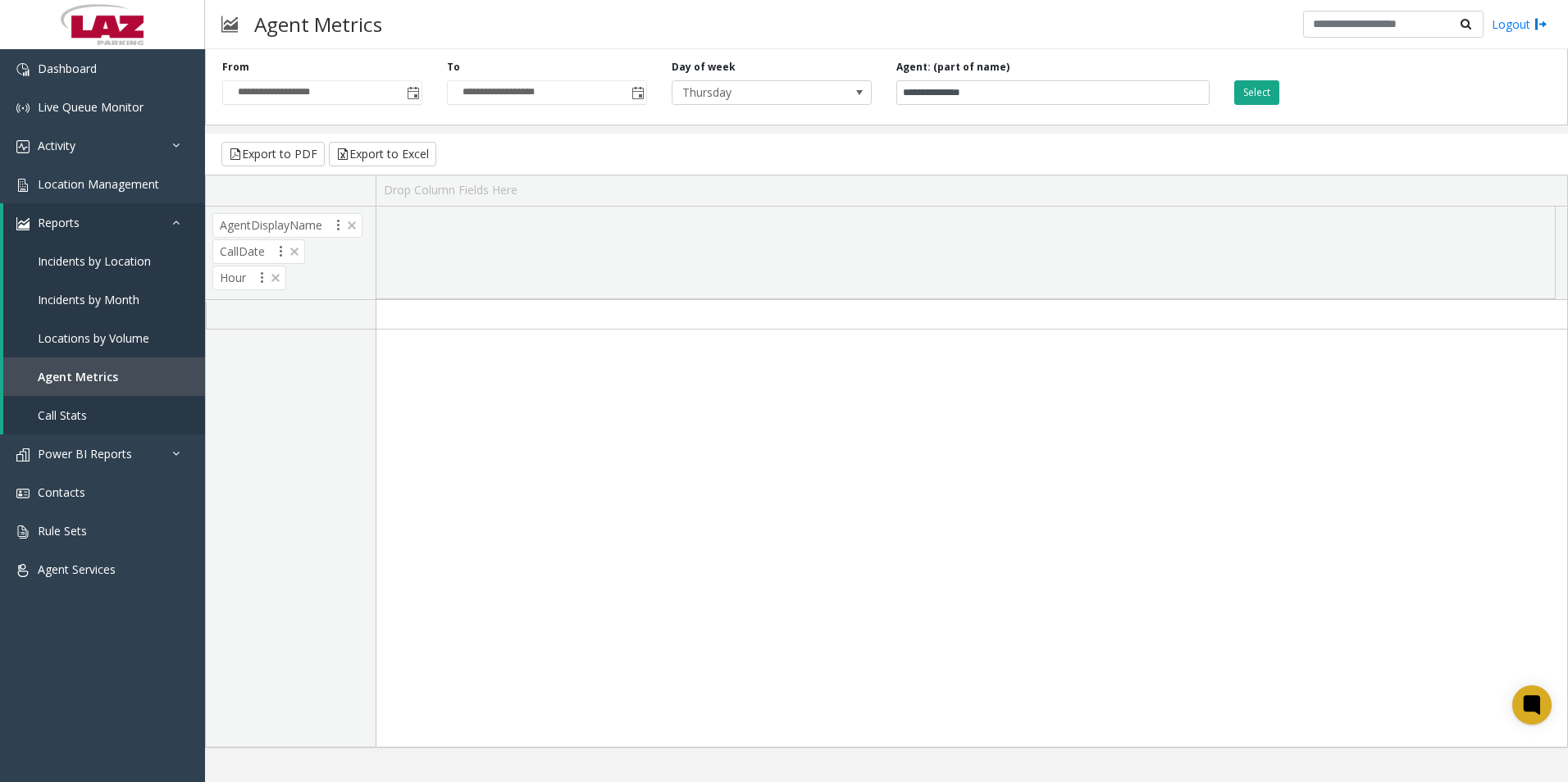 click on "Select" 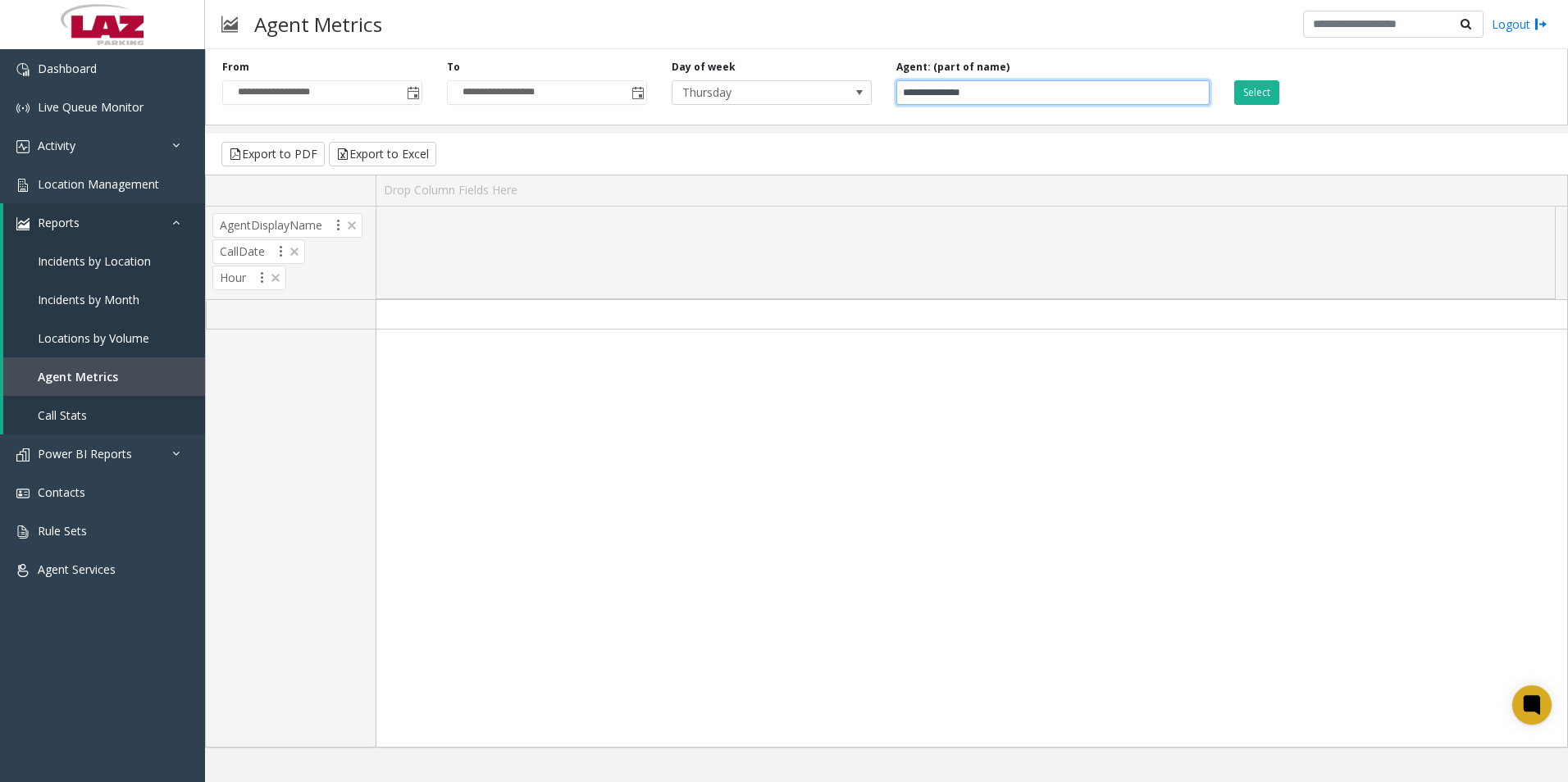 click on "**********" 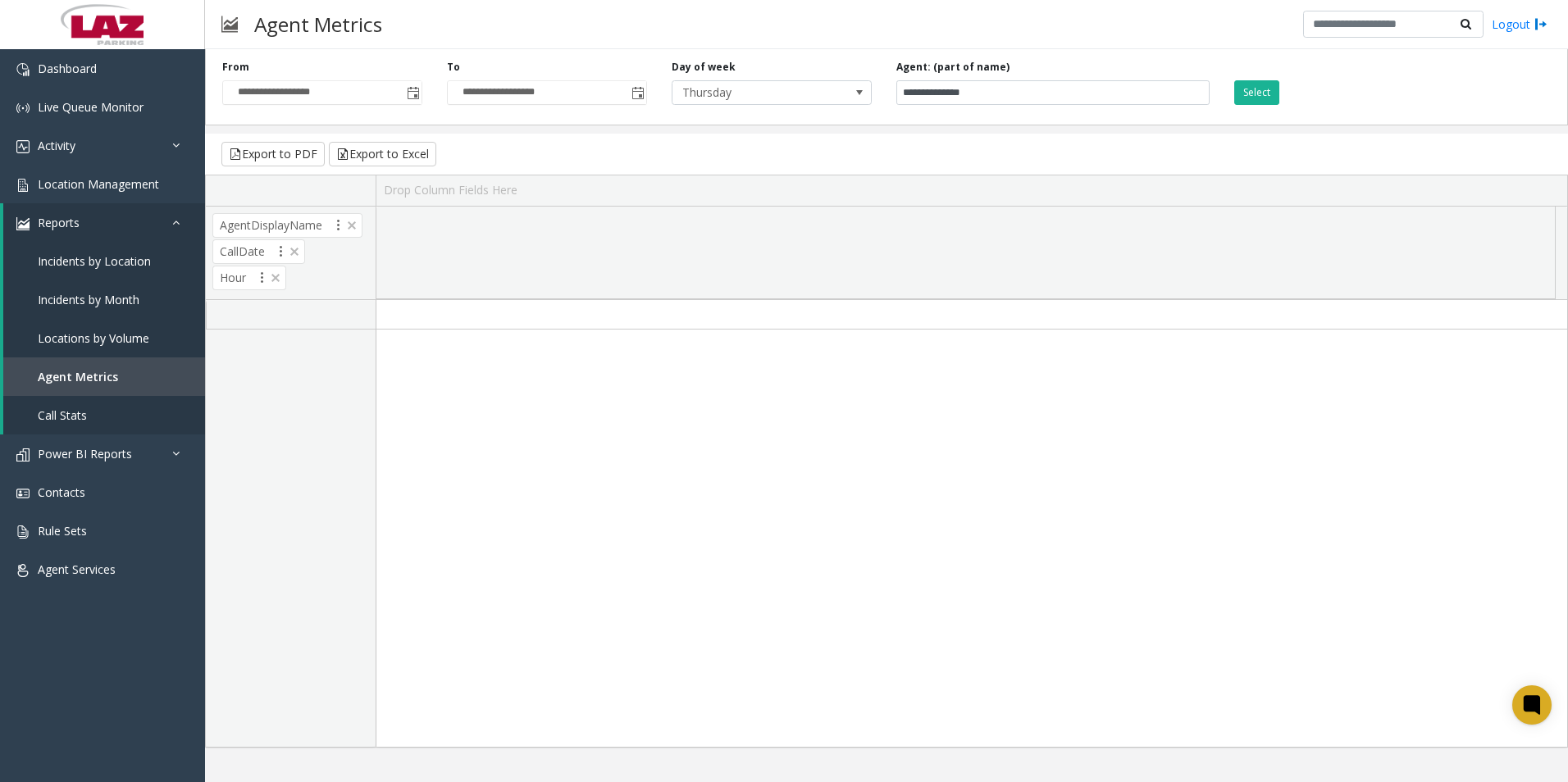 click on "Select" 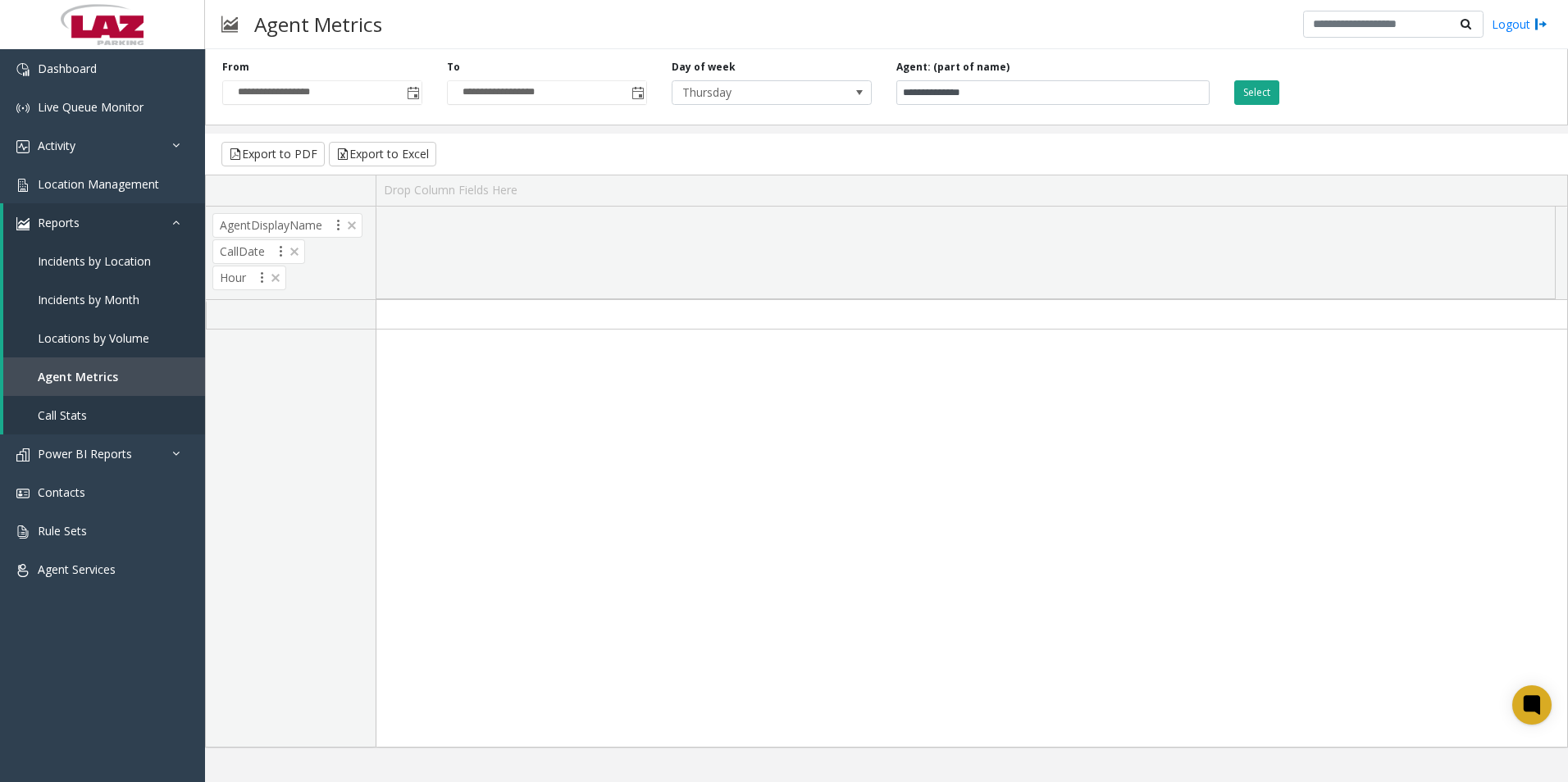 click on "Select" 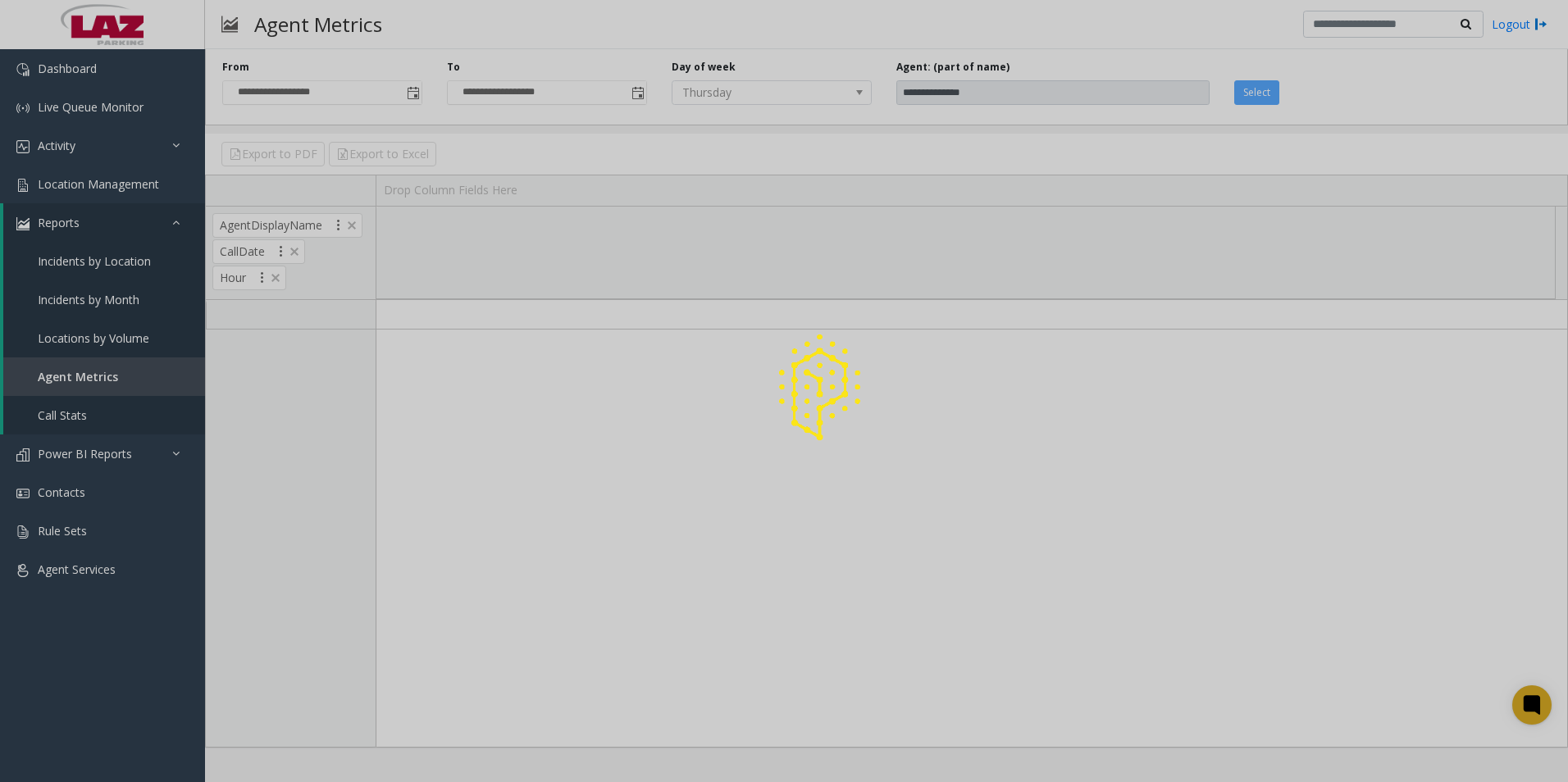click 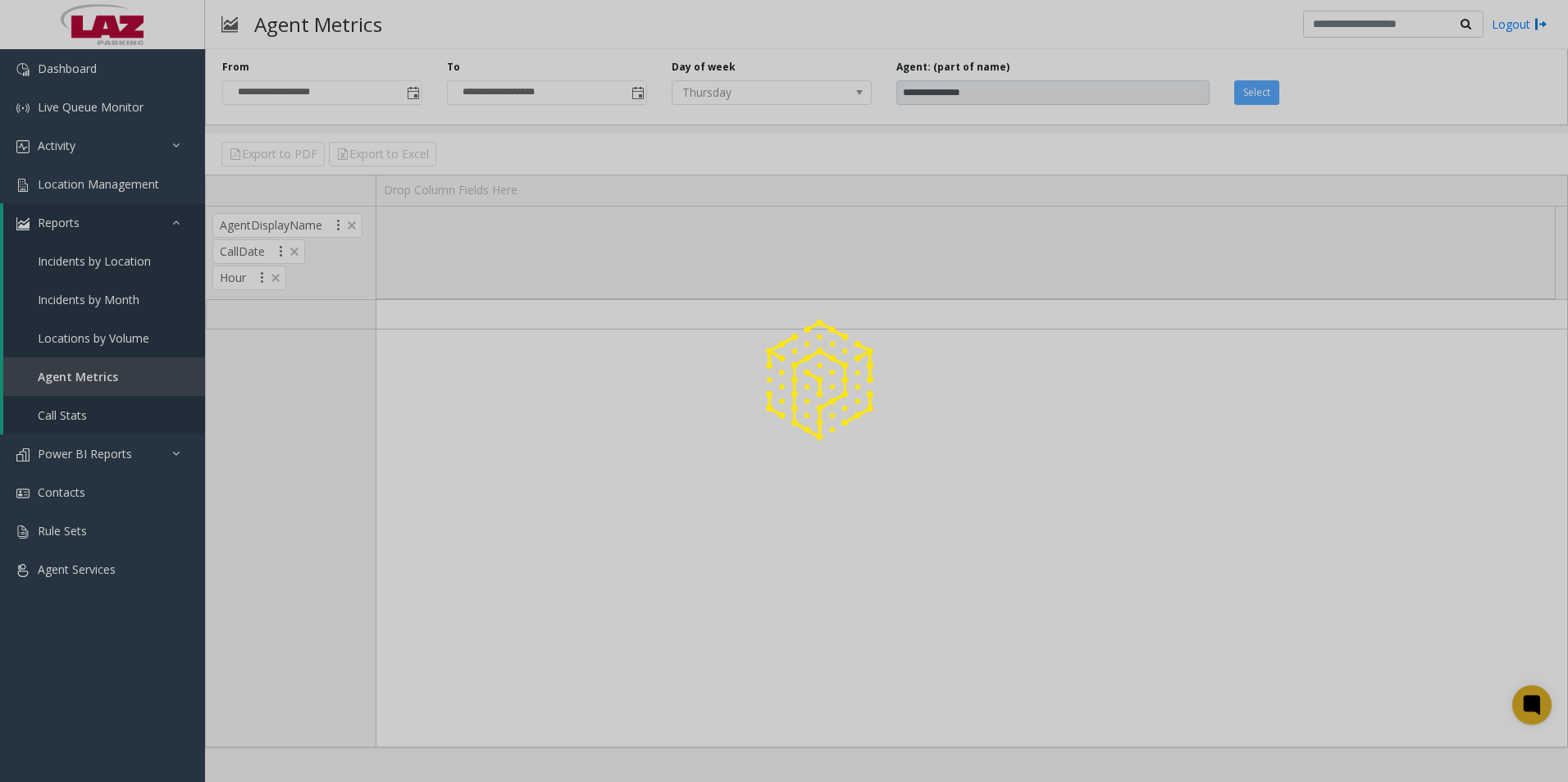 click 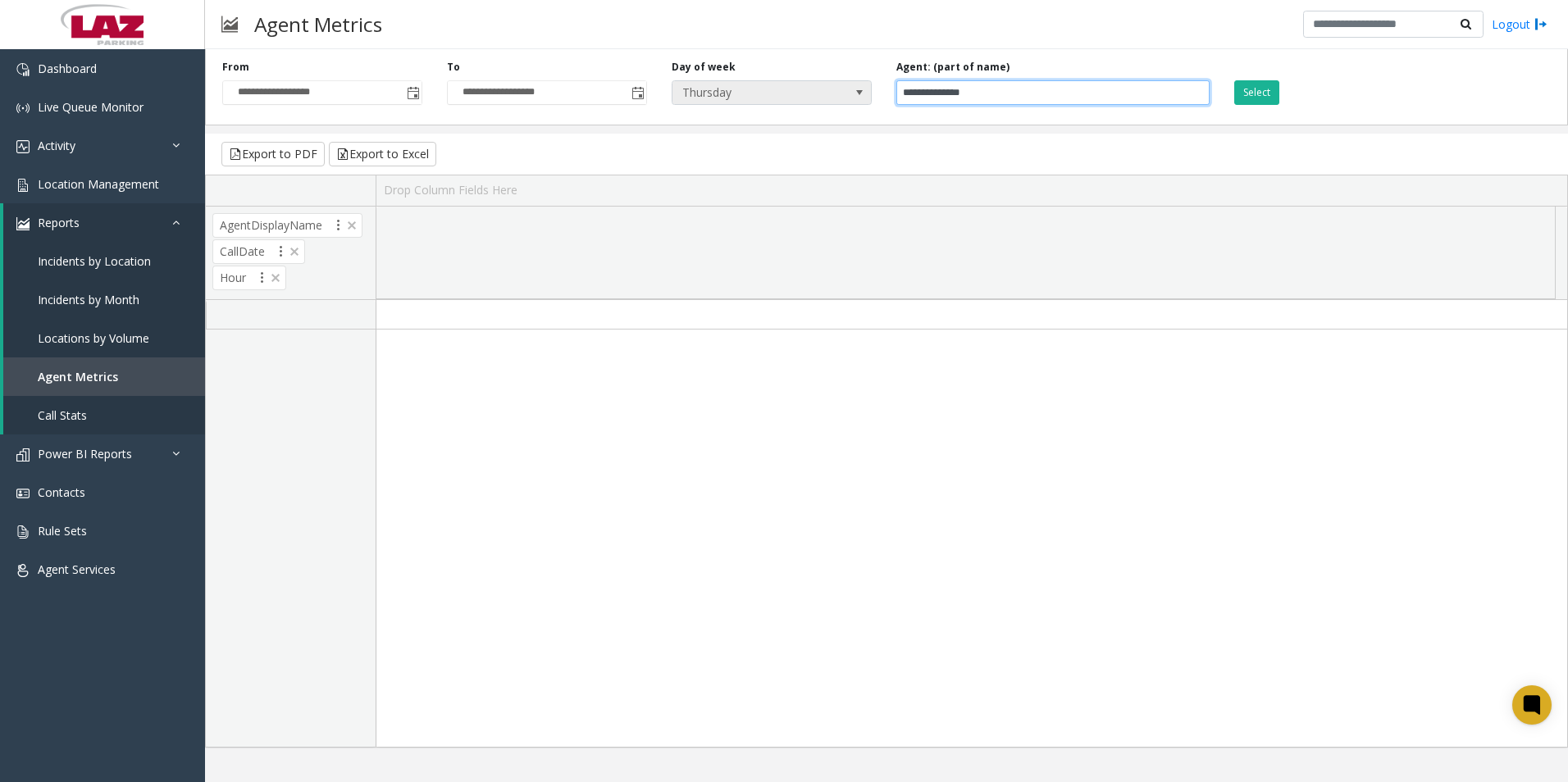 drag, startPoint x: 1108, startPoint y: 100, endPoint x: 700, endPoint y: 98, distance: 408.0049 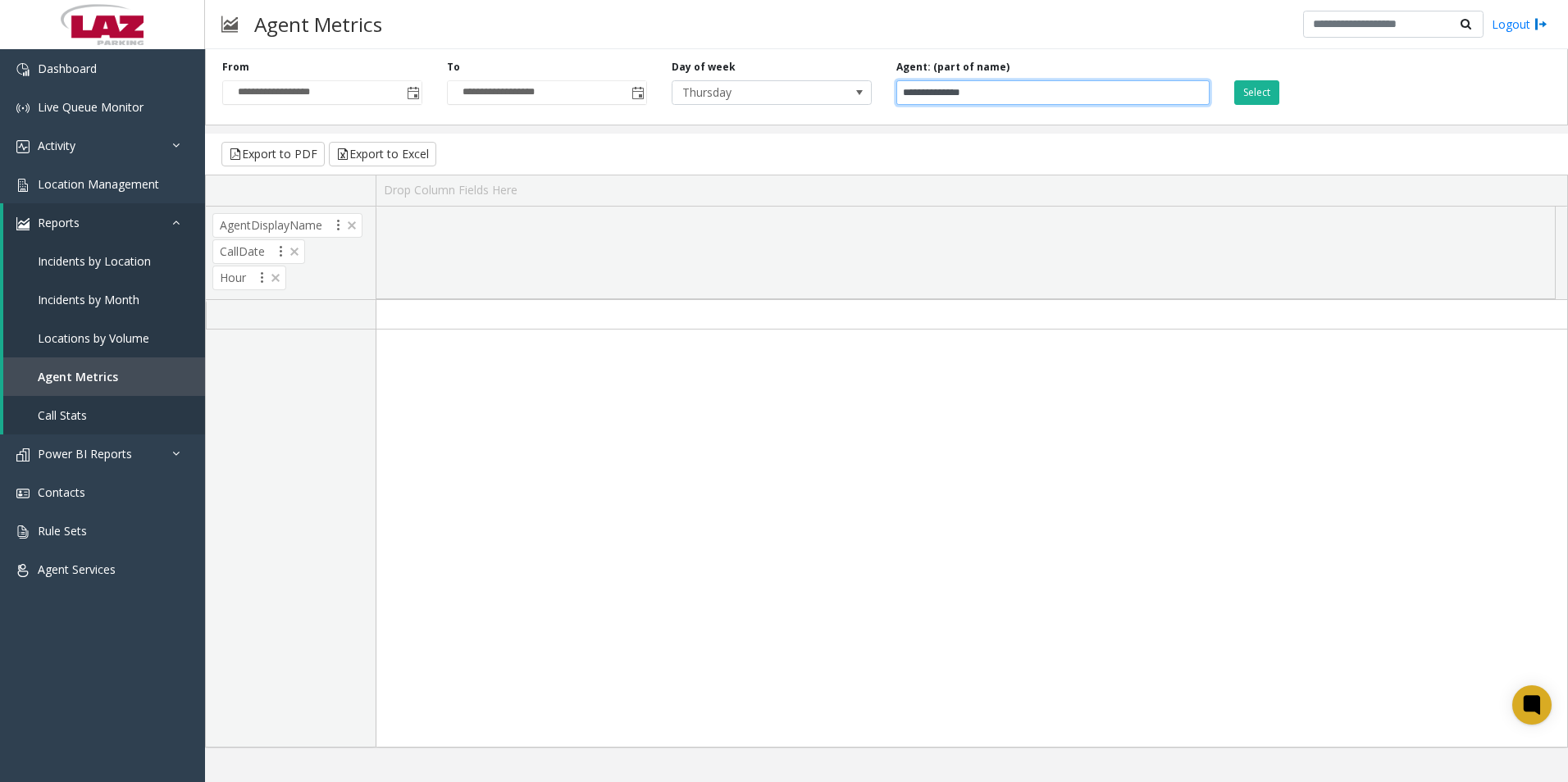 paste 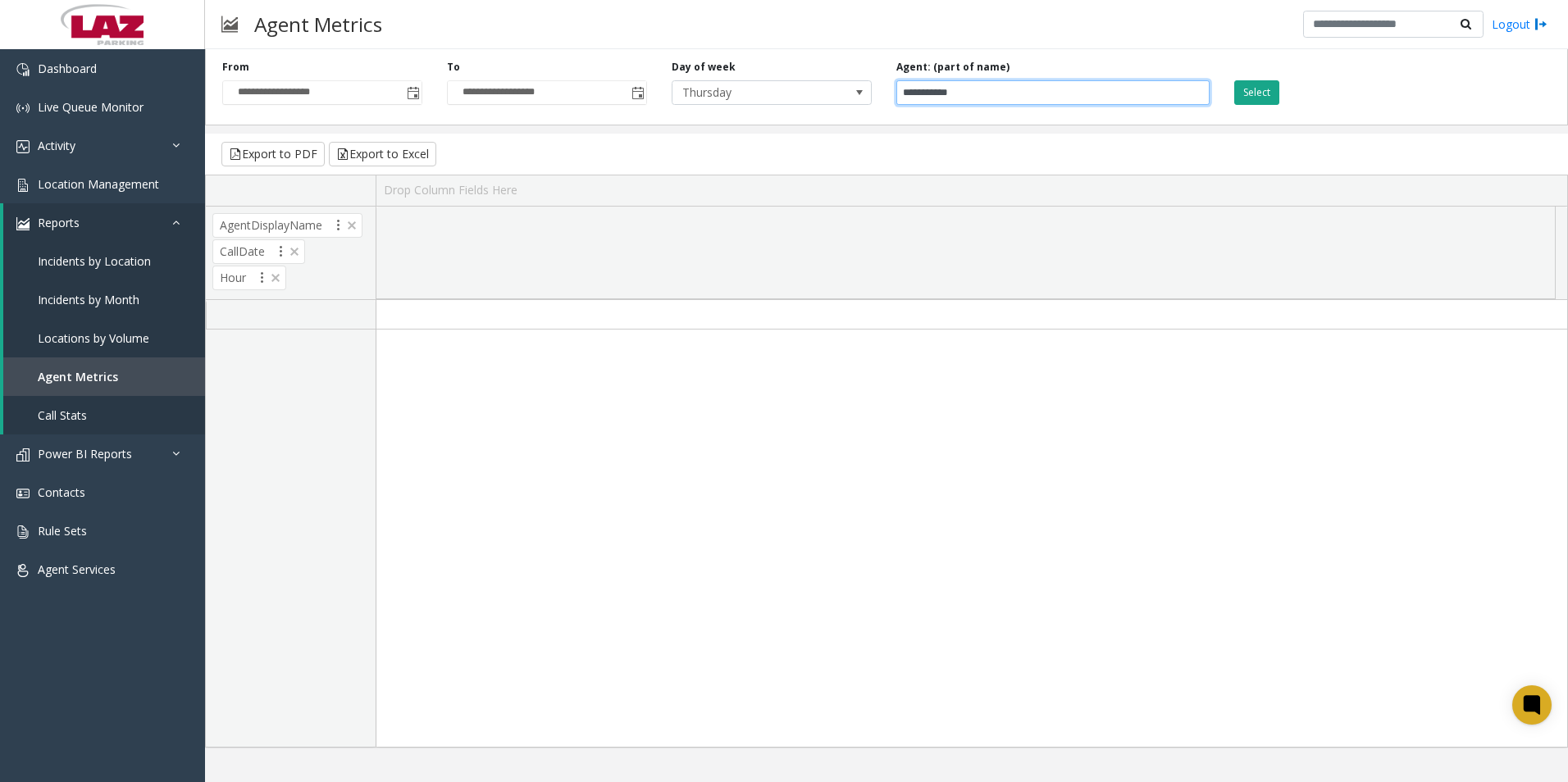 type on "**********" 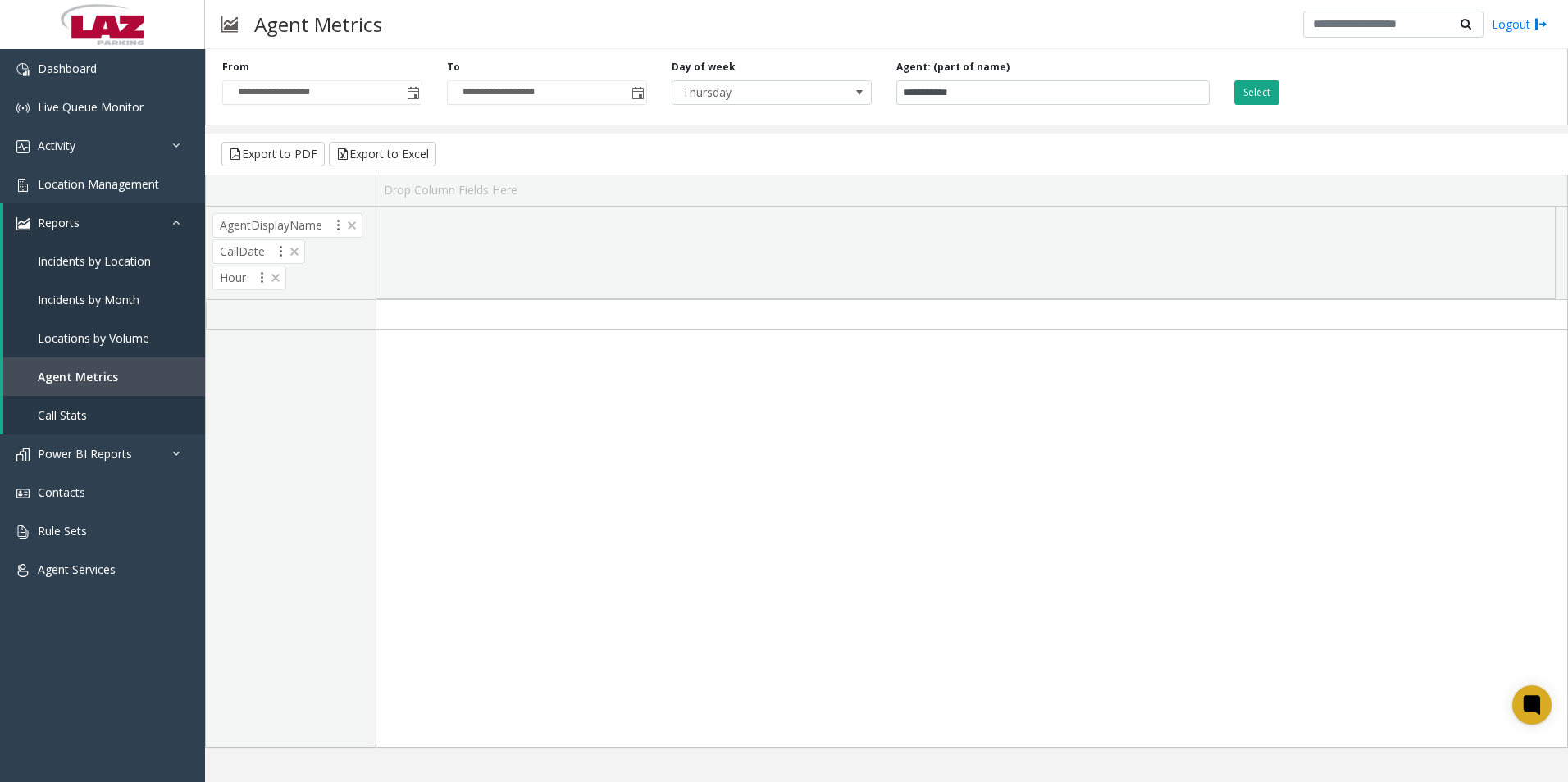 click on "Select" 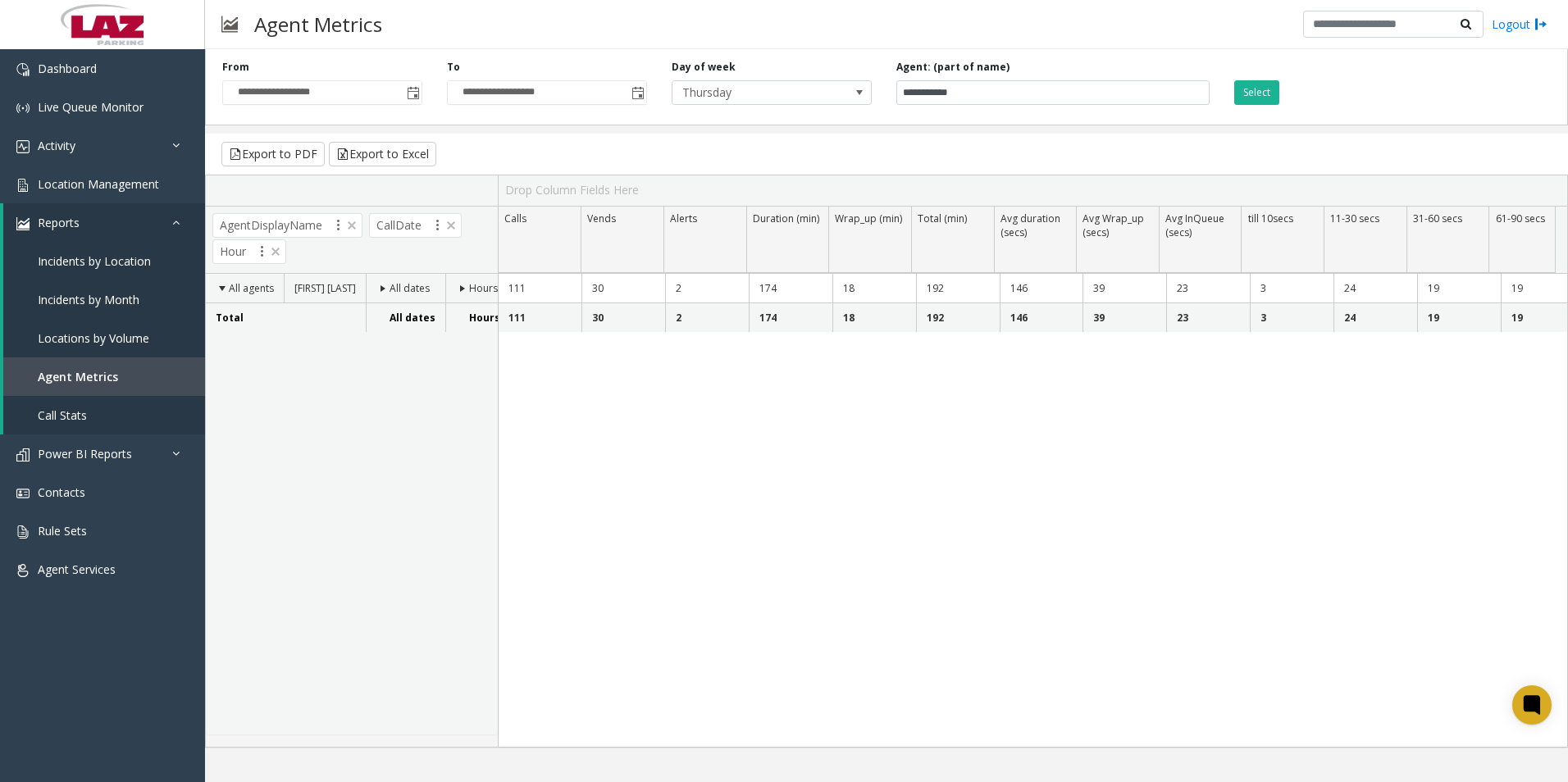 click on "Hours" 